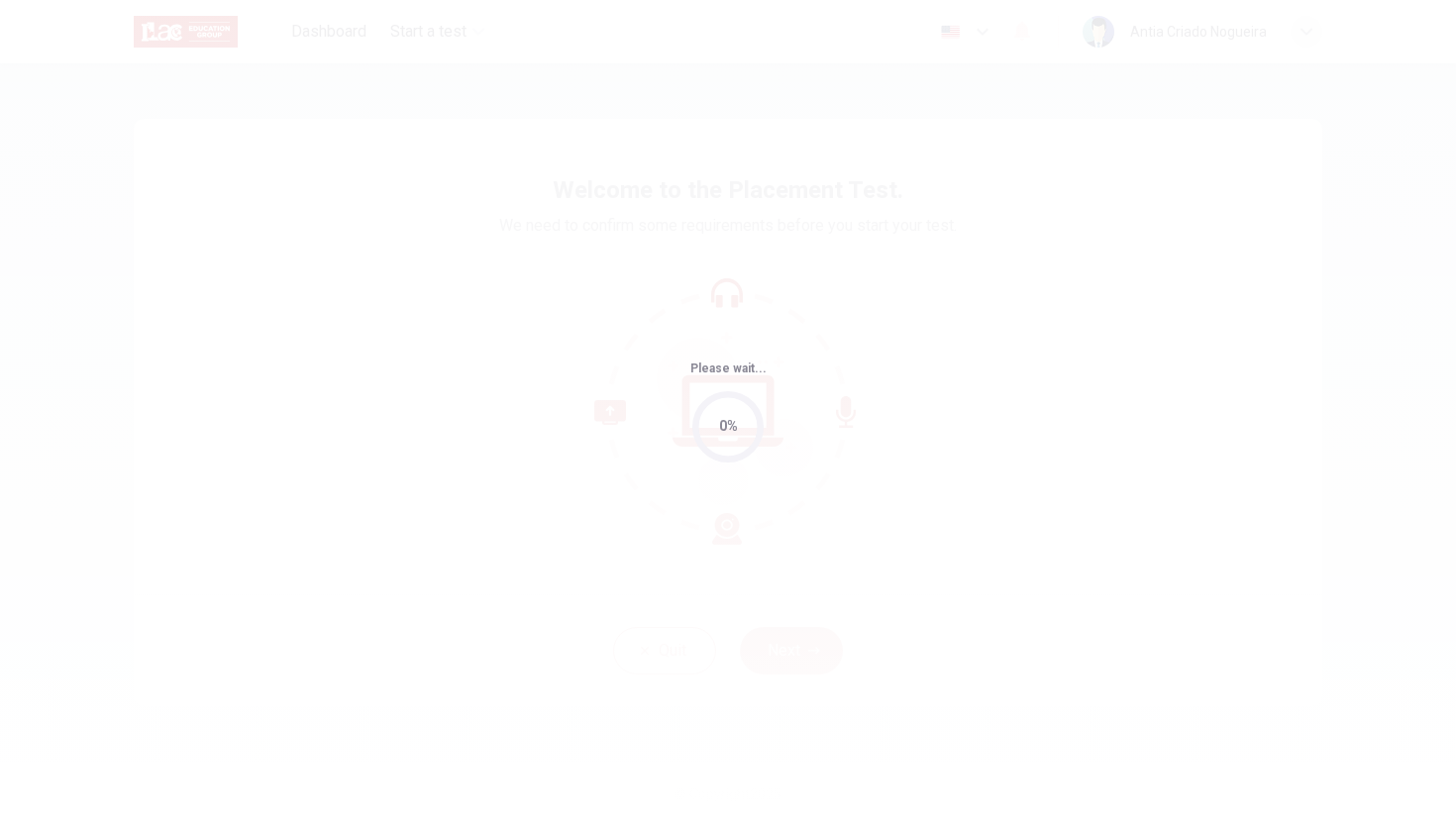 scroll, scrollTop: 0, scrollLeft: 0, axis: both 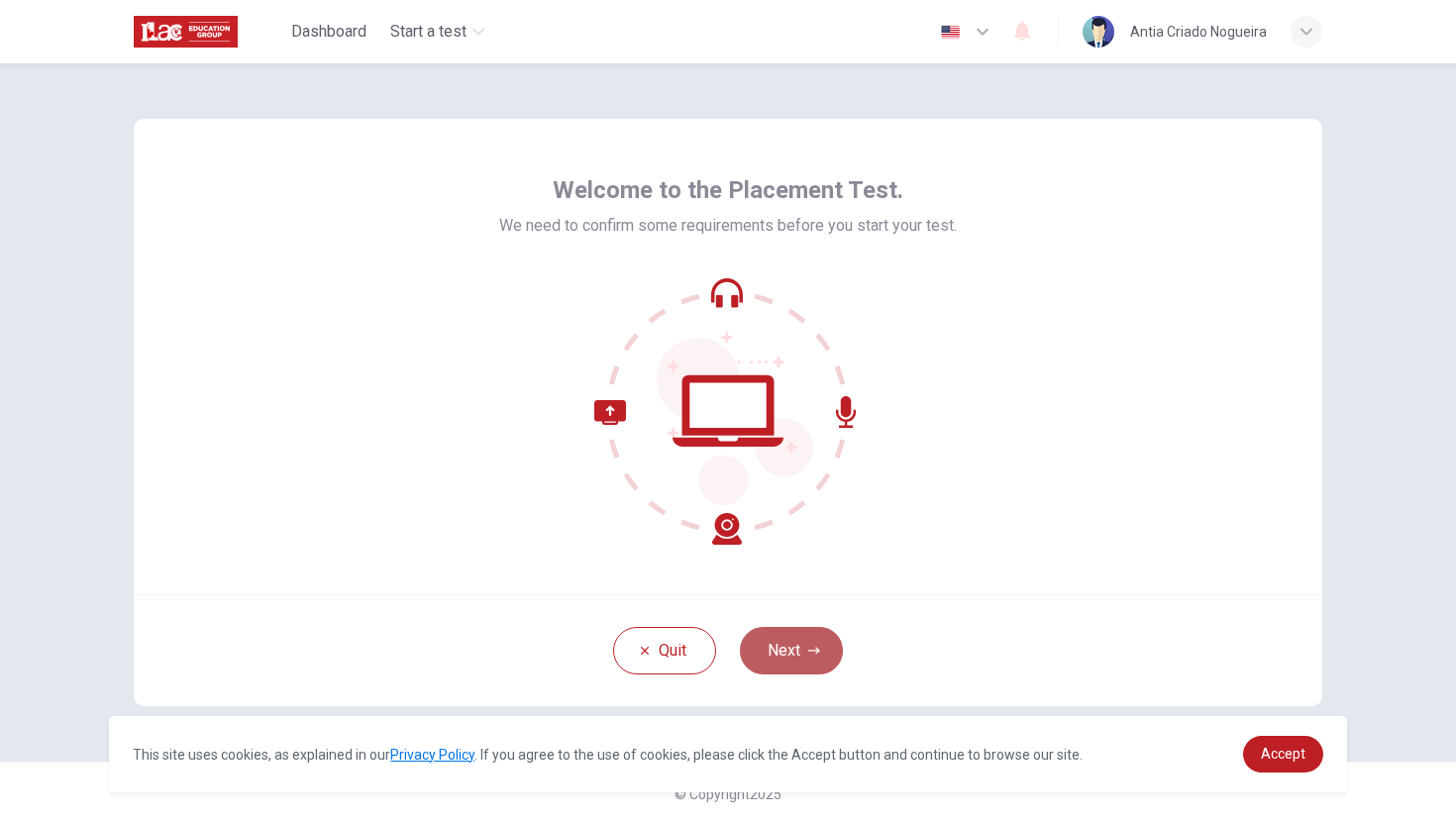 click on "Next" at bounding box center (791, 651) 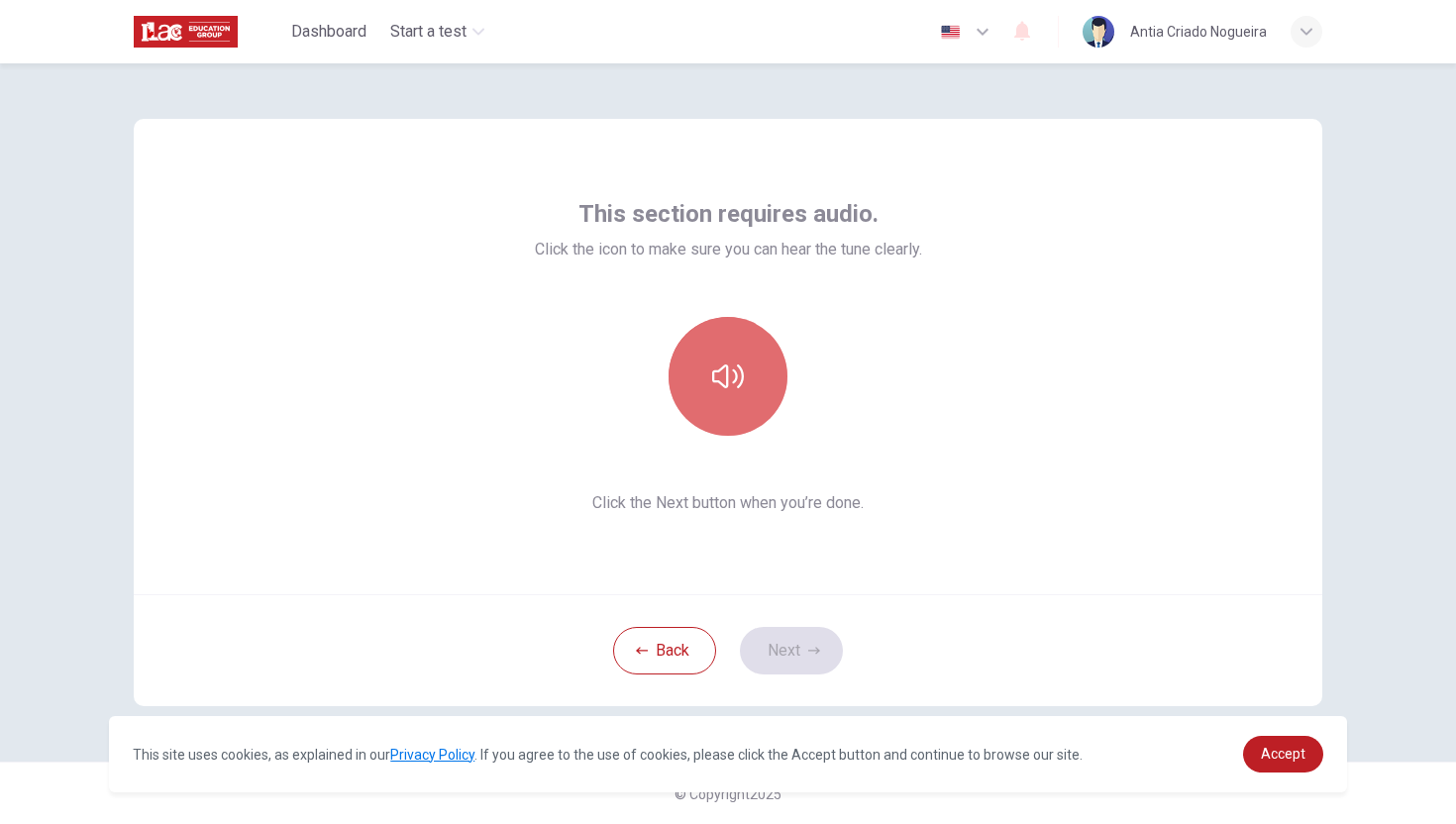 click 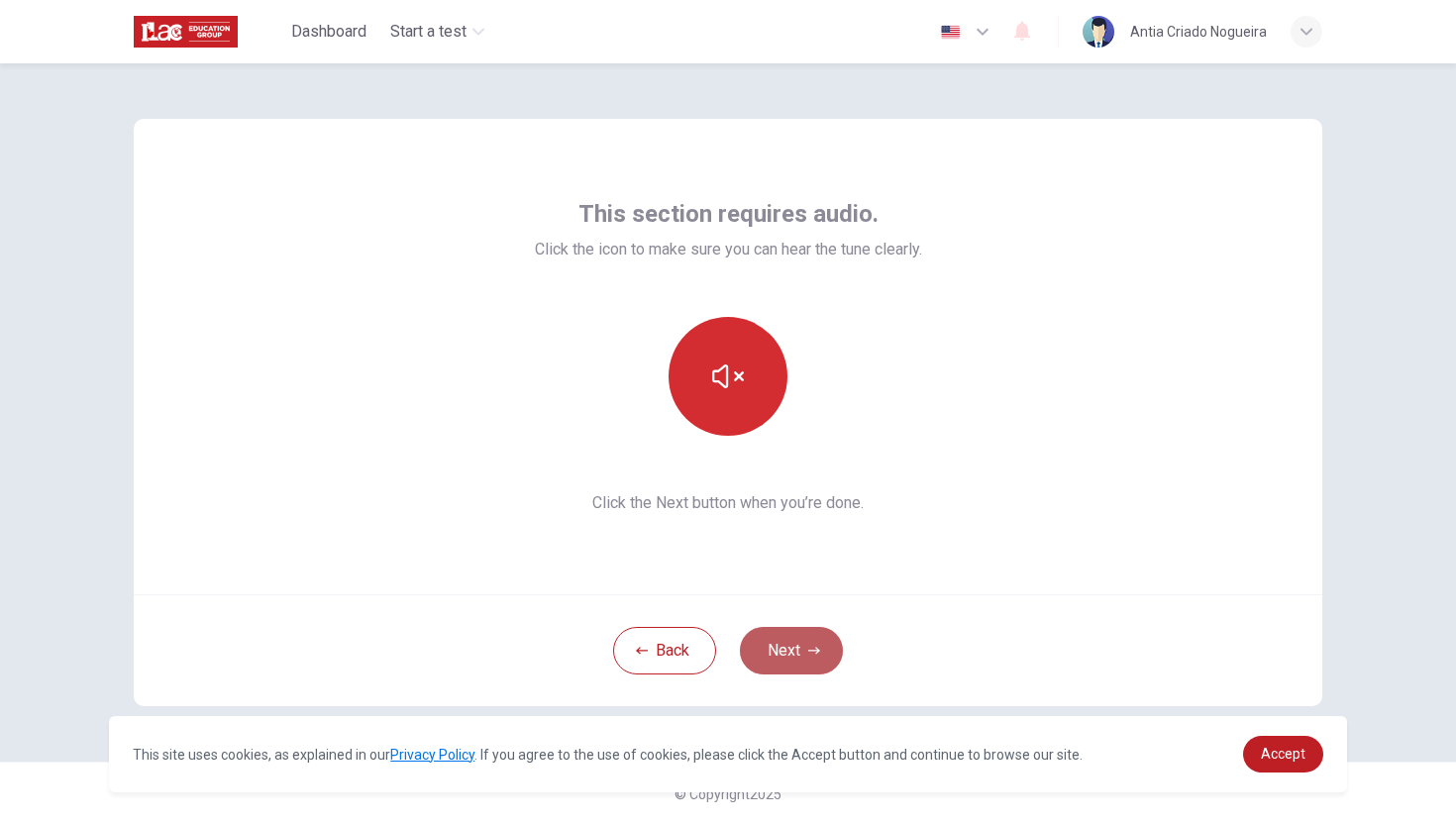 click on "Next" at bounding box center [791, 651] 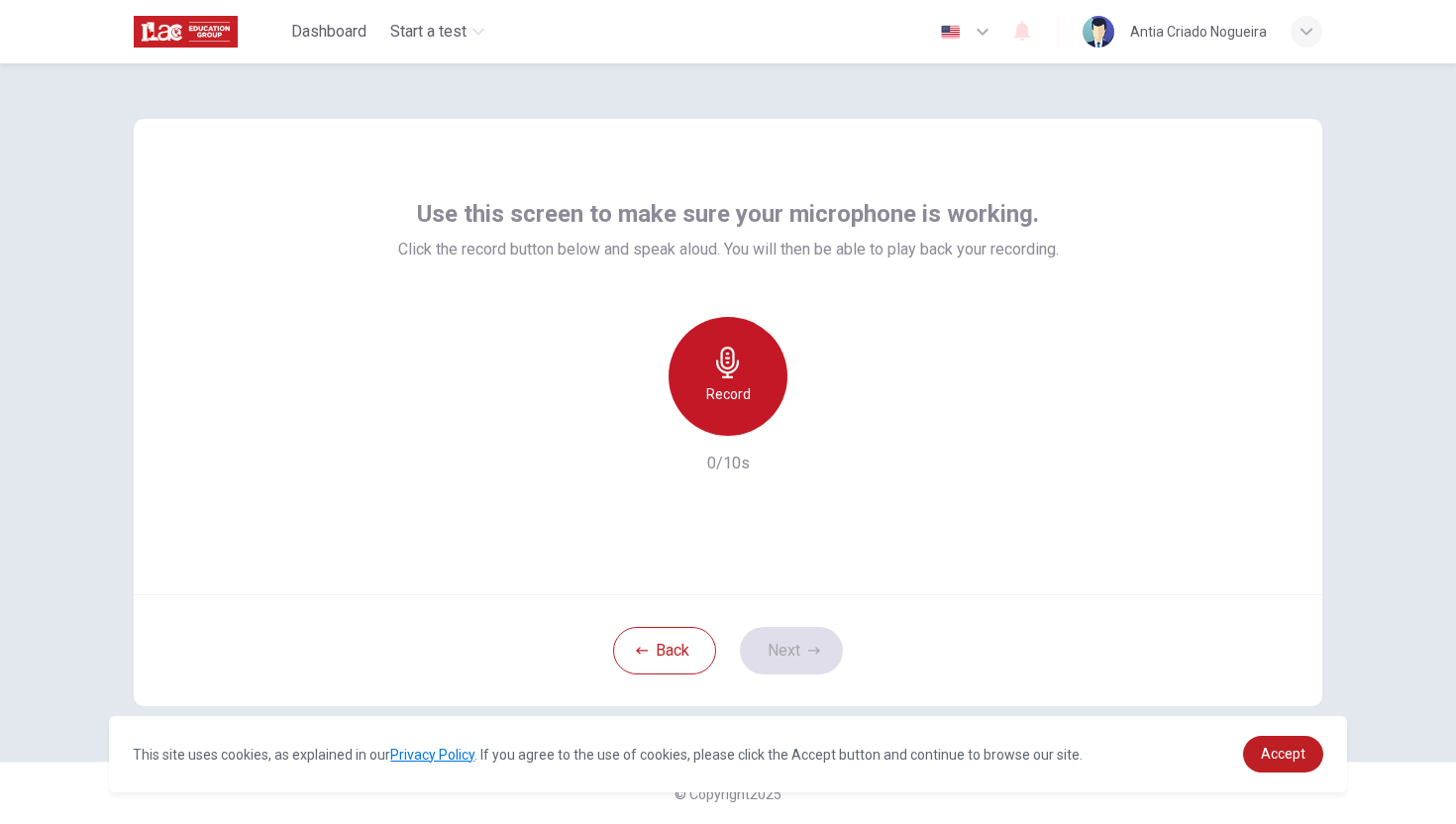 click on "Record" at bounding box center (728, 376) 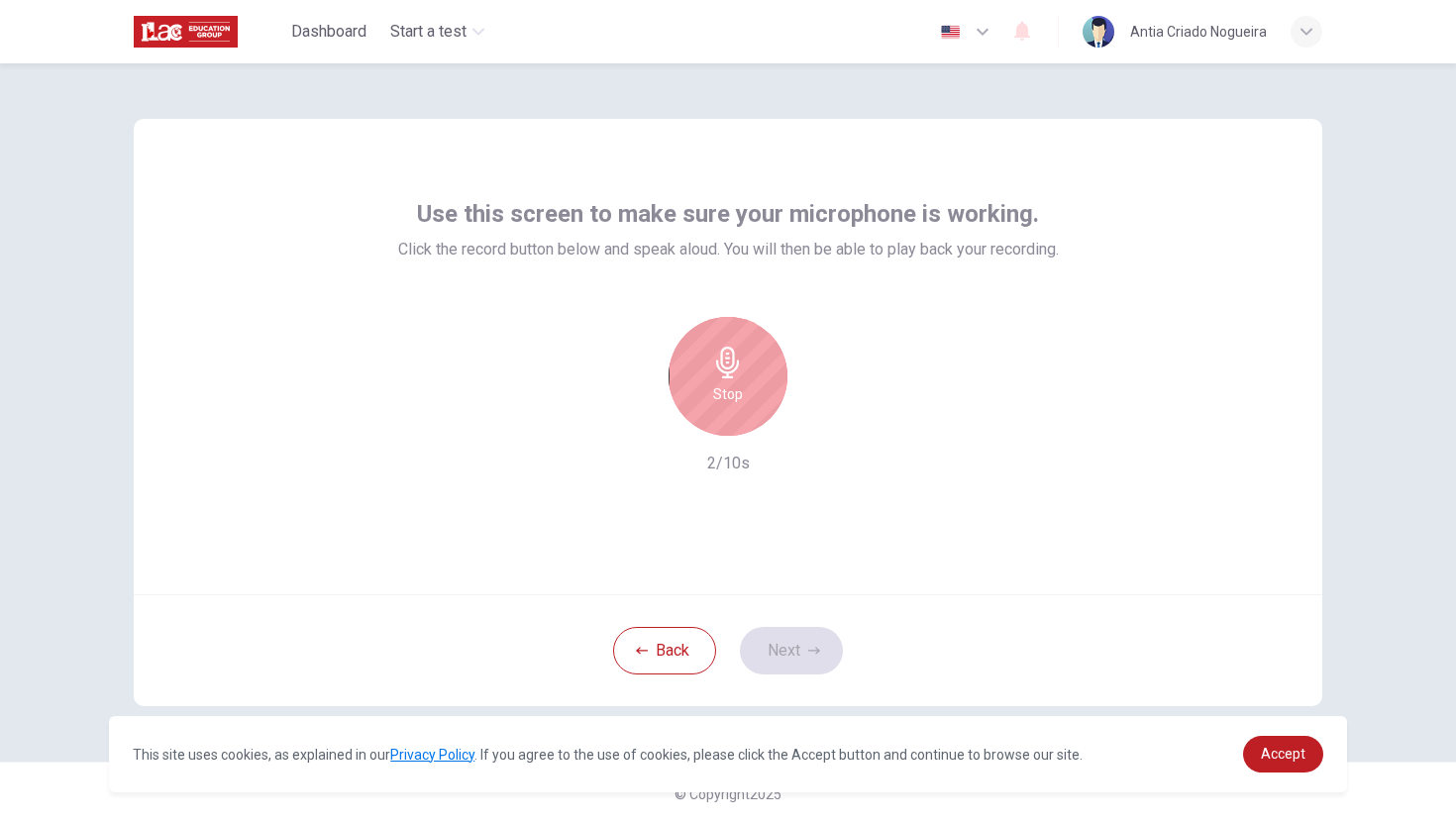 click on "Stop" at bounding box center (728, 376) 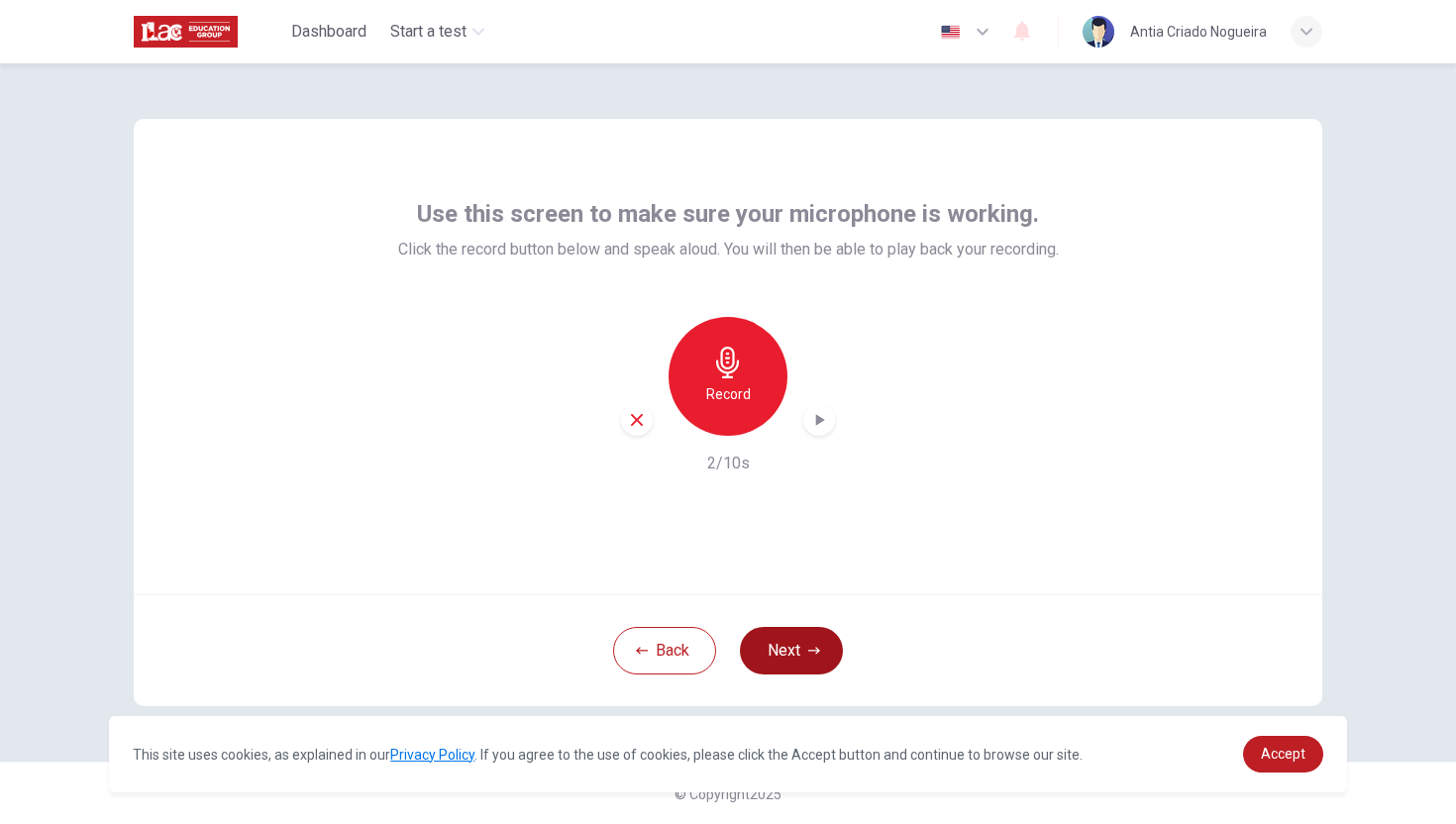 click on "Next" at bounding box center [791, 651] 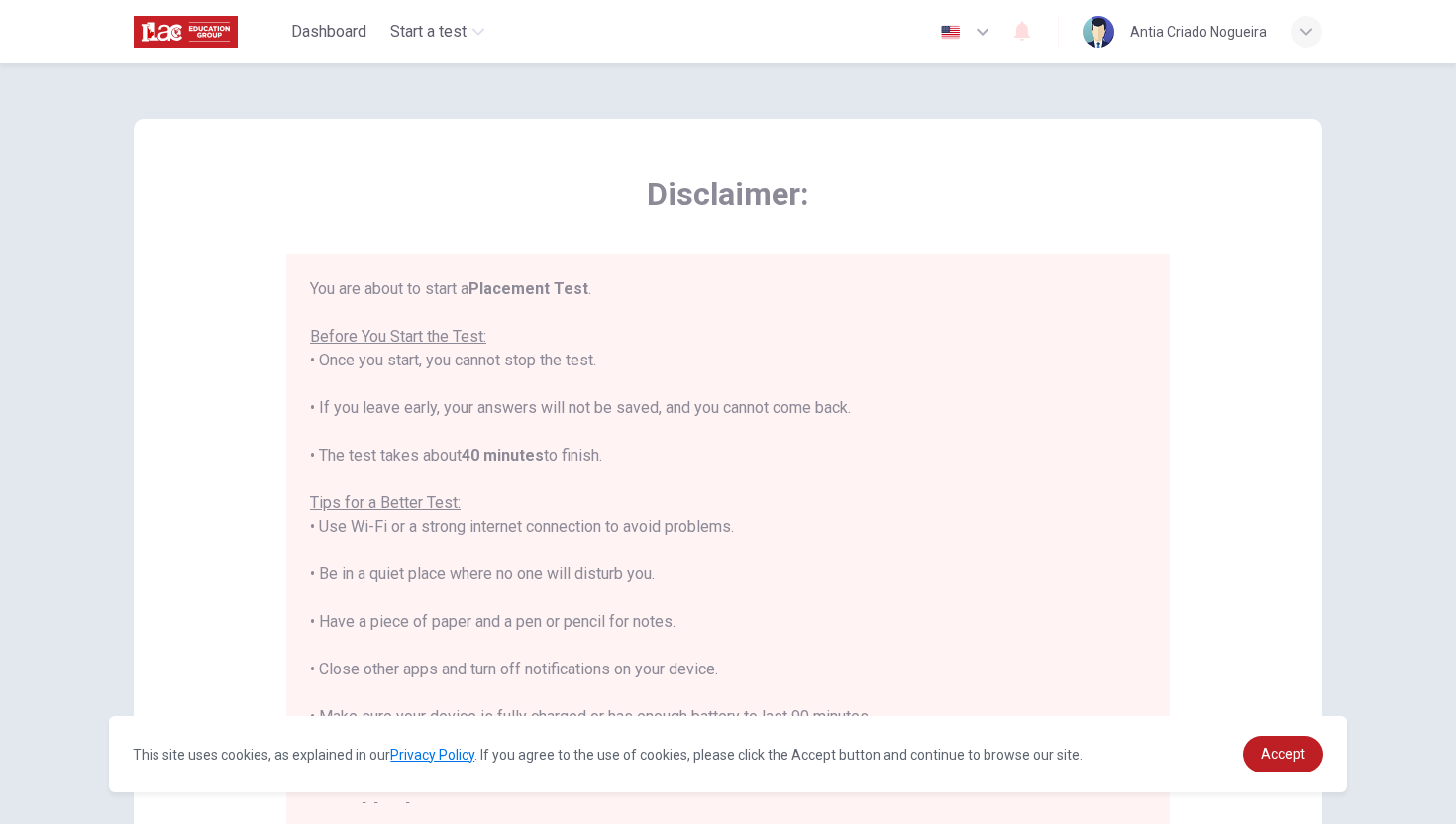 scroll, scrollTop: 23, scrollLeft: 0, axis: vertical 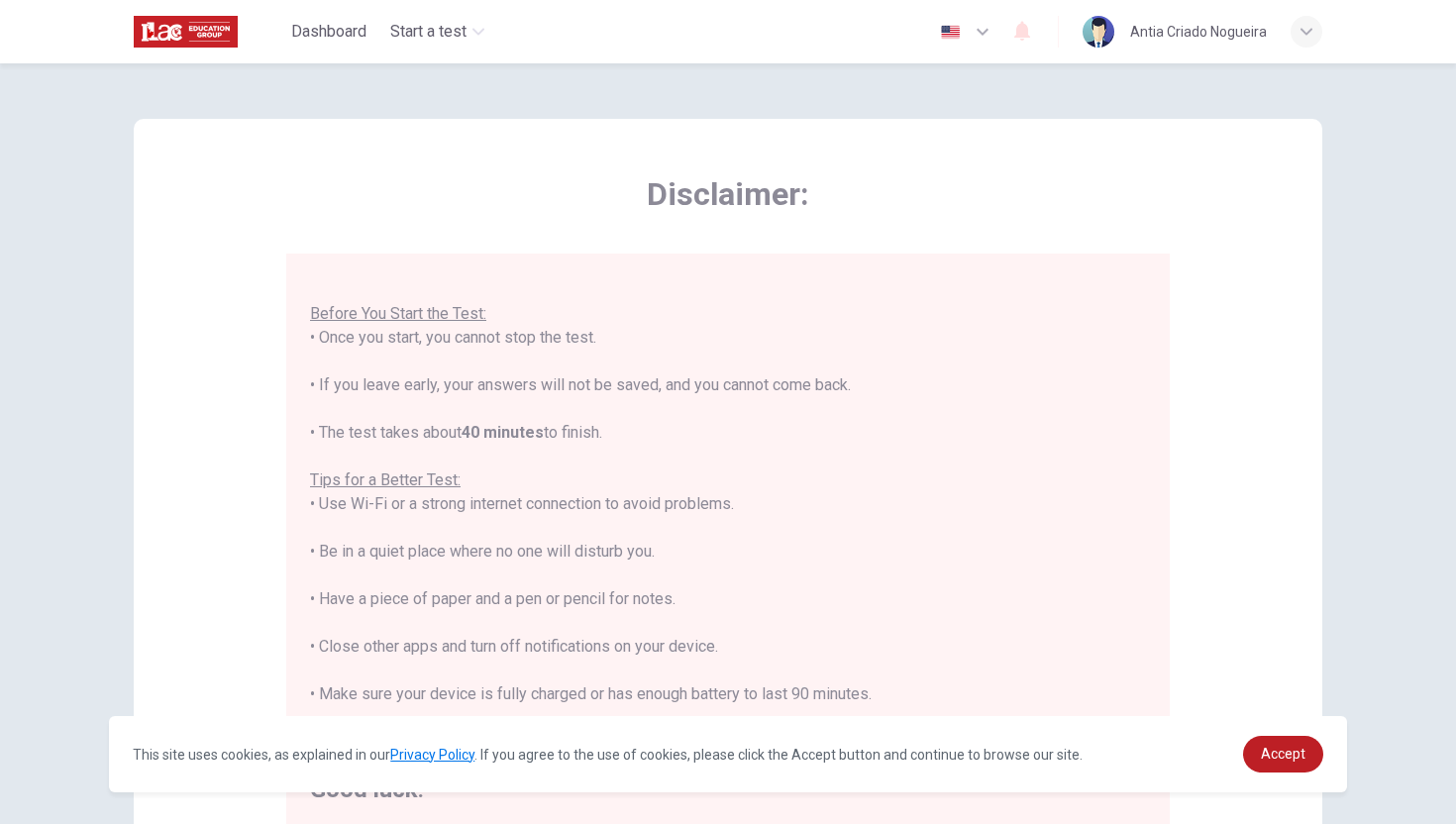 click on "You are about to start a  Placement Test .
Before You Start the Test:
• Once you start, you cannot stop the test.
• If you leave early, your answers will not be saved, and you cannot come back.
• The test takes about  40 minutes  to finish.
Tips for a Better Test:
• Use Wi-Fi or a strong internet connection to avoid problems.
• Be in a quiet place where no one will disturb you.
• Have a piece of paper and a pen or pencil for notes.
• Close other apps and turn off notifications on your device.
• Make sure your device is fully charged or has enough battery to last 90 minutes.
By clicking the button below, you agree to follow these instructions.
Good luck!" at bounding box center [728, 528] 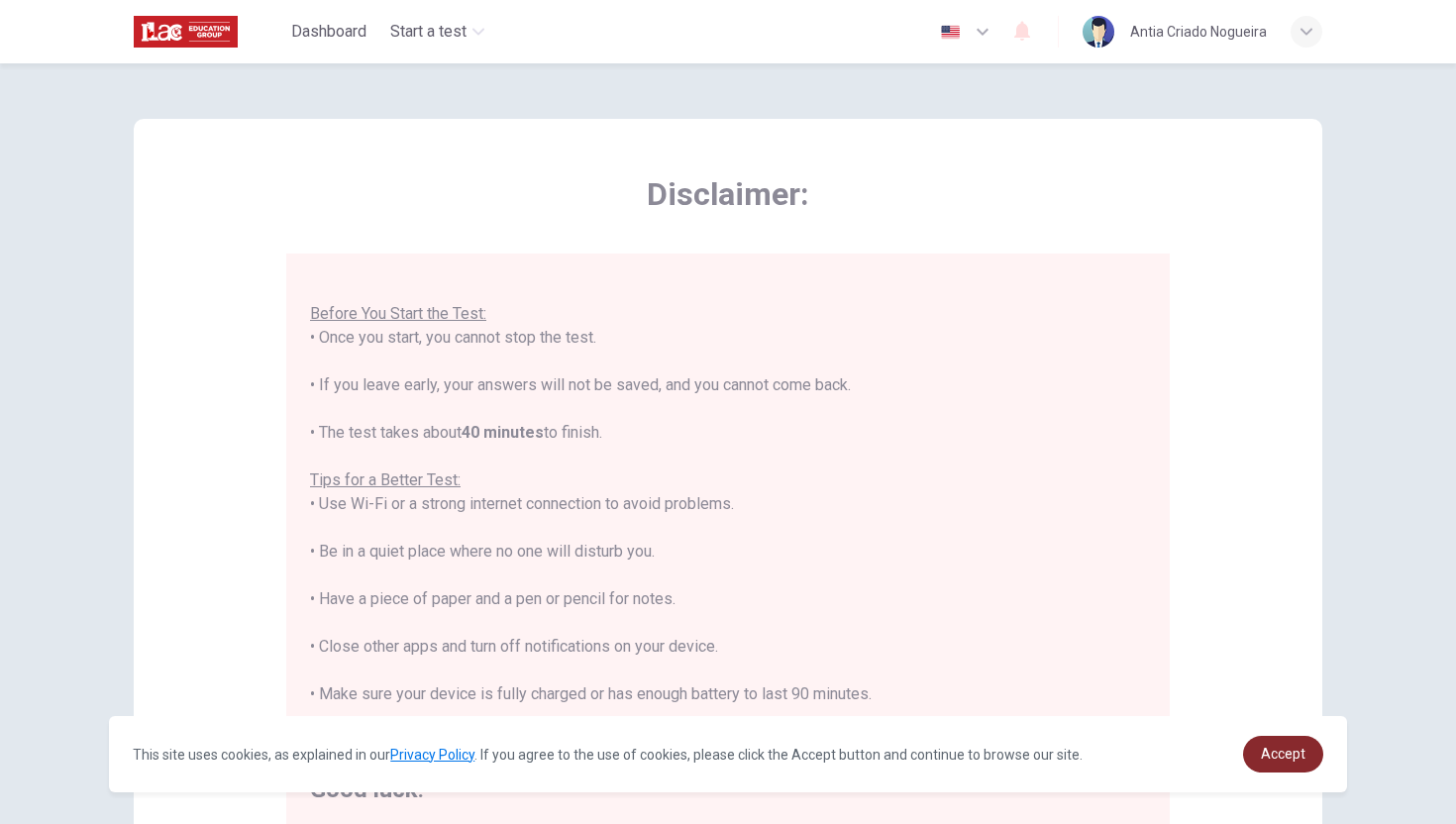 click on "Accept" at bounding box center [1283, 754] 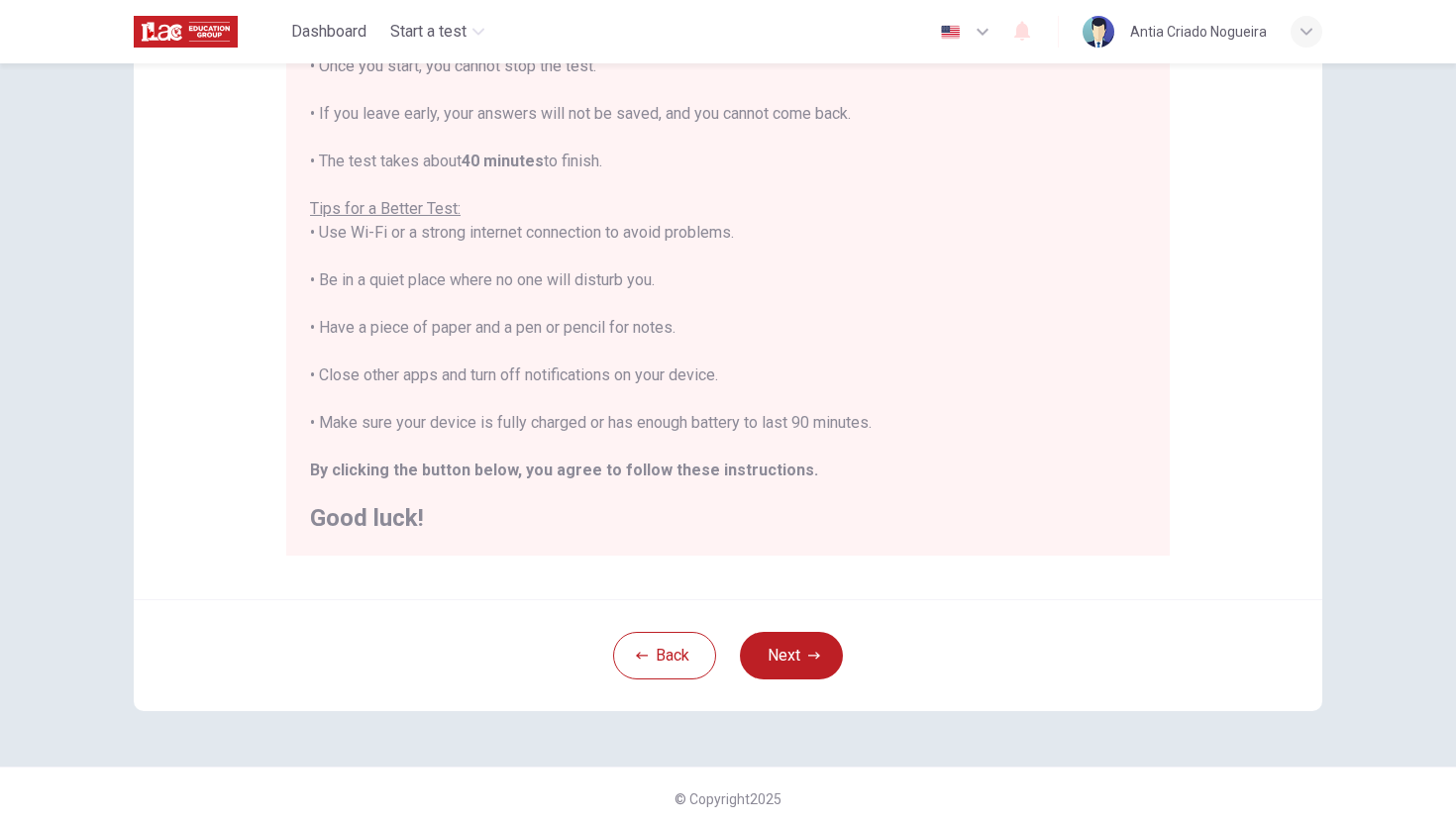 scroll, scrollTop: 277, scrollLeft: 0, axis: vertical 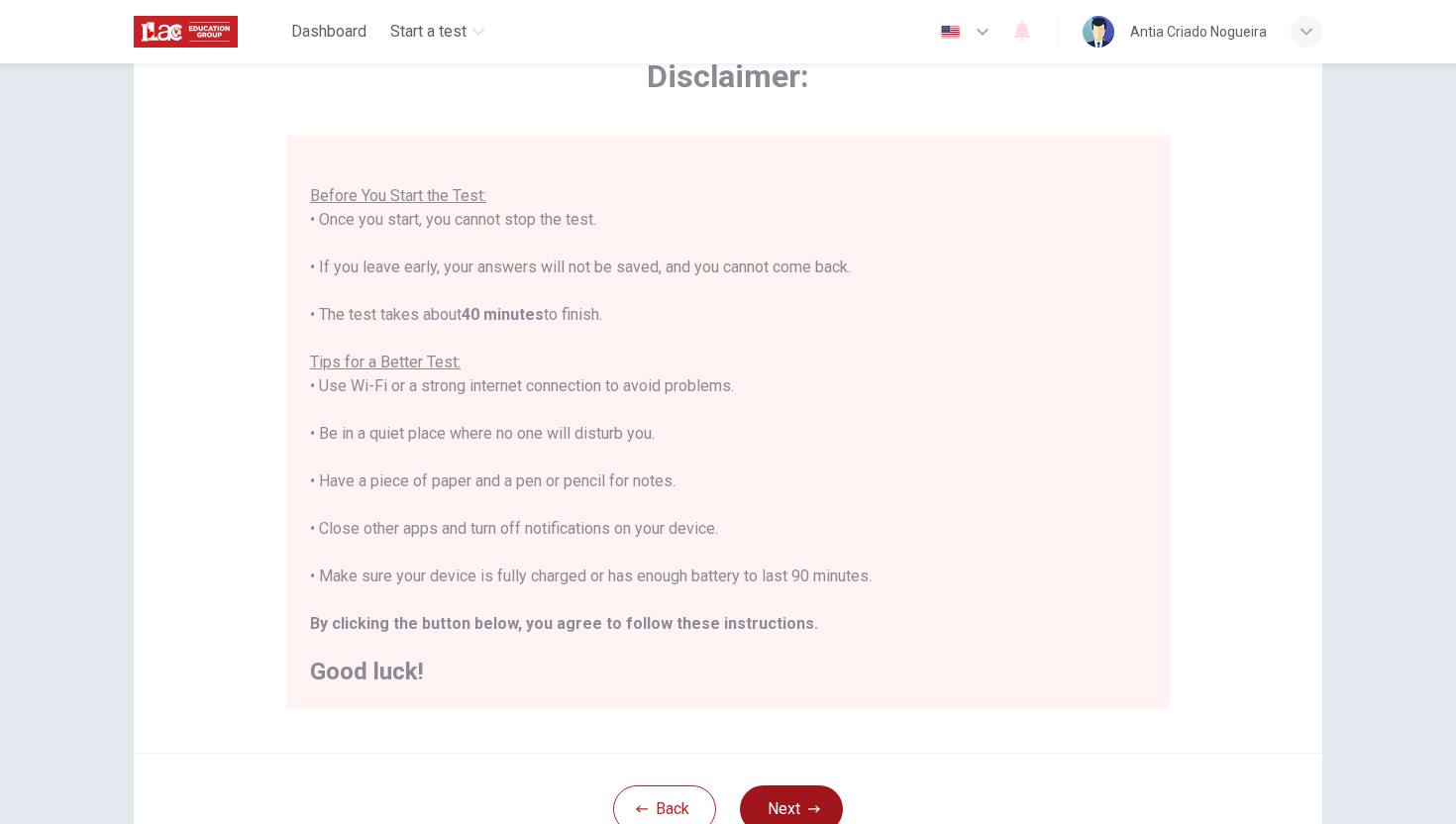 click on "Next" at bounding box center (791, 809) 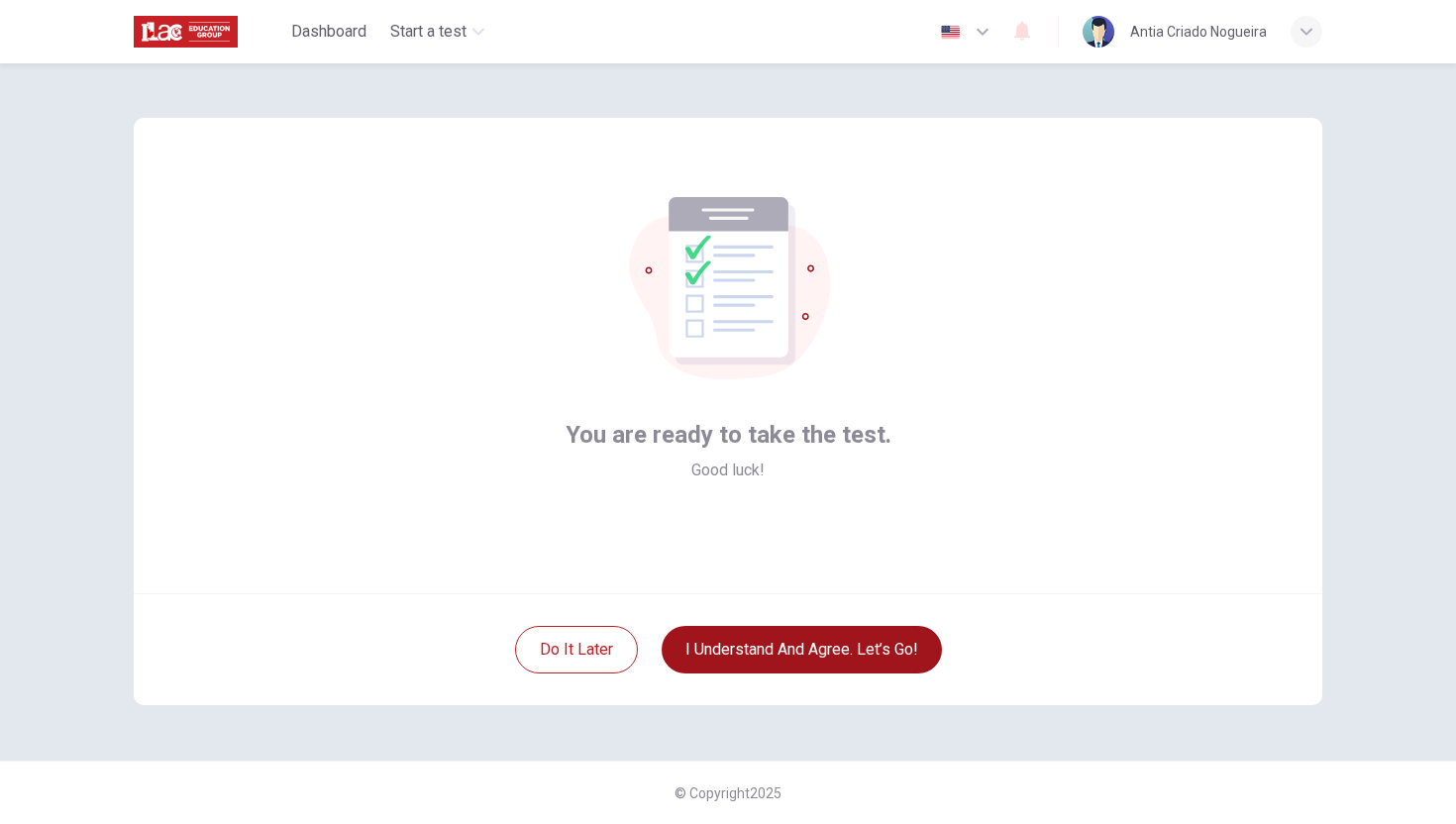 scroll, scrollTop: 1, scrollLeft: 0, axis: vertical 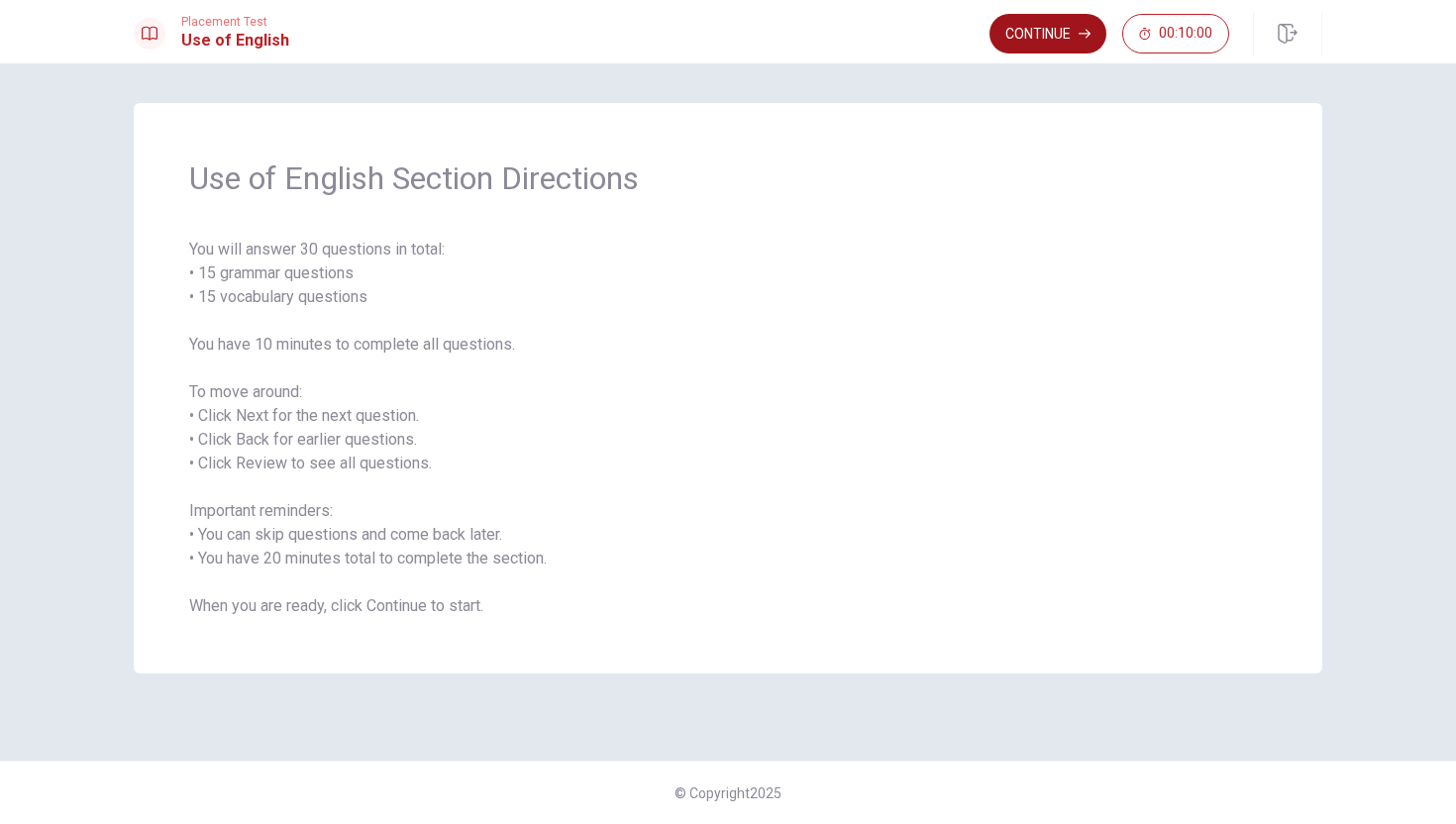 click on "Continue" at bounding box center (1048, 34) 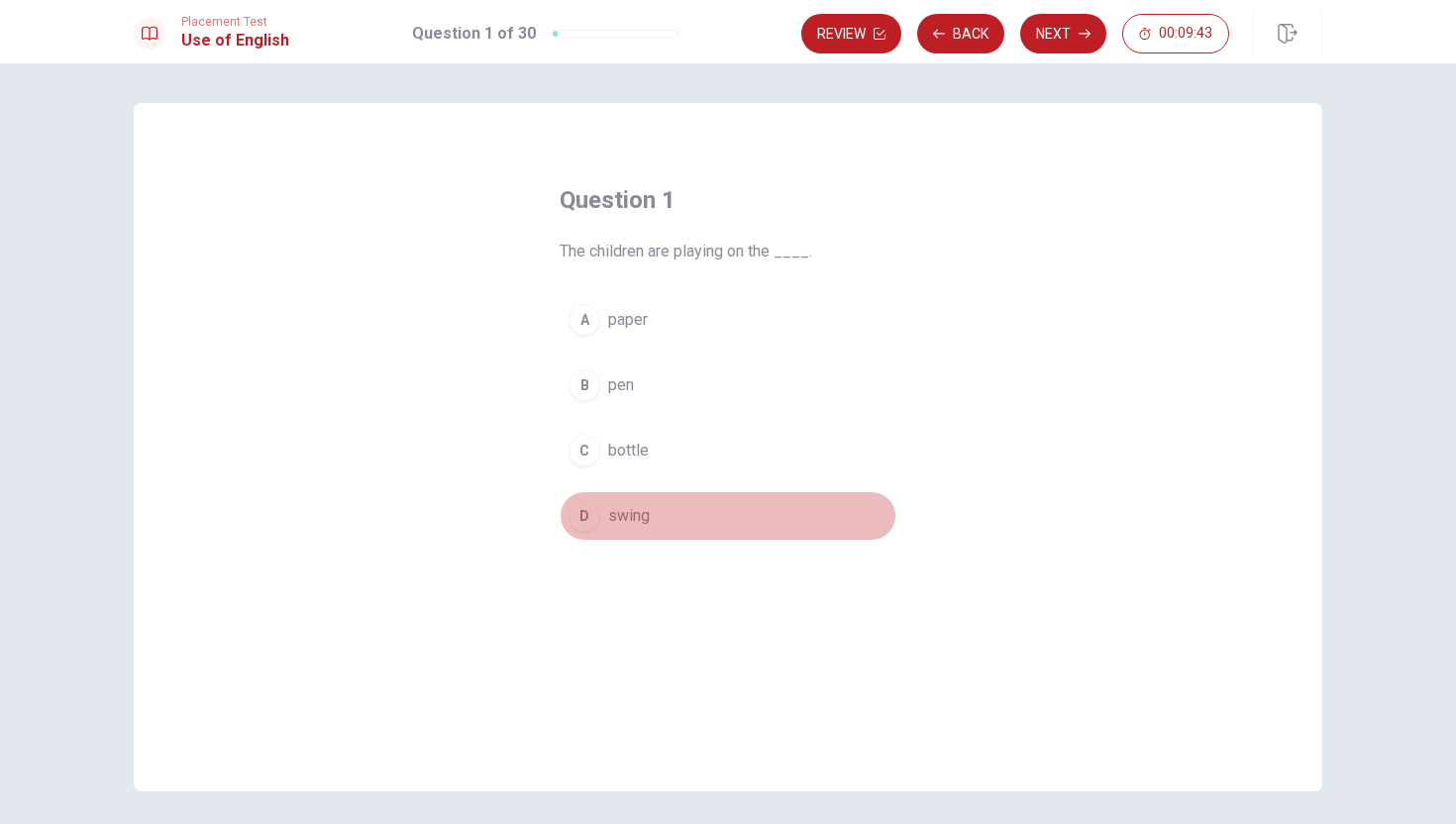 click on "D" at bounding box center [584, 516] 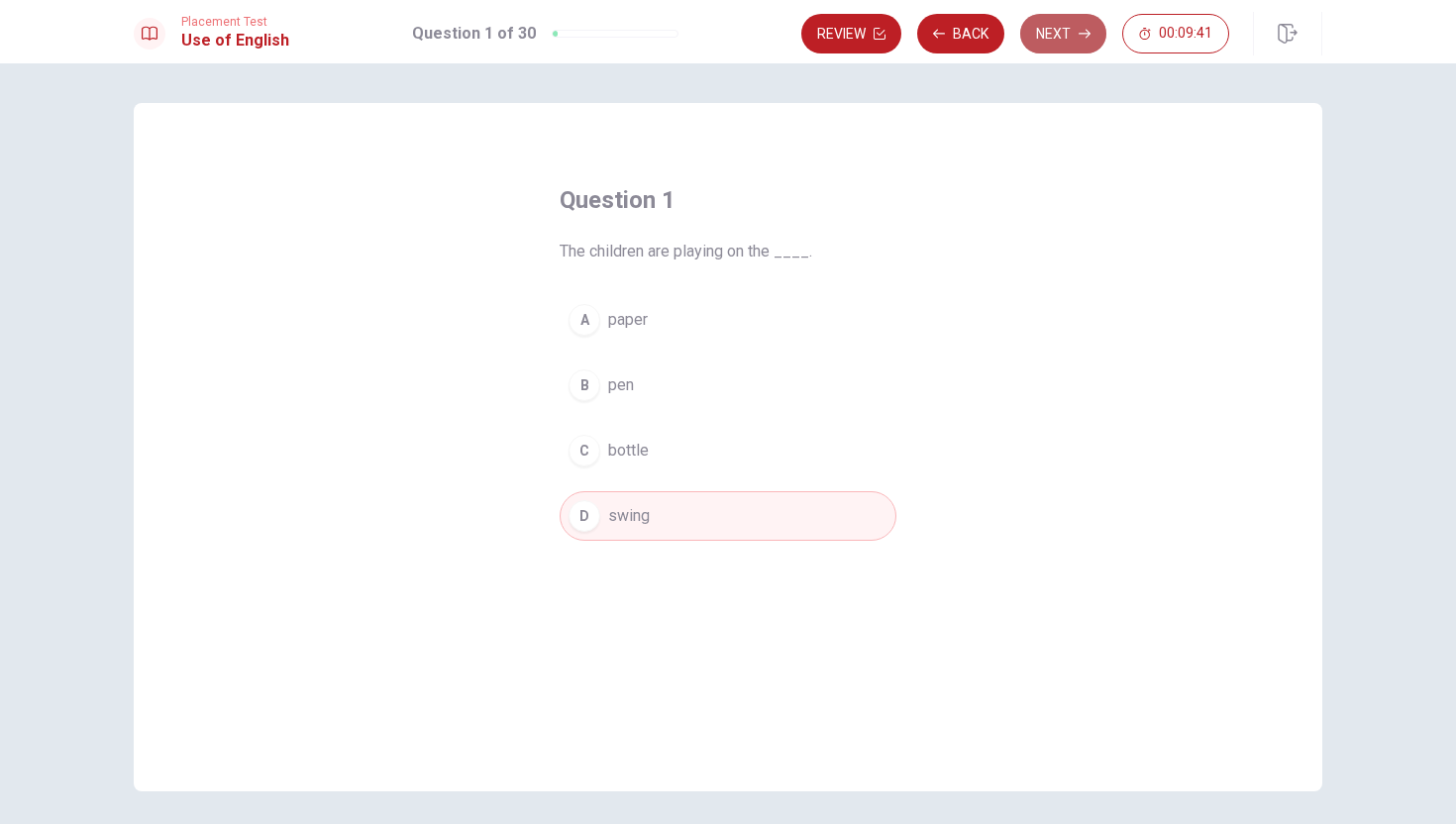 click on "Next" at bounding box center (1063, 34) 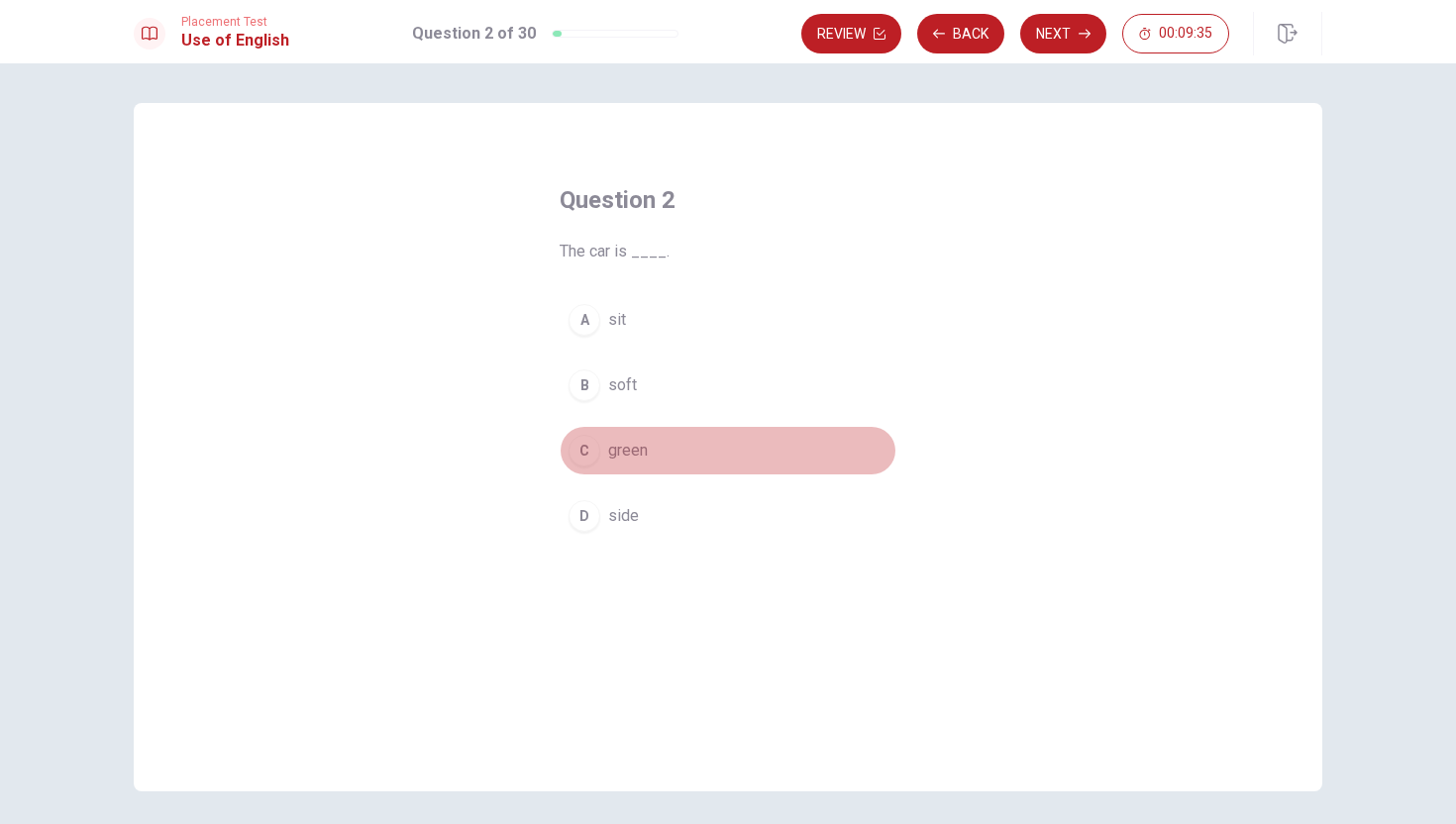 click on "C" at bounding box center [584, 451] 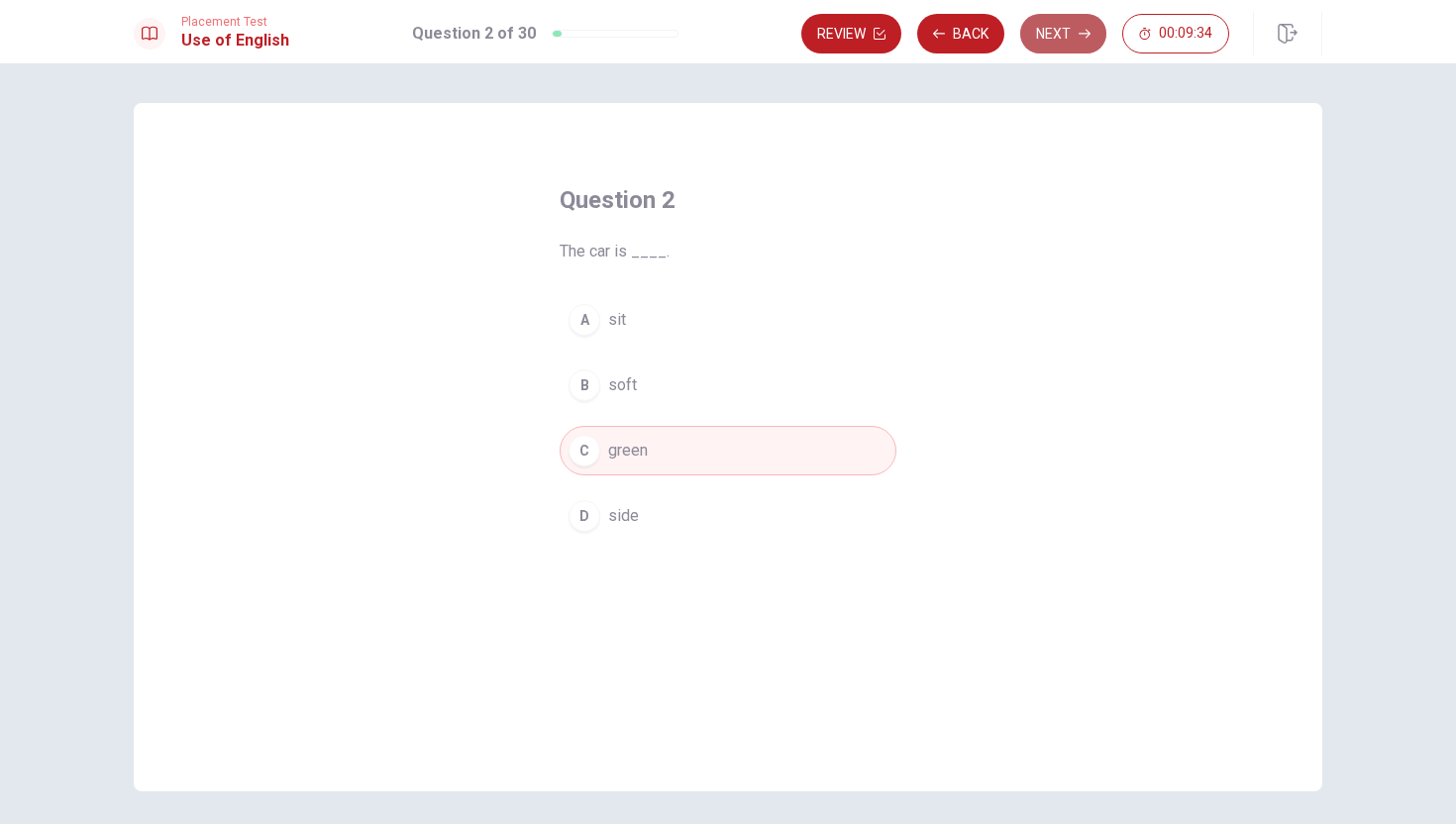click on "Next" at bounding box center (1063, 34) 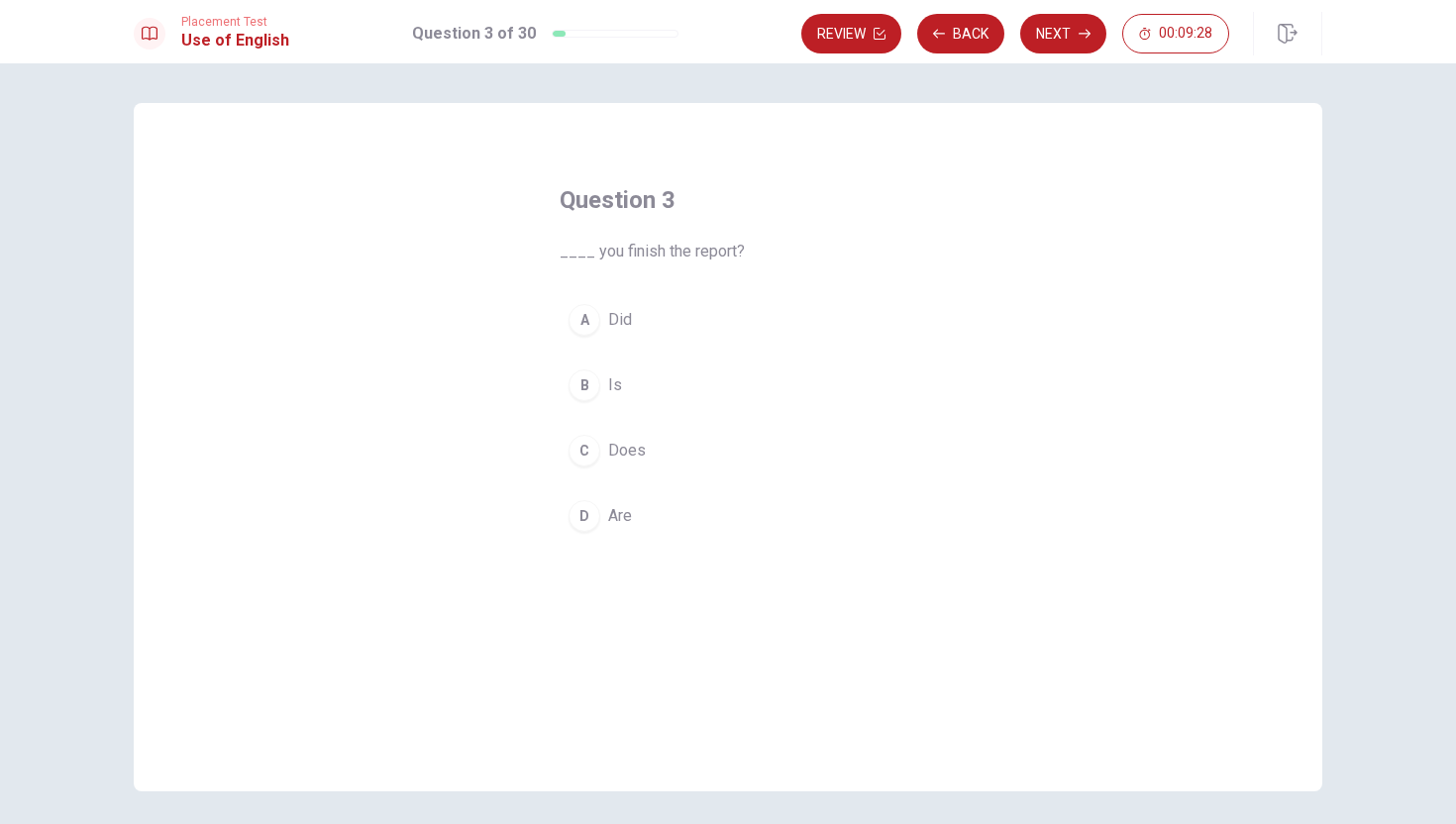 click on "A" at bounding box center [584, 320] 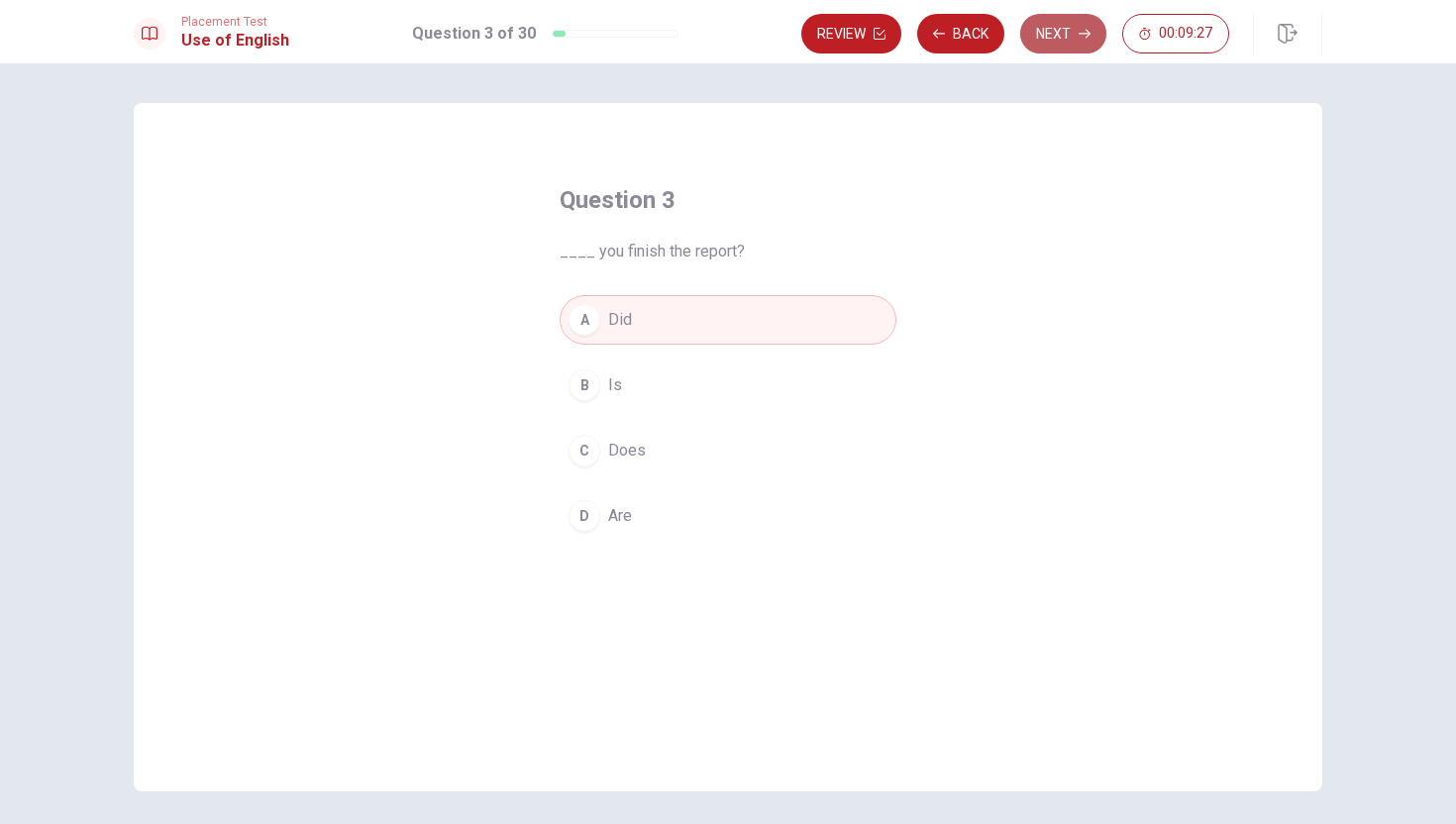 click on "Next" at bounding box center [1063, 34] 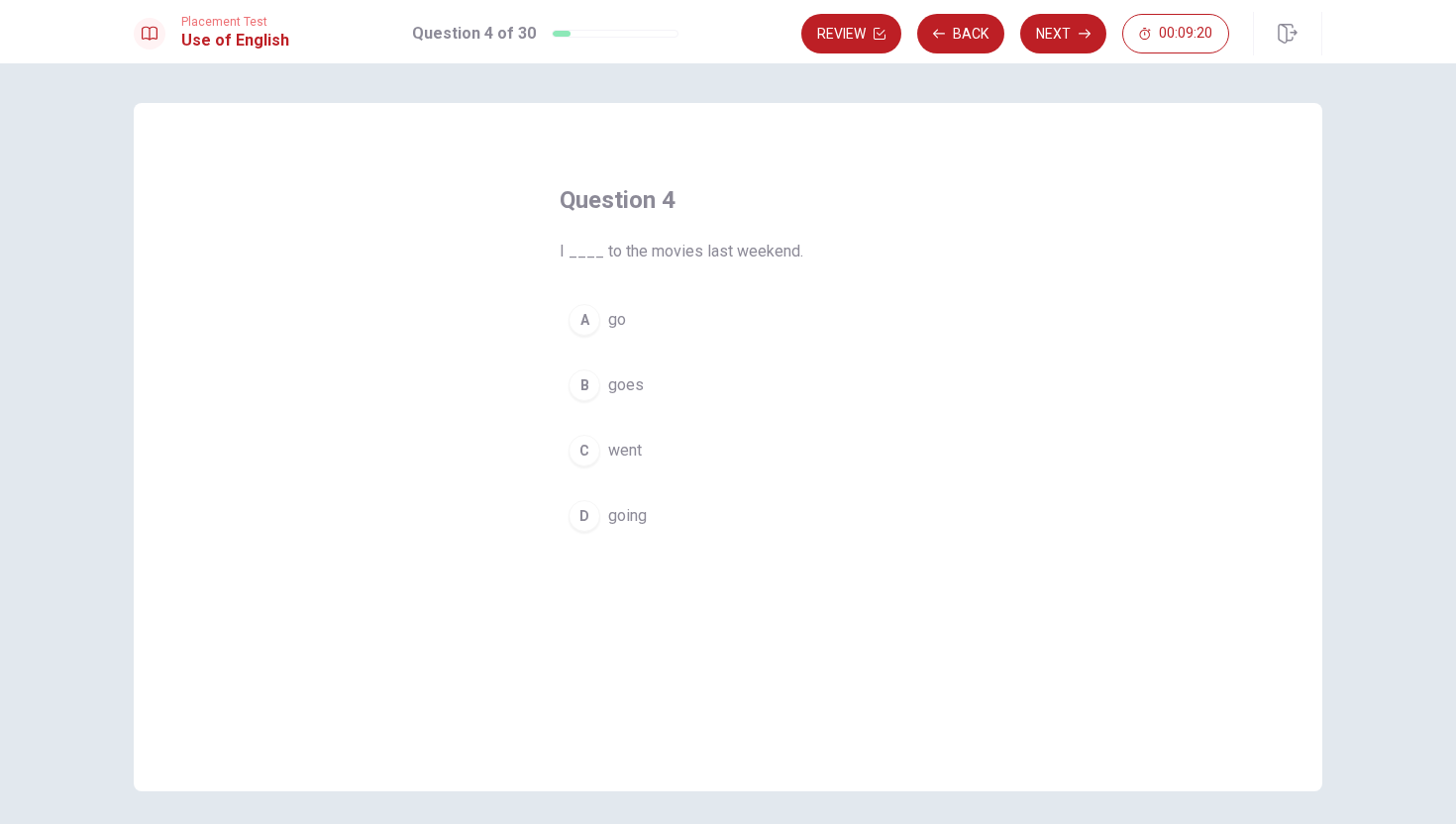 click on "C" at bounding box center (584, 451) 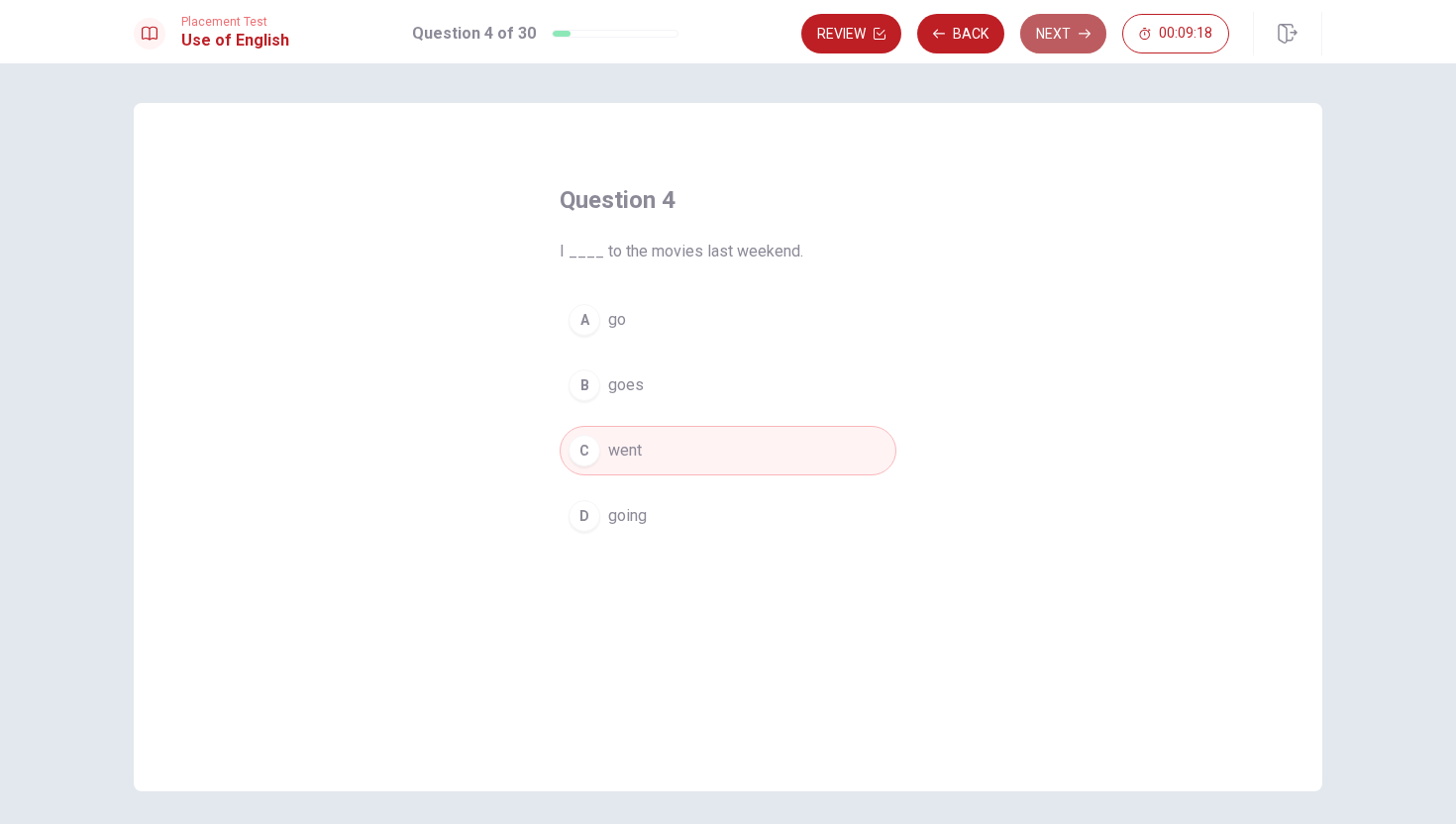 click on "Next" at bounding box center [1063, 34] 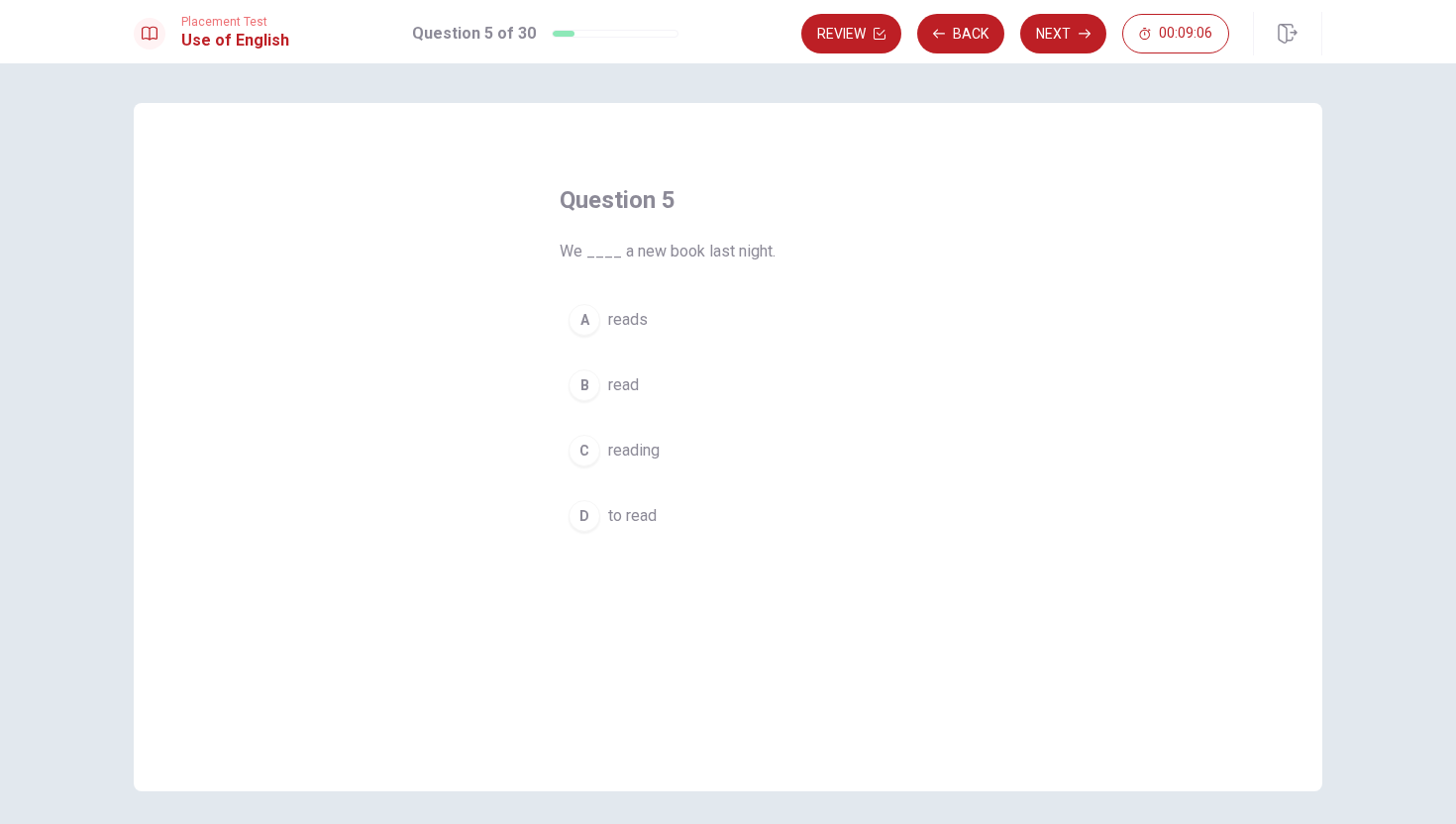 click on "B" at bounding box center [584, 385] 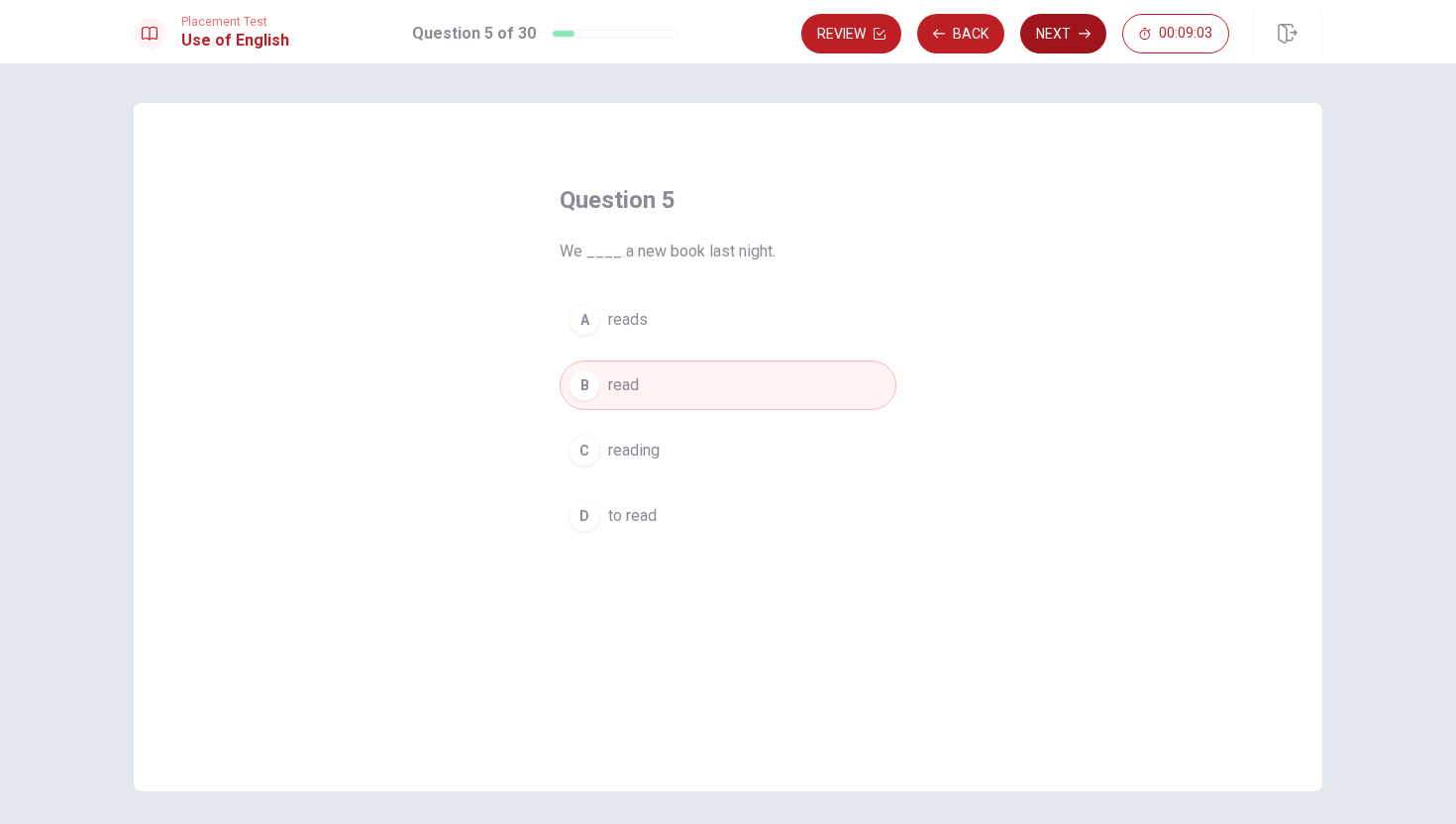 click on "Next" at bounding box center (1063, 34) 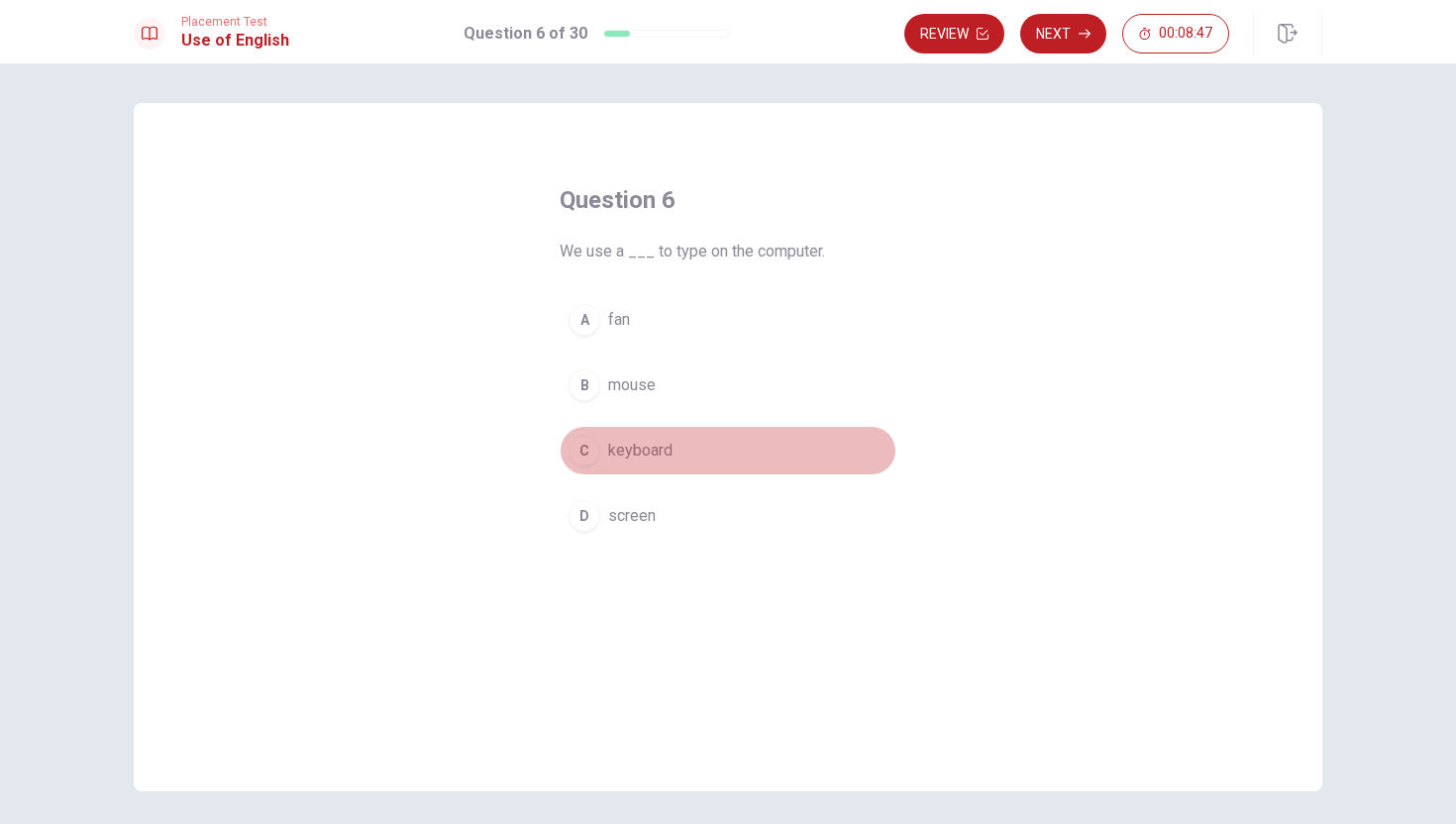 click on "C" at bounding box center (584, 451) 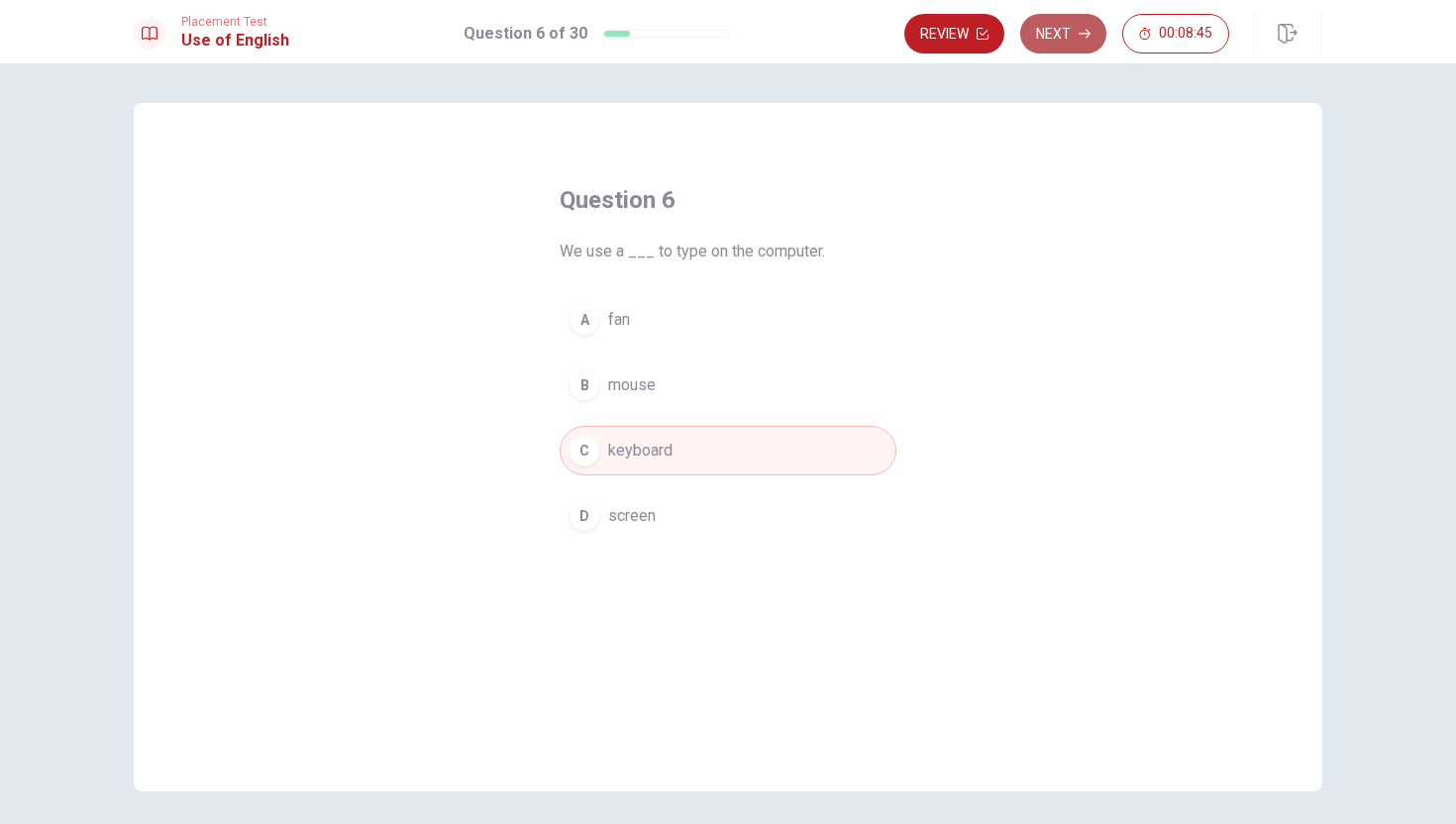 click on "Next" at bounding box center (1063, 34) 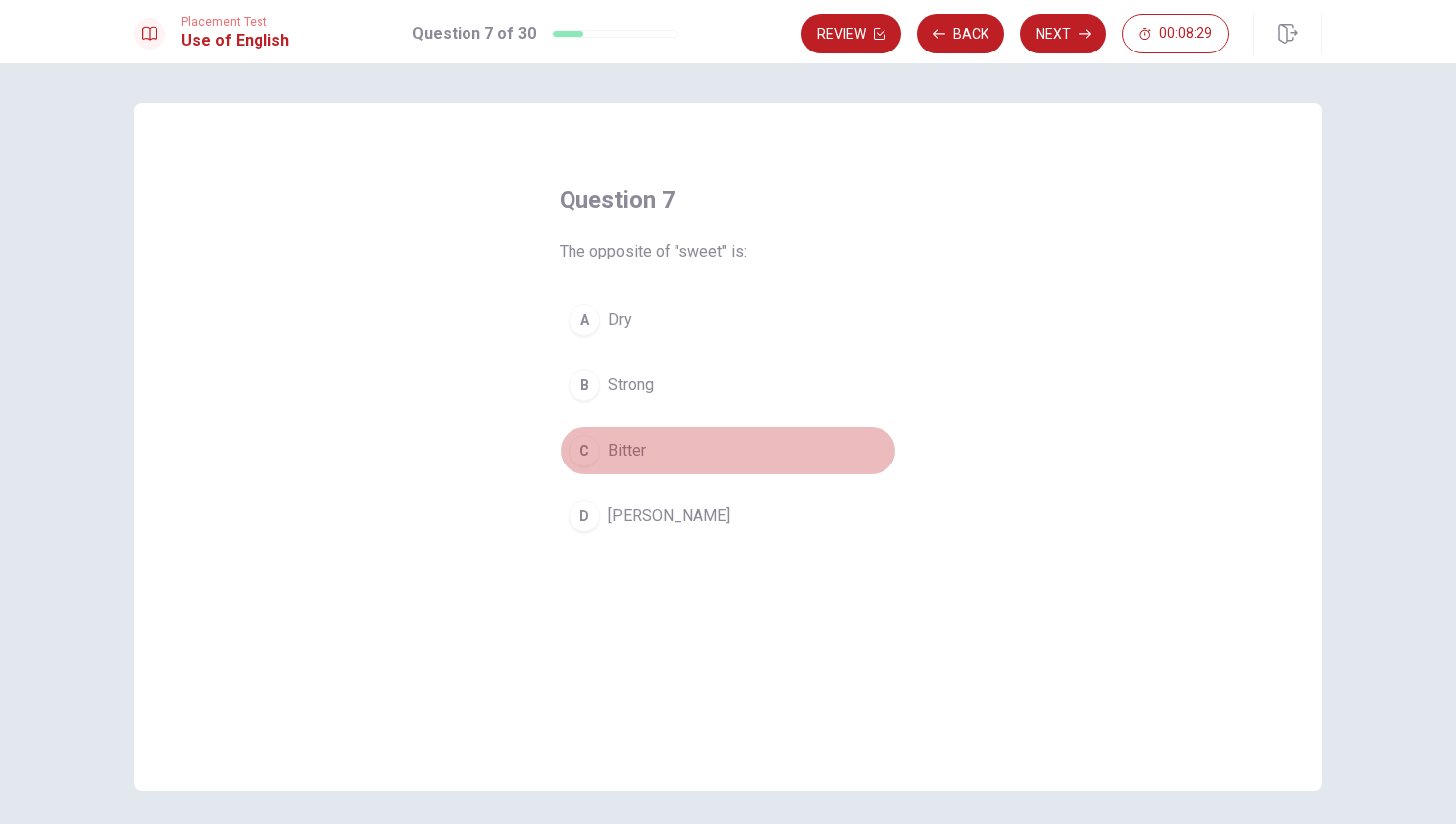 click on "C" at bounding box center (584, 451) 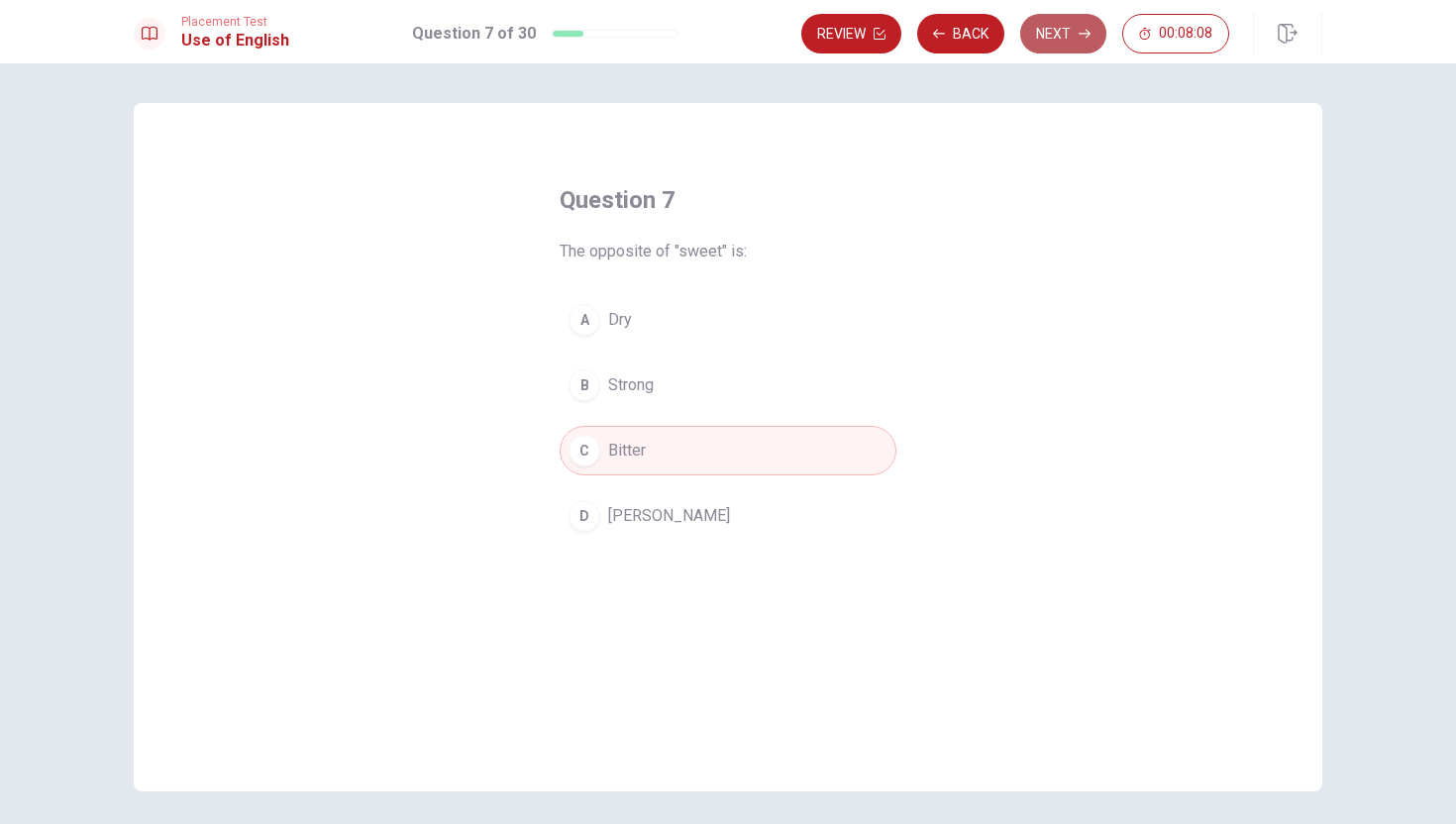 click on "Next" at bounding box center (1063, 34) 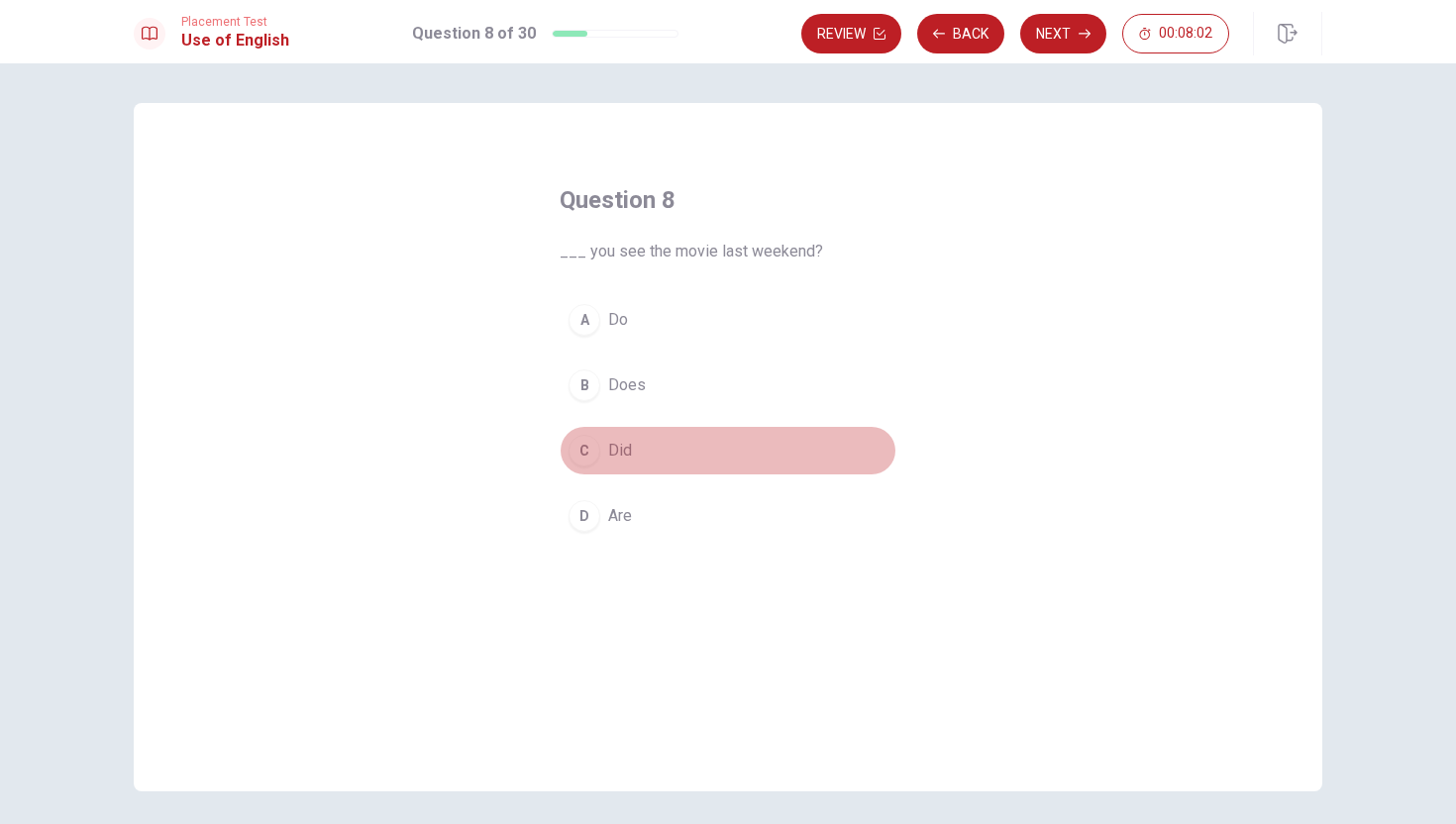 click on "C" at bounding box center (584, 451) 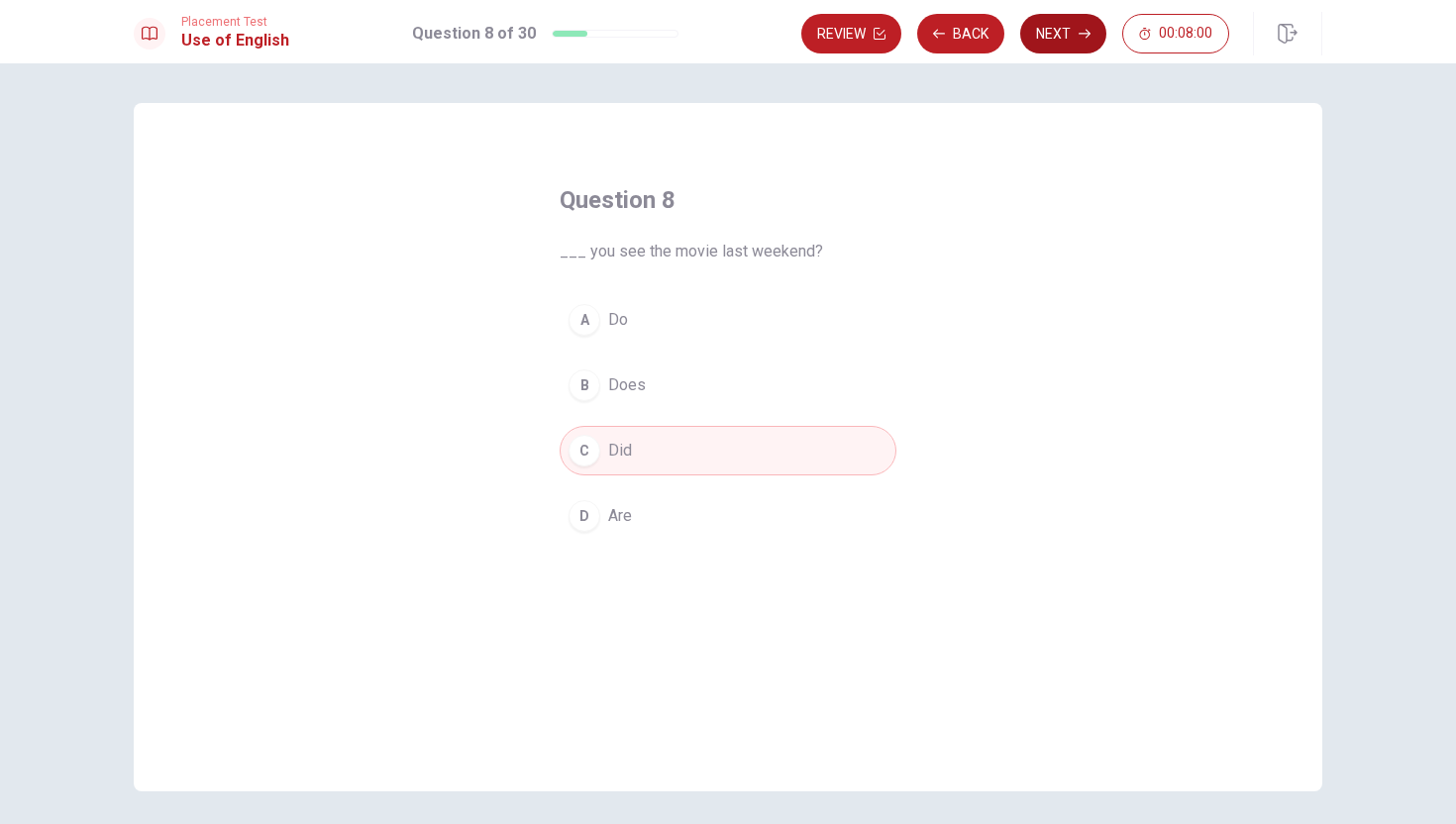 click on "Next" at bounding box center (1063, 34) 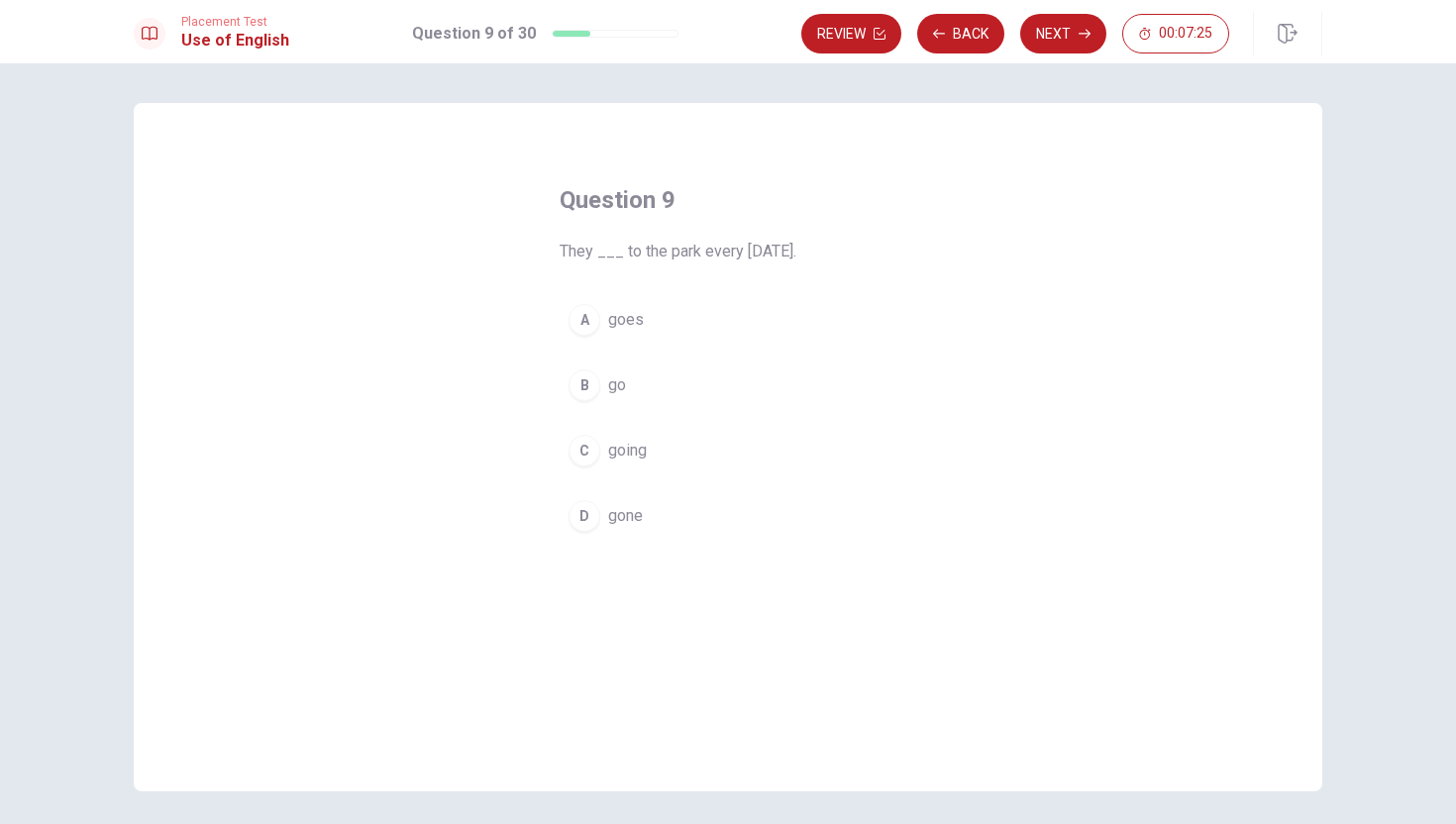 click on "B" at bounding box center (584, 385) 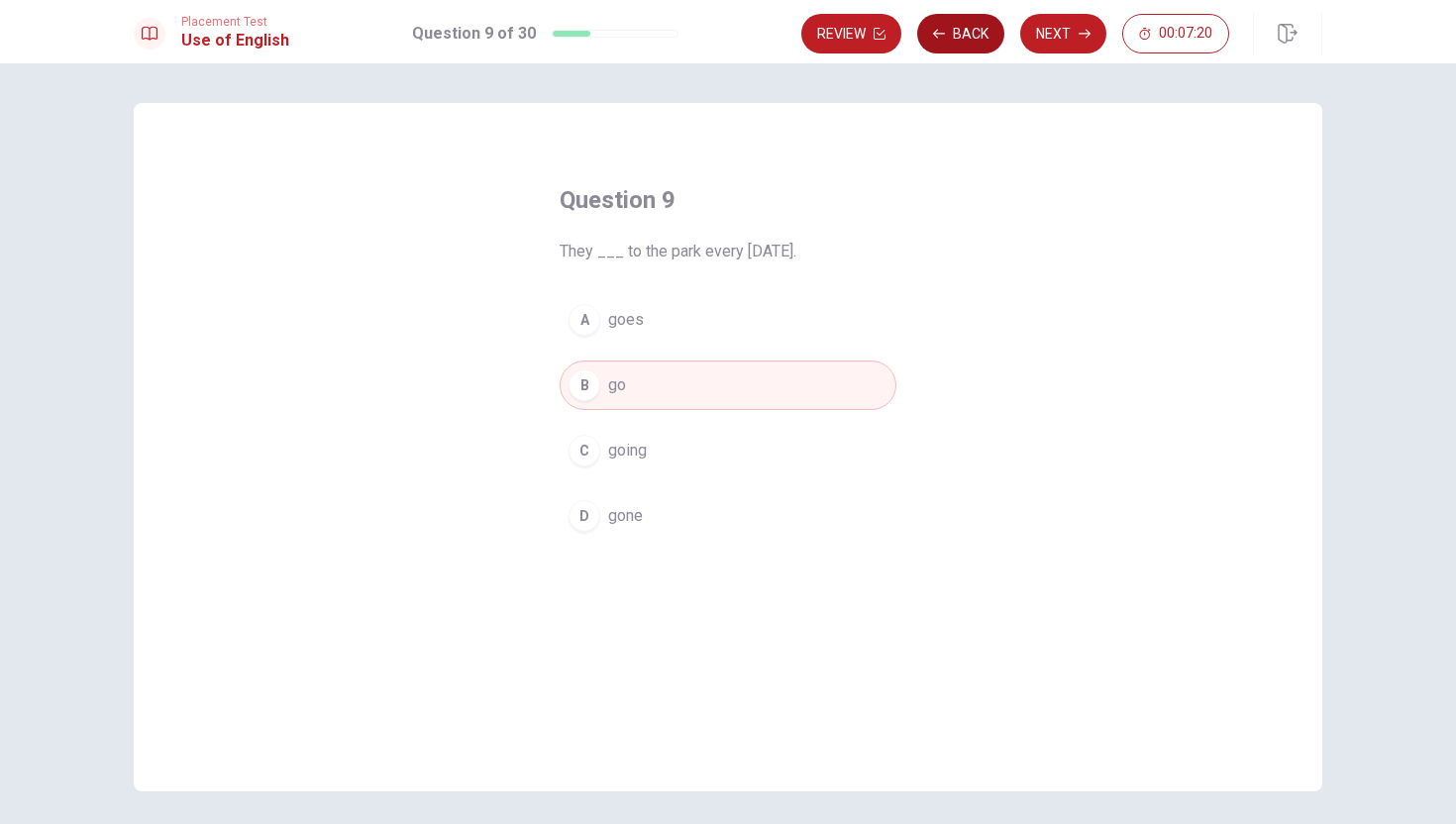 click on "Back" at bounding box center [961, 34] 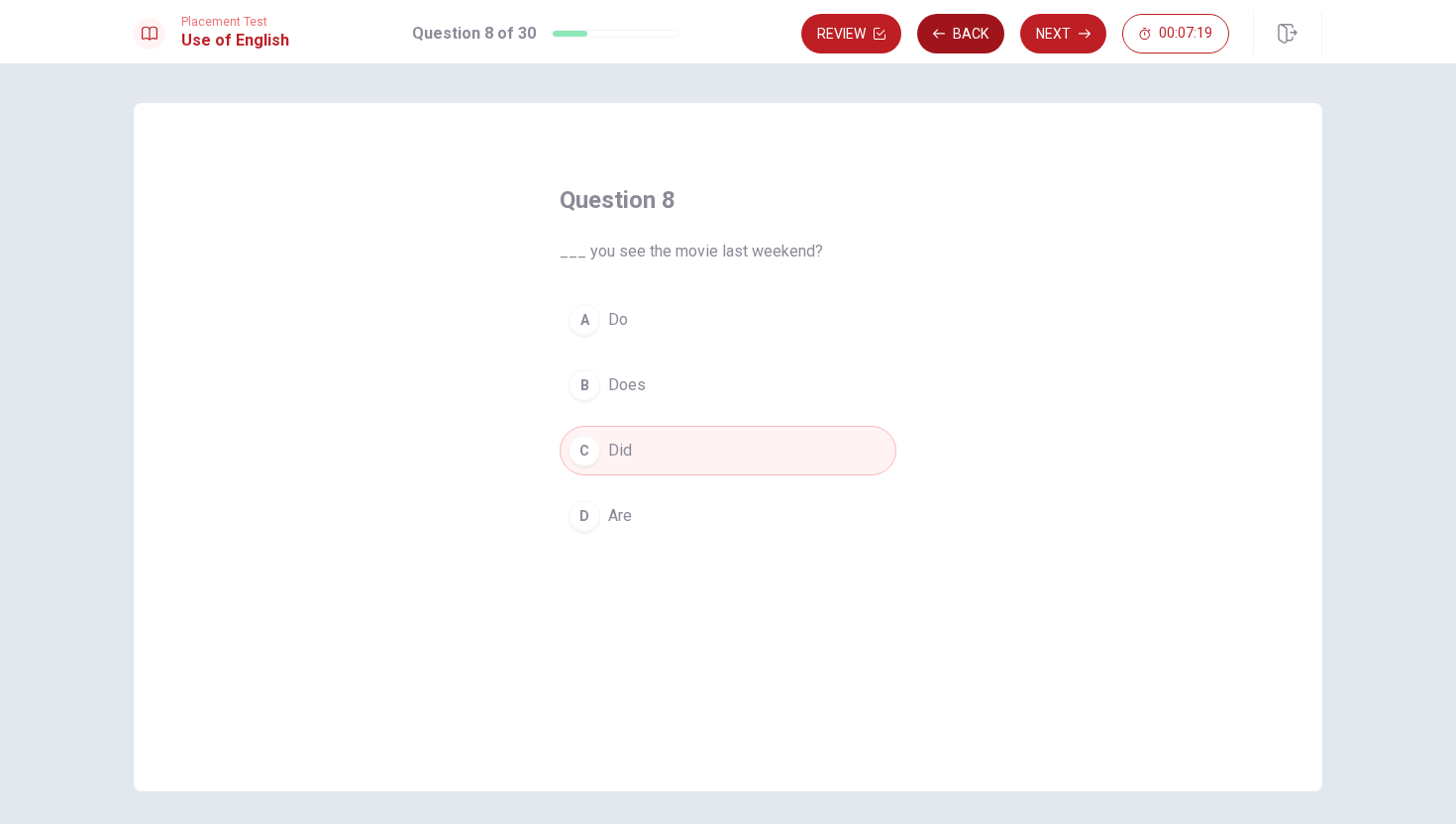 click on "Back" at bounding box center [961, 34] 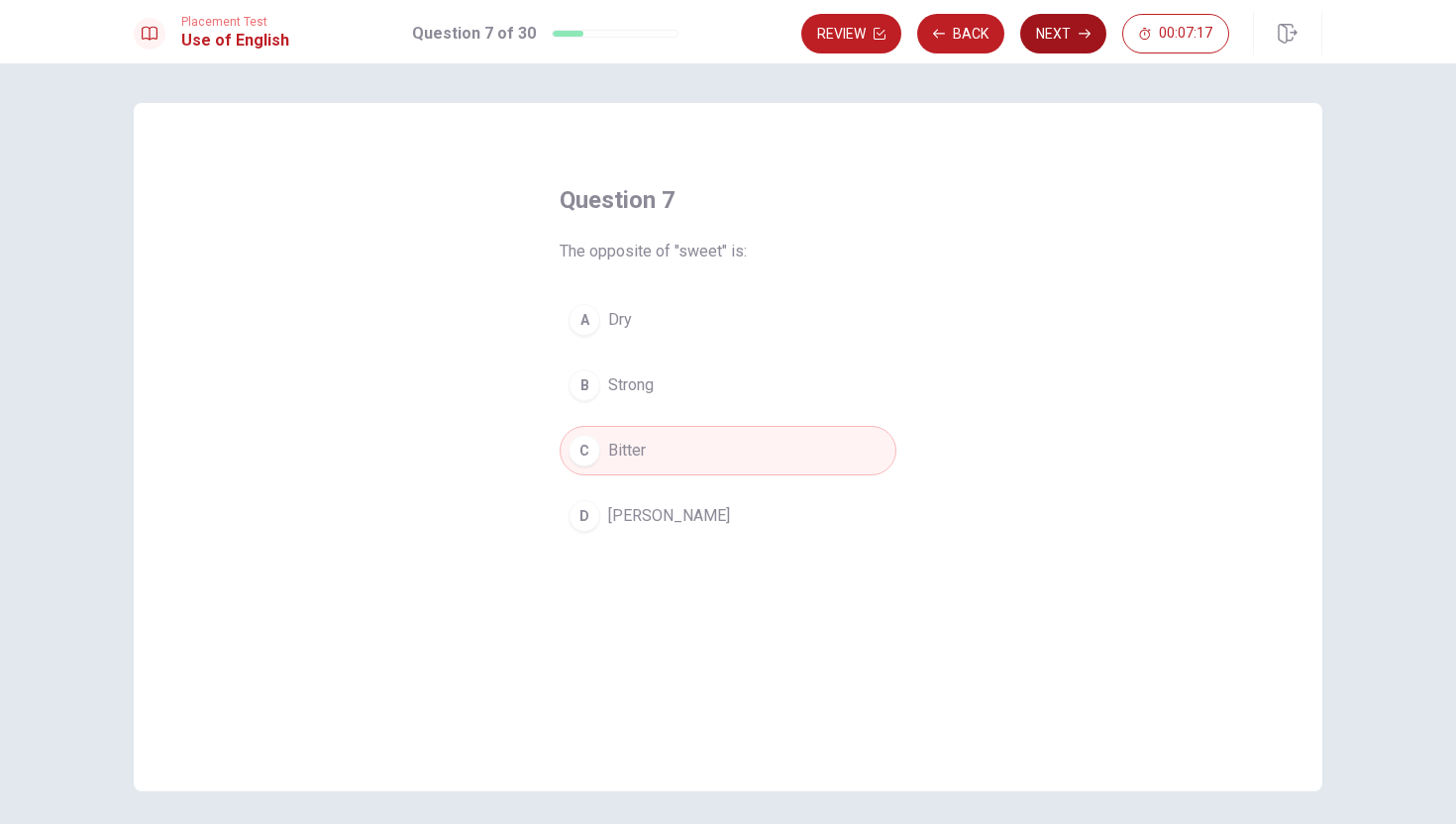 click 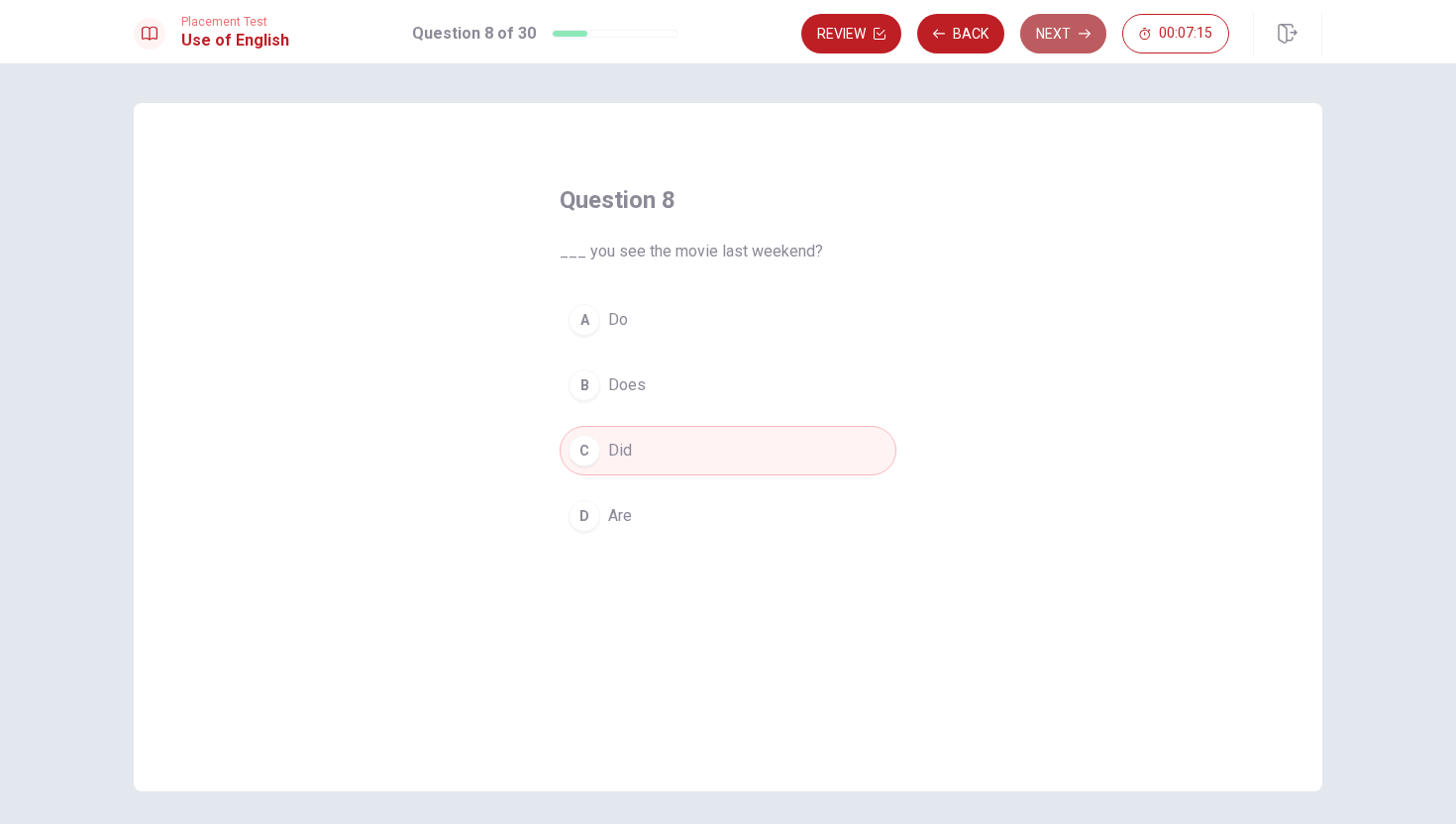 click on "Next" at bounding box center (1063, 34) 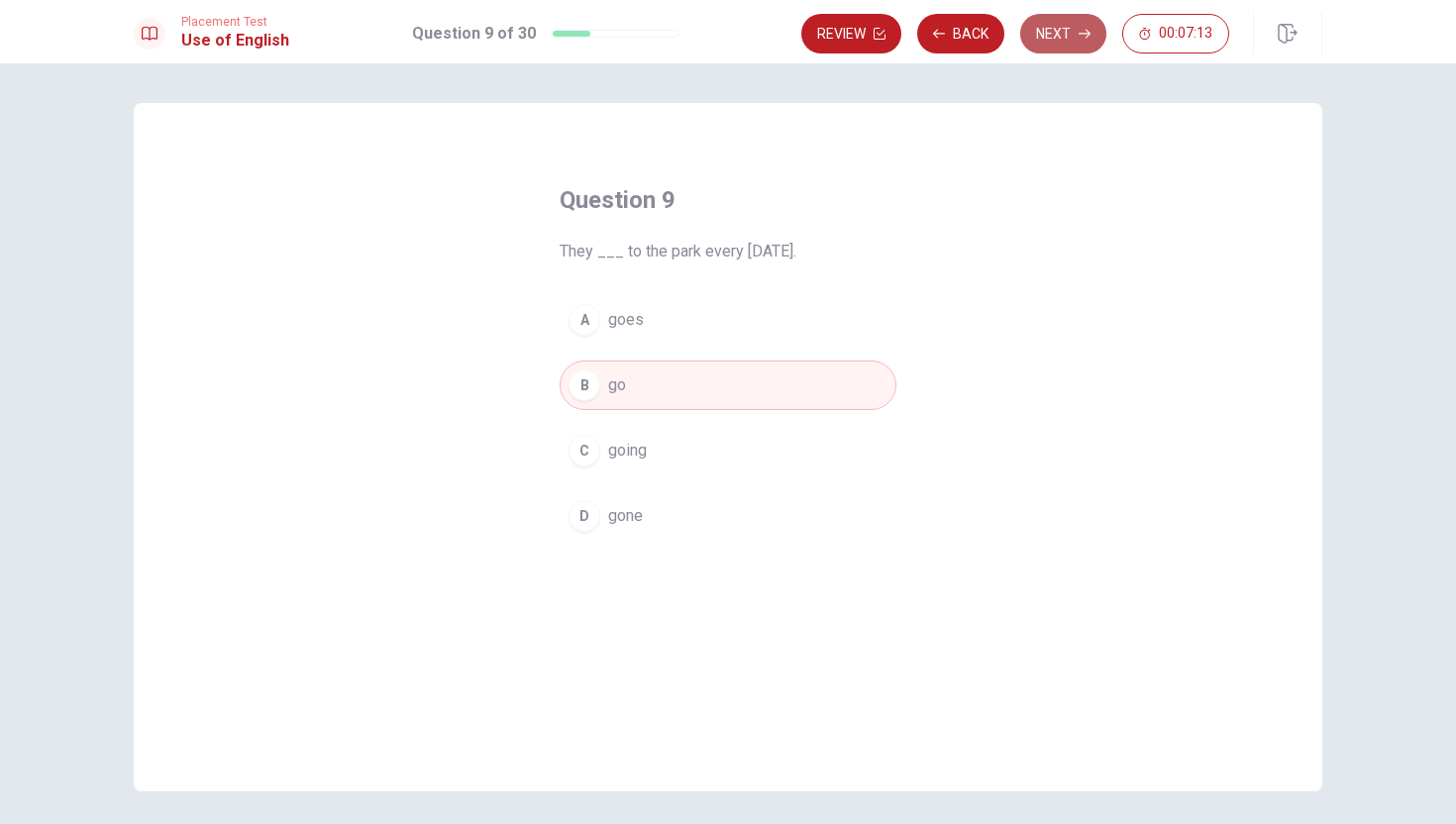 click on "Next" at bounding box center [1063, 34] 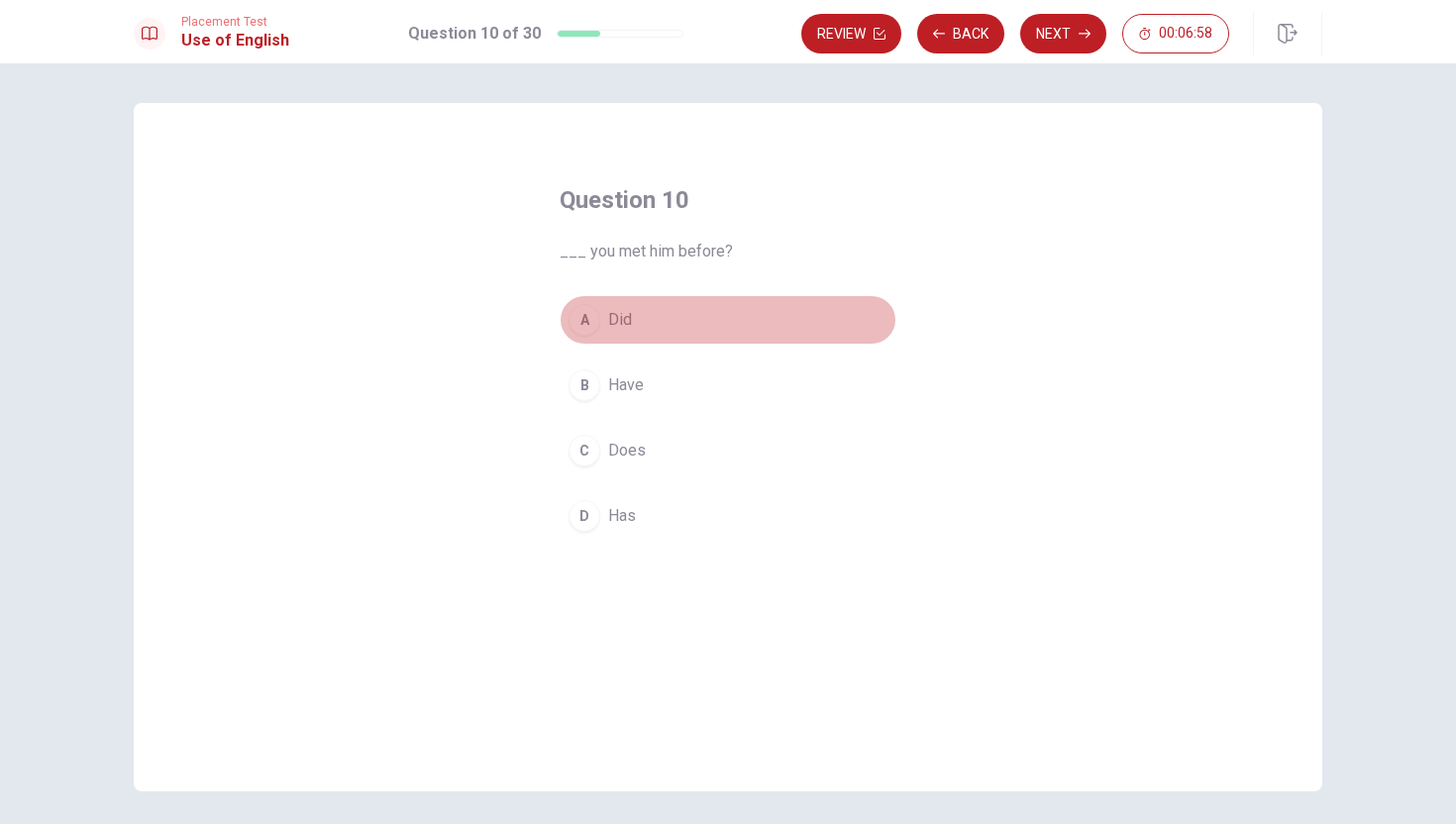 click on "A" at bounding box center (584, 320) 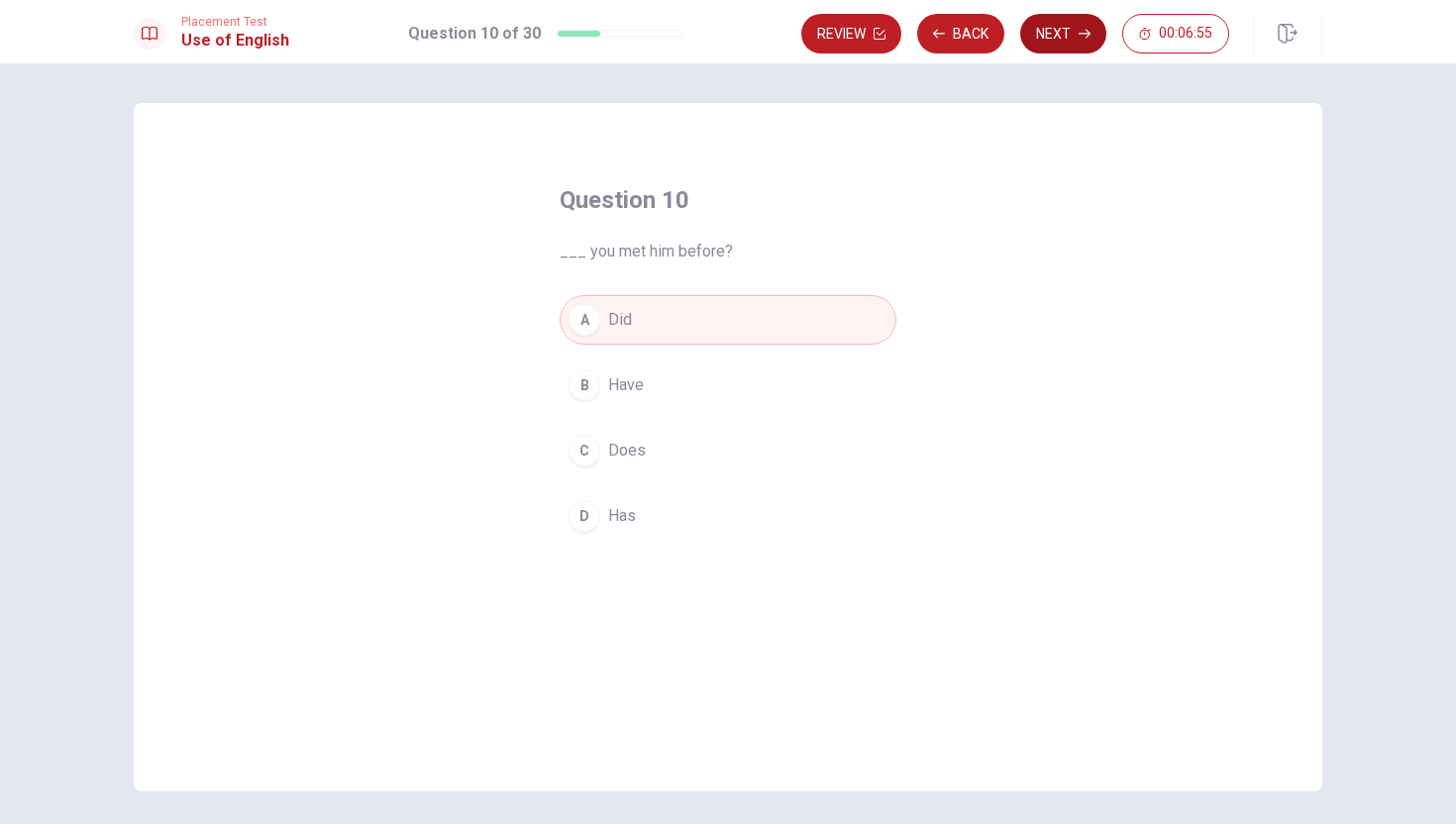 click 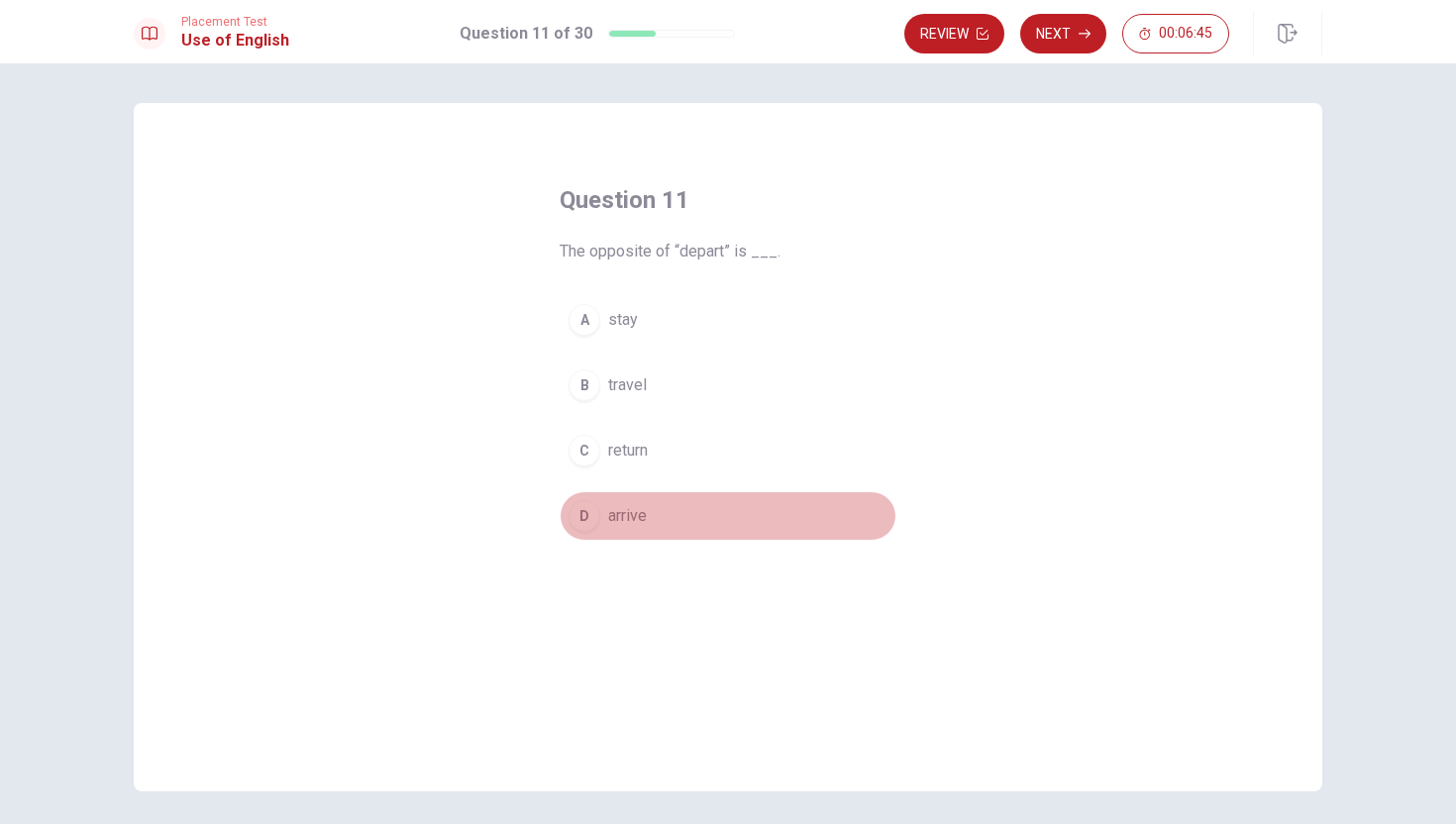 click on "D" at bounding box center [584, 516] 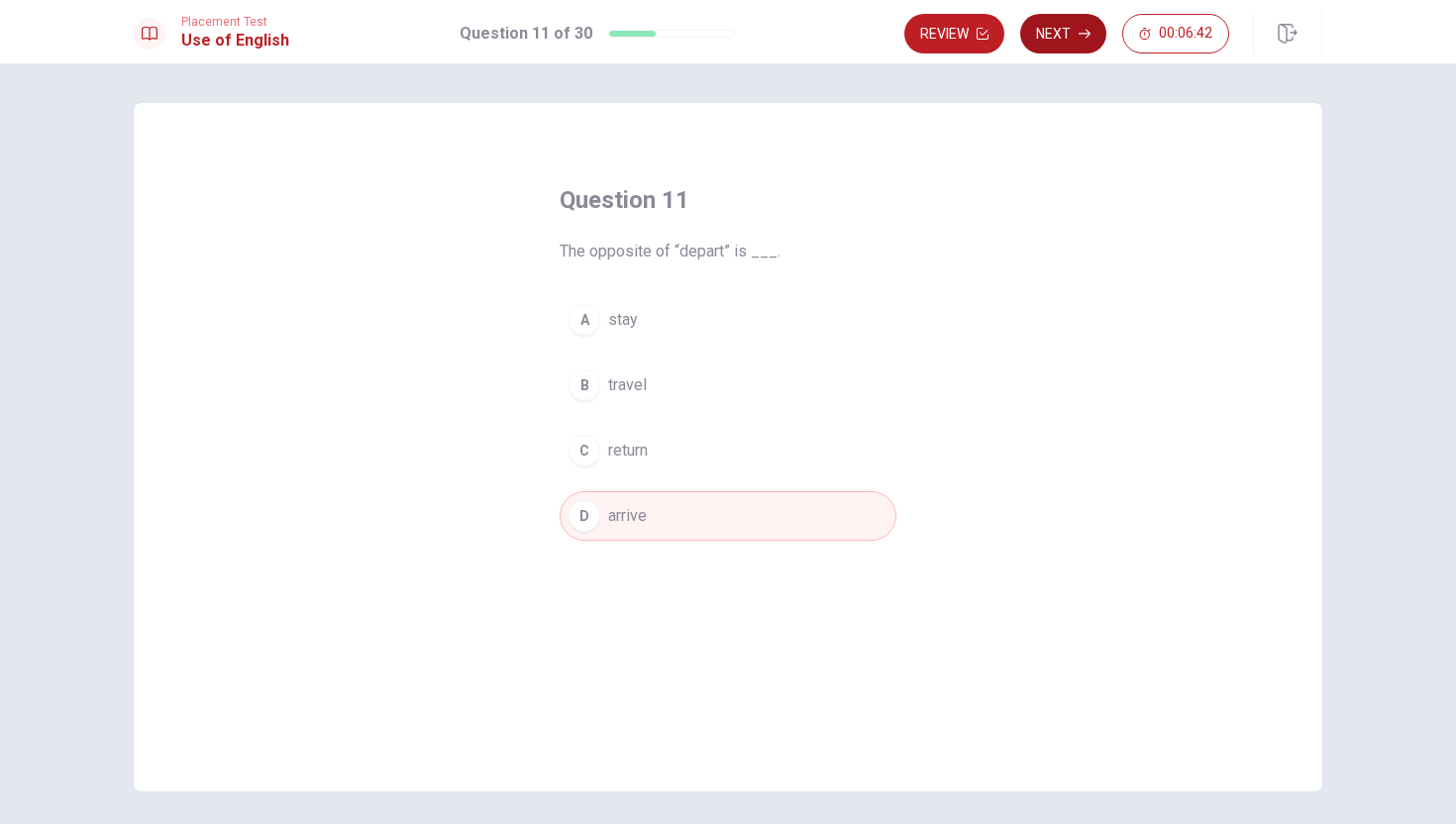 click on "Next" at bounding box center (1063, 34) 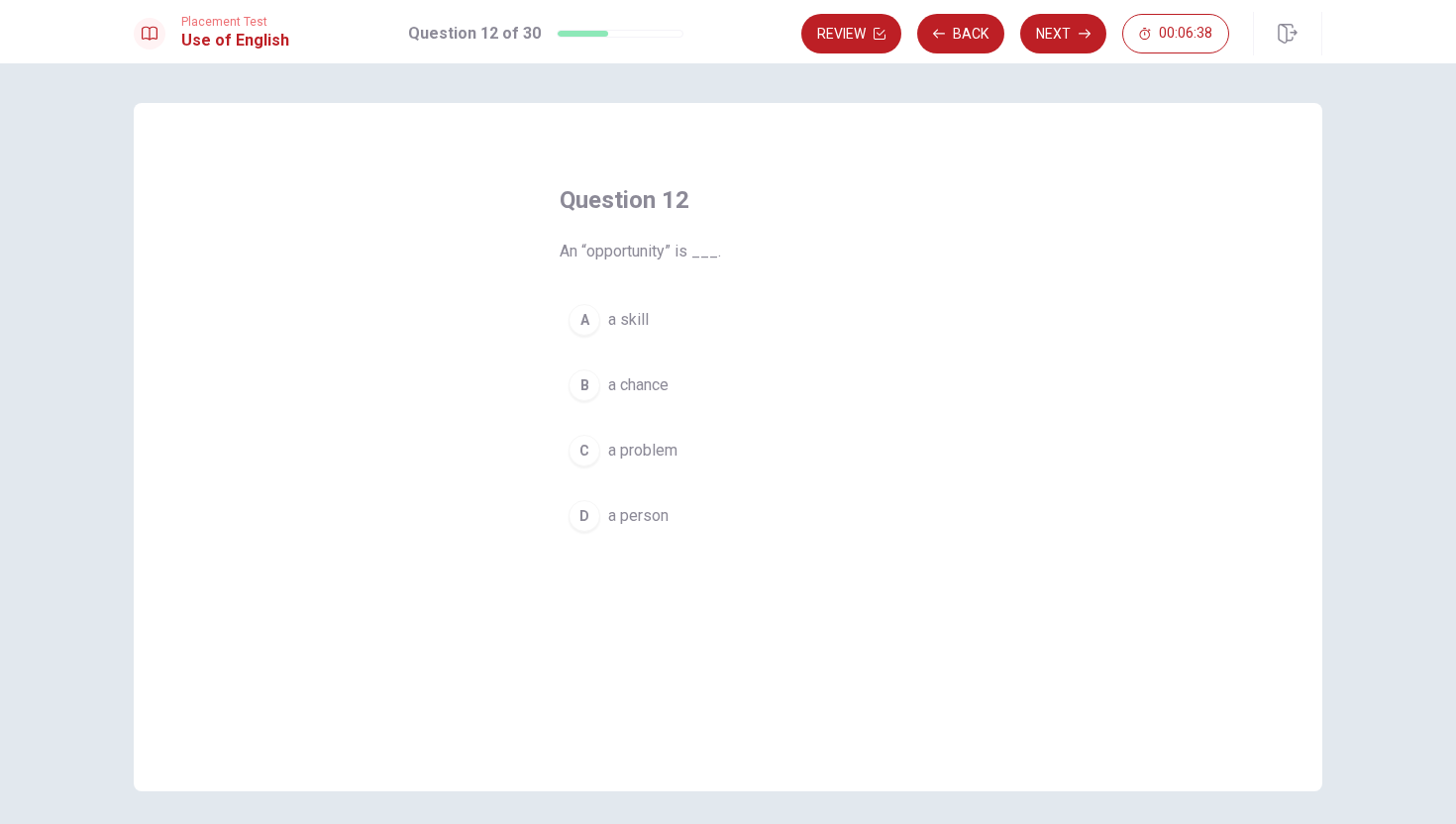 click on "B" at bounding box center (584, 385) 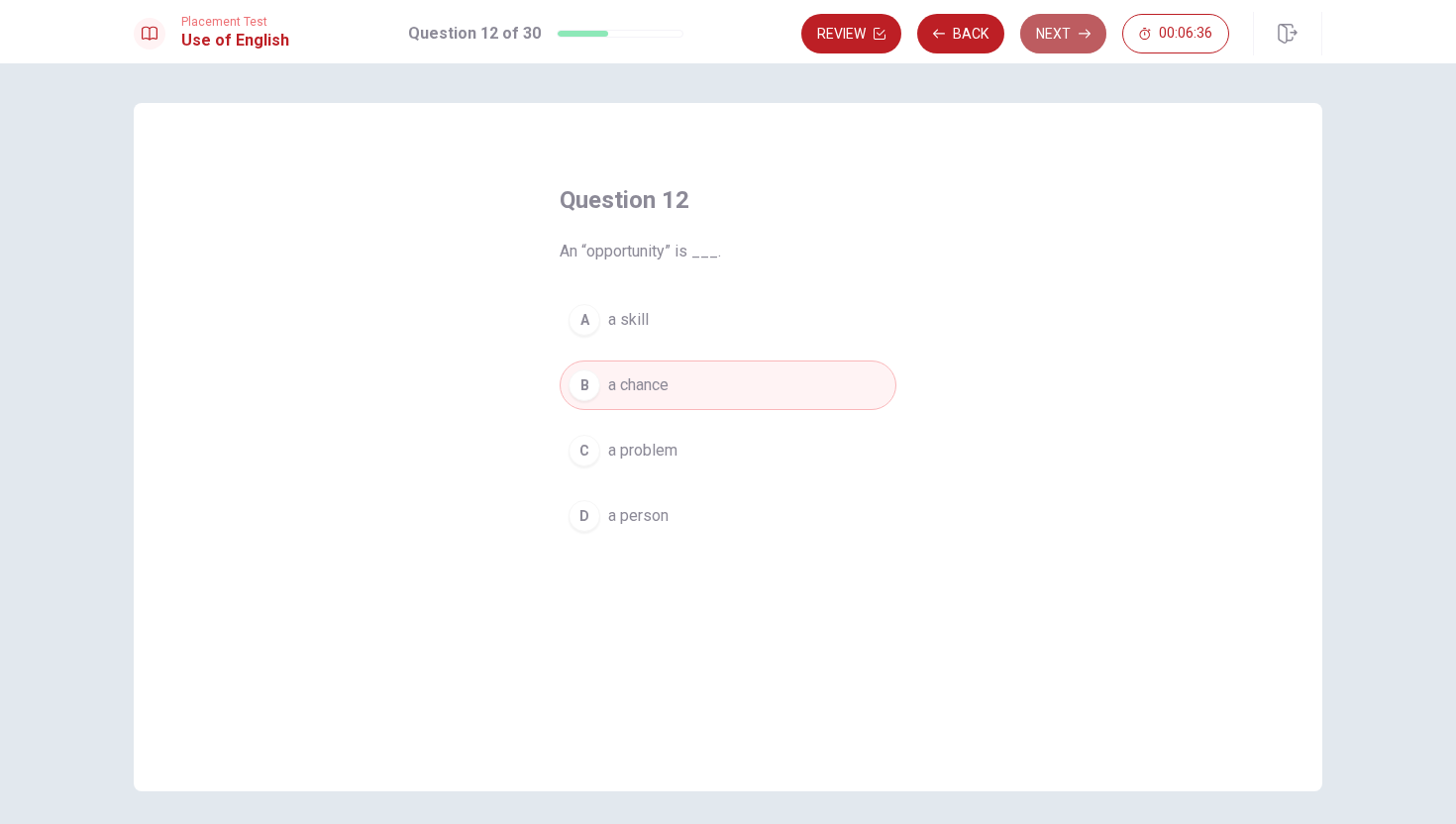 click on "Next" at bounding box center [1063, 34] 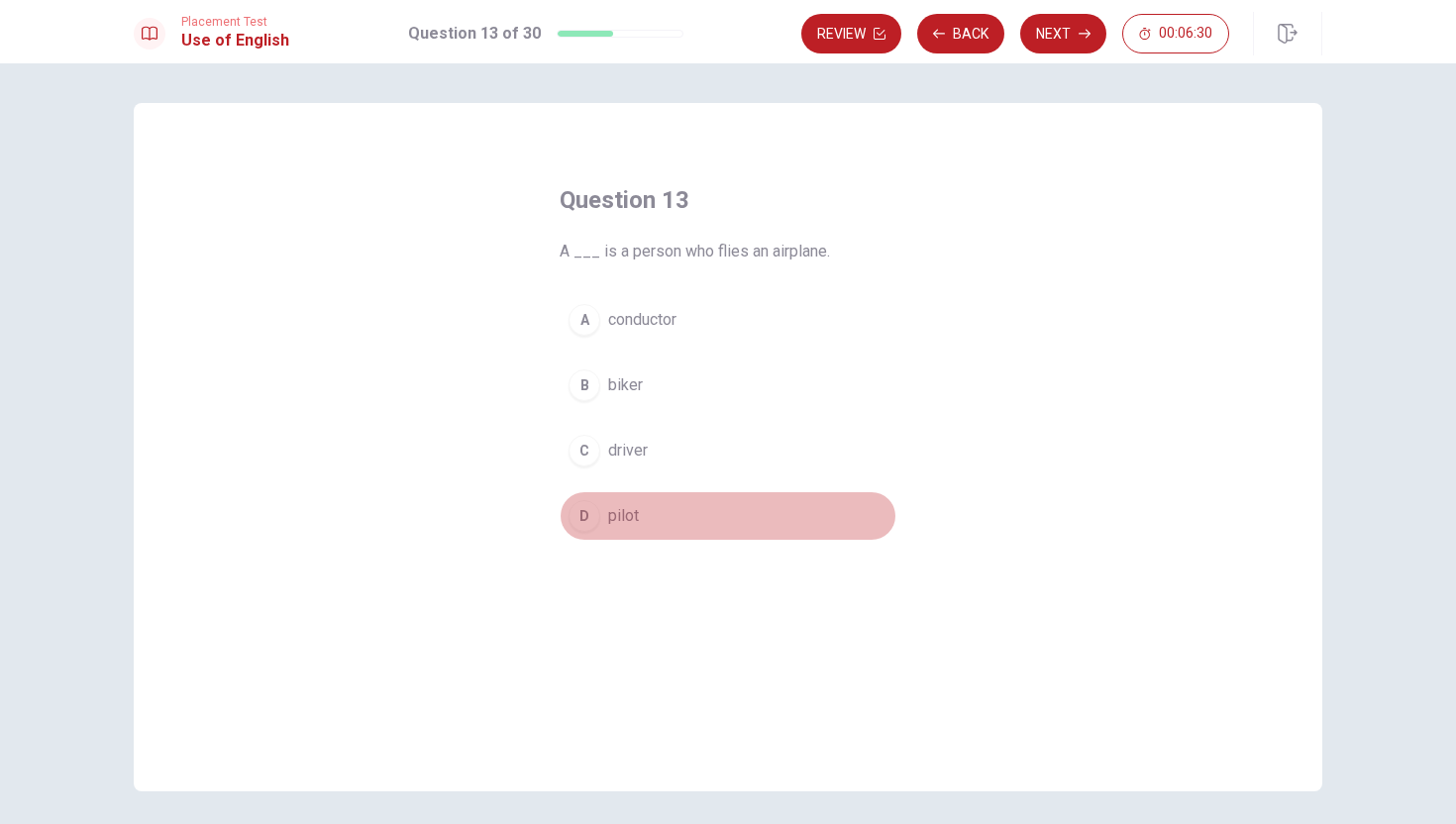 click on "D" at bounding box center [584, 516] 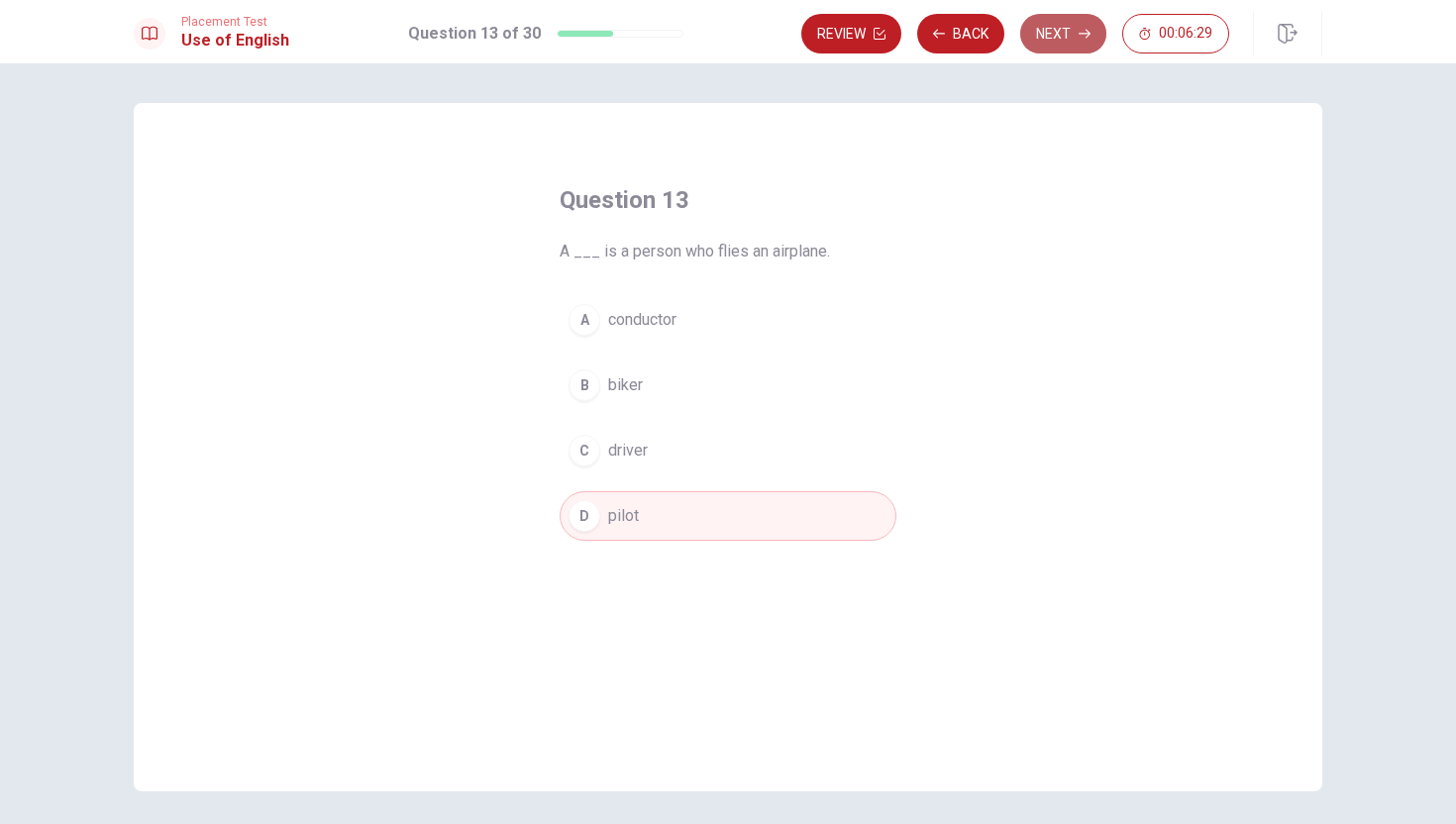 click on "Next" at bounding box center [1063, 34] 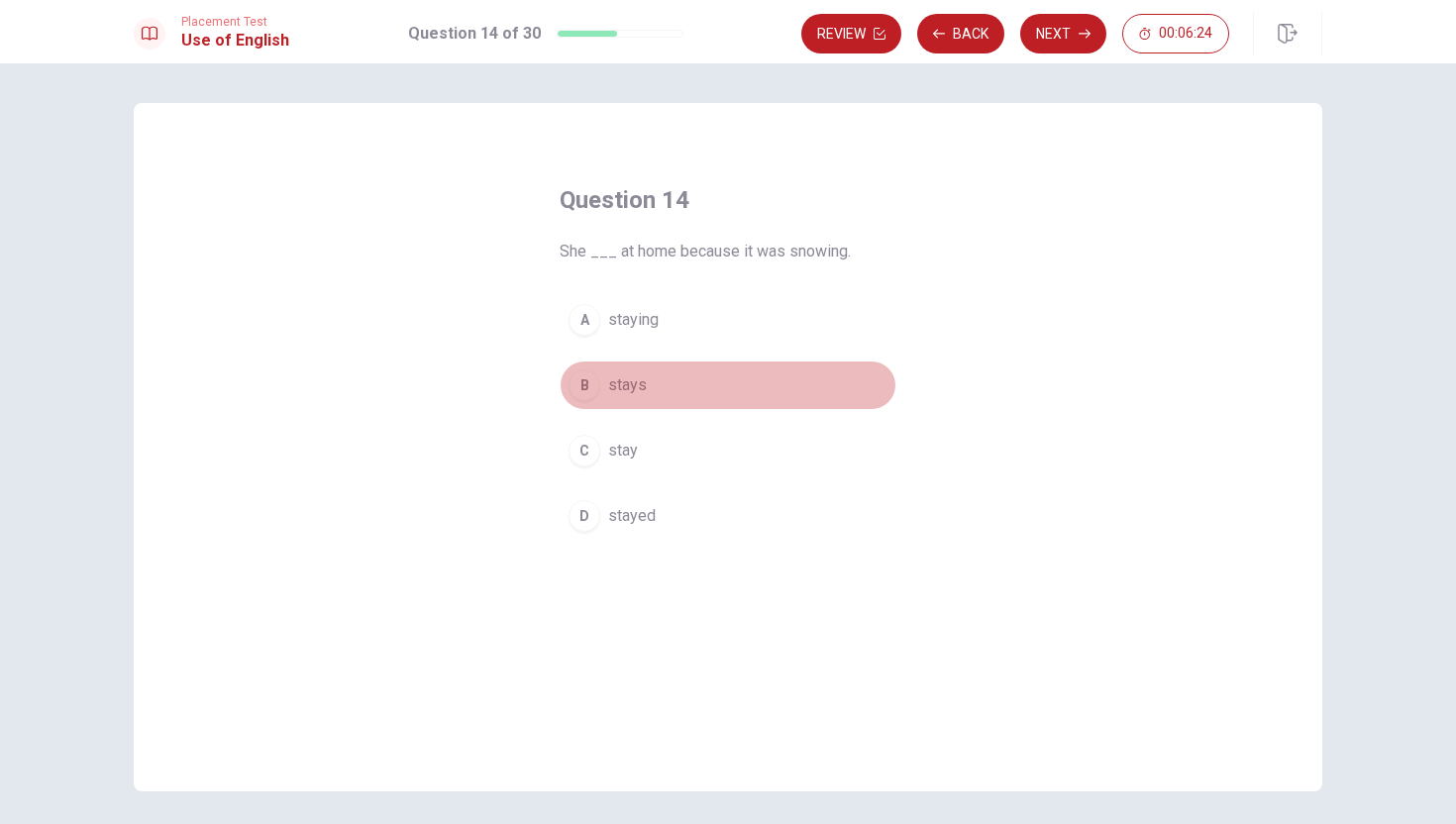 click on "B" at bounding box center [584, 385] 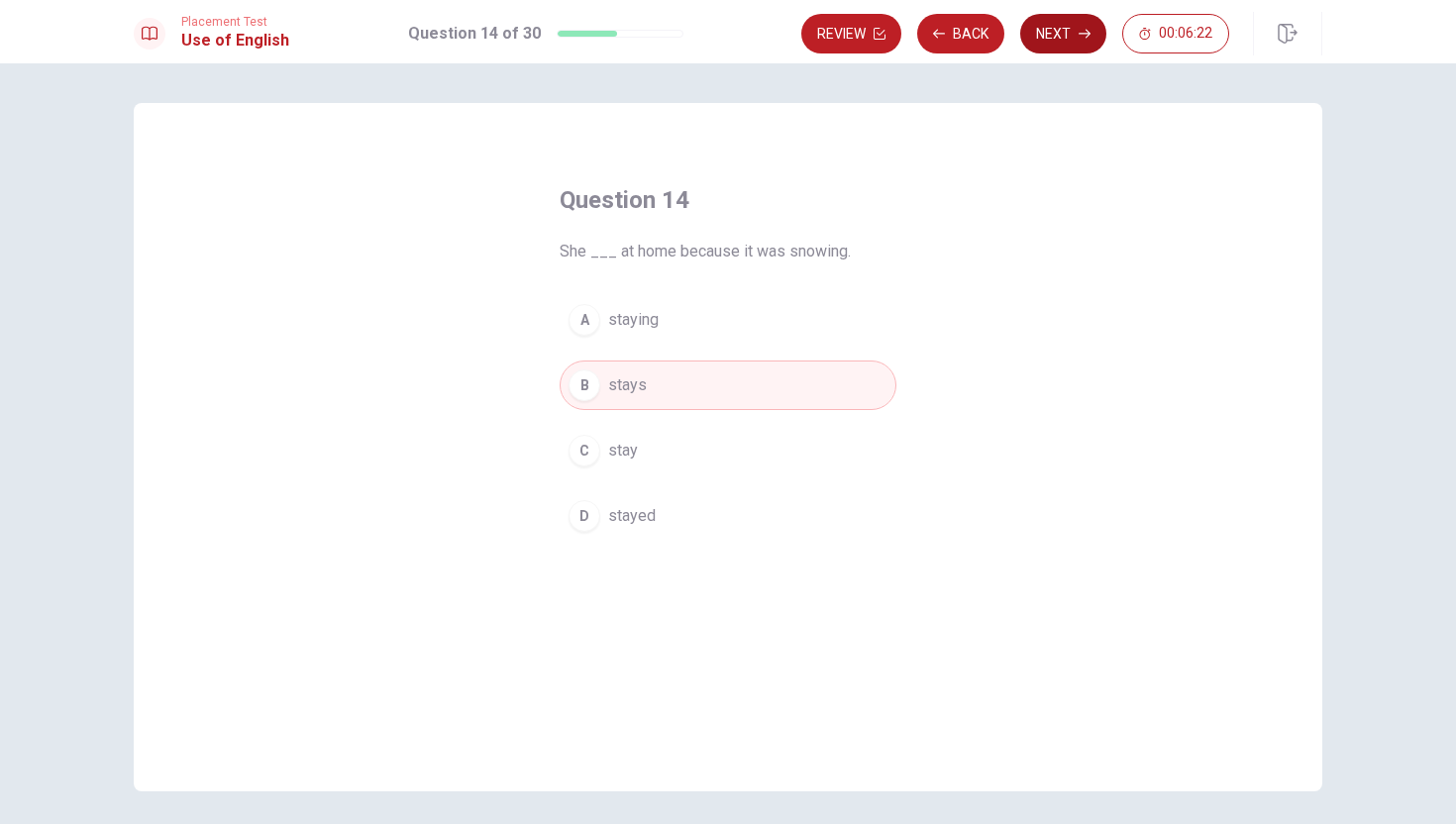 click on "Next" at bounding box center (1063, 34) 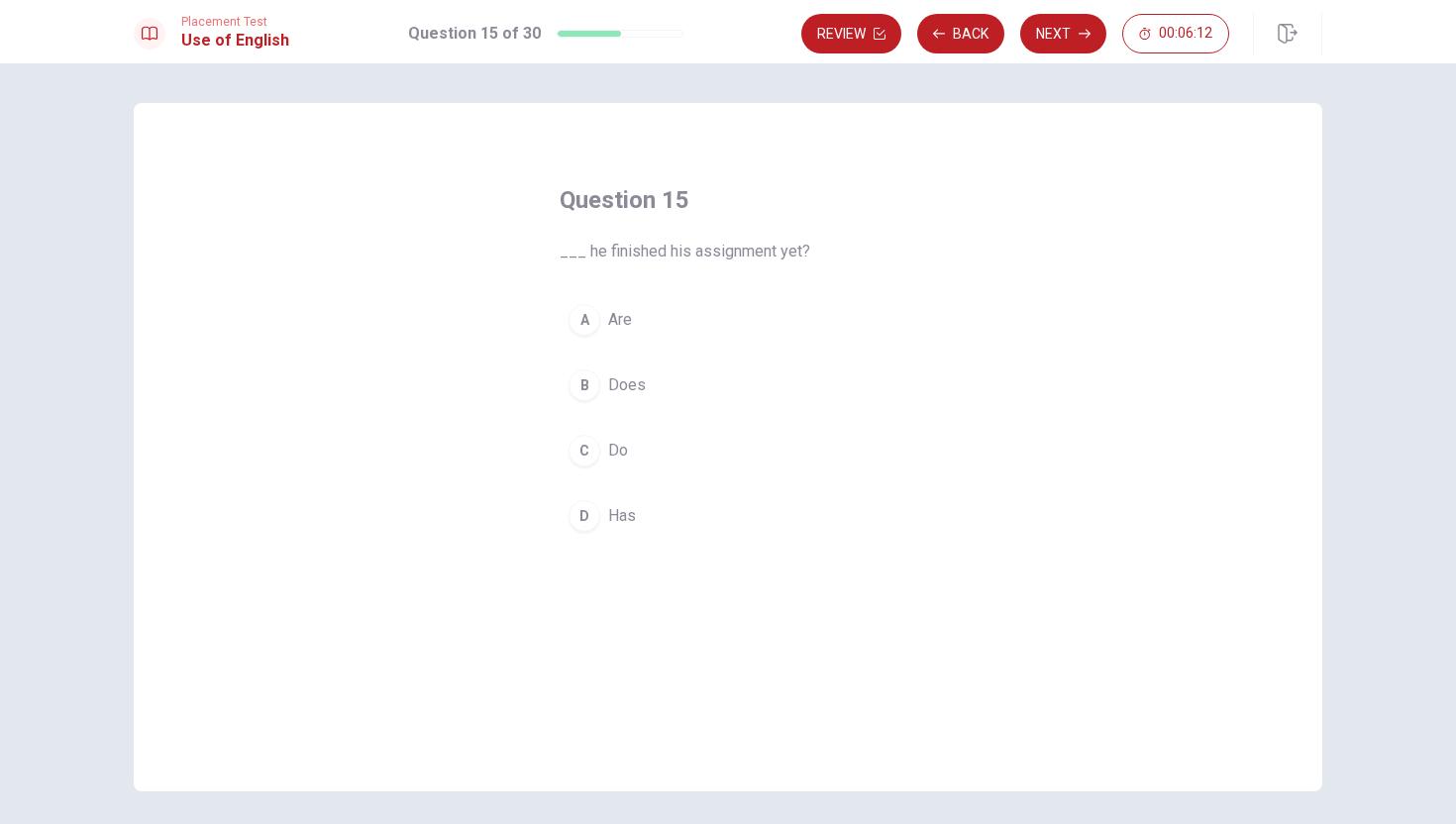 click on "B" at bounding box center (584, 385) 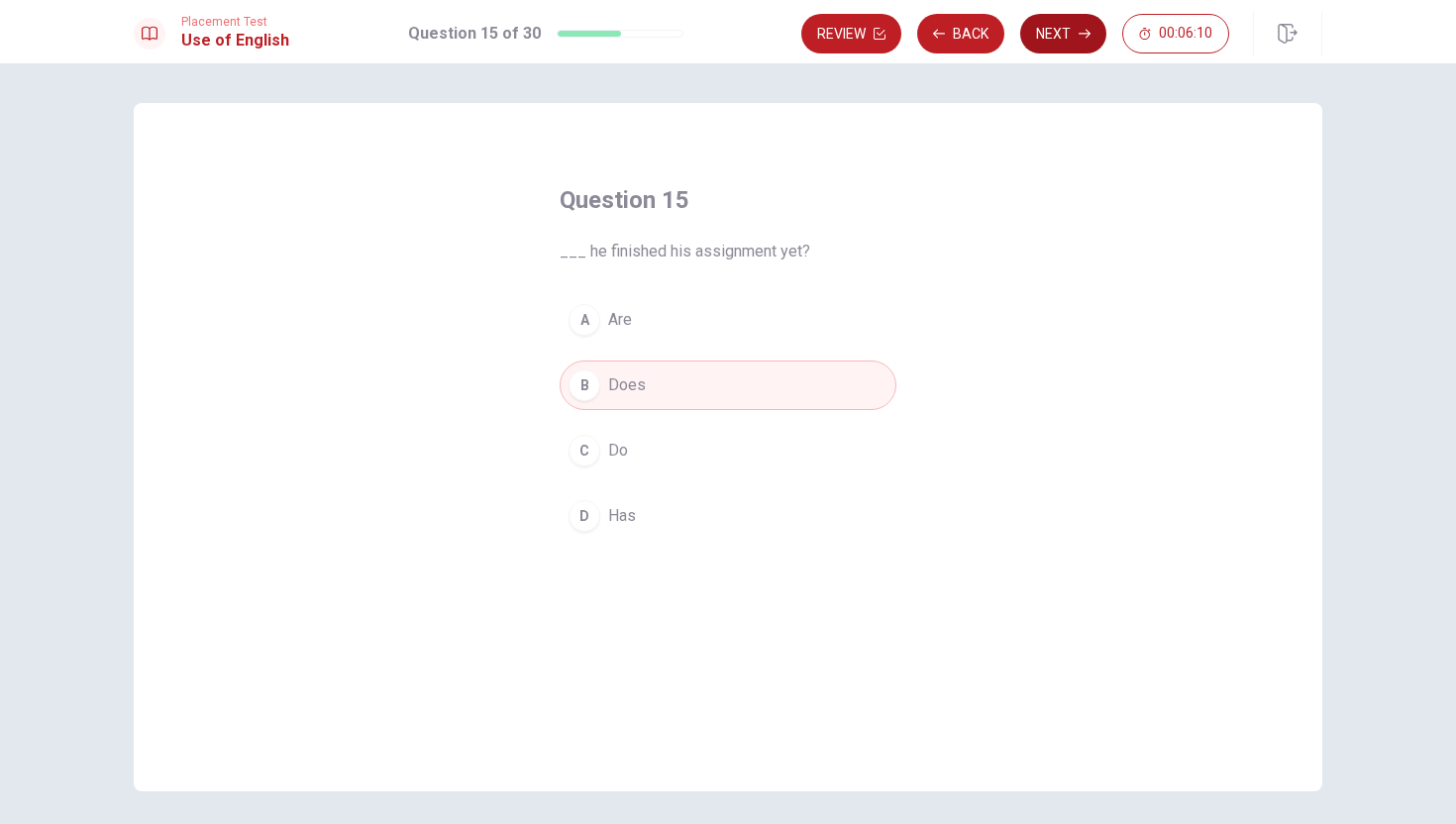click on "Next" at bounding box center (1063, 34) 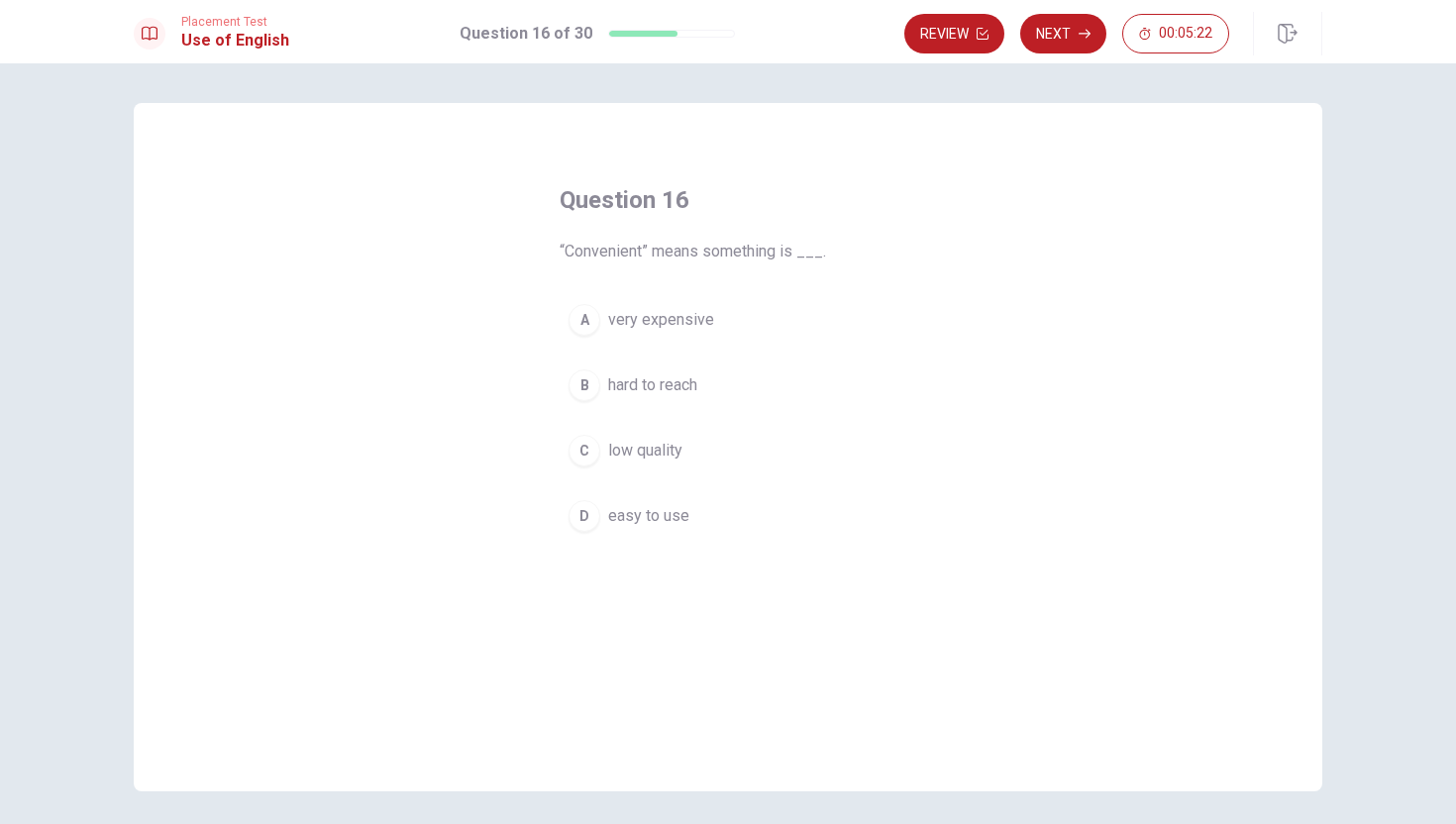 click on "D" at bounding box center [584, 516] 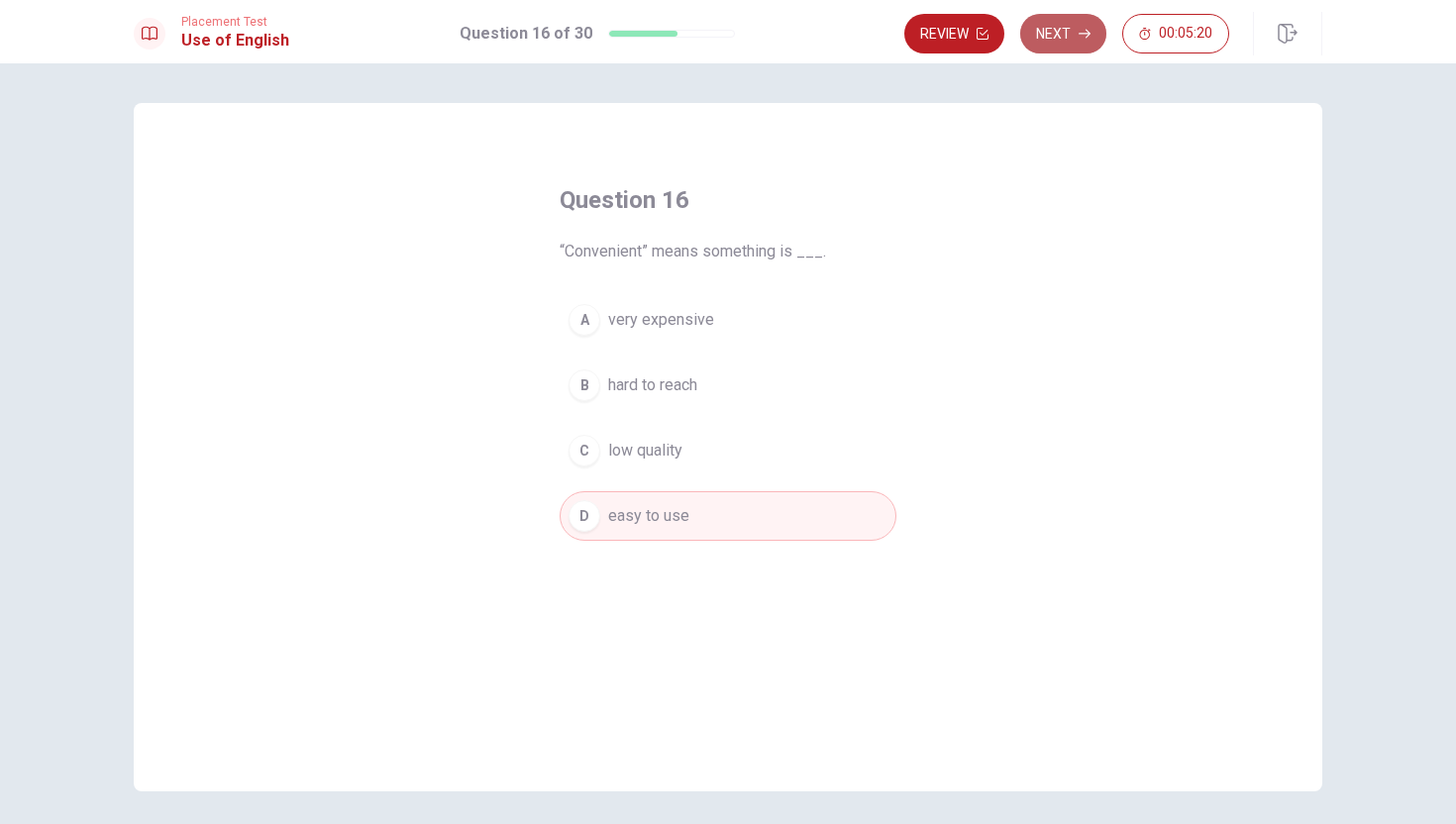 click on "Next" at bounding box center (1063, 34) 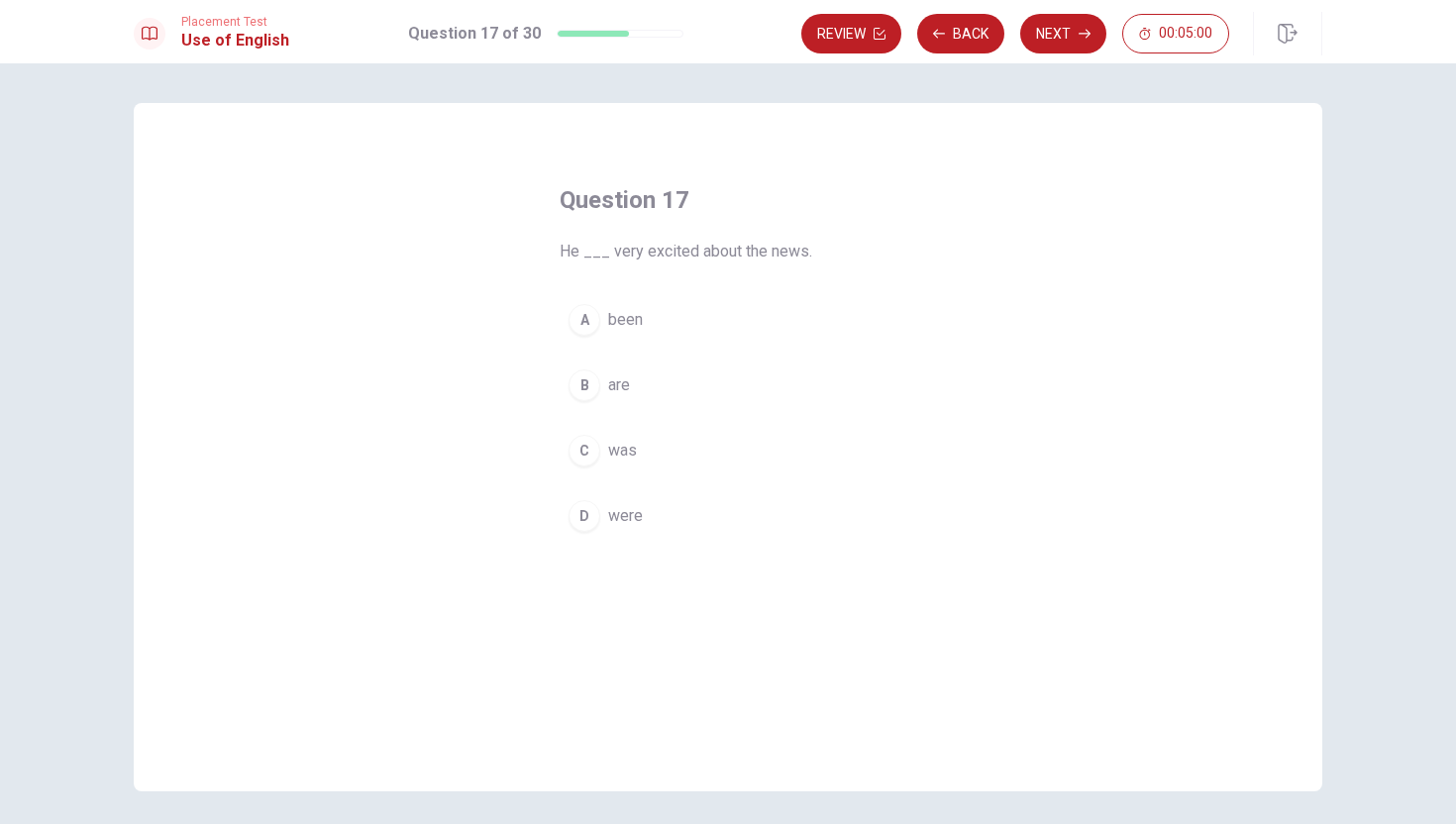 click on "C" at bounding box center (584, 451) 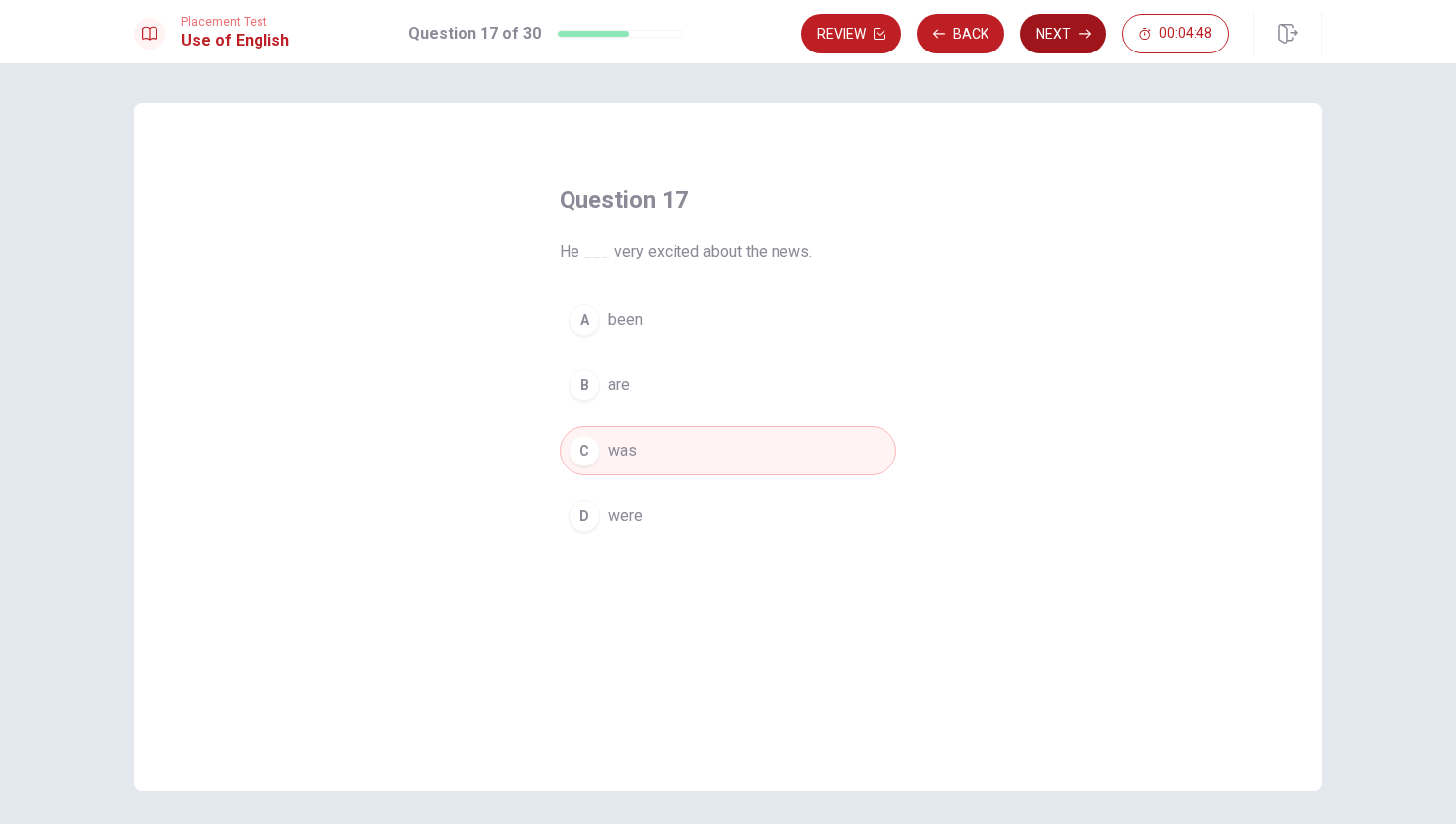 click on "Next" at bounding box center [1063, 34] 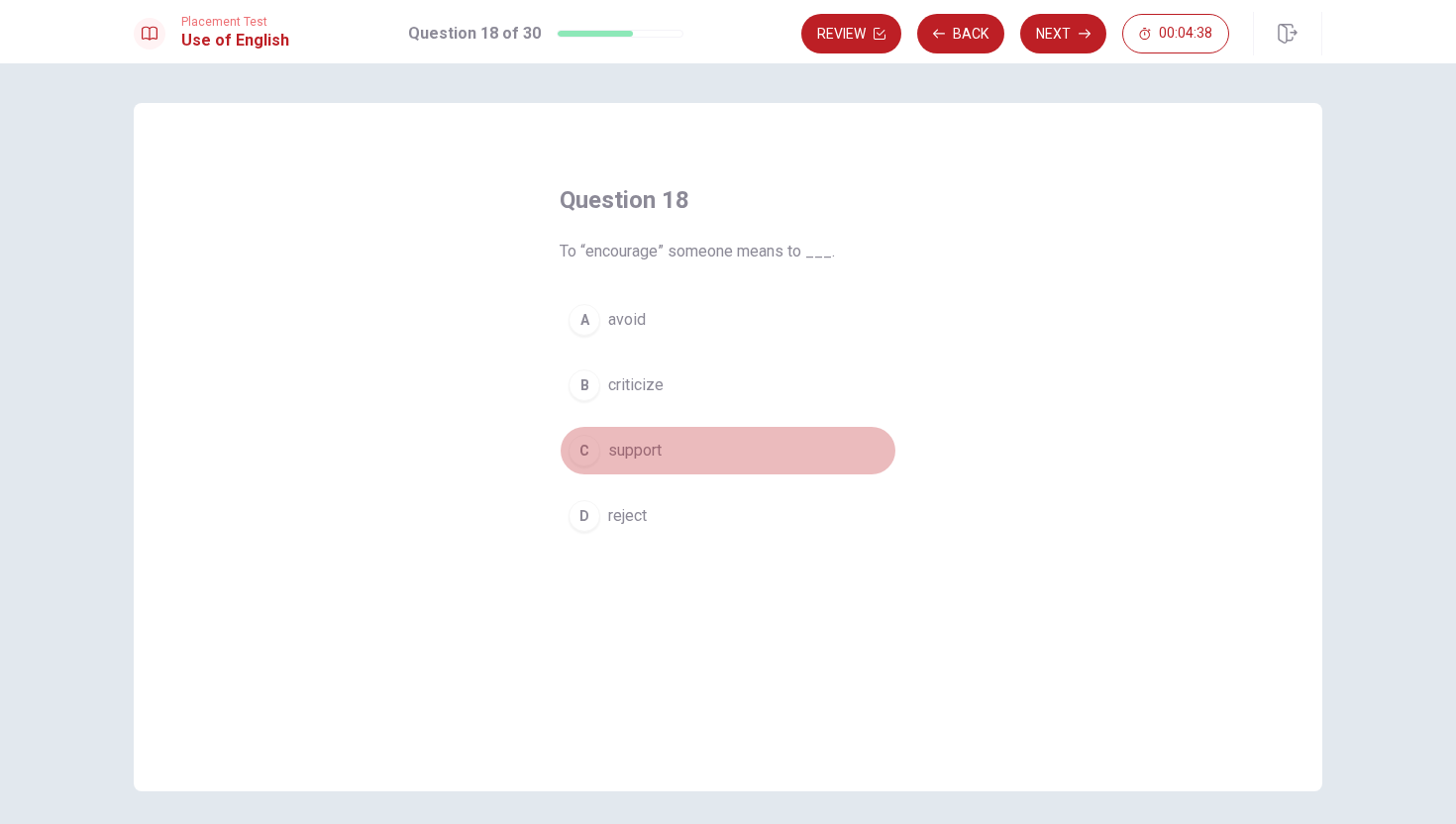 click on "C" at bounding box center [584, 451] 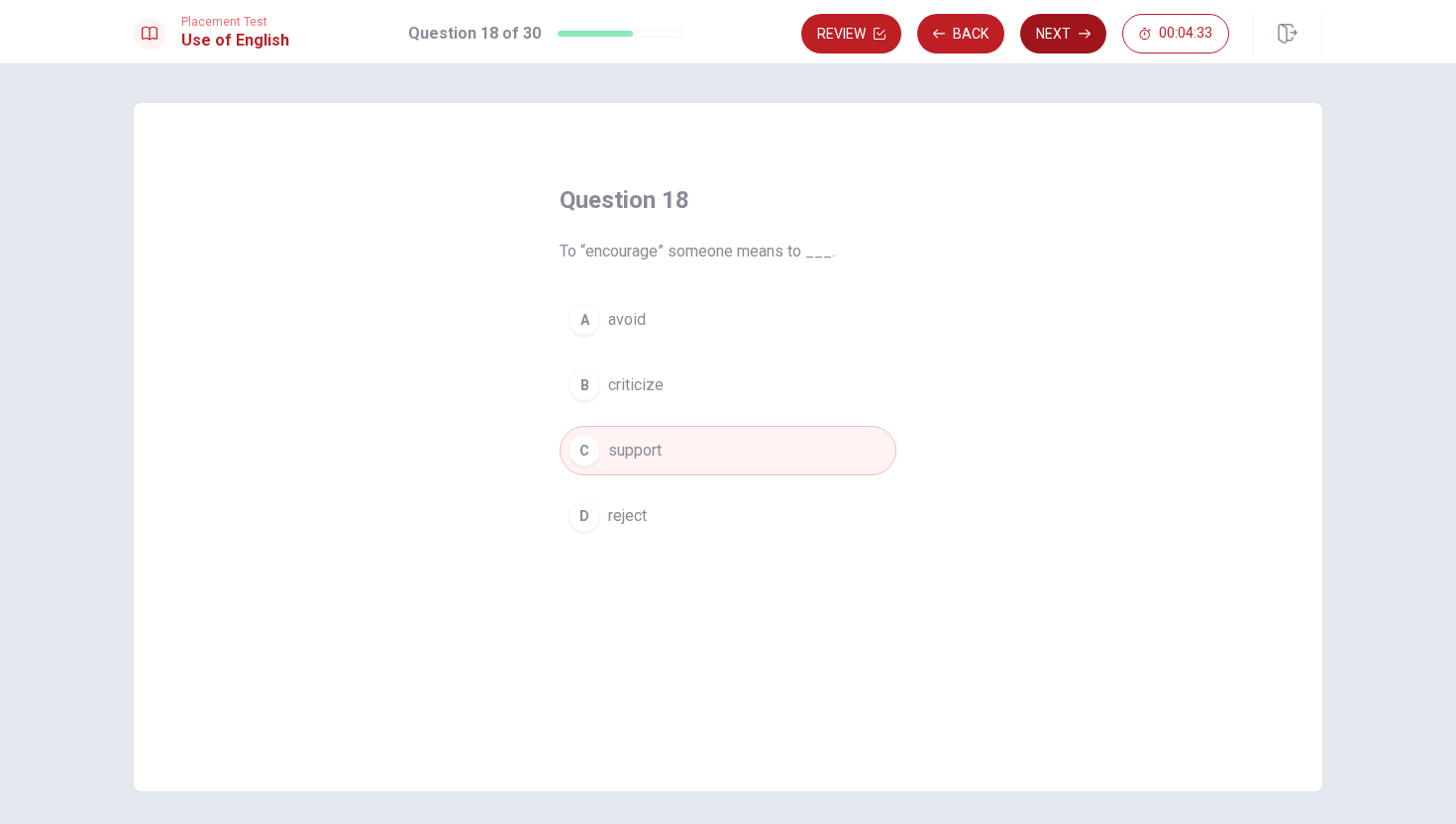 click on "Next" at bounding box center [1063, 34] 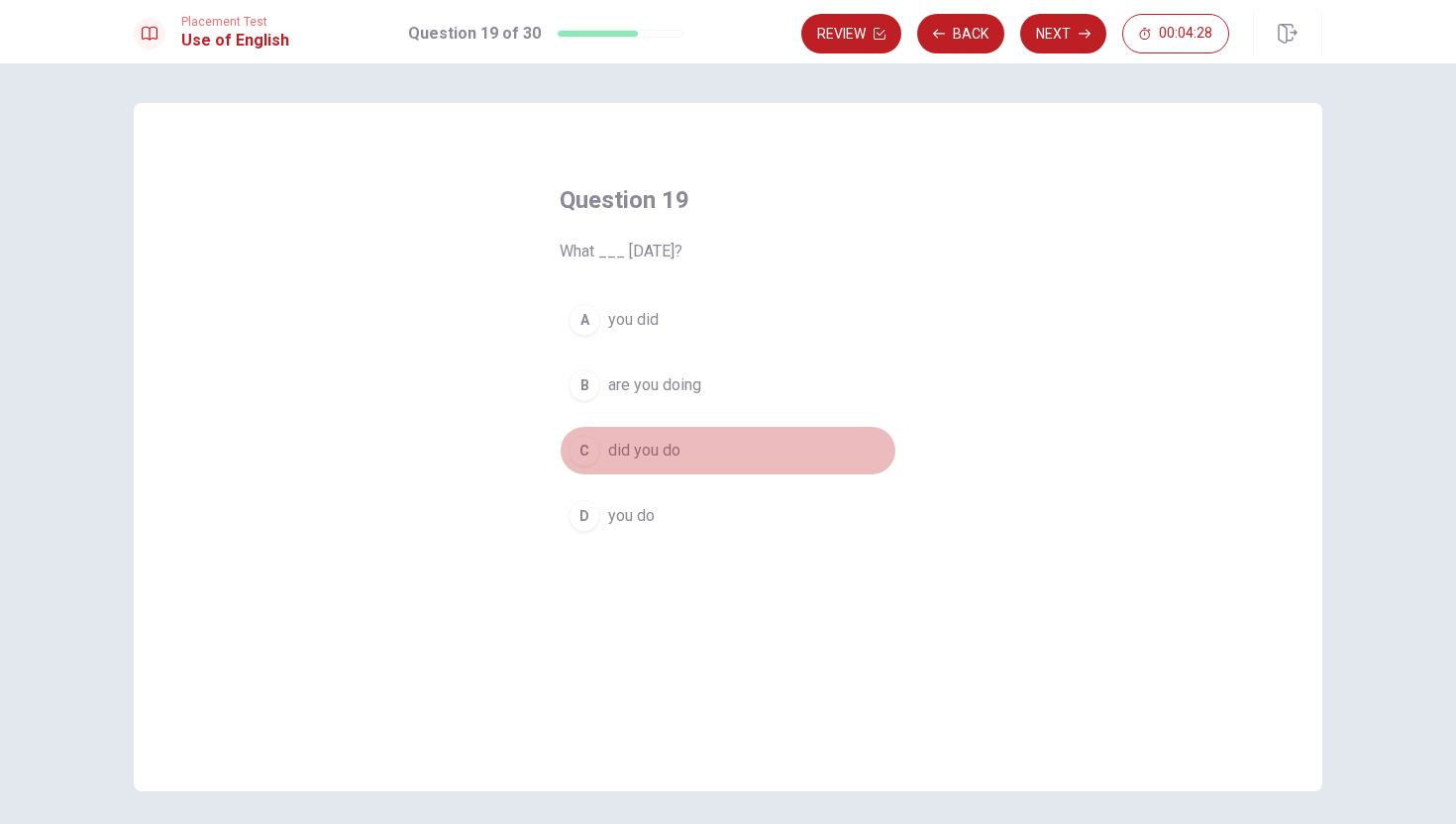 click on "C" at bounding box center [584, 451] 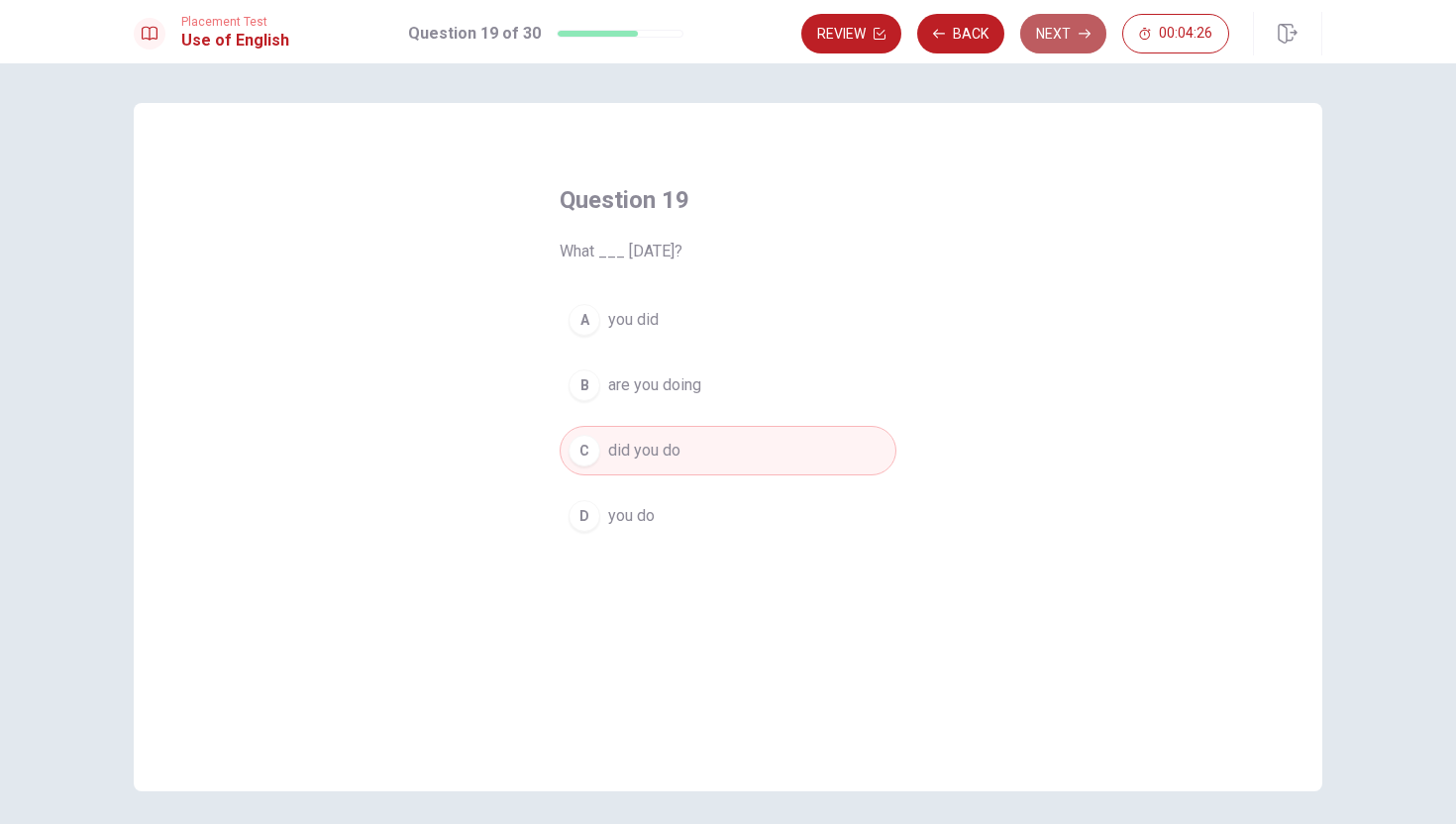 click on "Next" at bounding box center (1063, 34) 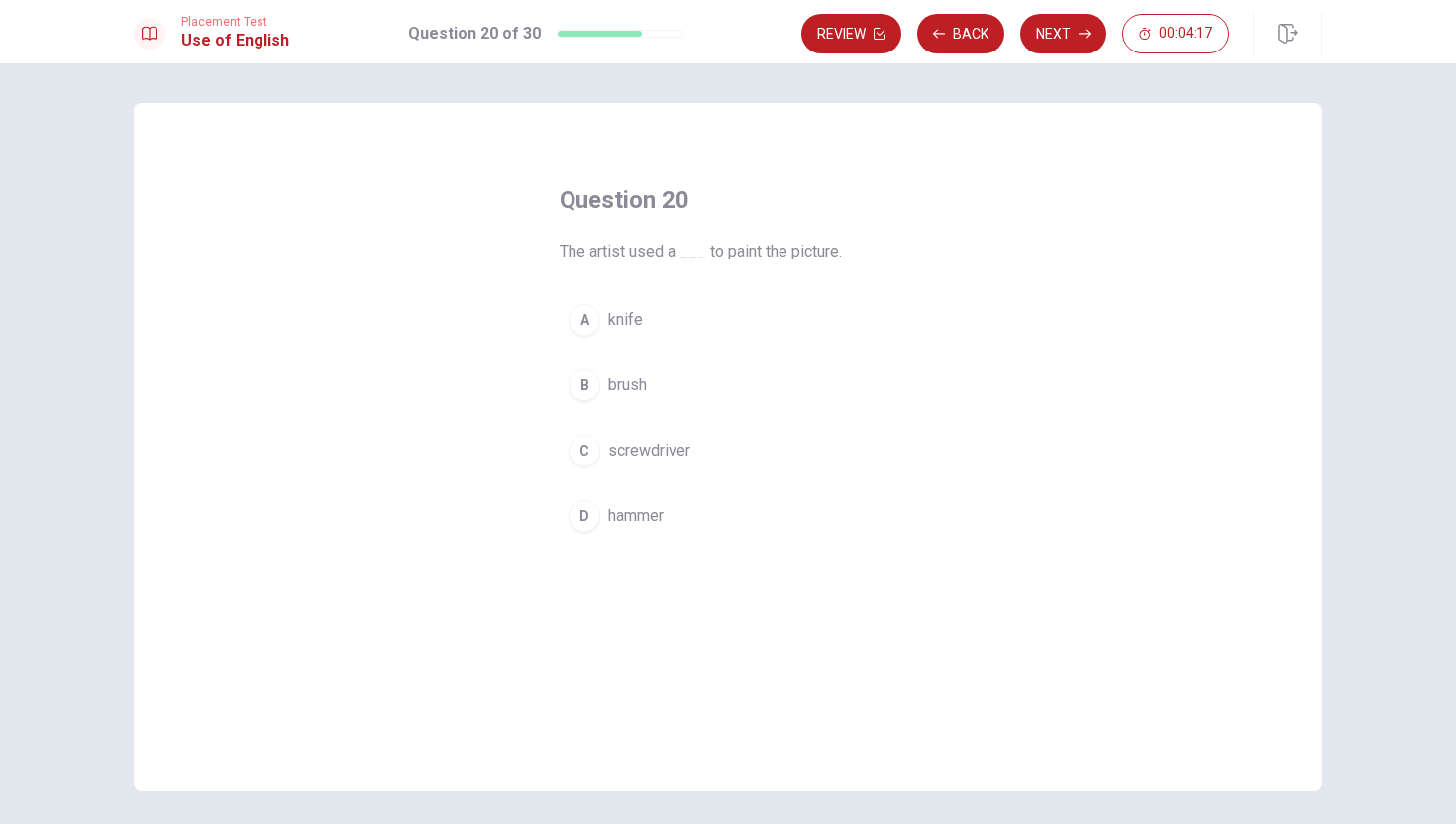 click on "B" at bounding box center (584, 385) 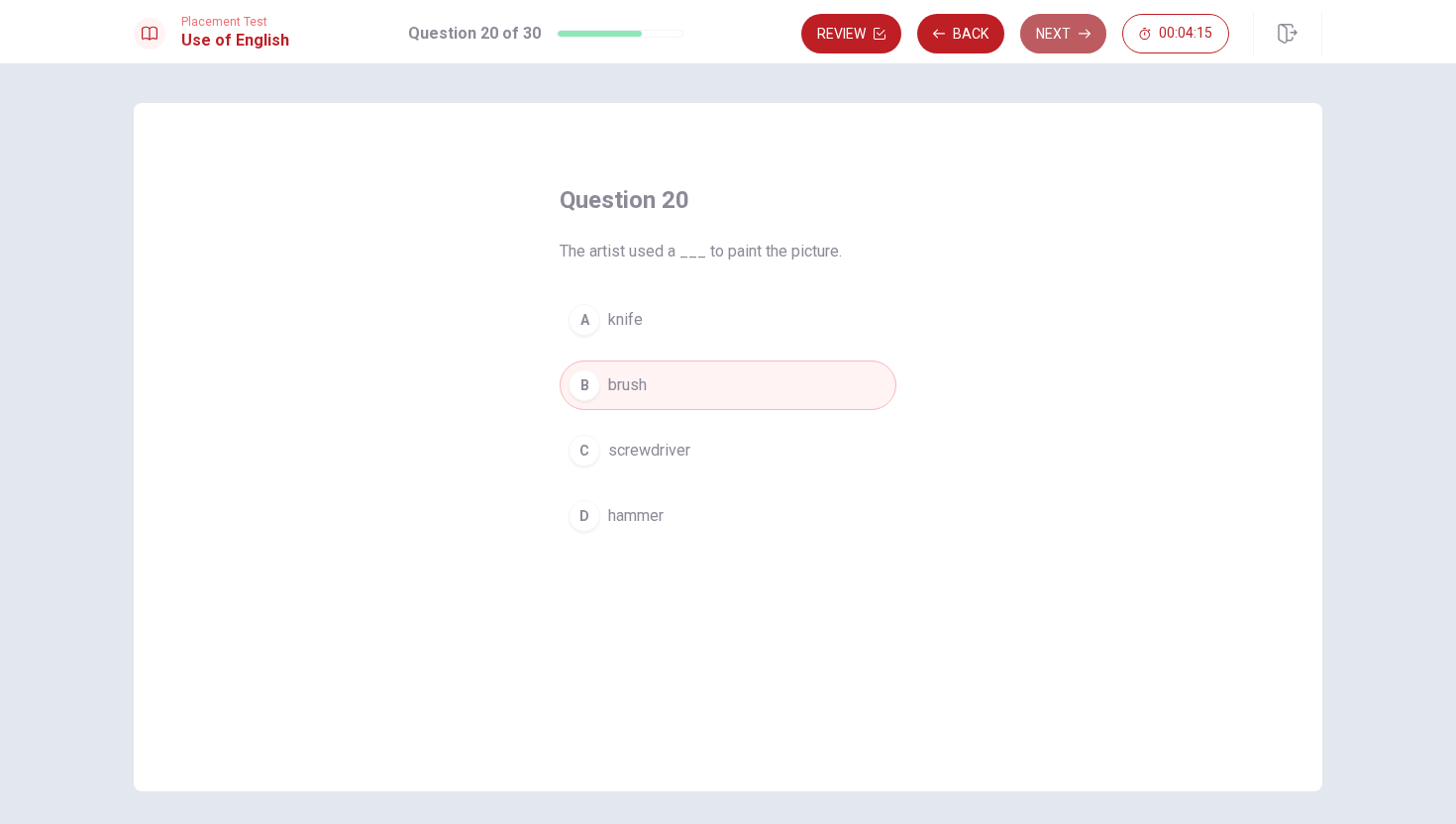 click on "Next" at bounding box center [1063, 34] 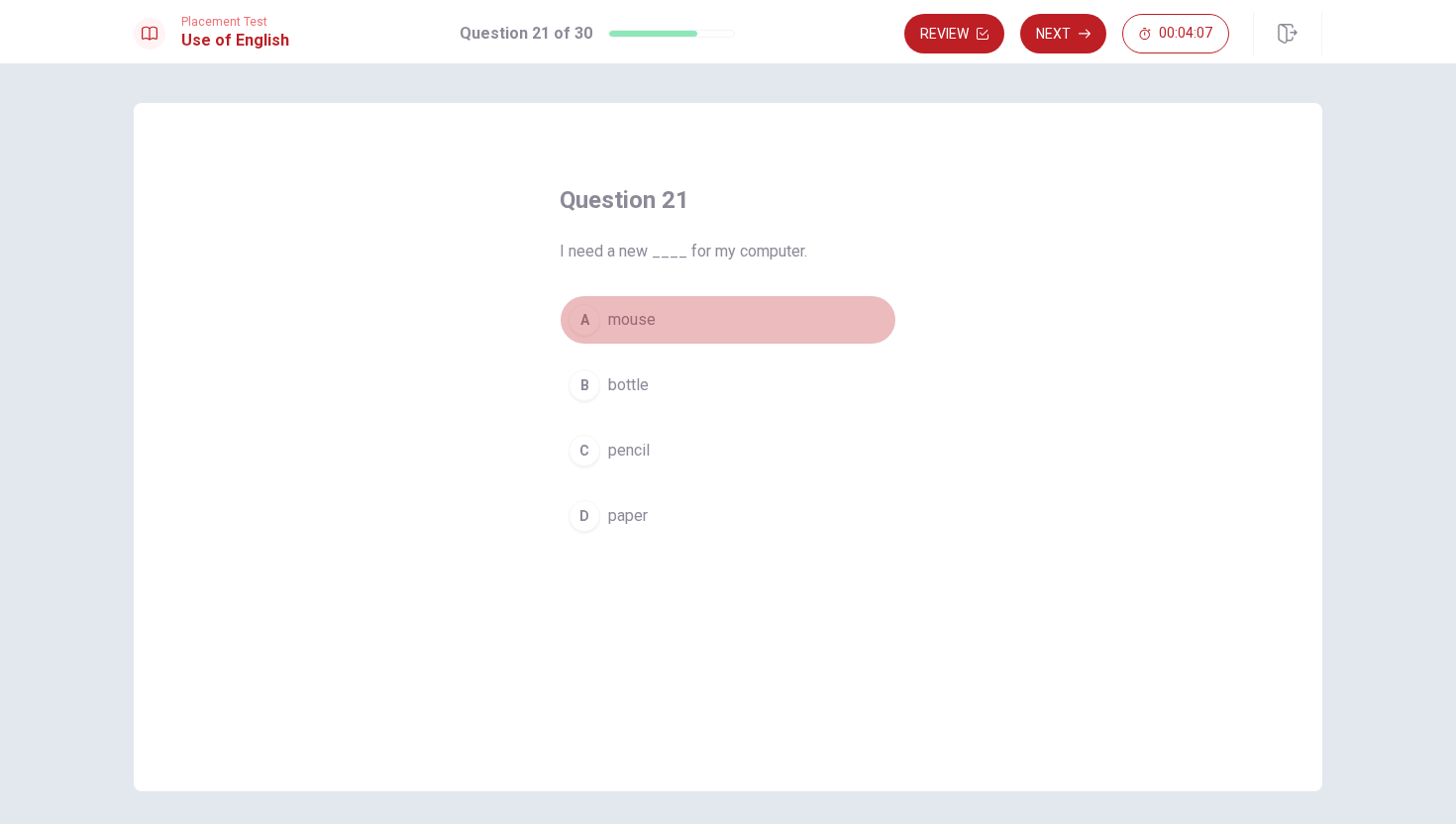 click on "A" at bounding box center (584, 320) 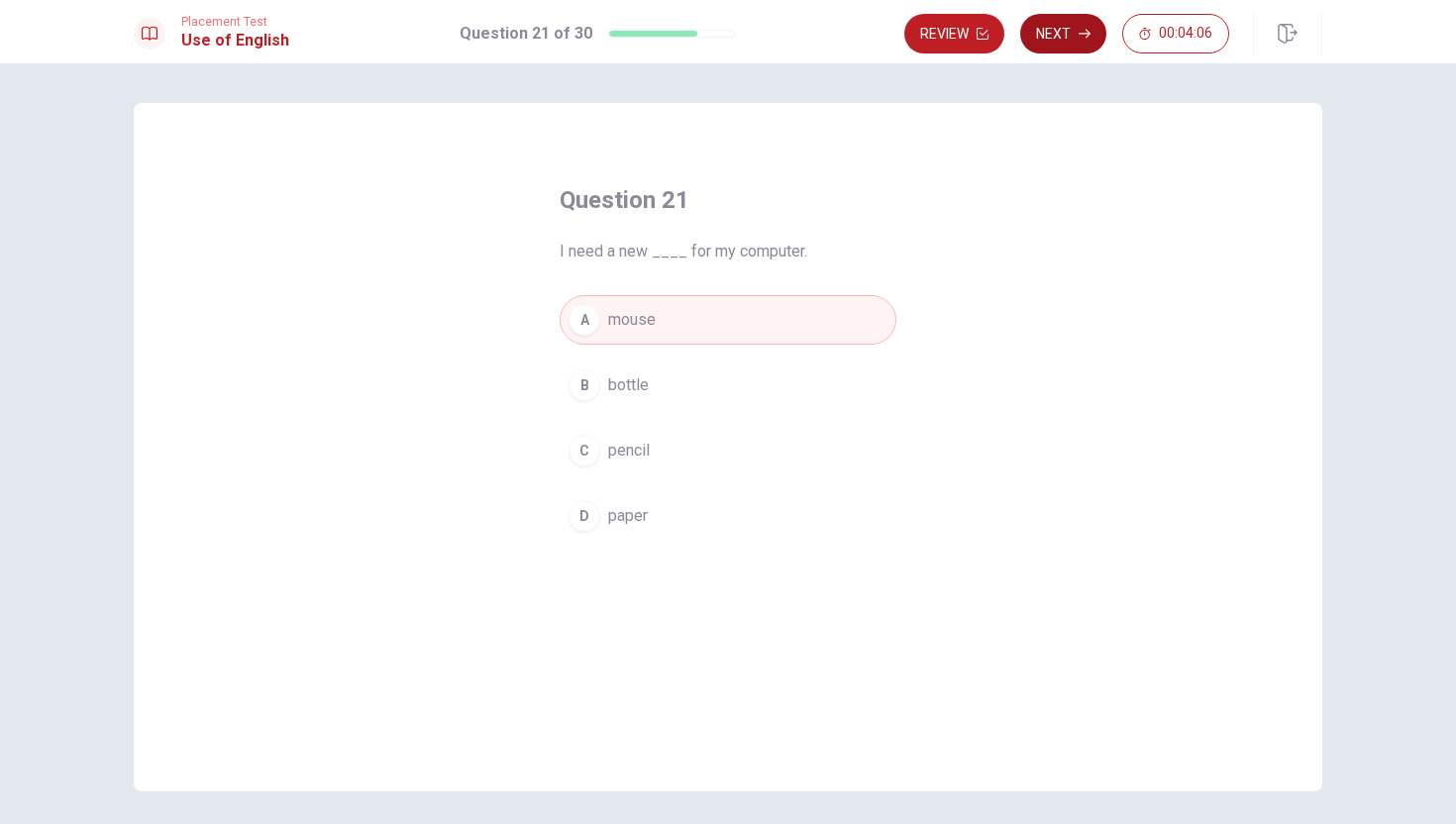 click 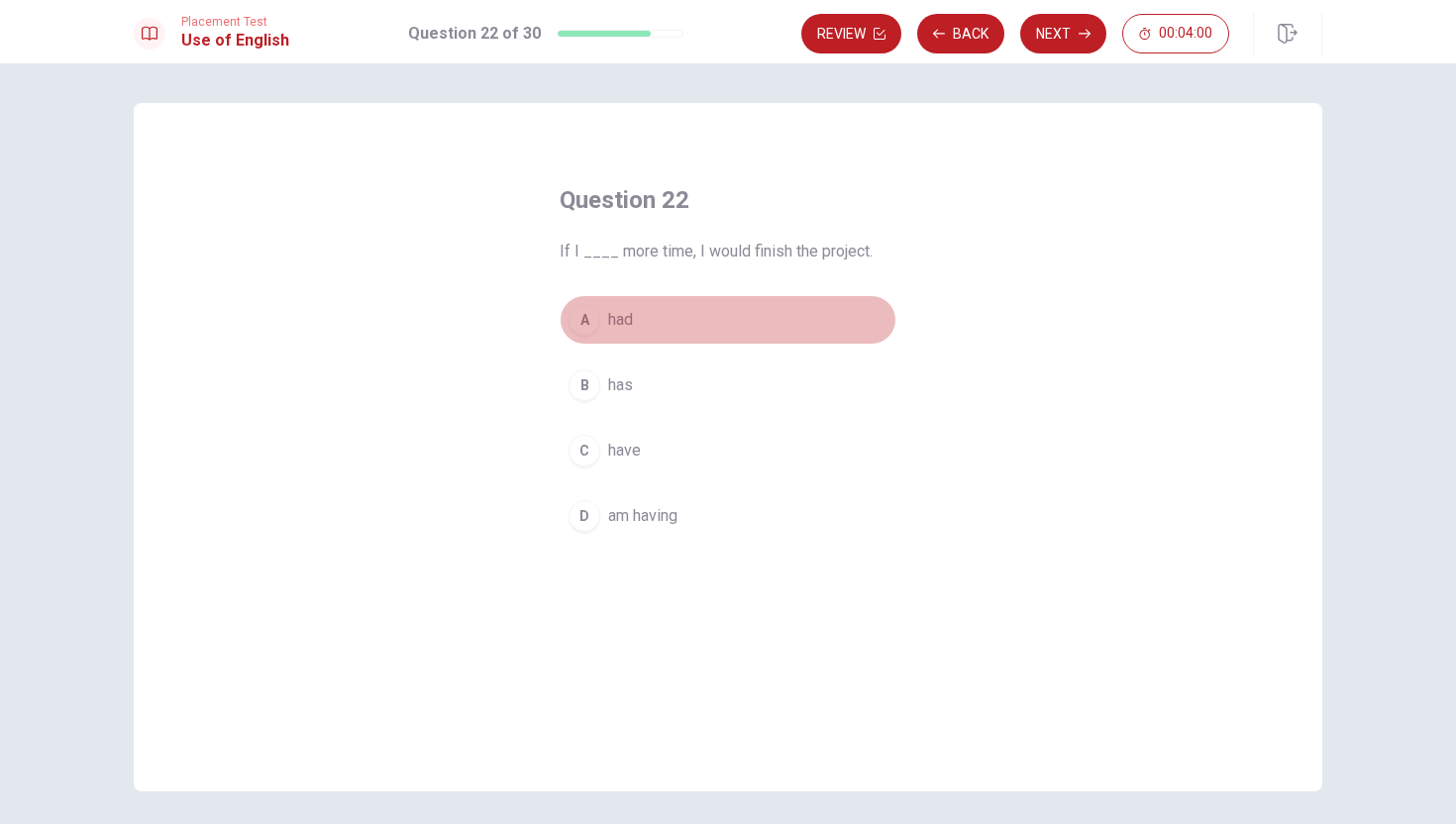 click on "A" at bounding box center [584, 320] 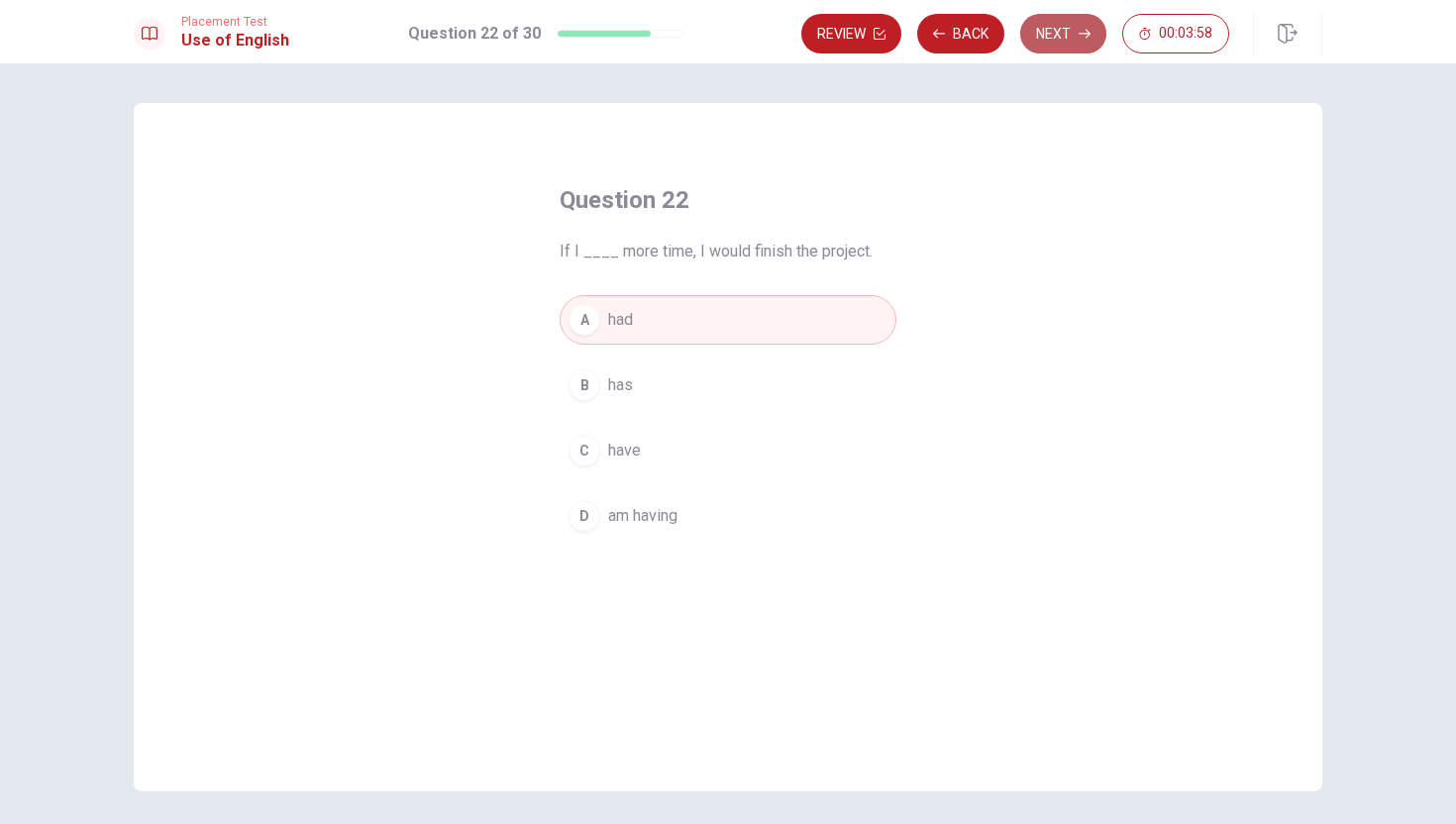 click 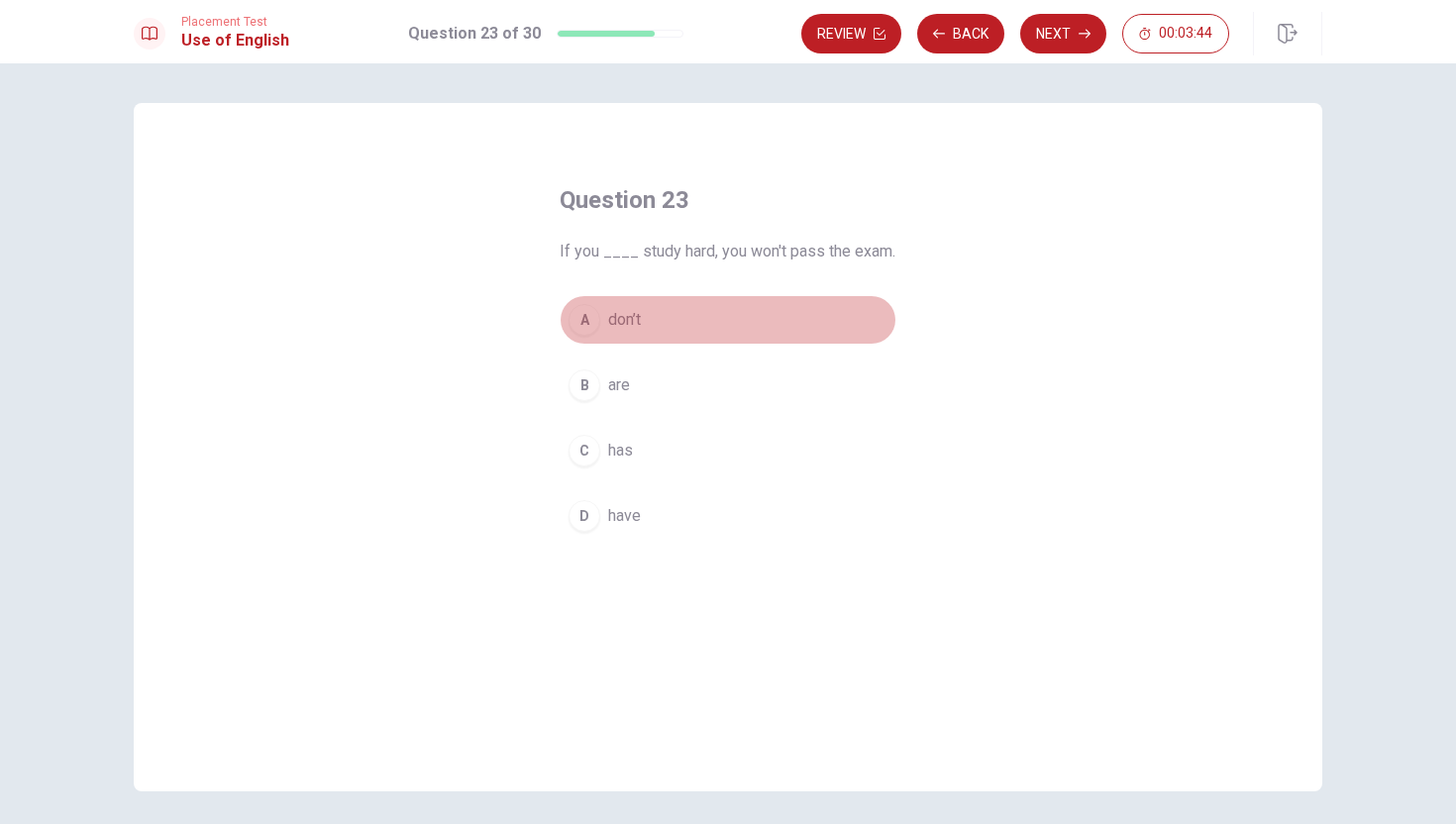 click on "A" at bounding box center (584, 320) 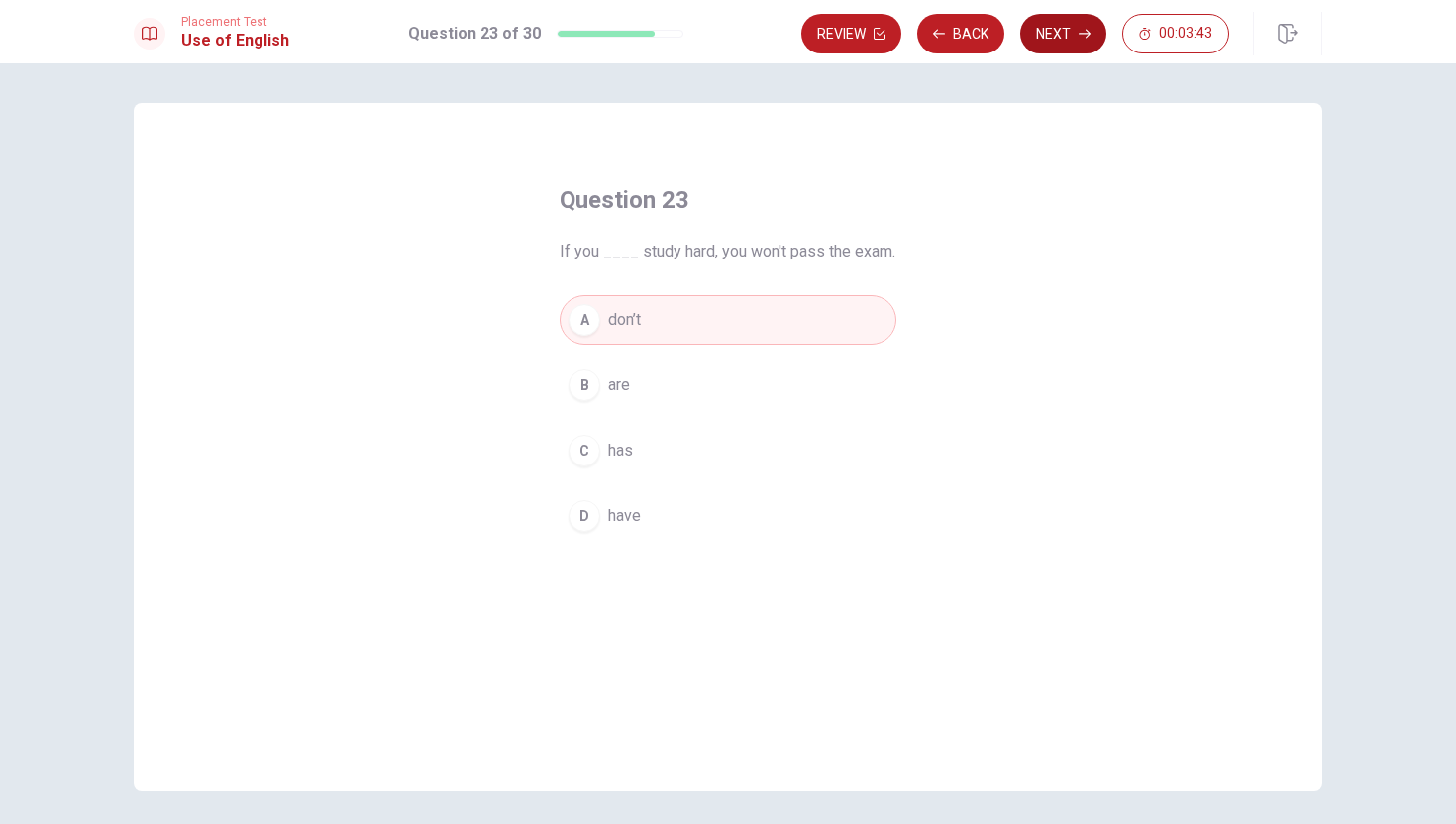 click on "Next" at bounding box center [1063, 34] 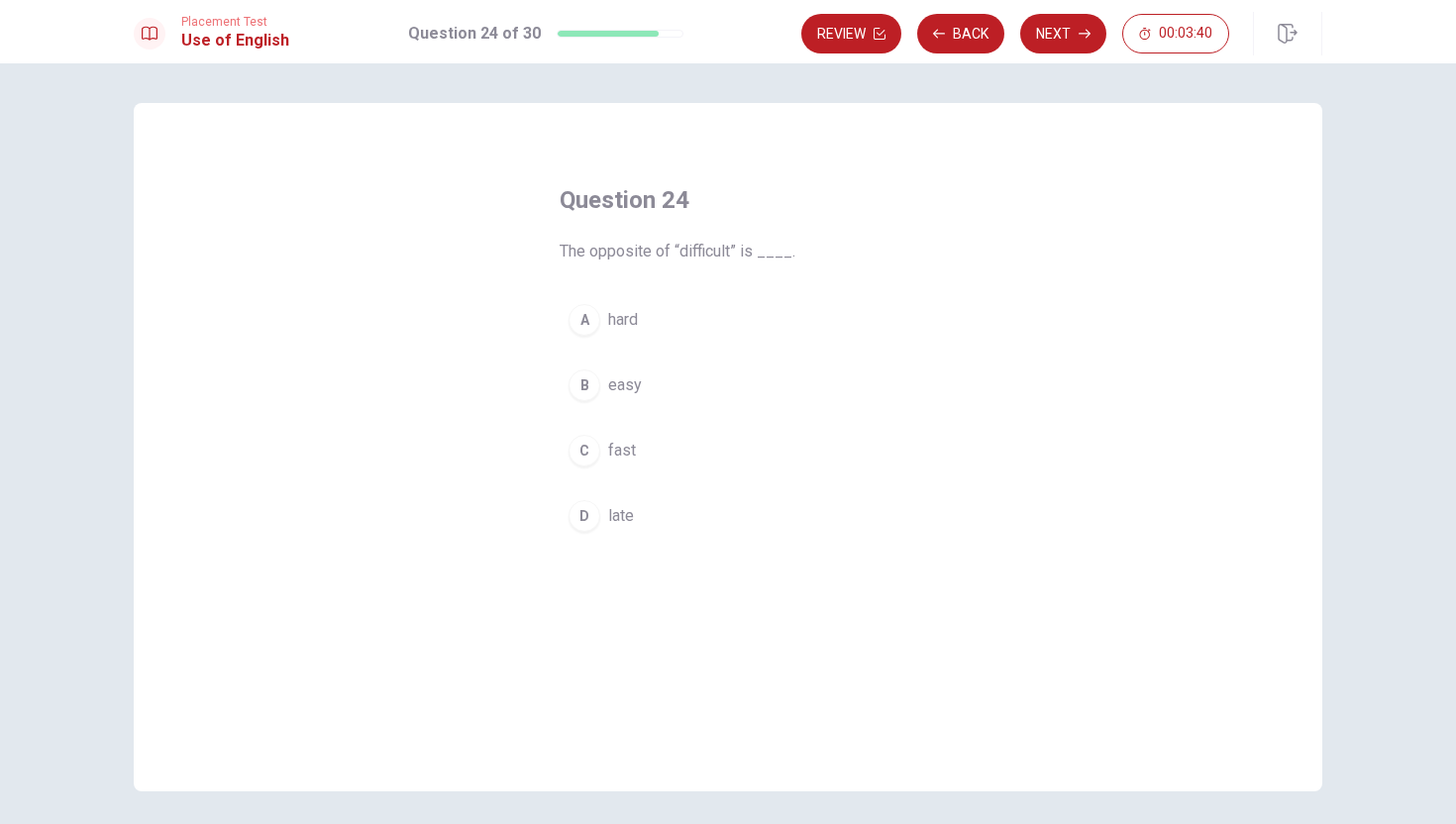 click on "B" at bounding box center [584, 385] 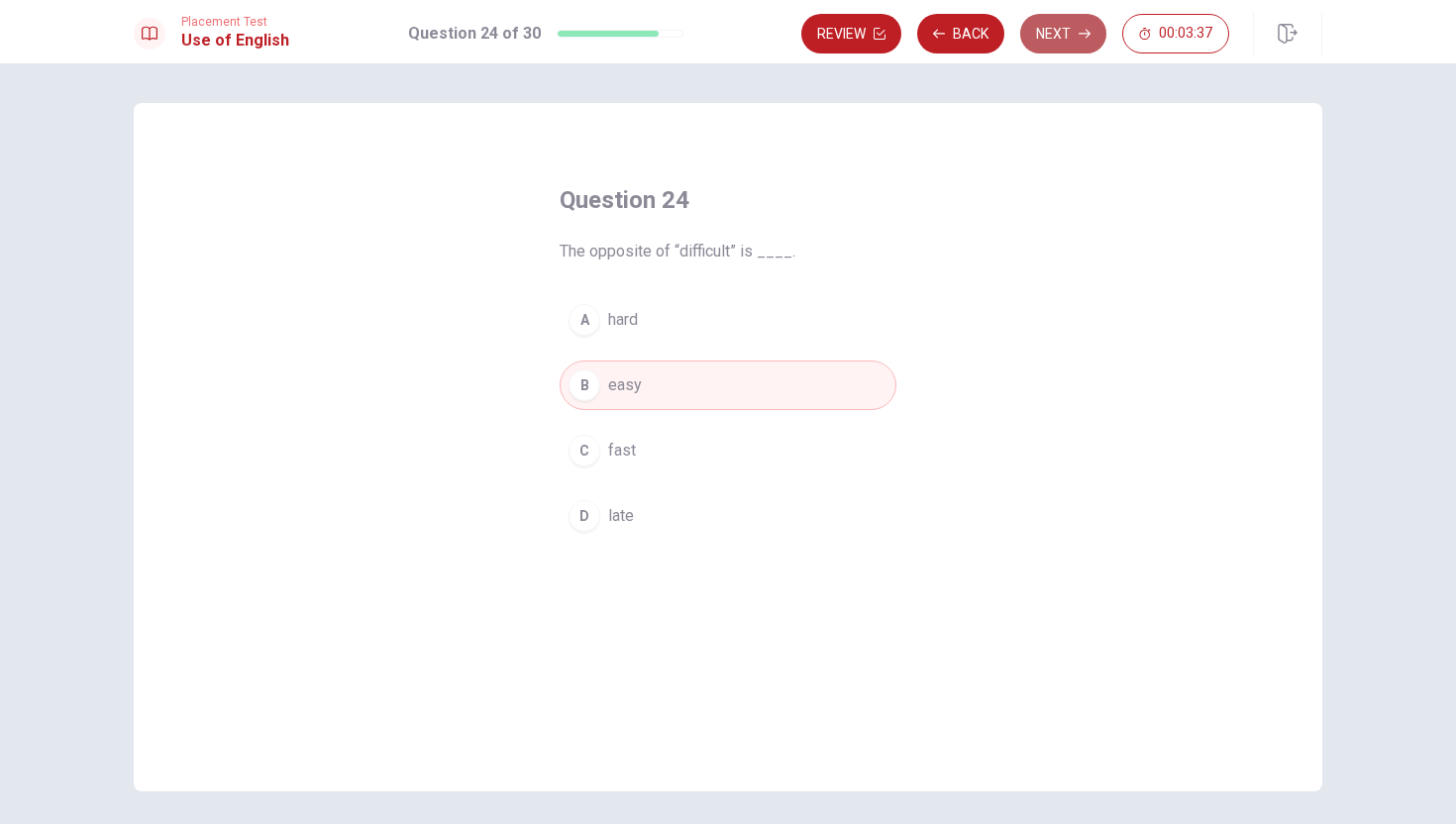 click on "Next" at bounding box center [1063, 34] 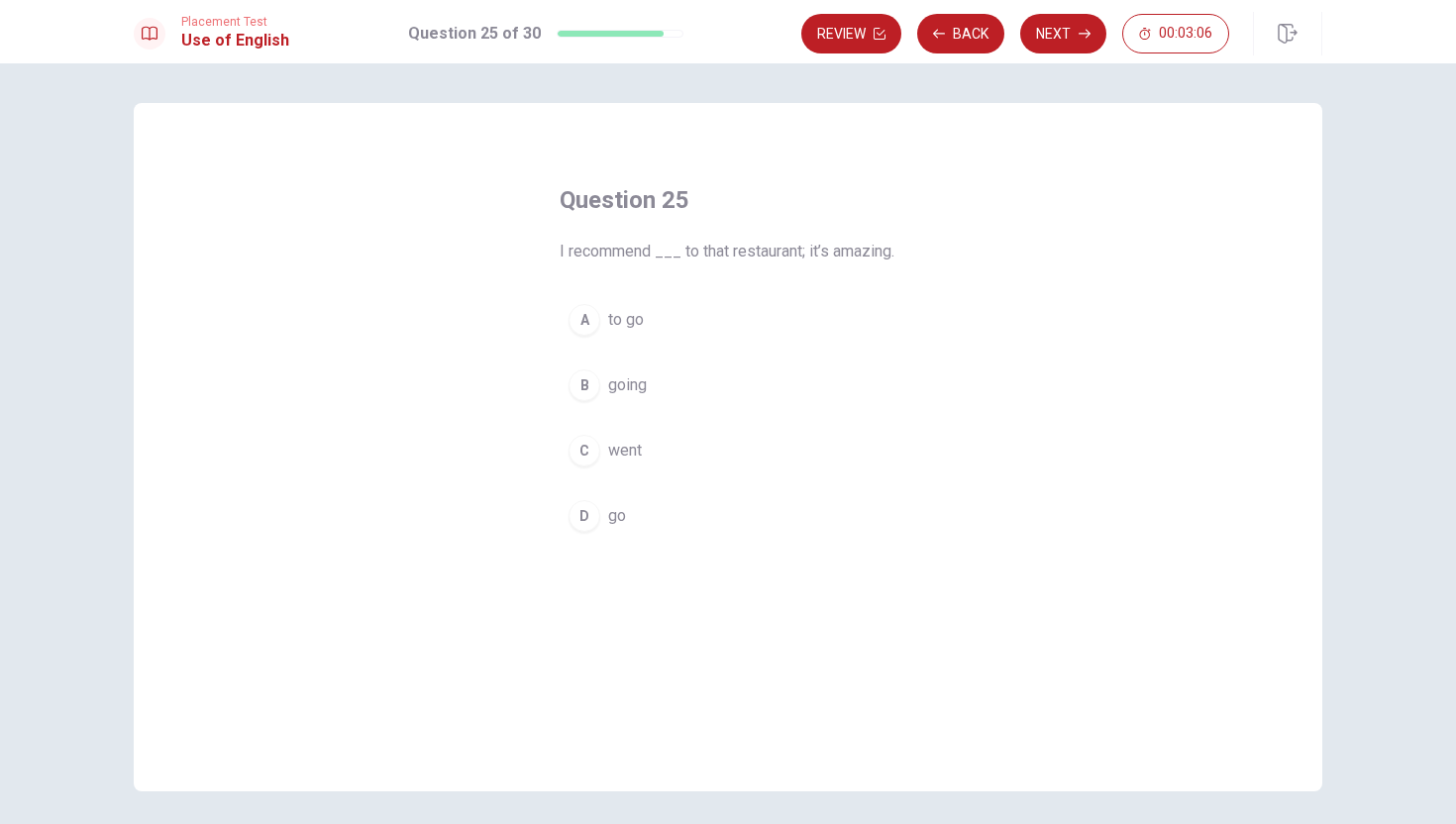 click on "A" at bounding box center [584, 320] 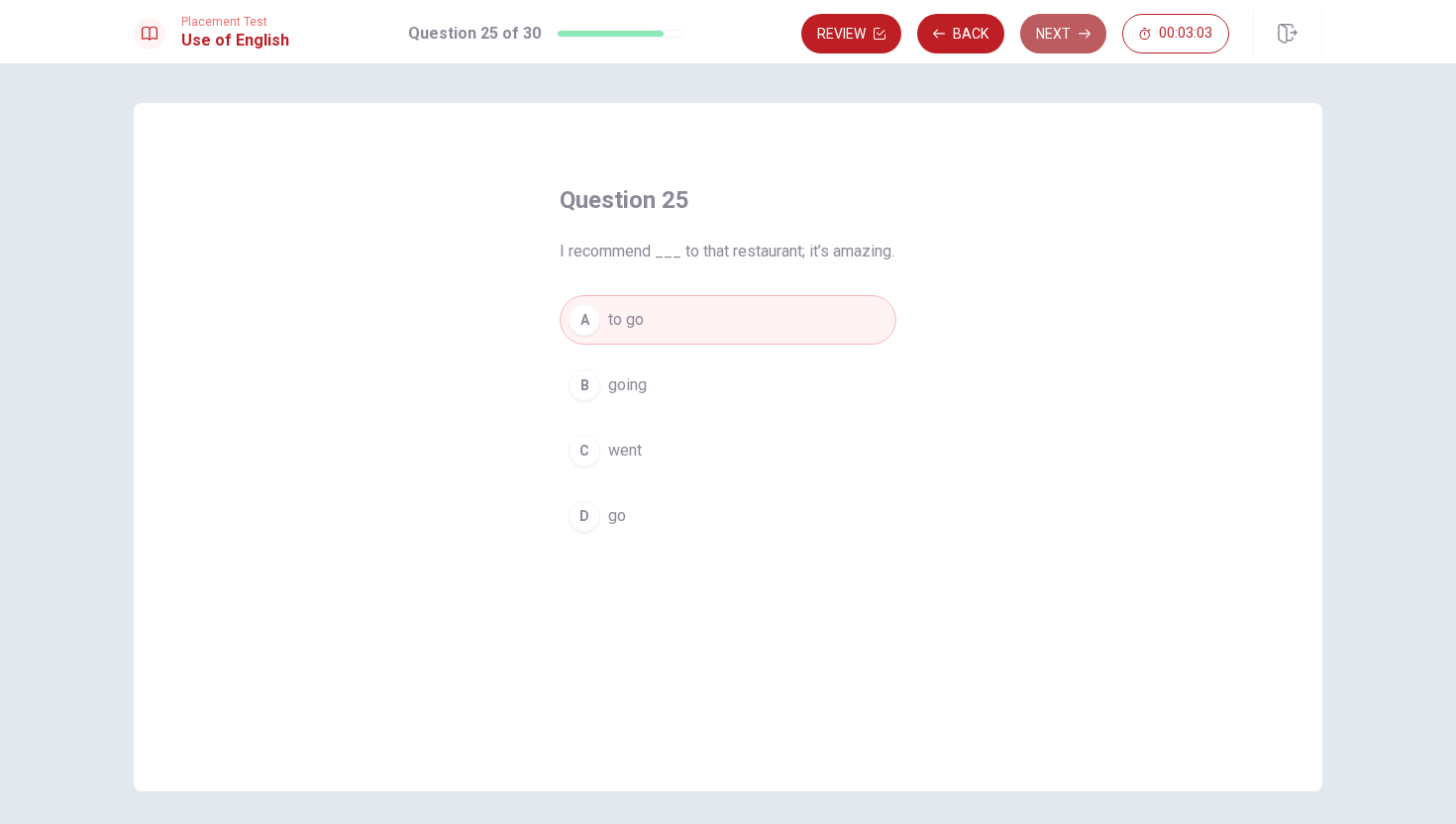 click on "Next" at bounding box center [1063, 34] 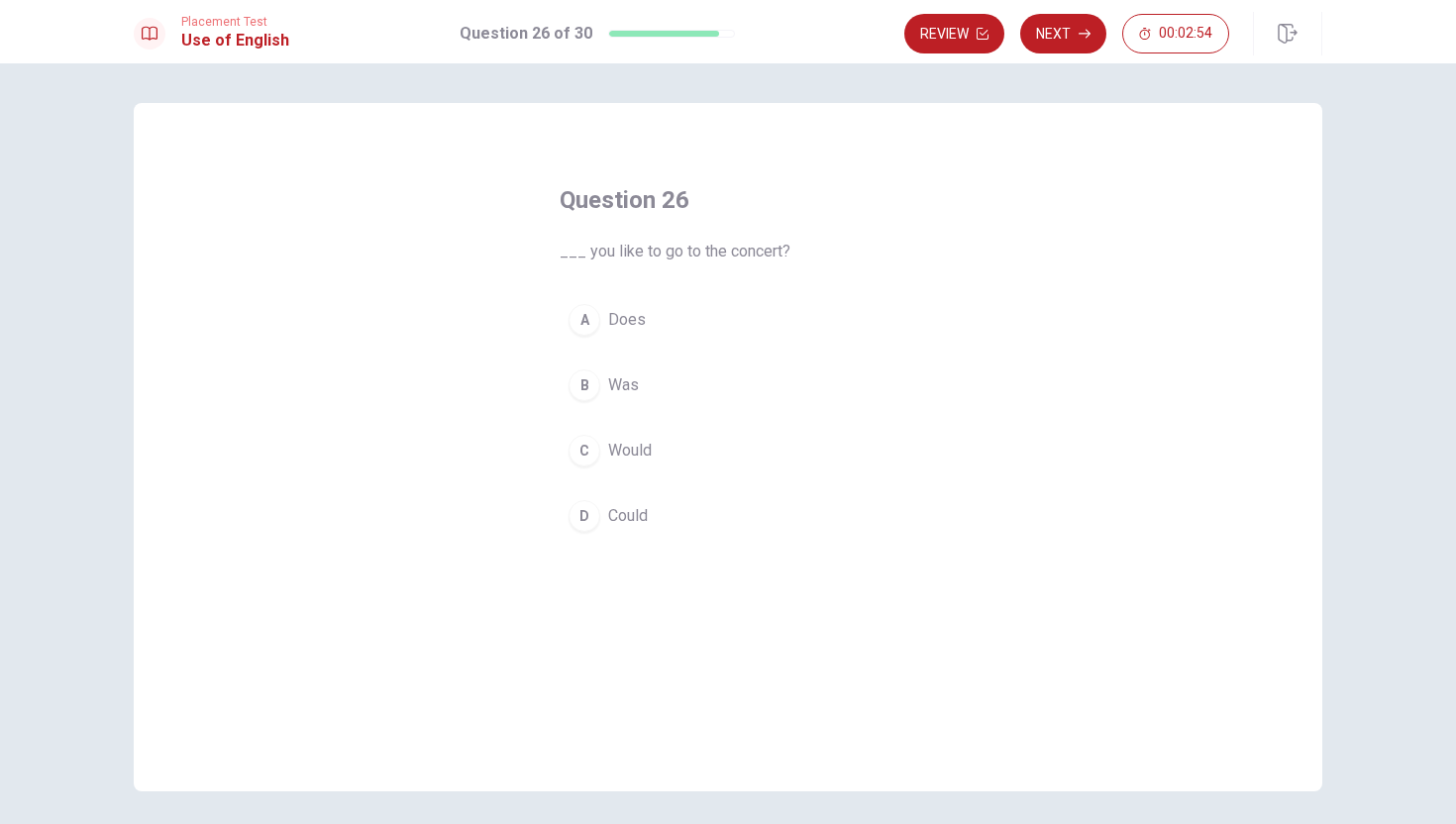 click on "C" at bounding box center (584, 451) 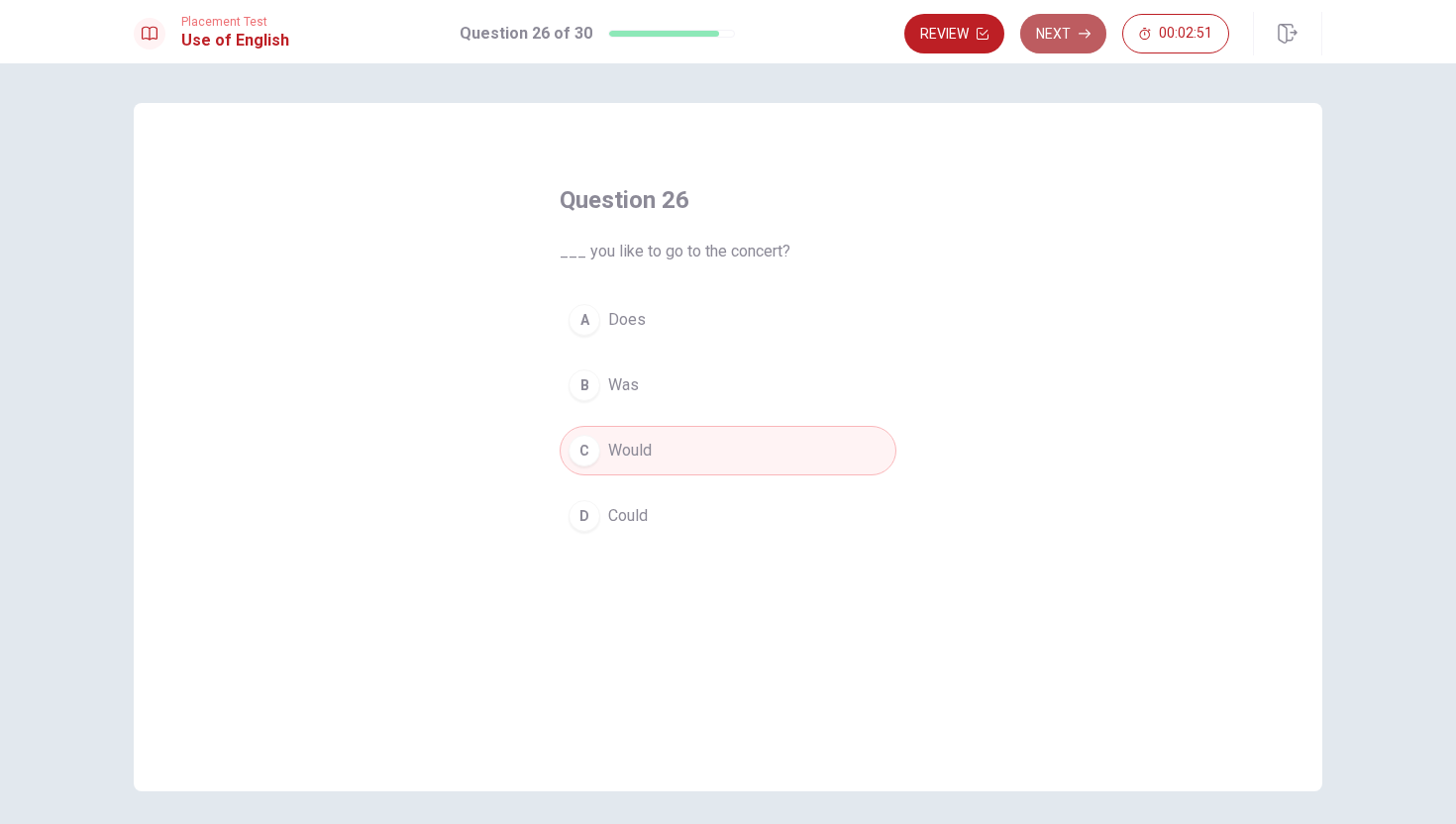 click on "Next" at bounding box center [1063, 34] 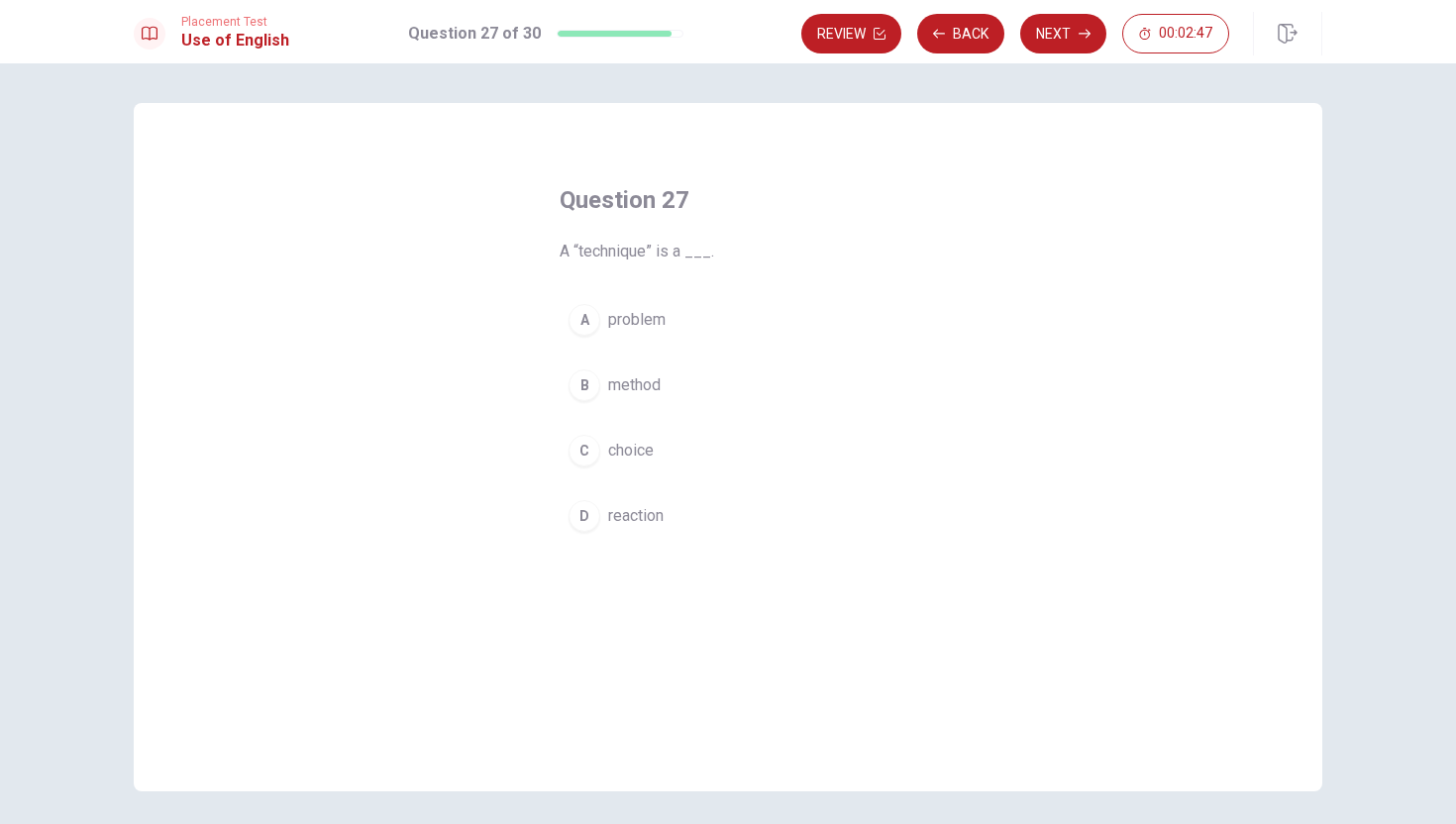 click on "B" at bounding box center [584, 385] 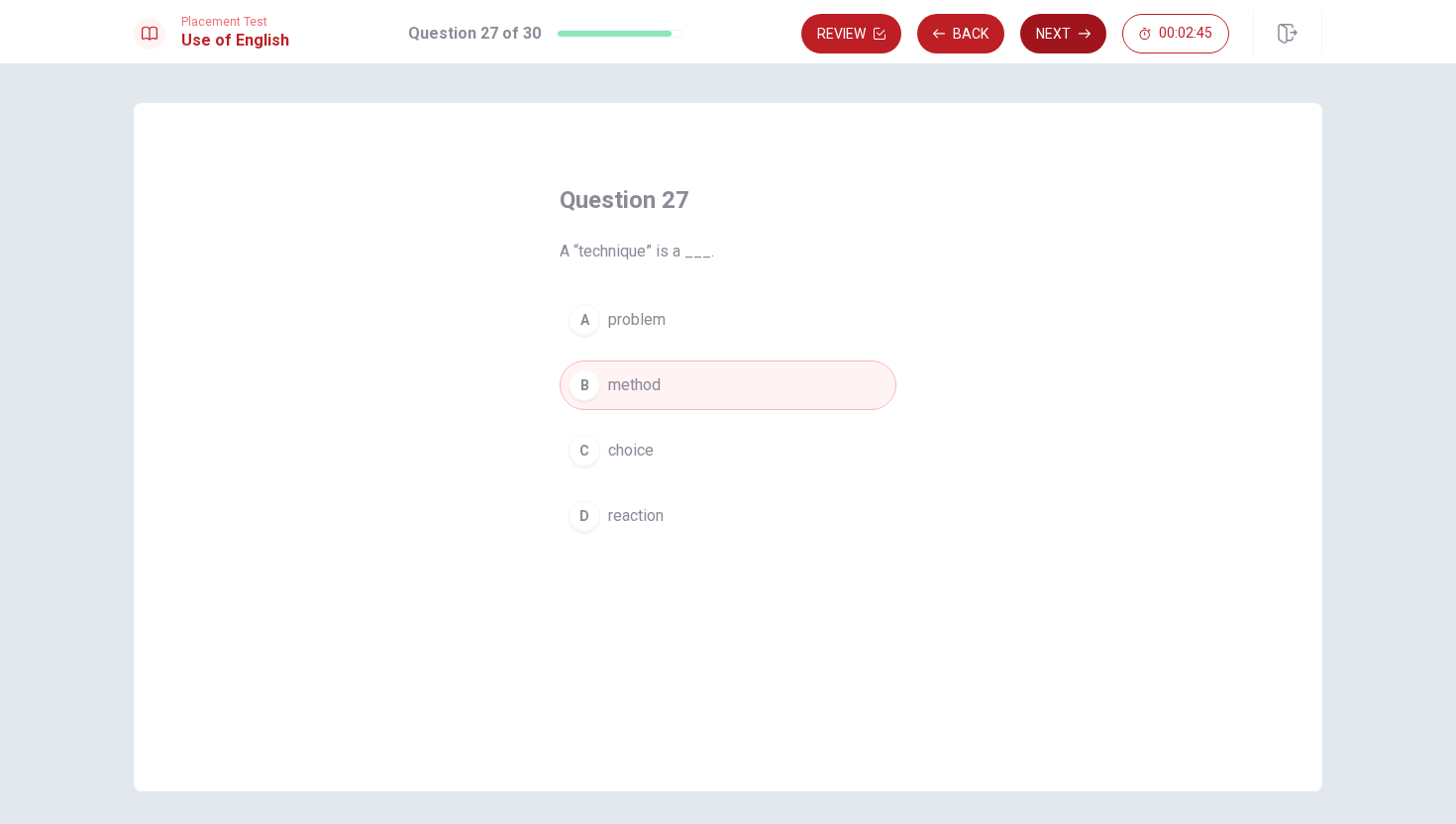 click on "Next" at bounding box center (1063, 34) 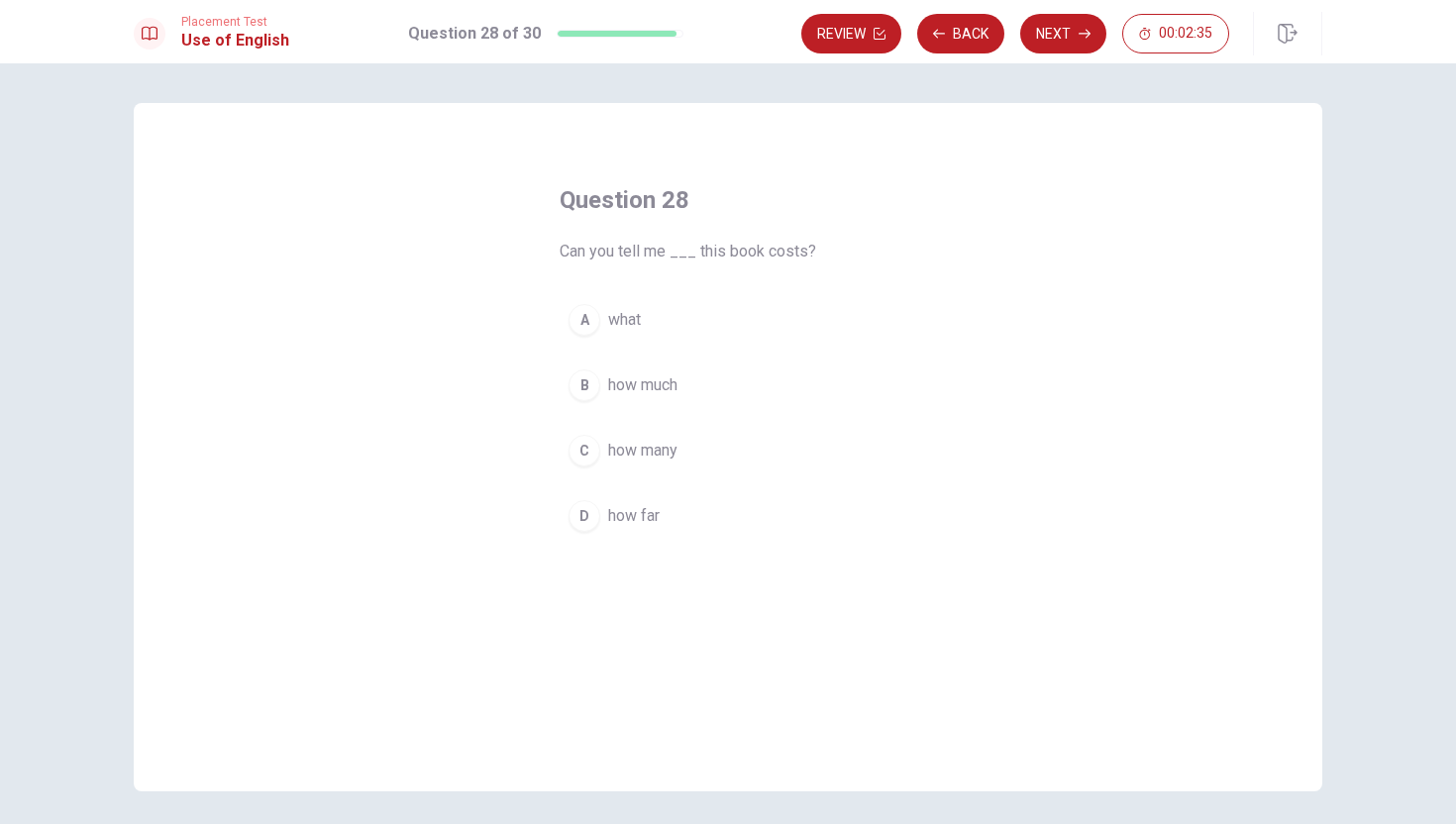 click on "B" at bounding box center (584, 385) 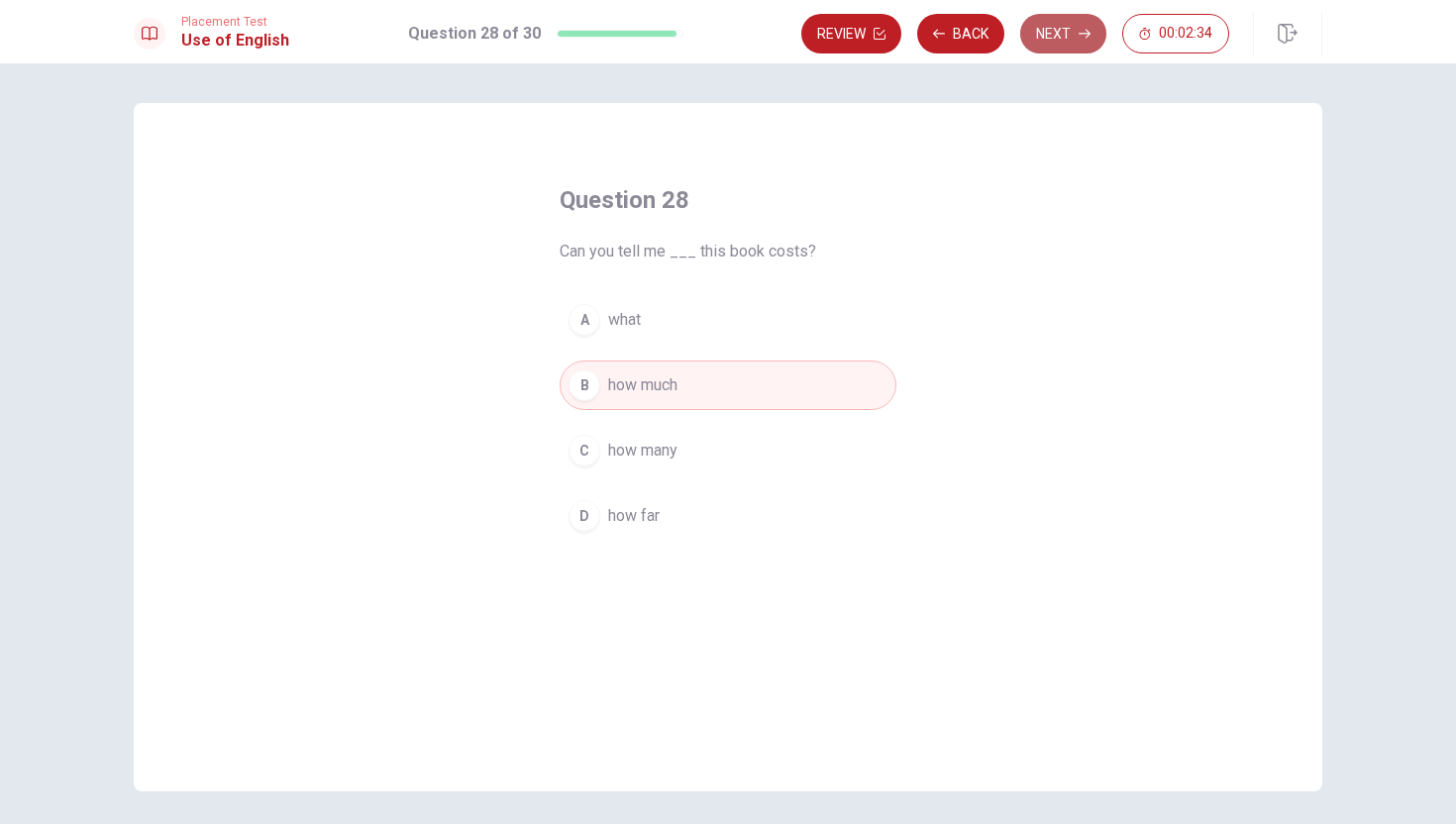 click on "Next" at bounding box center (1063, 34) 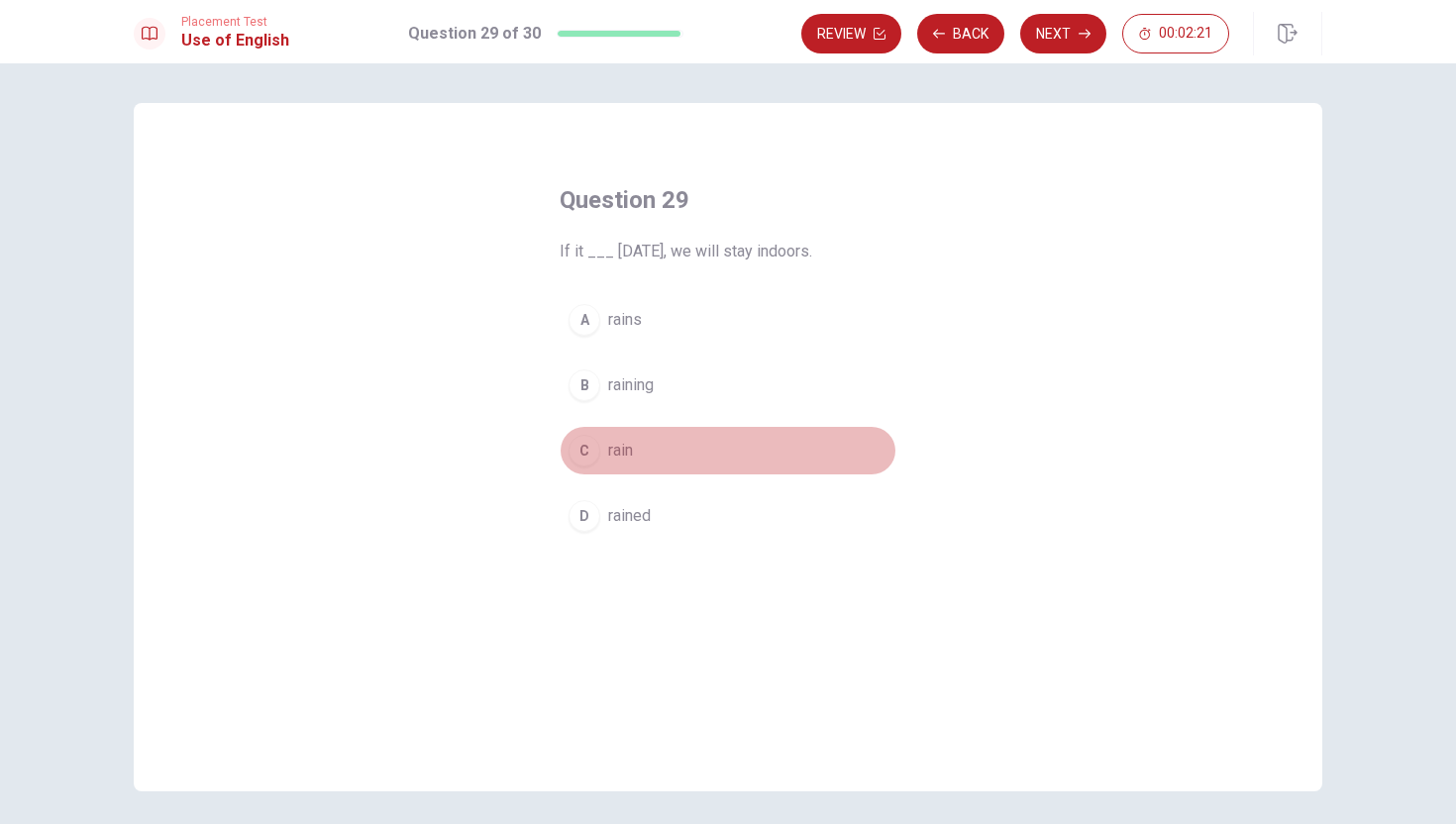 click on "C" at bounding box center [584, 451] 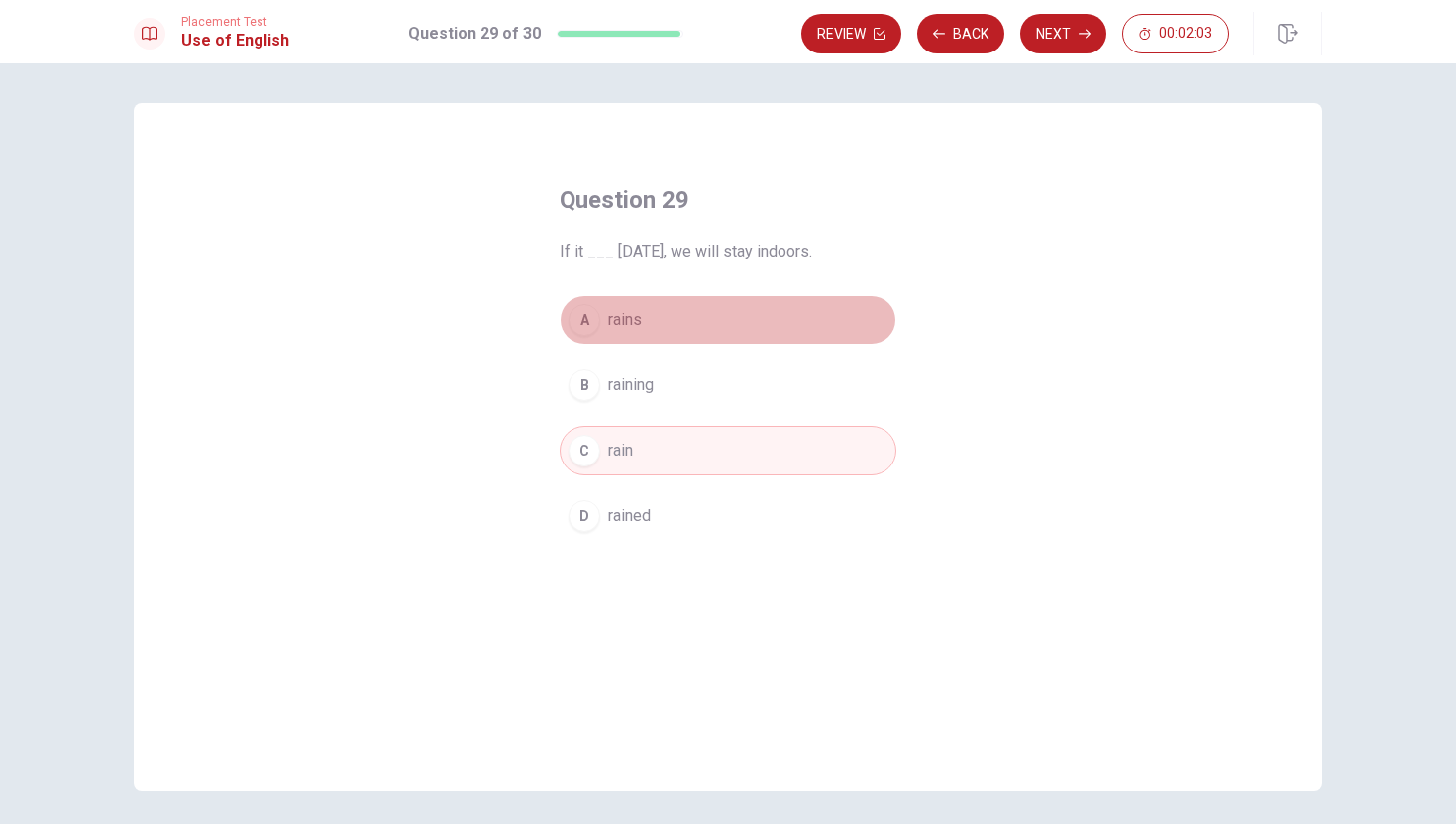 click on "A" at bounding box center (584, 320) 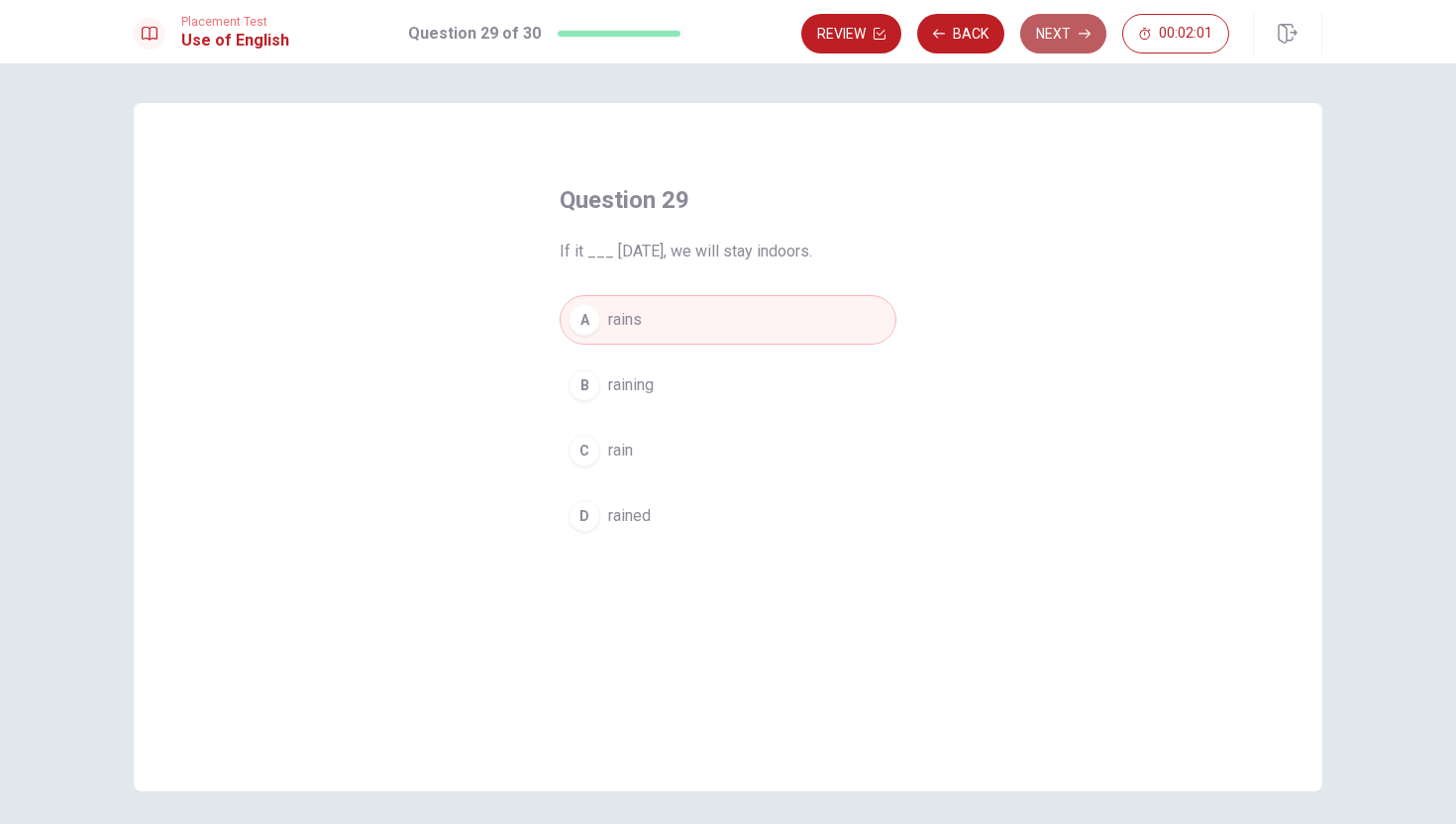 click on "Next" at bounding box center (1063, 34) 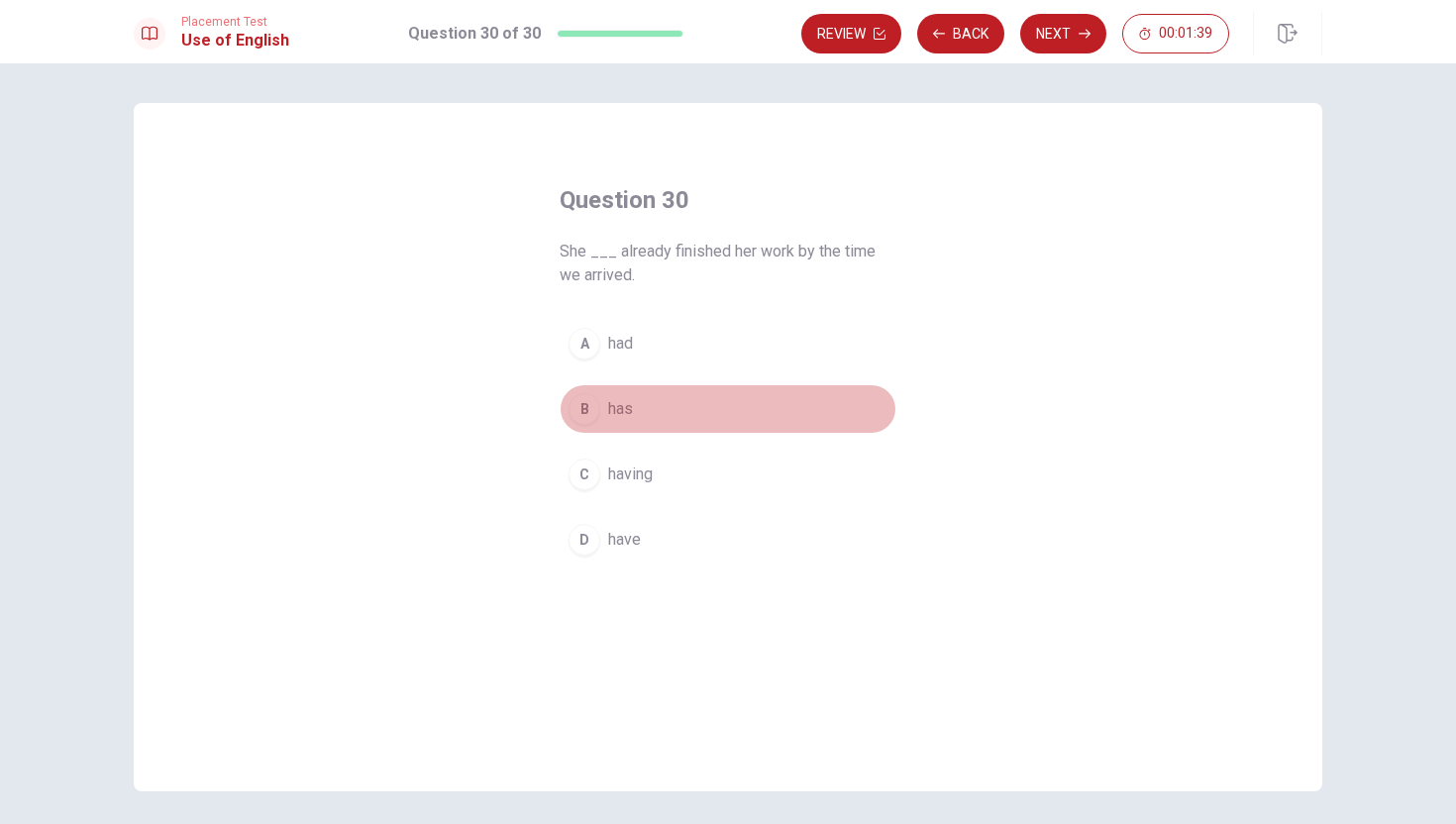 click on "B" at bounding box center [584, 409] 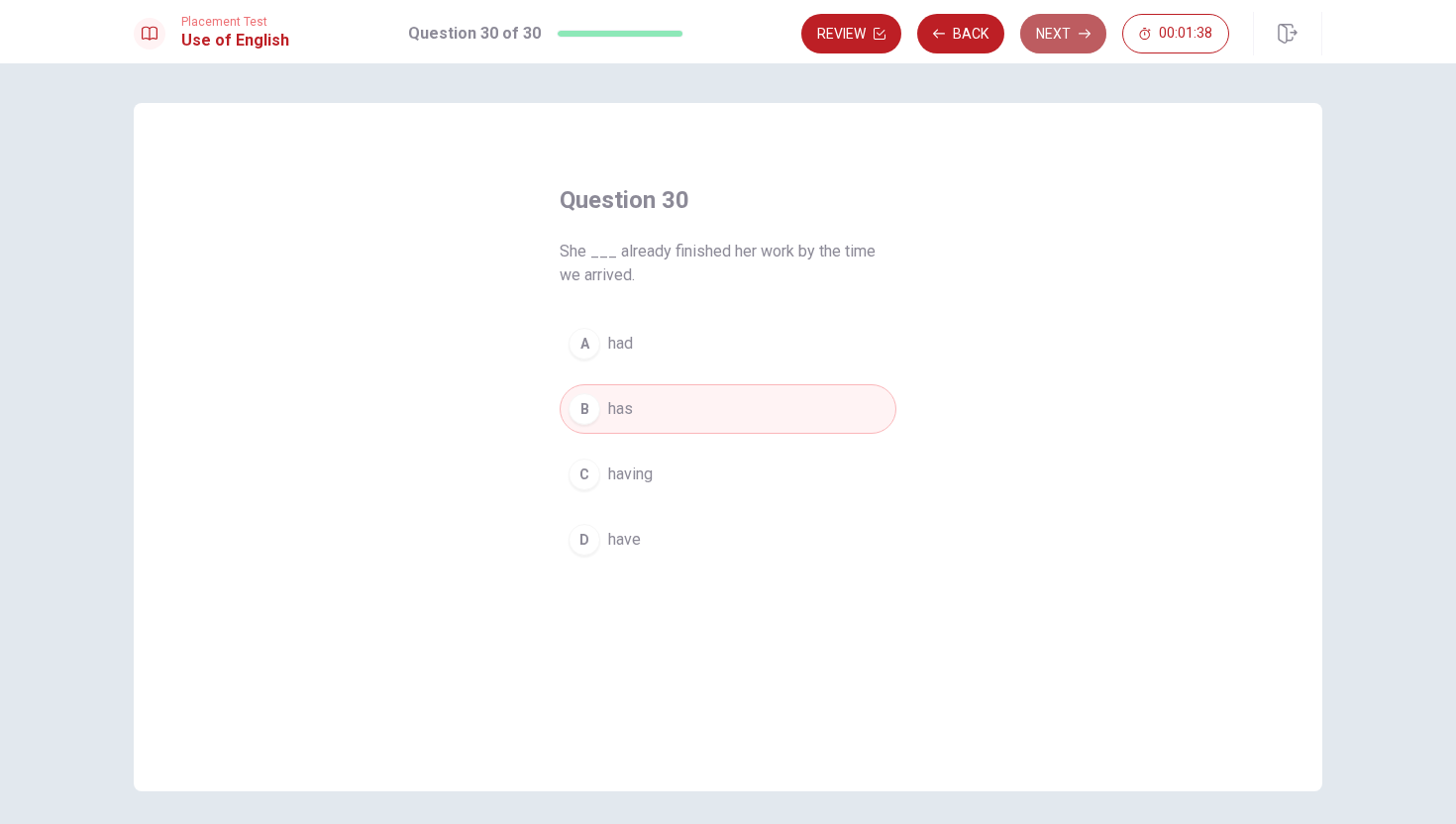 click on "Next" at bounding box center [1063, 34] 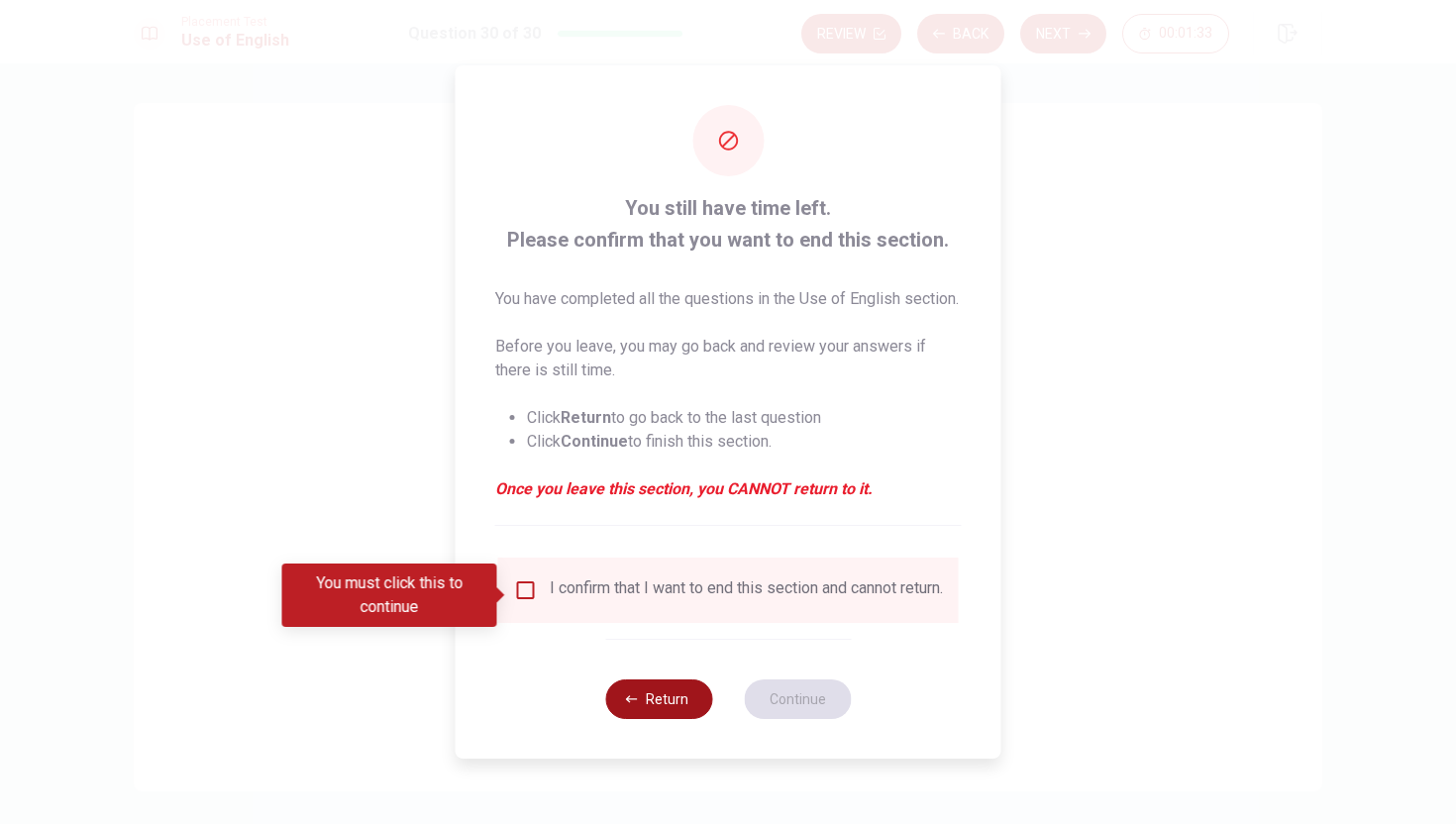 click on "Return" at bounding box center [659, 699] 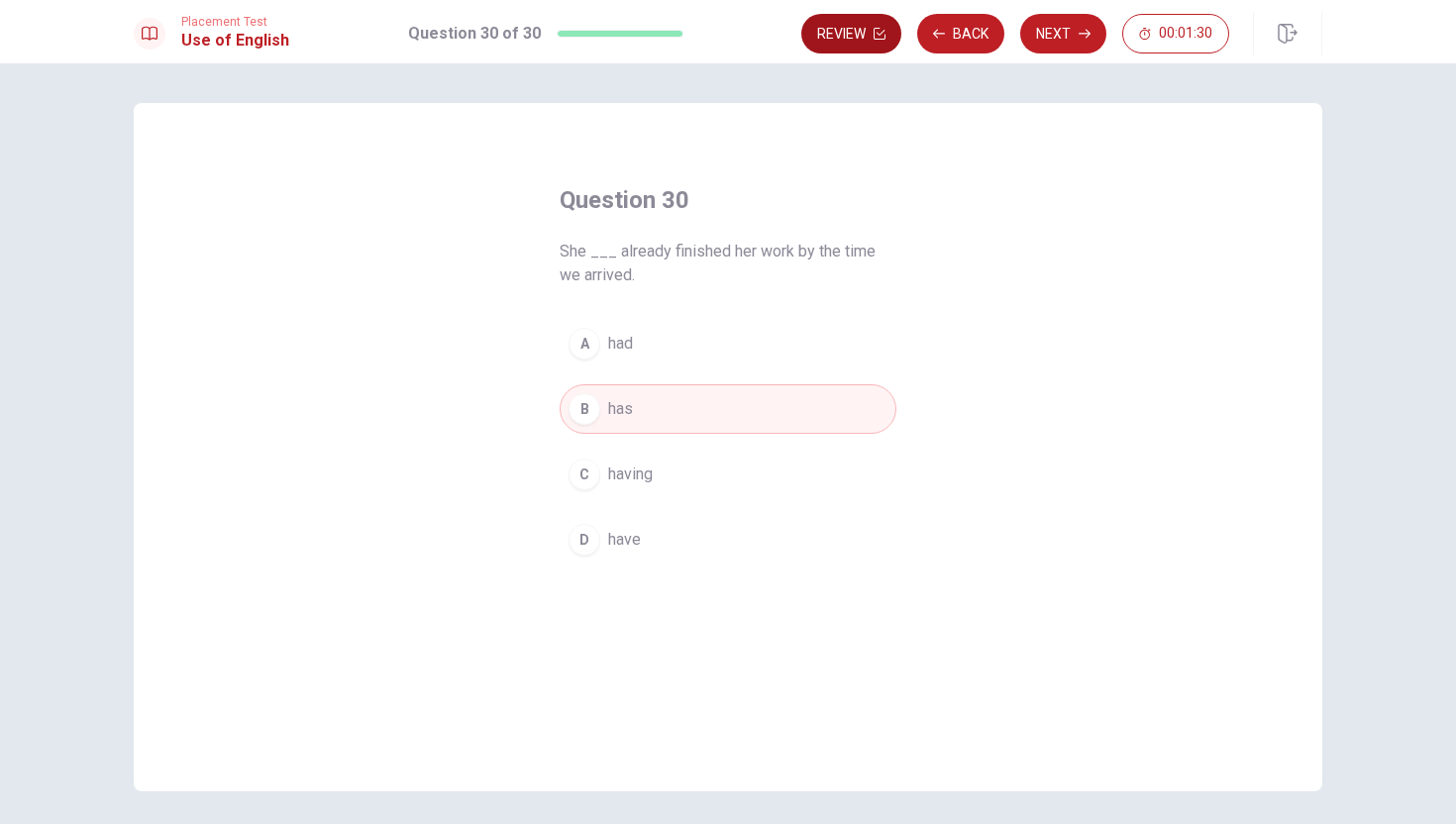 click on "Review" at bounding box center (851, 34) 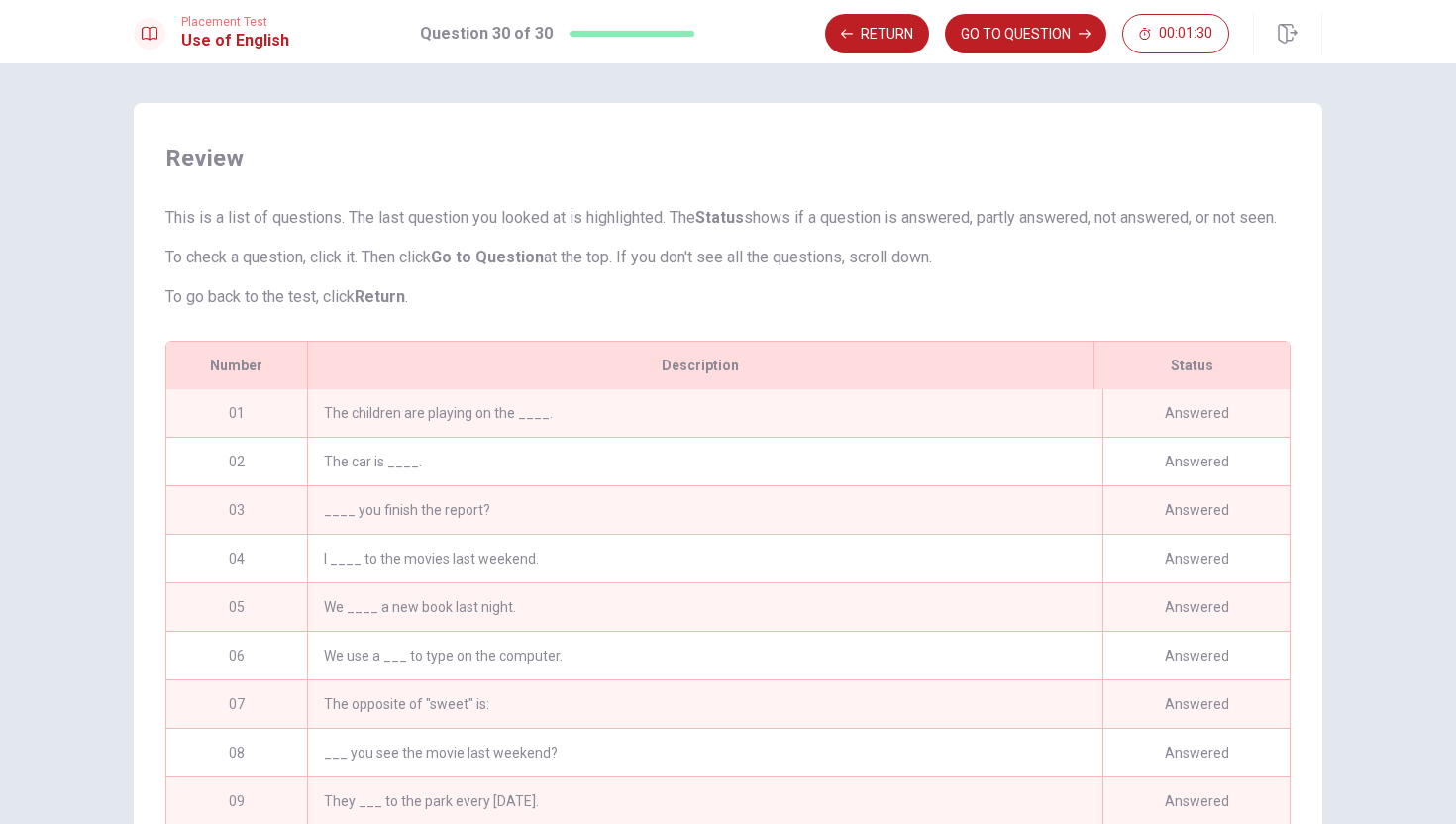 scroll, scrollTop: 51, scrollLeft: 0, axis: vertical 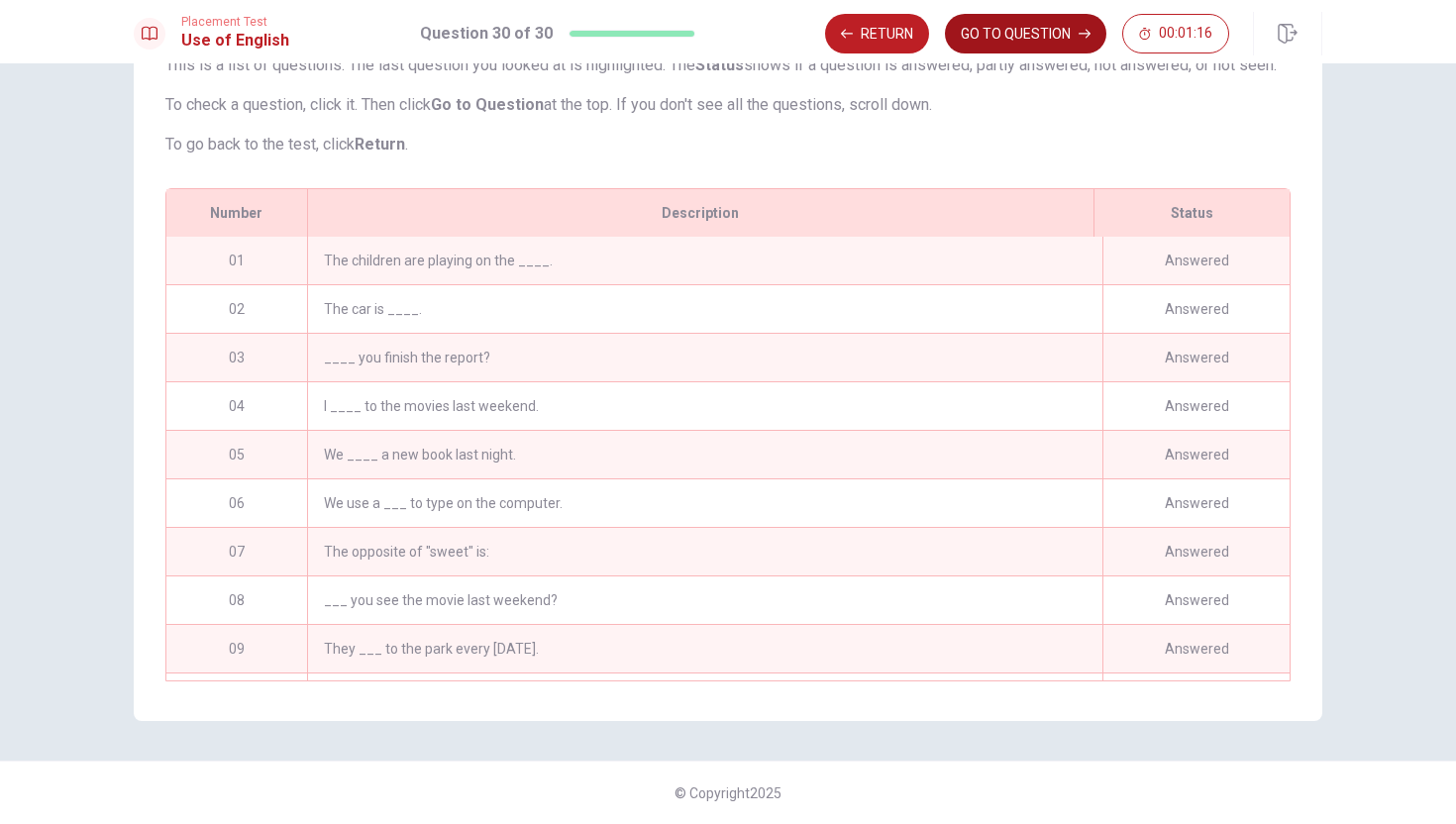 click on "GO TO QUESTION" at bounding box center (1025, 34) 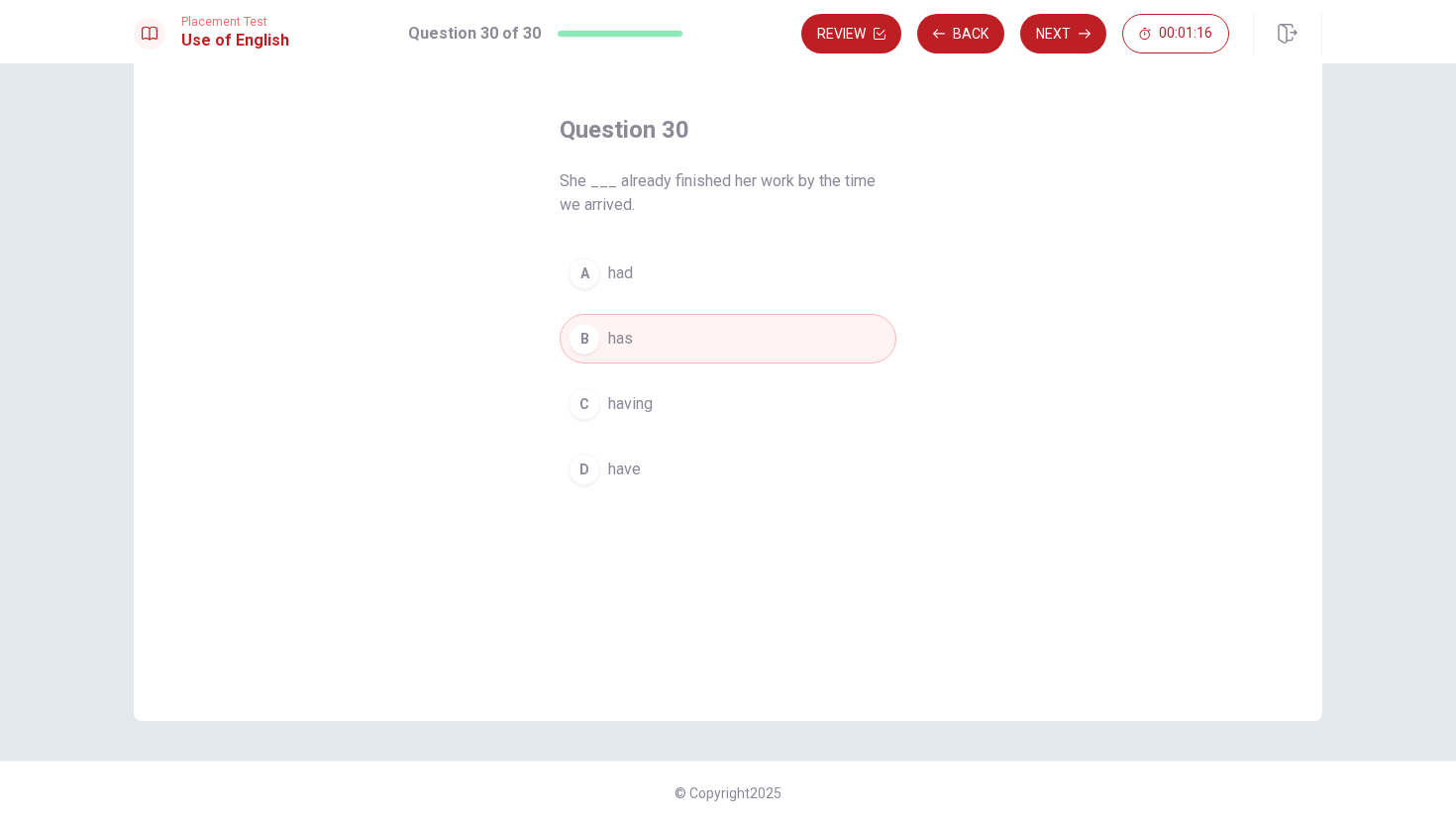 scroll, scrollTop: 70, scrollLeft: 0, axis: vertical 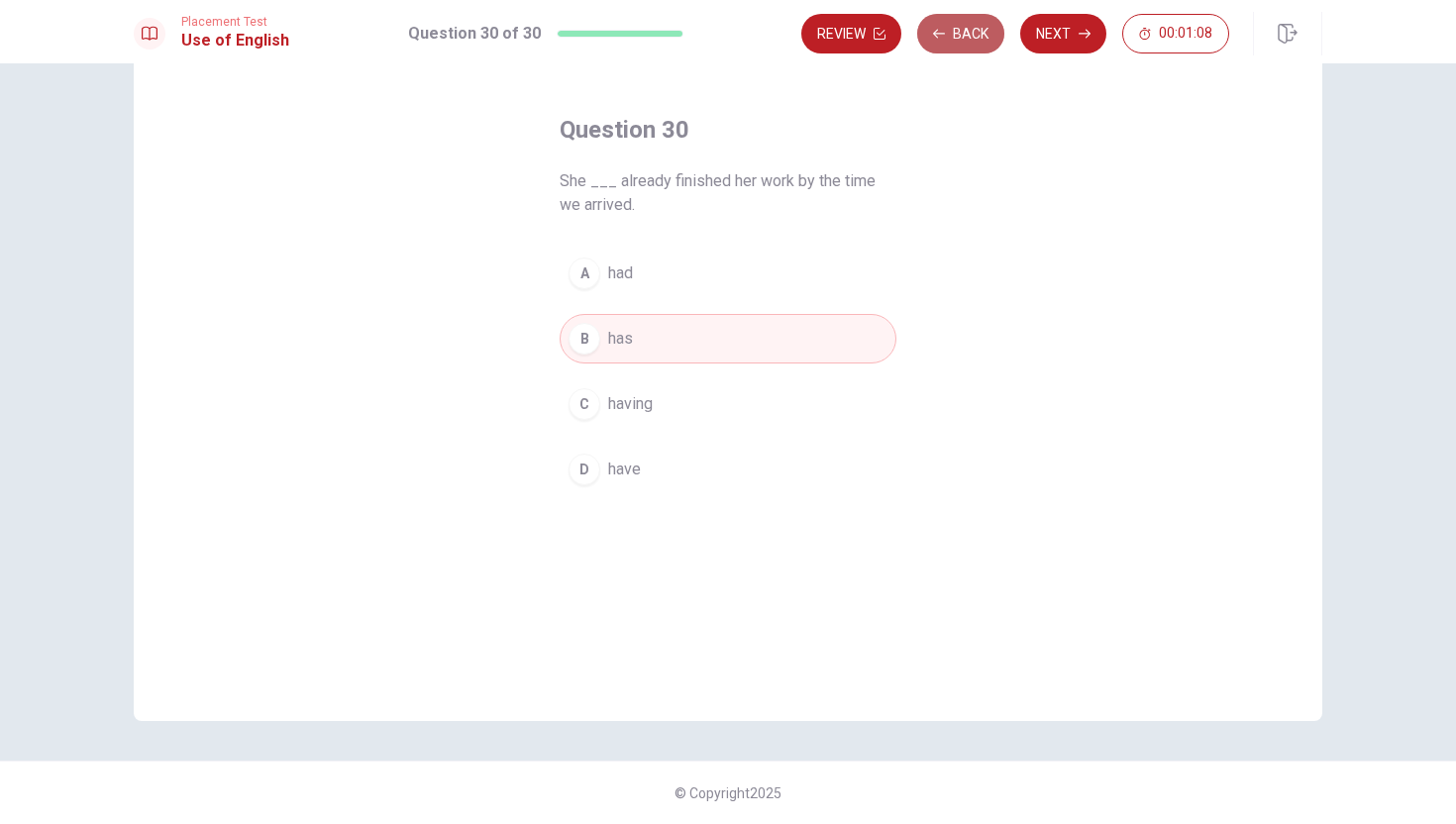 click on "Back" at bounding box center [961, 34] 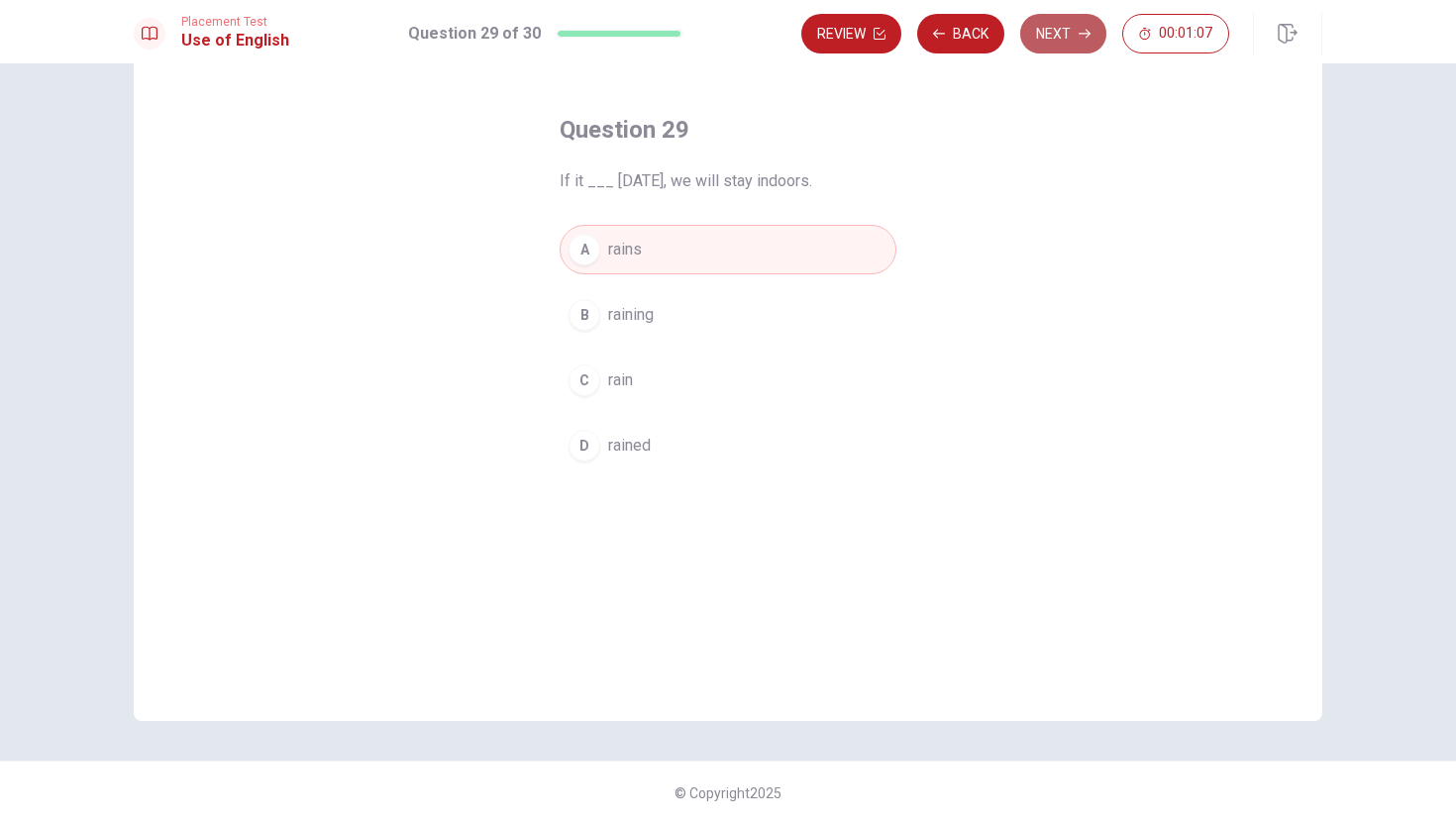 click on "Next" at bounding box center [1063, 34] 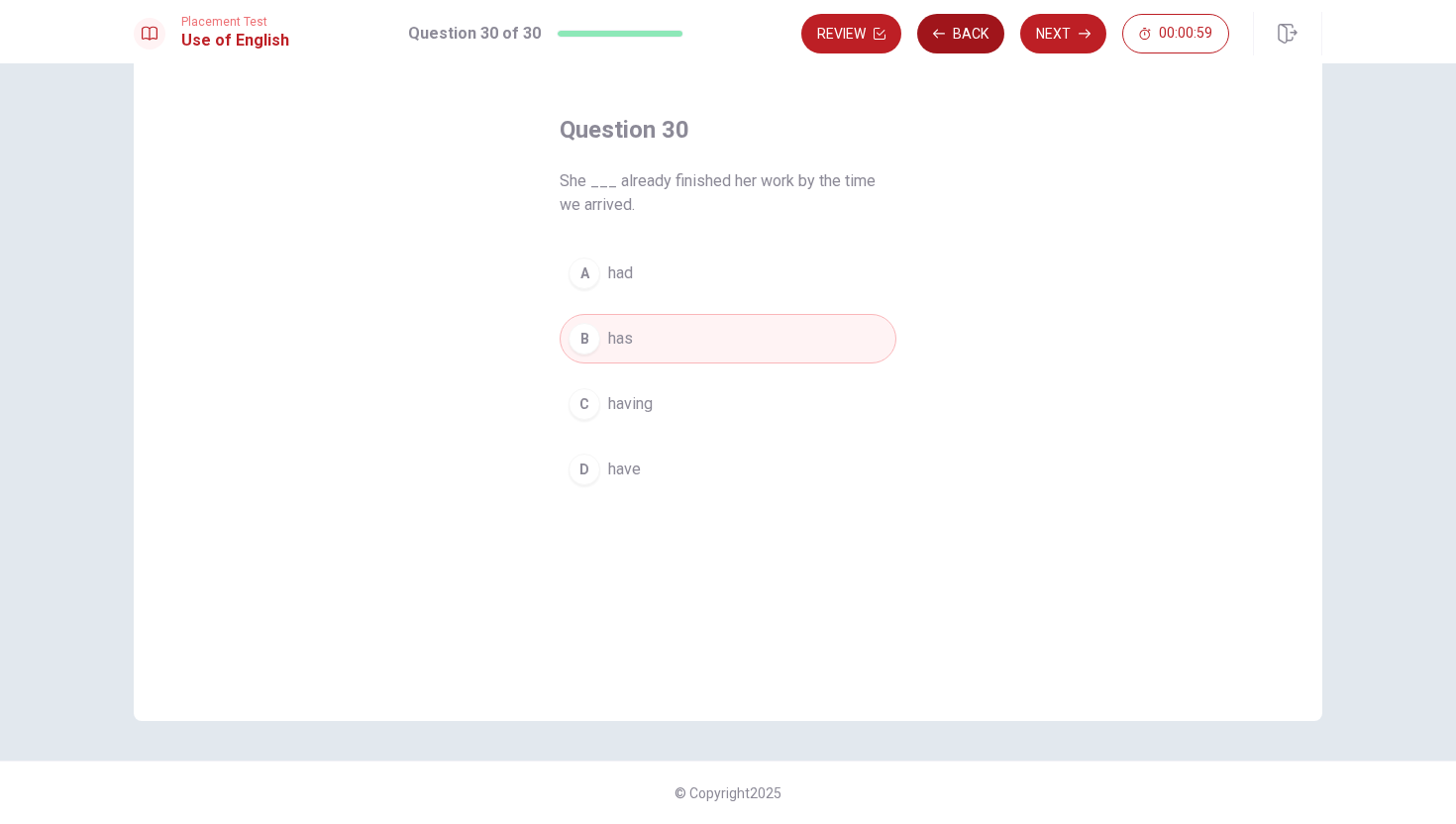 click on "Back" at bounding box center [961, 34] 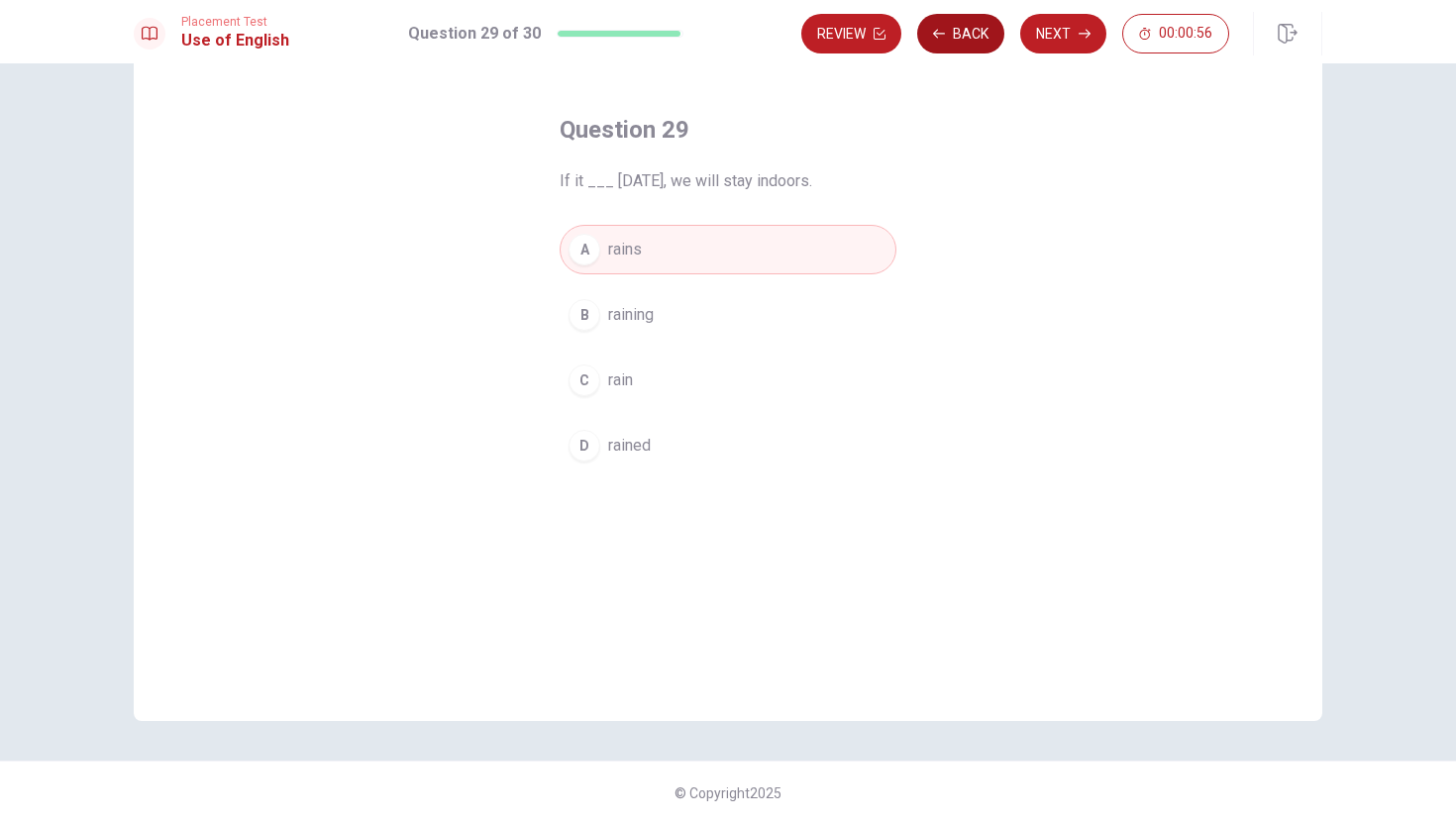 click on "Back" at bounding box center (961, 34) 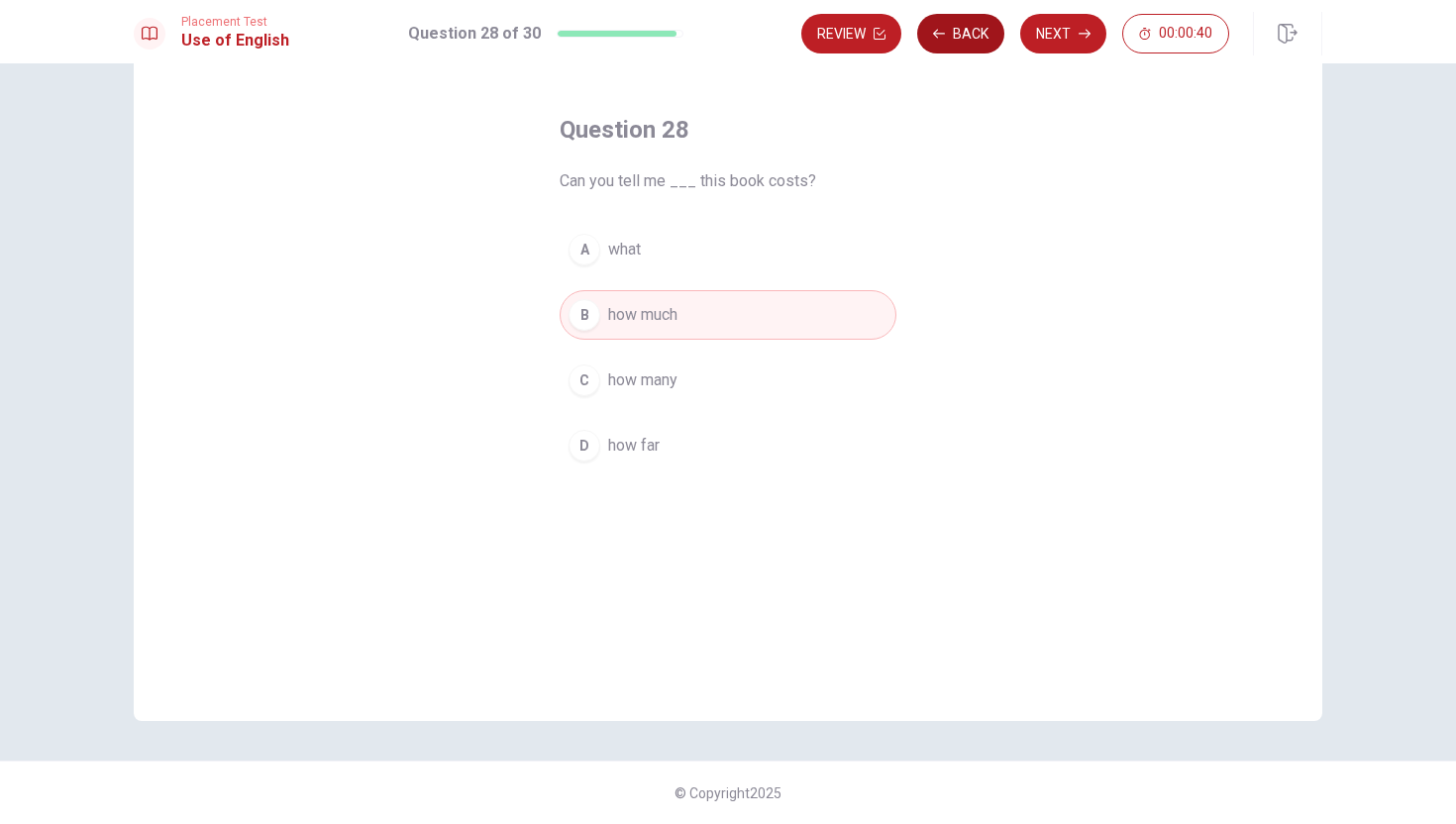 click on "Back" at bounding box center (961, 34) 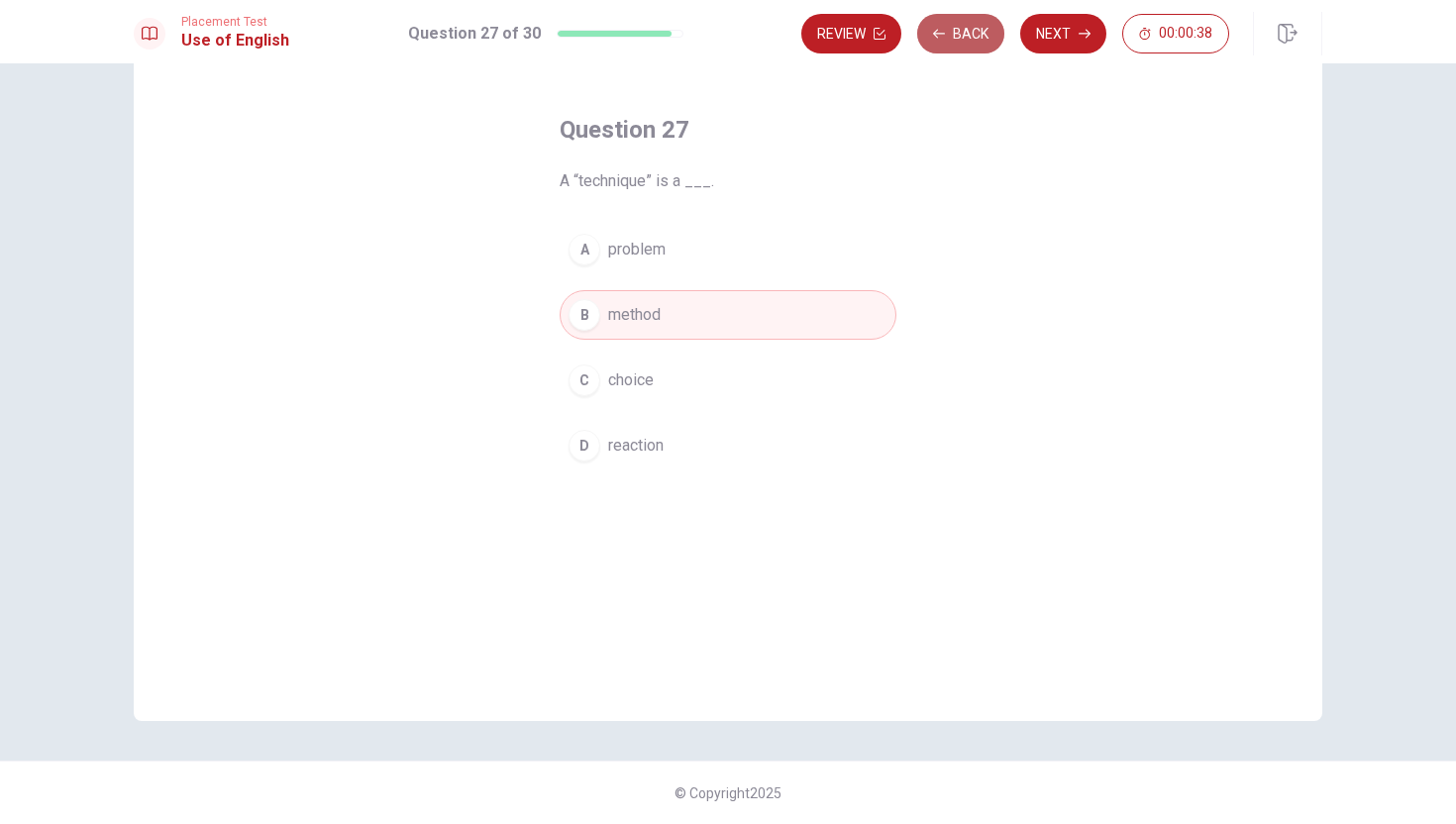 click on "Back" at bounding box center (961, 34) 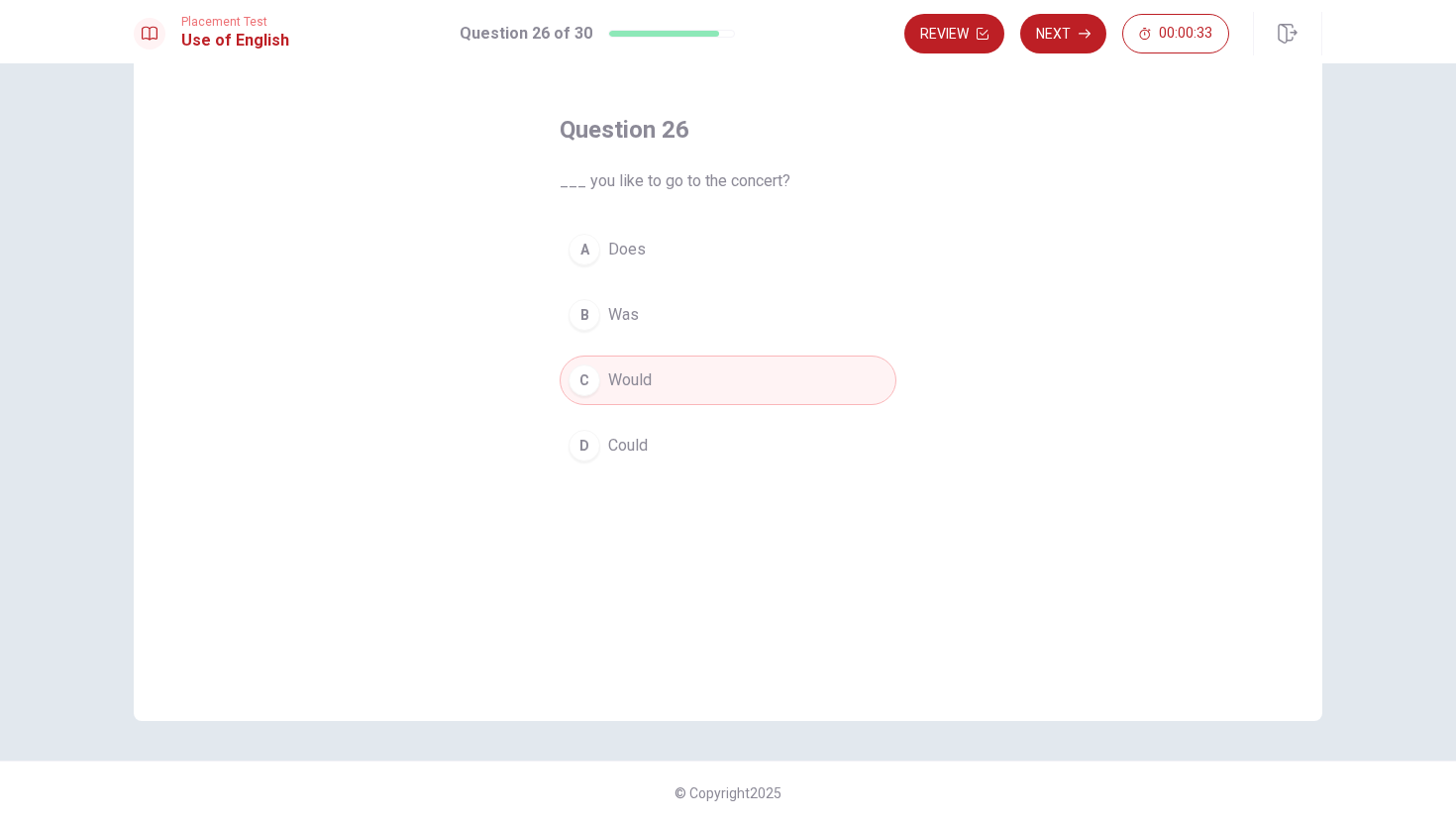 click on "Review" at bounding box center (954, 34) 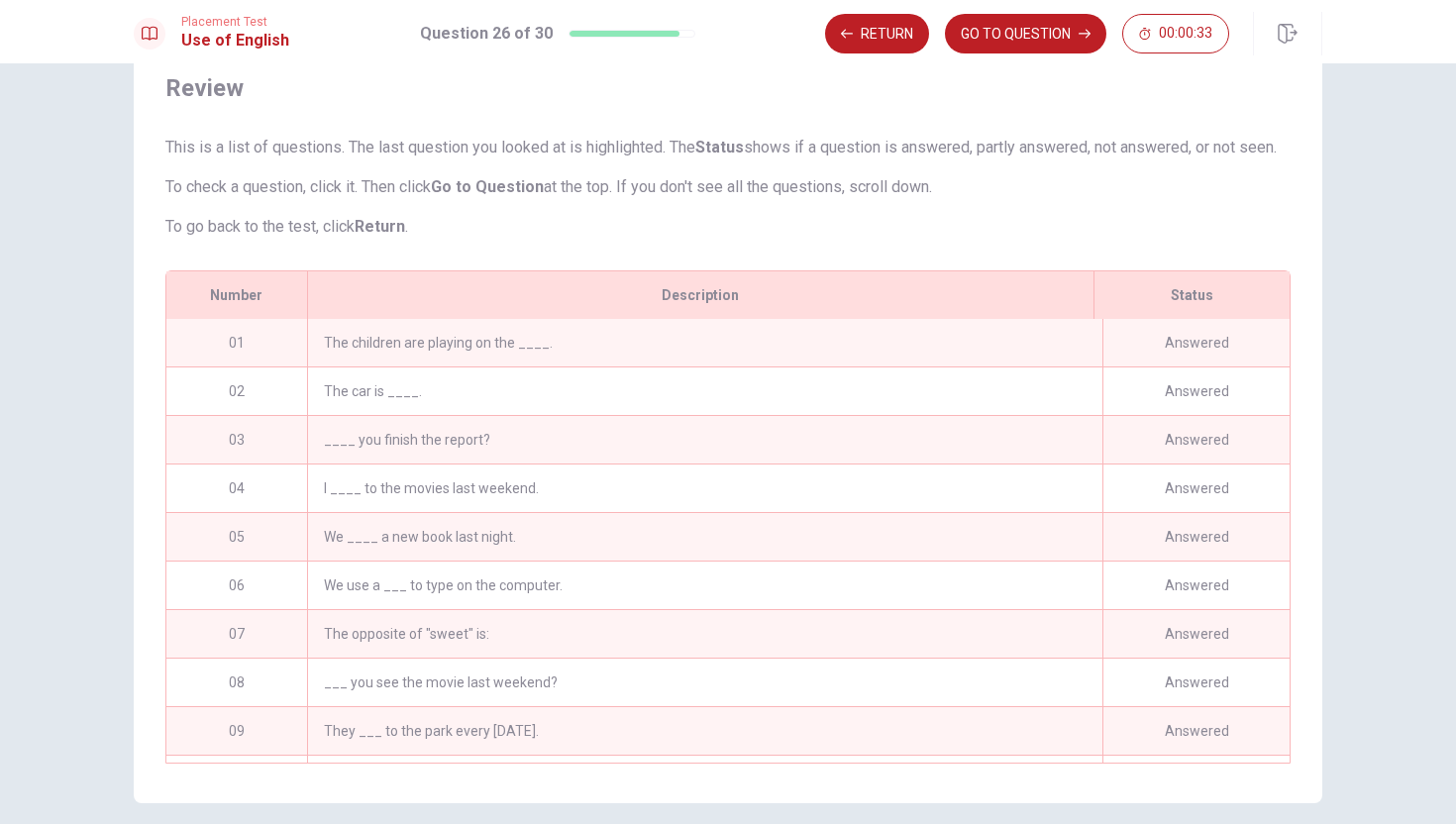 scroll, scrollTop: 176, scrollLeft: 0, axis: vertical 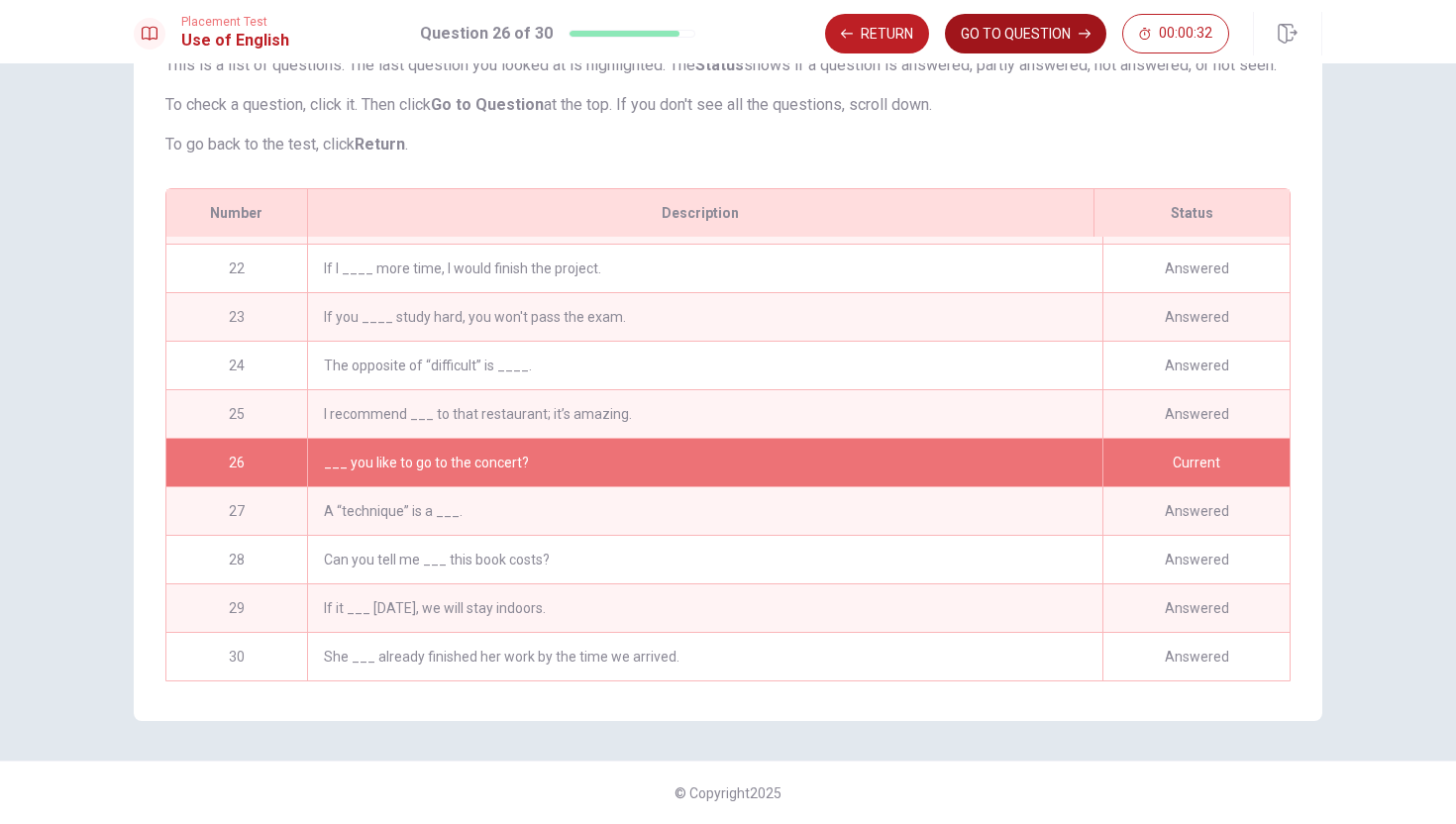 click on "GO TO QUESTION" at bounding box center (1025, 34) 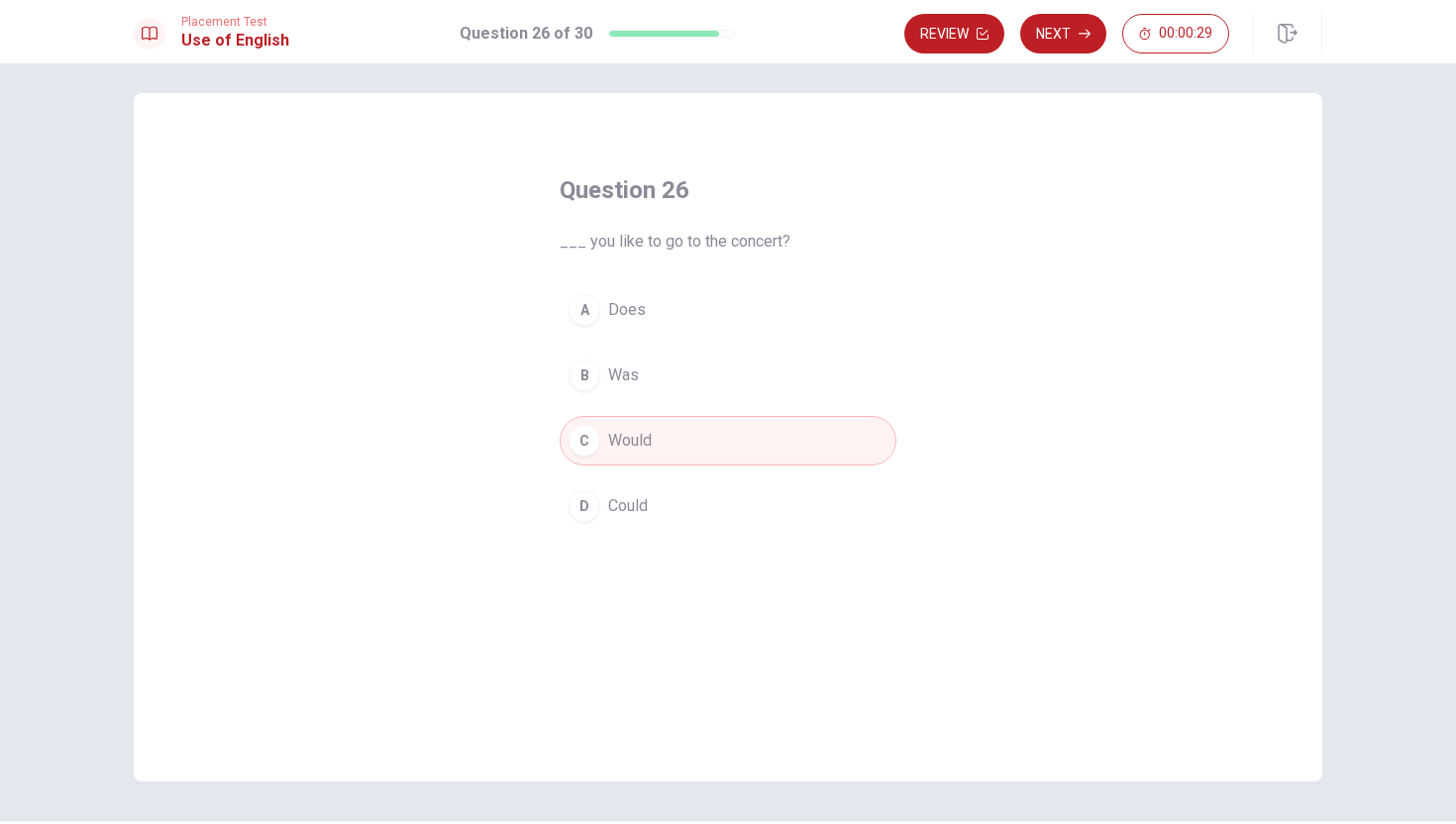 scroll, scrollTop: 0, scrollLeft: 0, axis: both 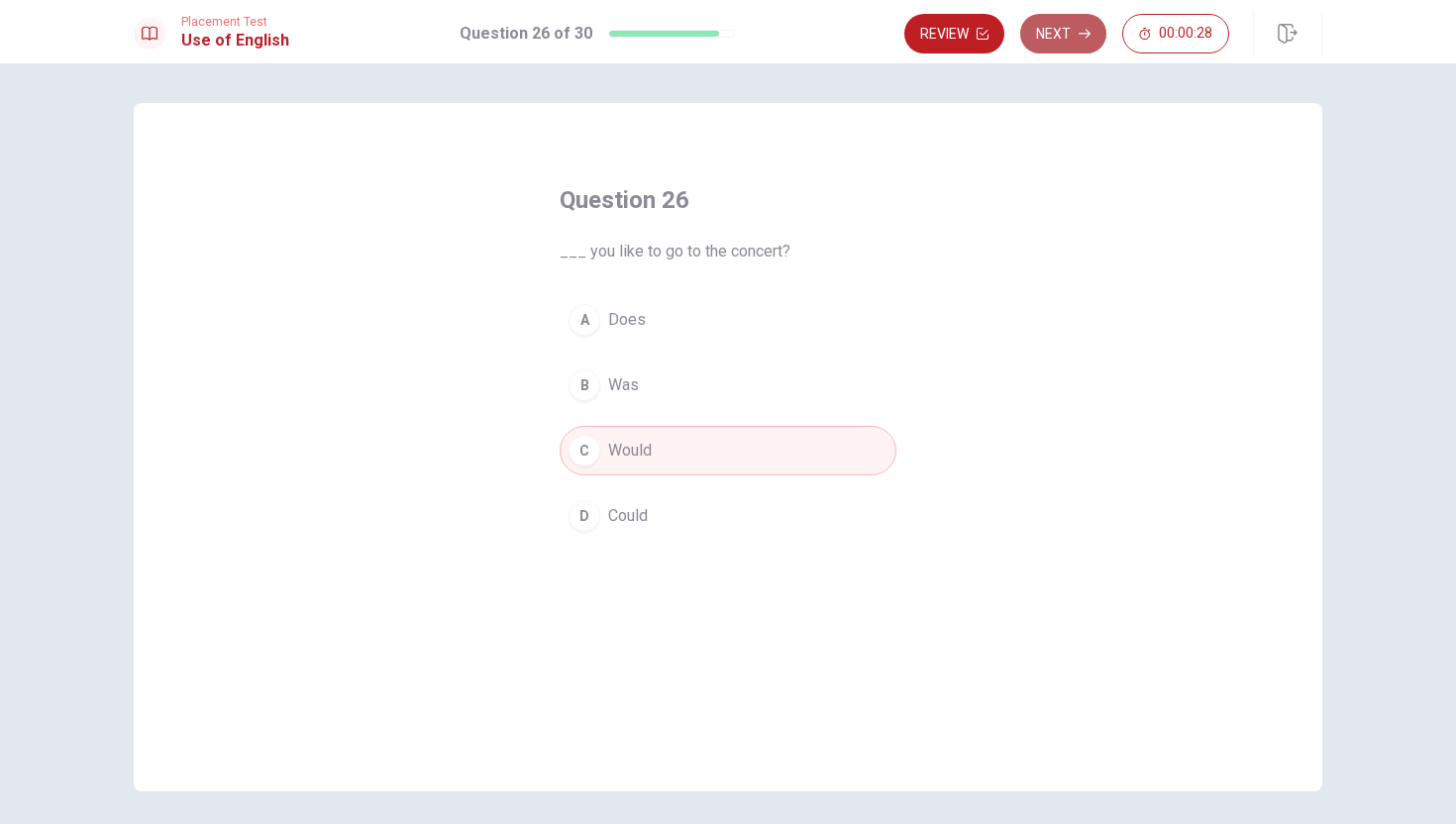 click on "Next" at bounding box center (1063, 34) 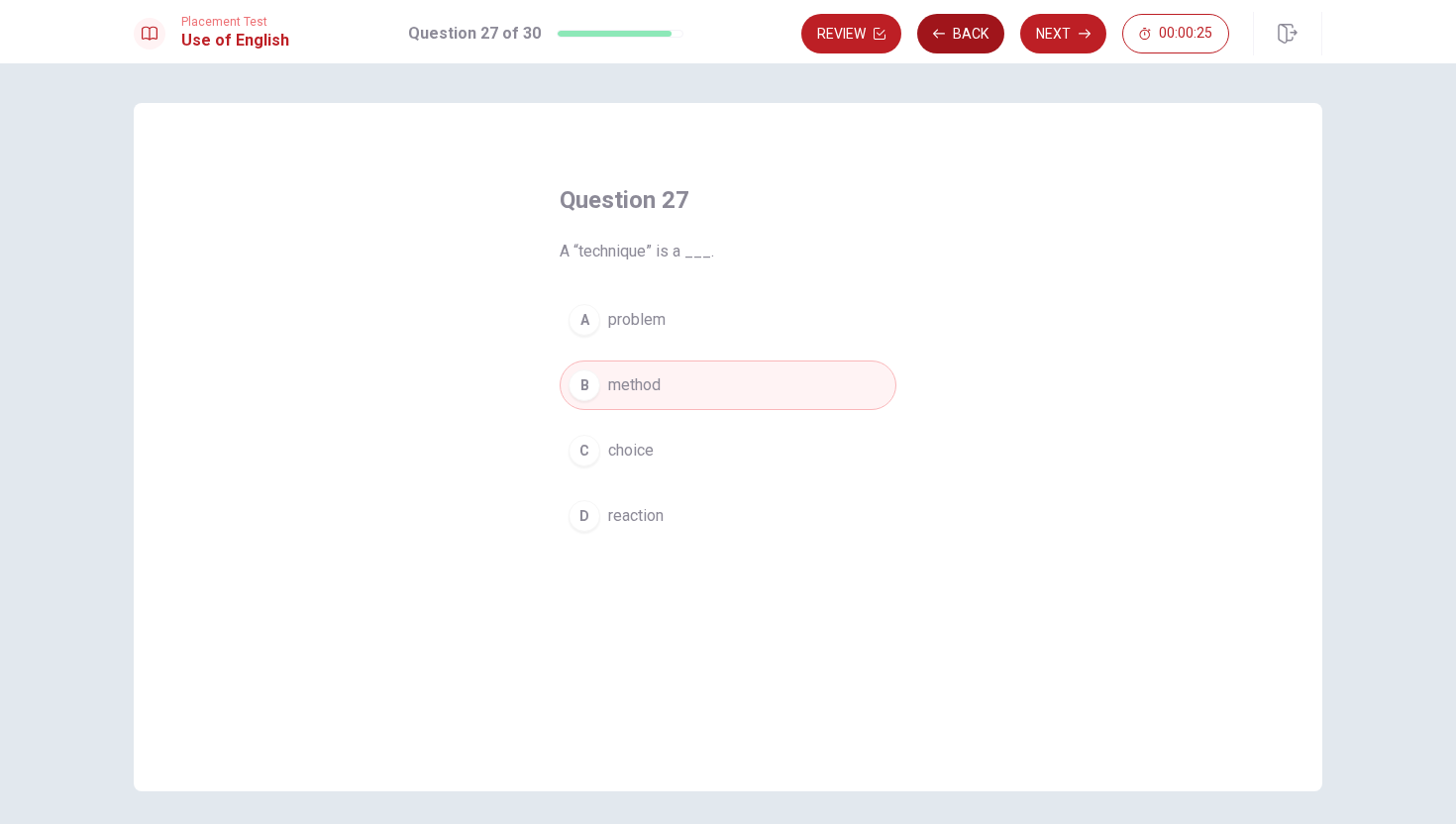 click on "Back" at bounding box center [961, 34] 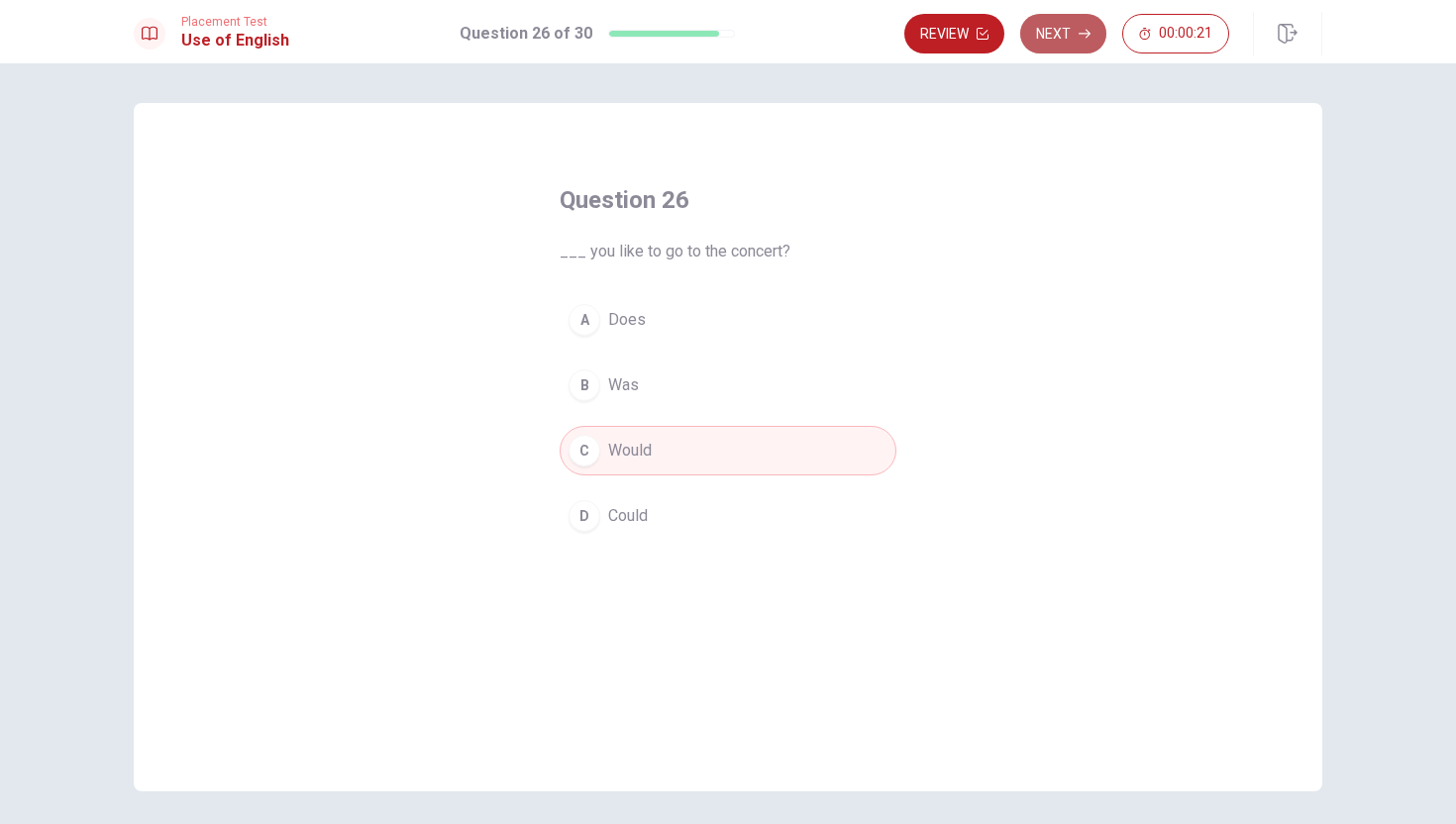 click on "Next" at bounding box center (1063, 34) 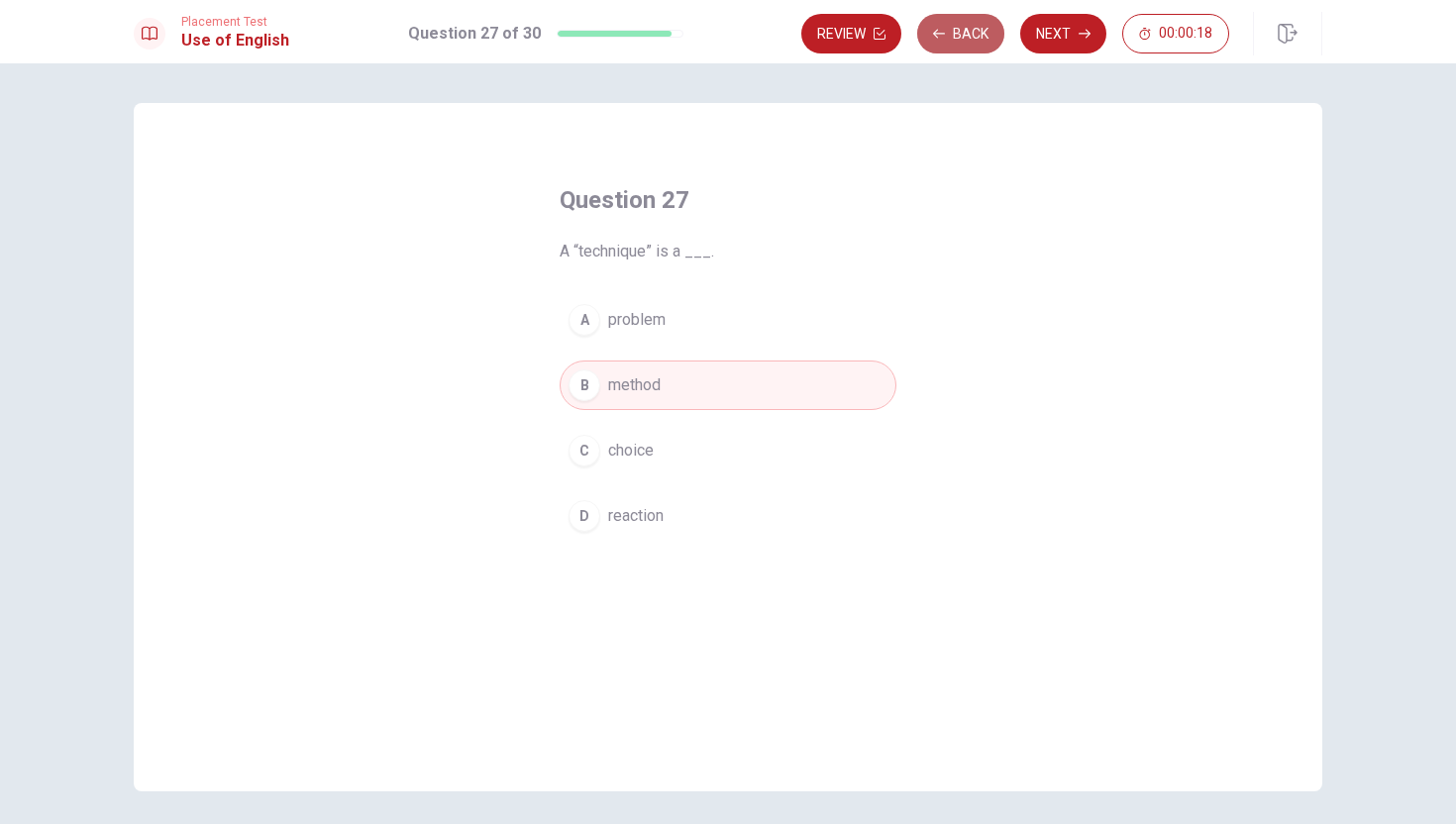 click on "Back" at bounding box center (961, 34) 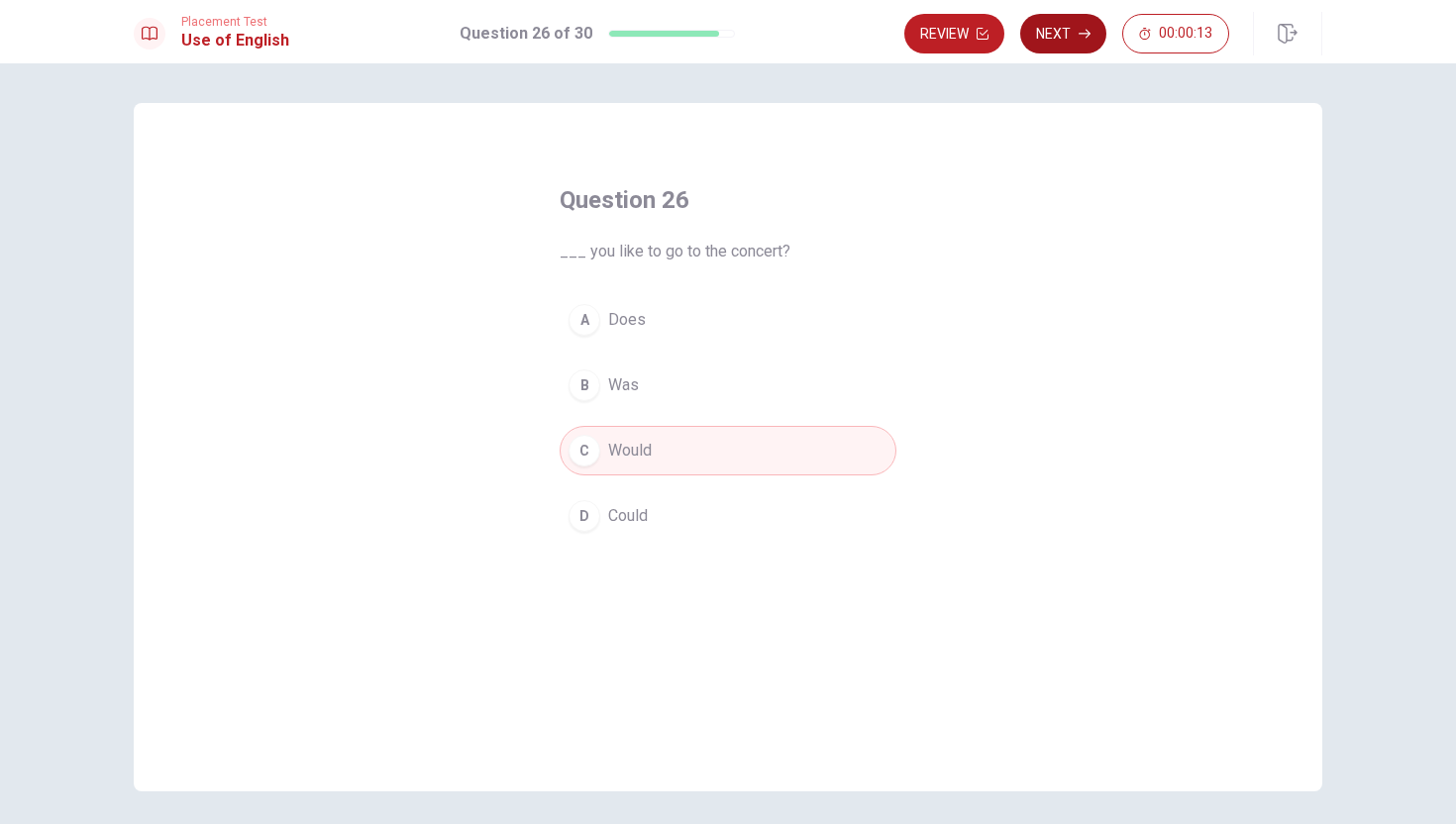 click on "Next" at bounding box center [1063, 34] 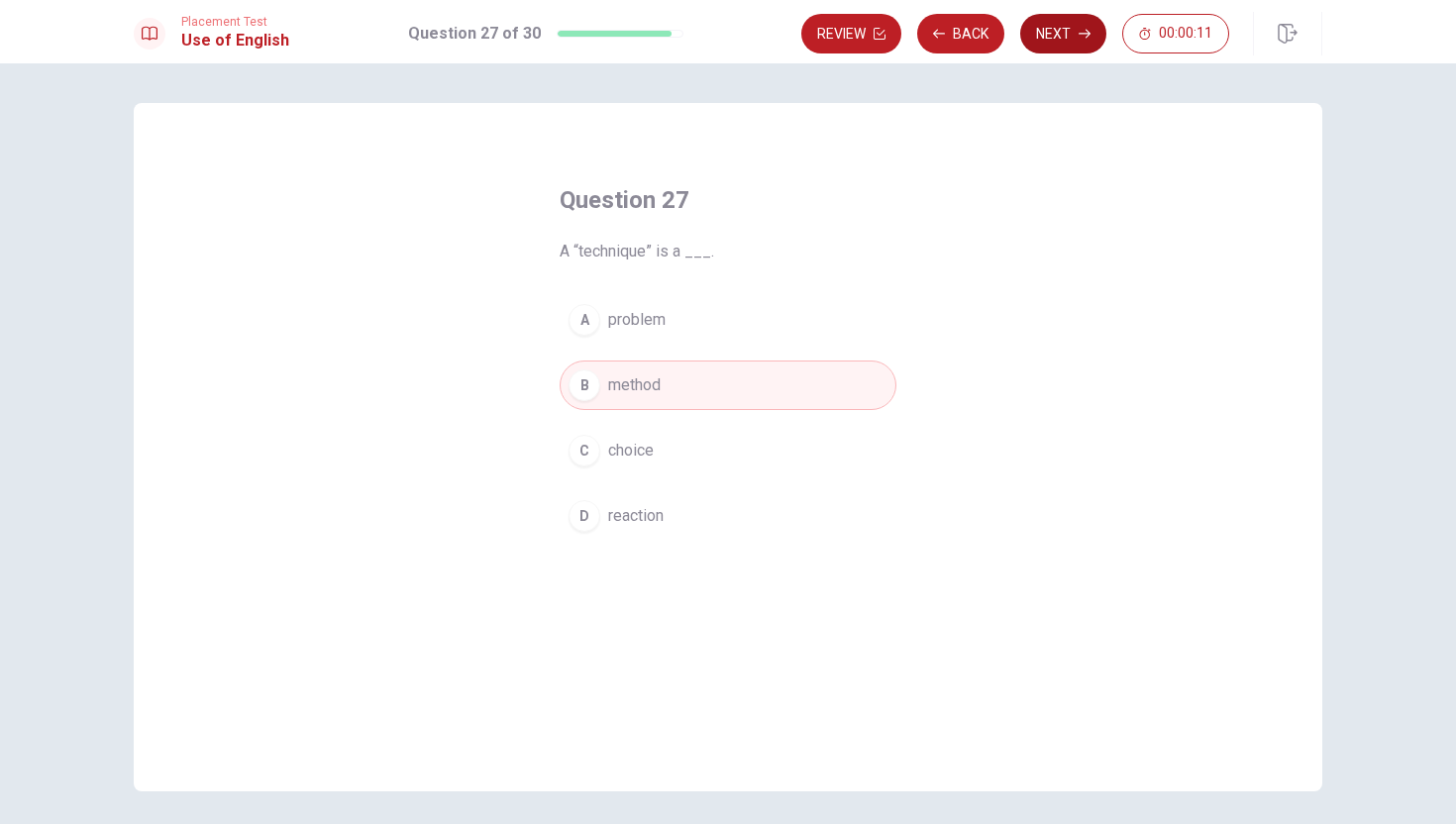 click on "Next" at bounding box center (1063, 34) 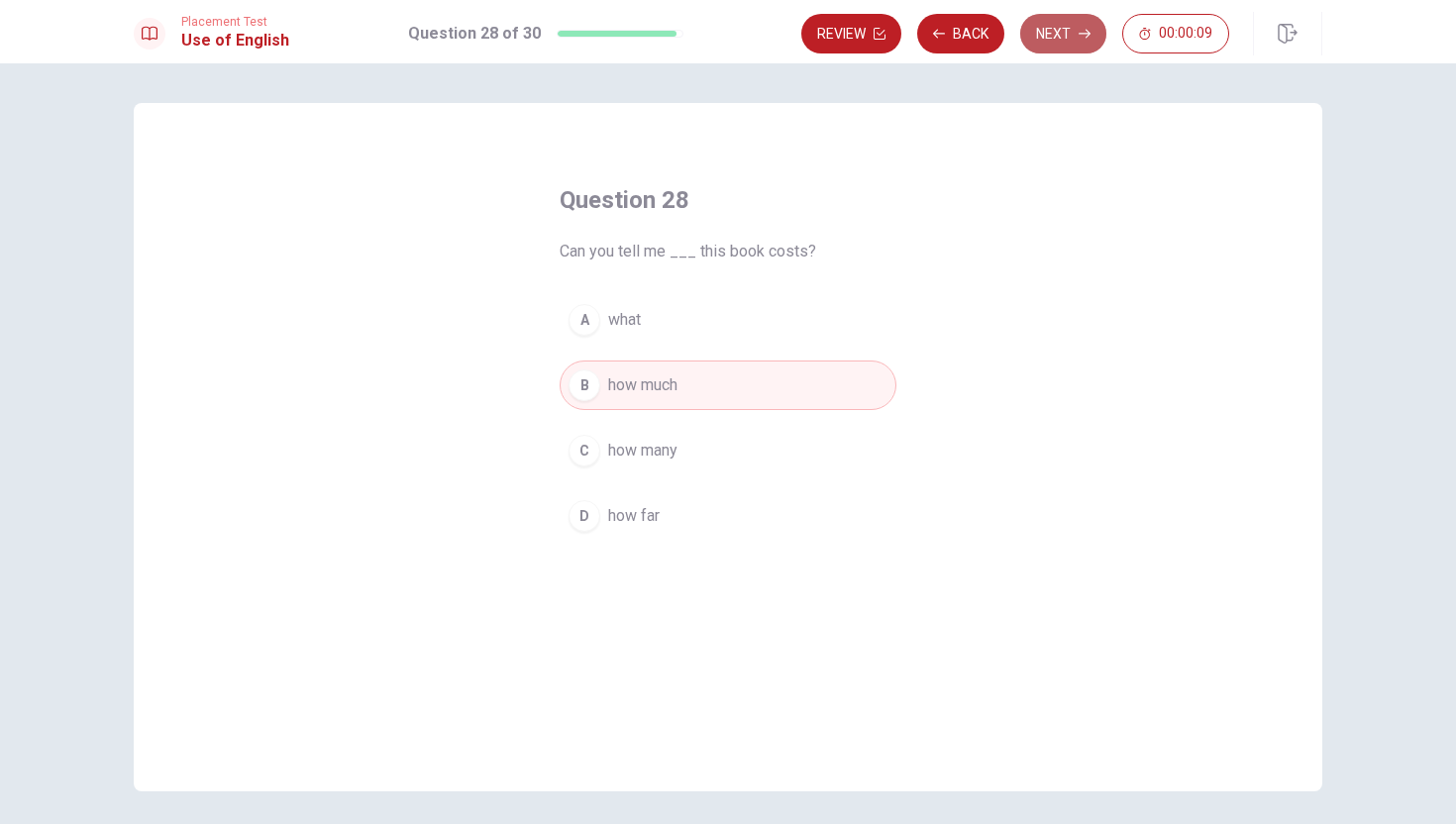 click on "Next" at bounding box center (1063, 34) 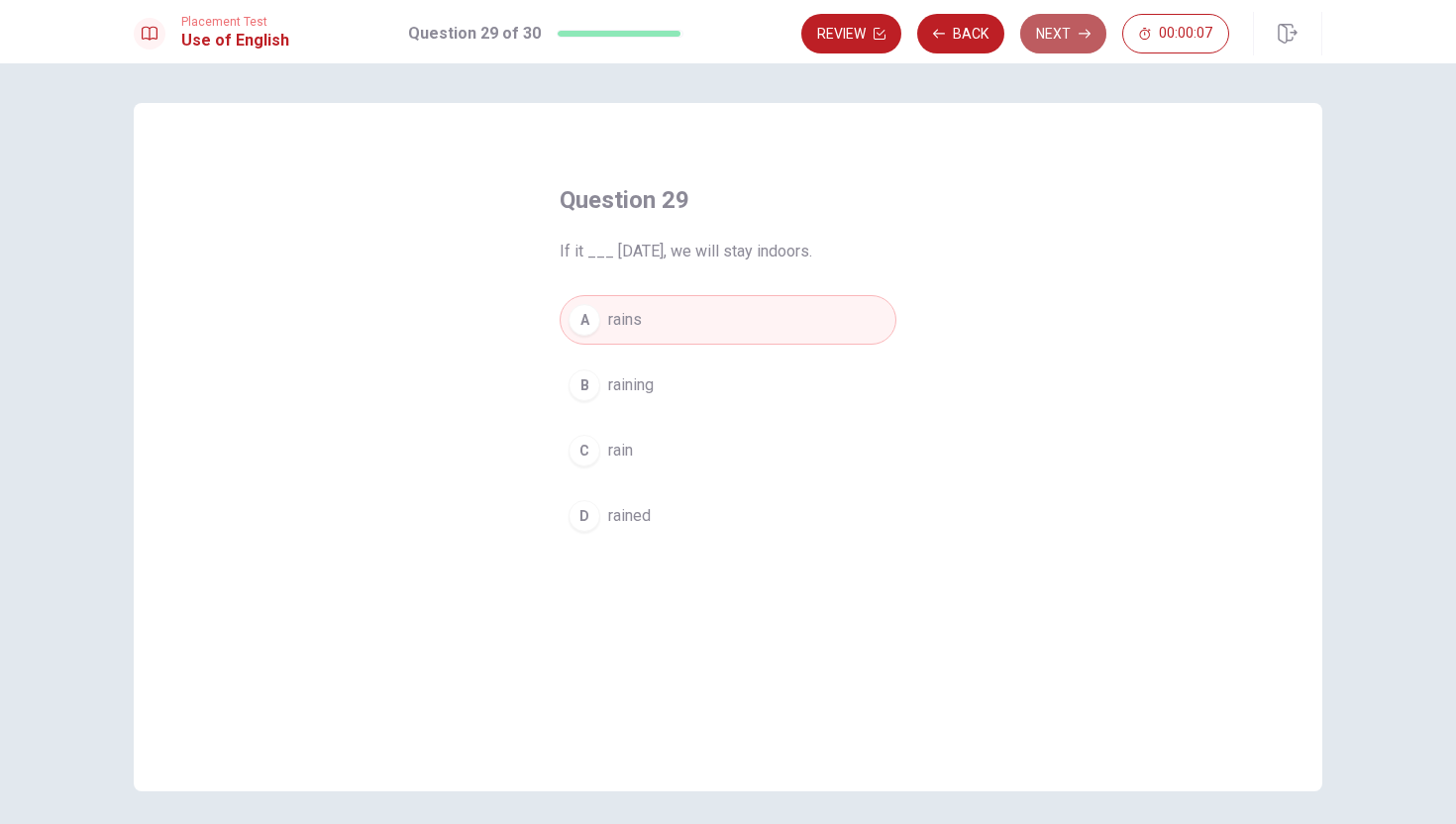 click on "Next" at bounding box center [1063, 34] 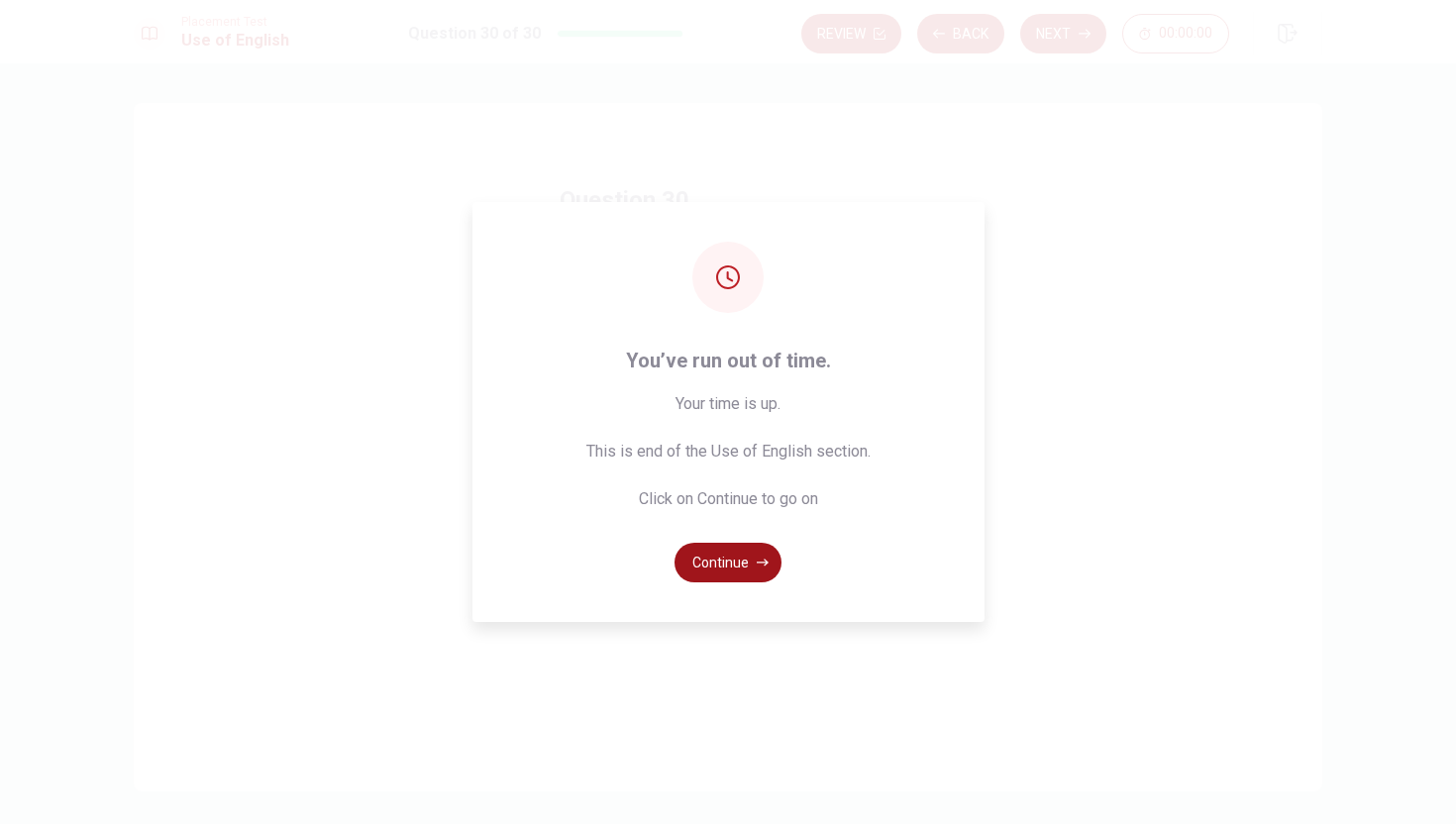 click on "Continue" at bounding box center (728, 563) 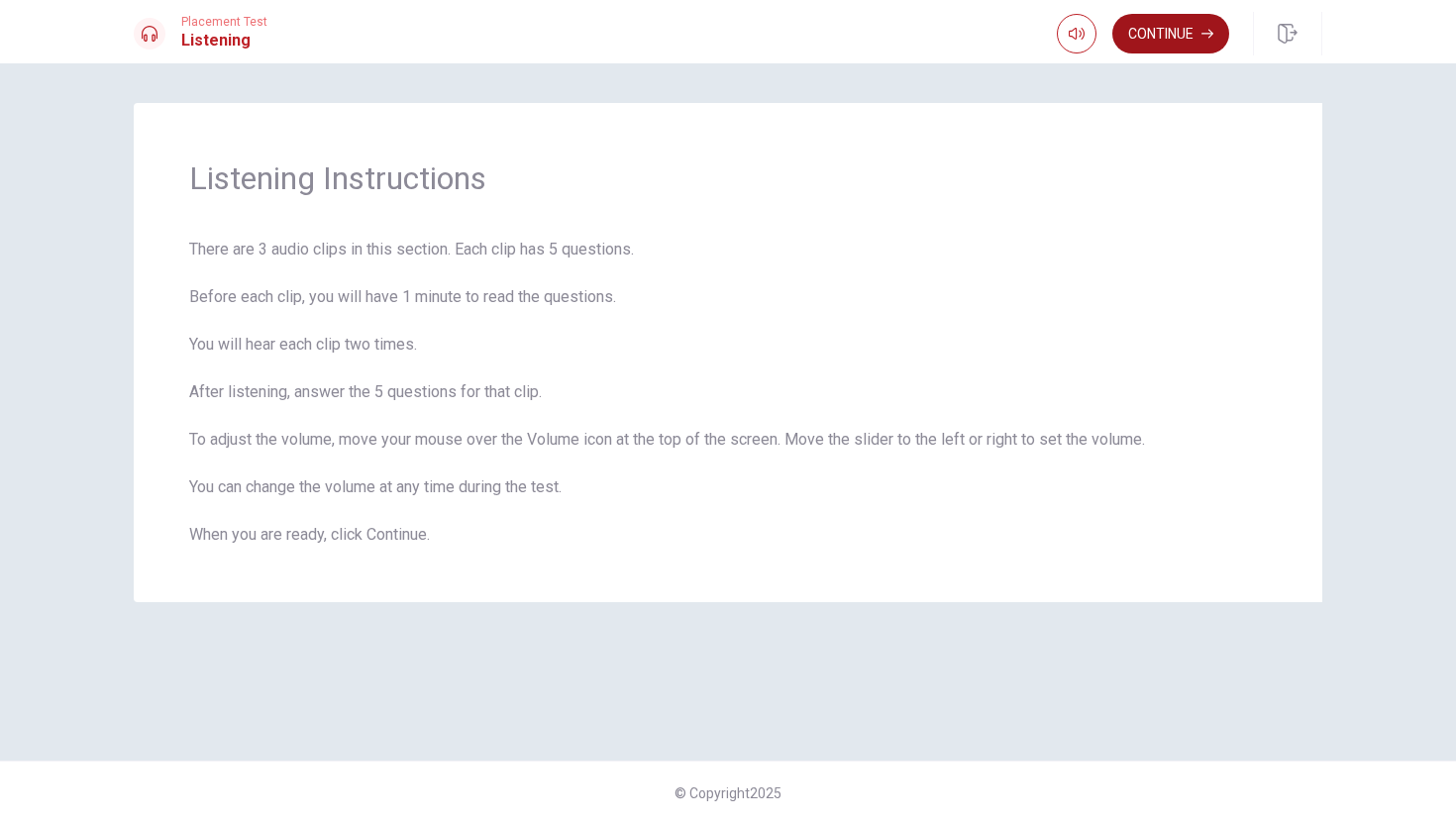 click on "Continue" at bounding box center (1171, 34) 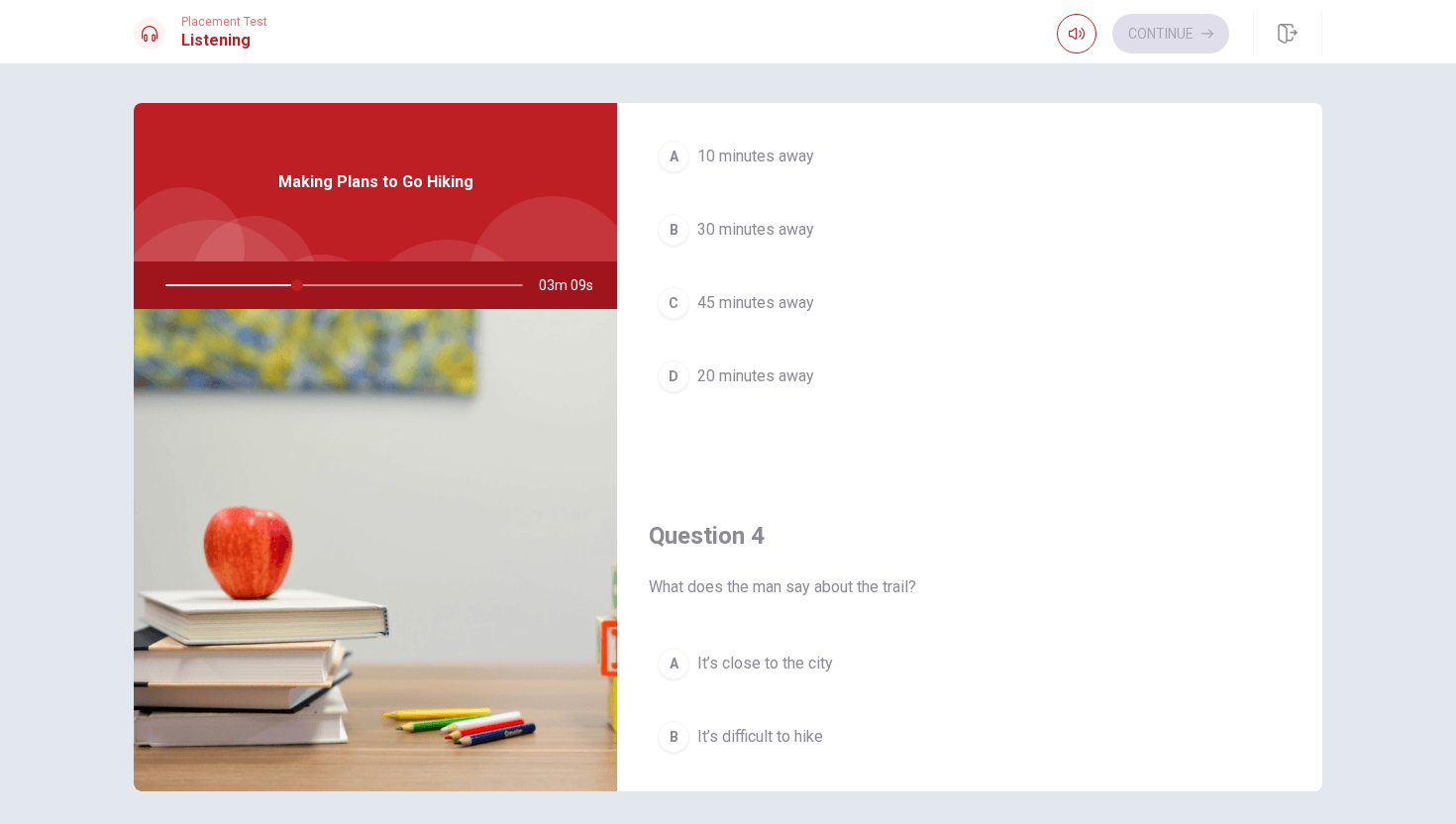 scroll, scrollTop: 1142, scrollLeft: 0, axis: vertical 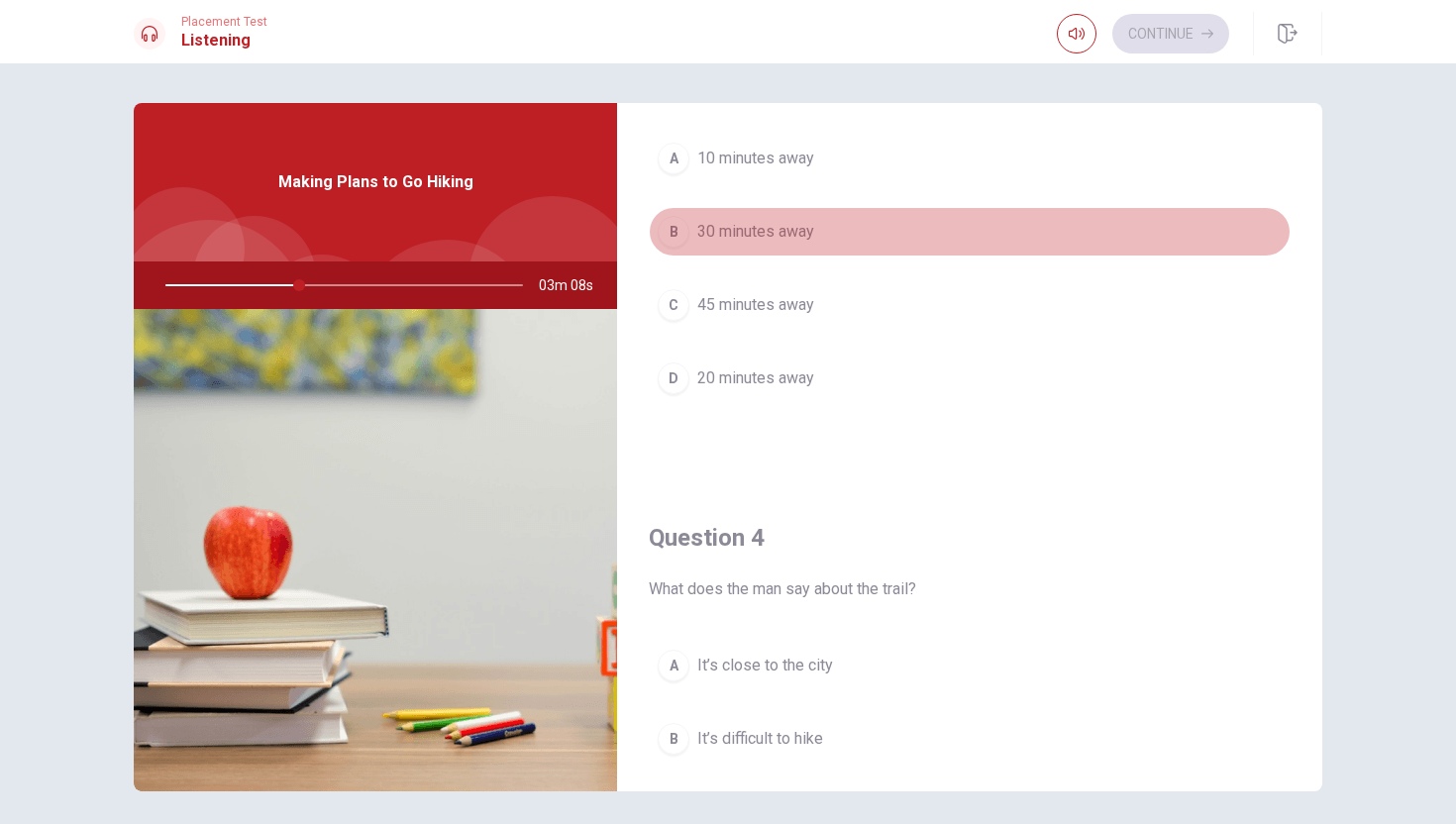 click on "B 30 minutes away" at bounding box center [970, 232] 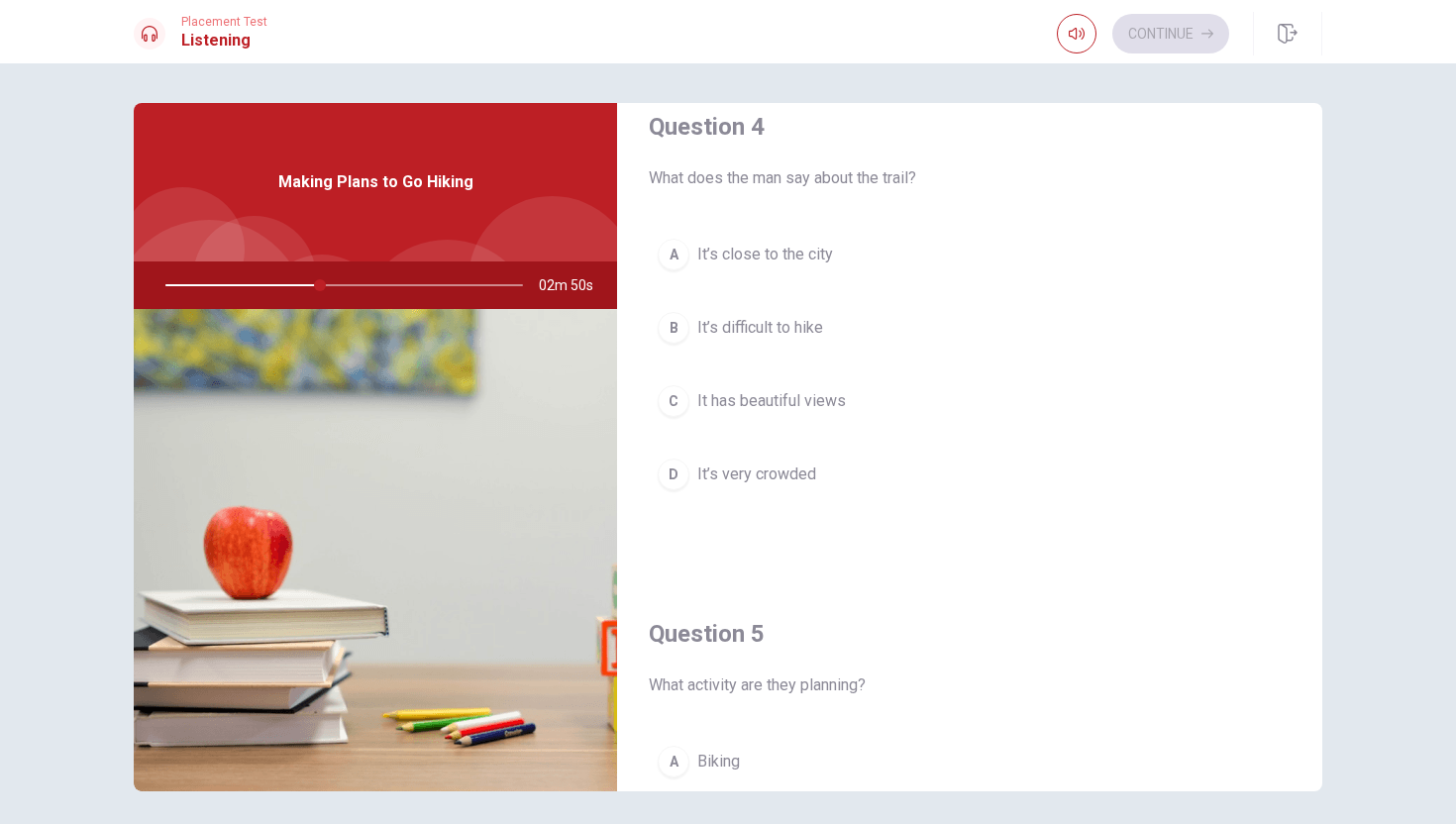 scroll, scrollTop: 1592, scrollLeft: 0, axis: vertical 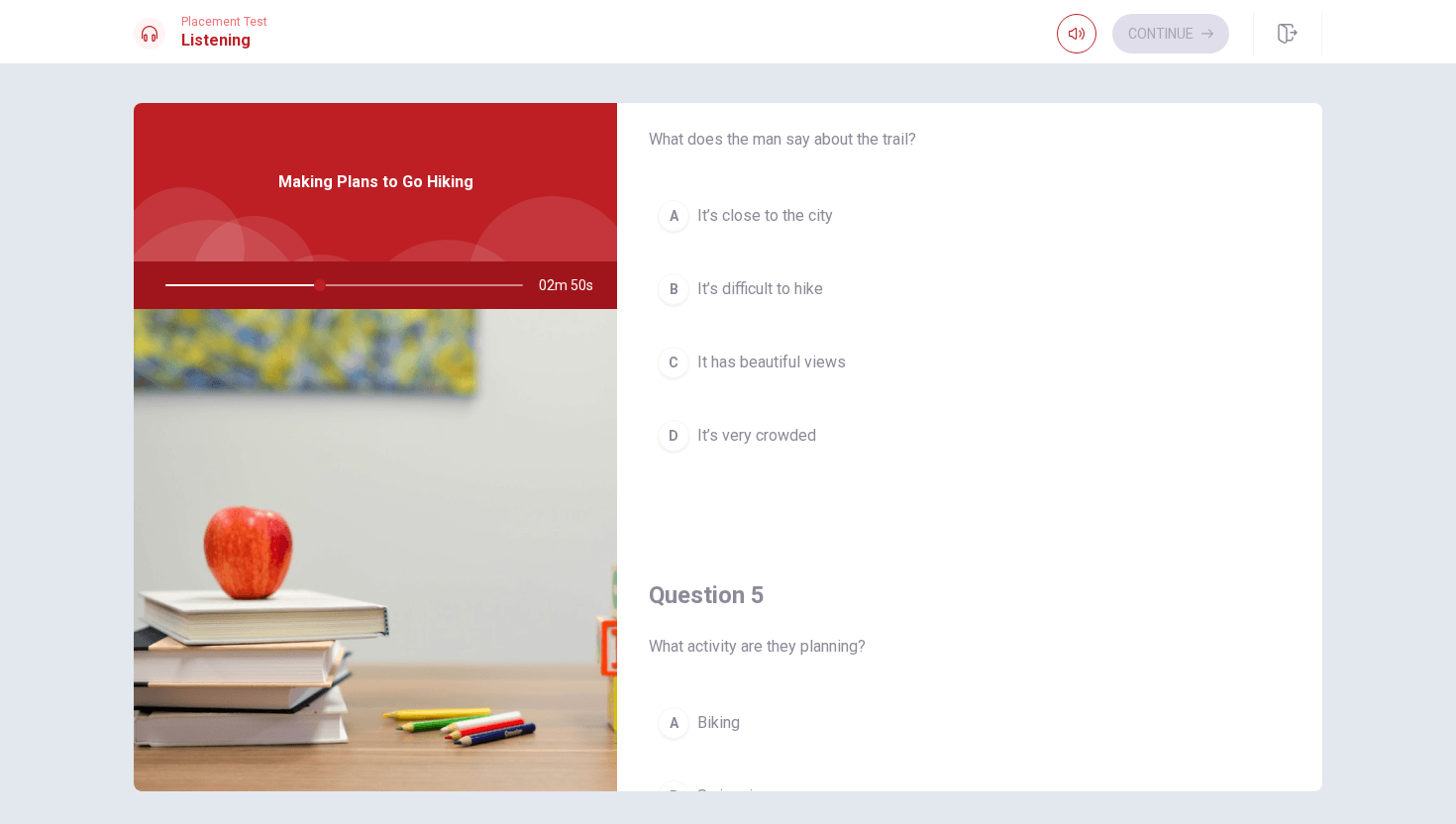 click on "It has beautiful views" at bounding box center (772, 362) 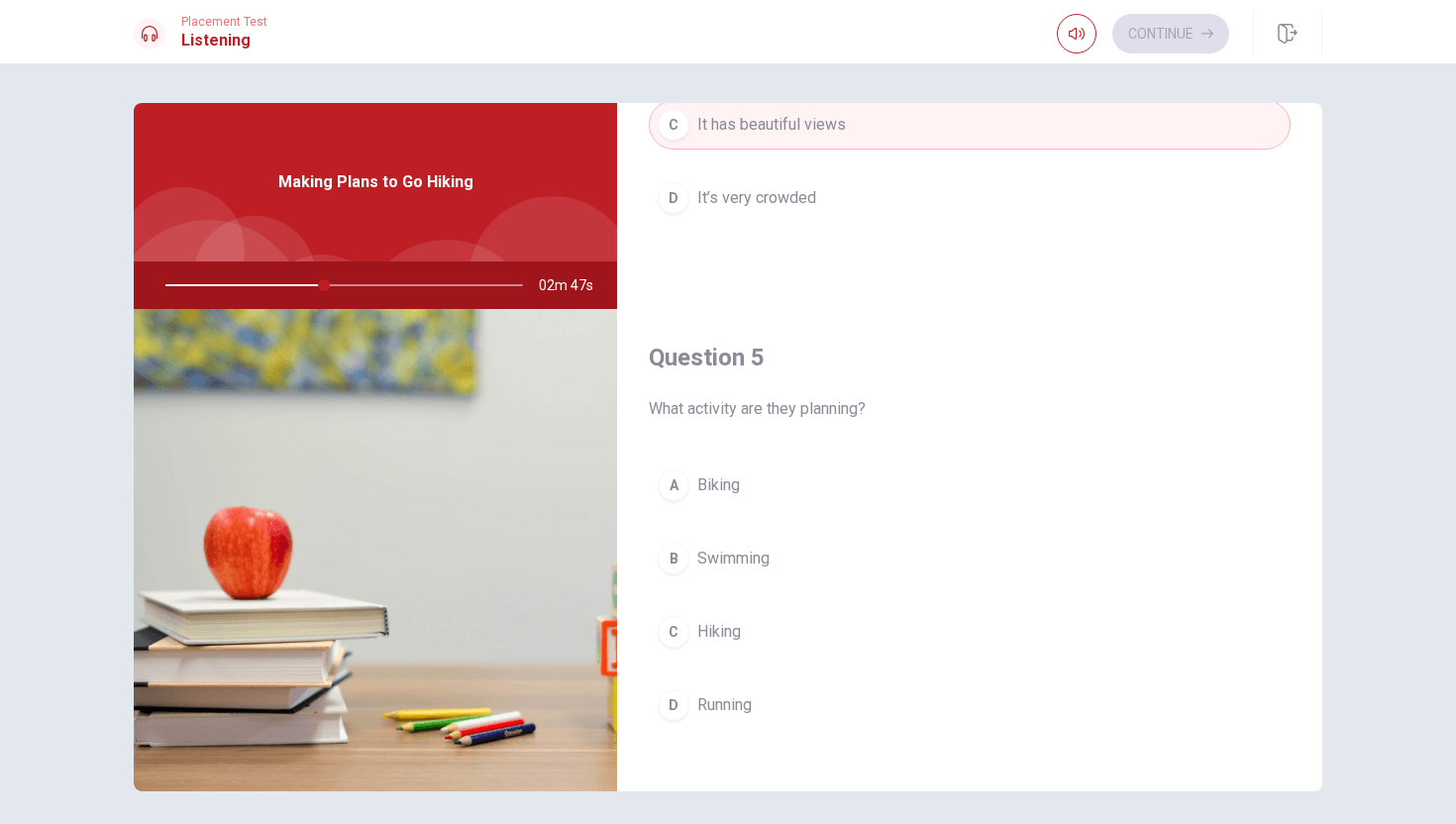 scroll, scrollTop: 1847, scrollLeft: 0, axis: vertical 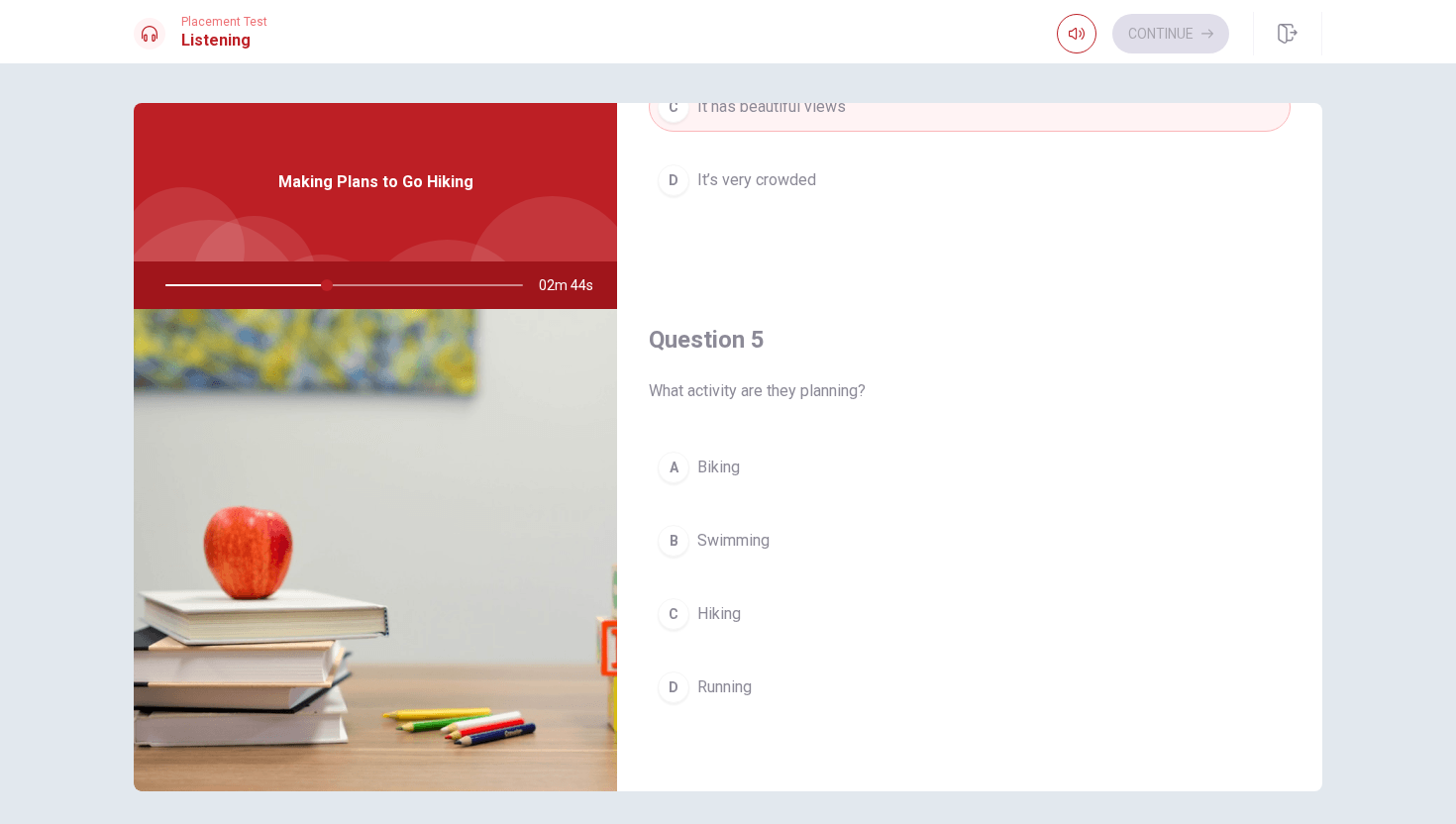 click on "Hiking" at bounding box center (719, 614) 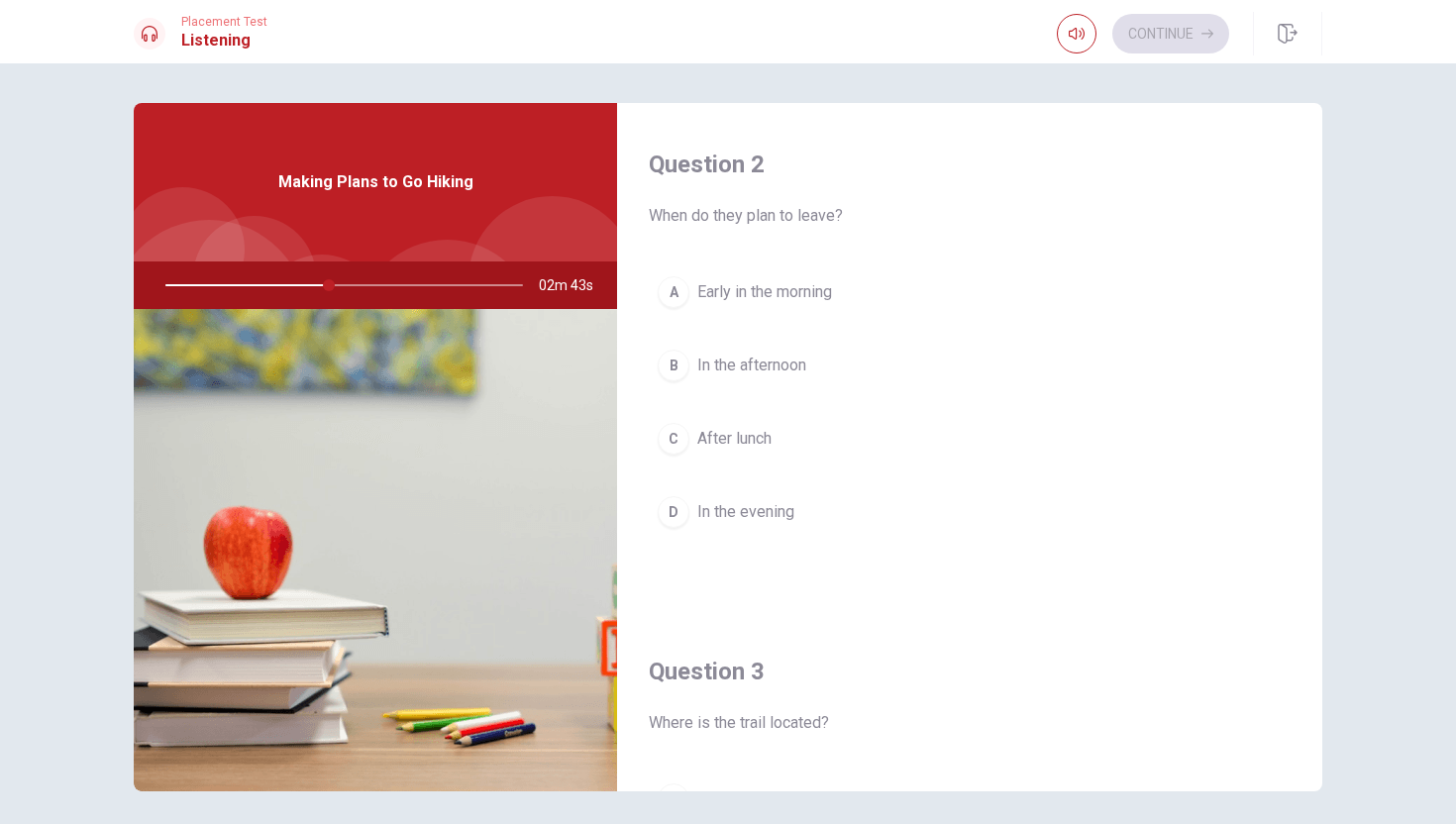 scroll, scrollTop: 0, scrollLeft: 0, axis: both 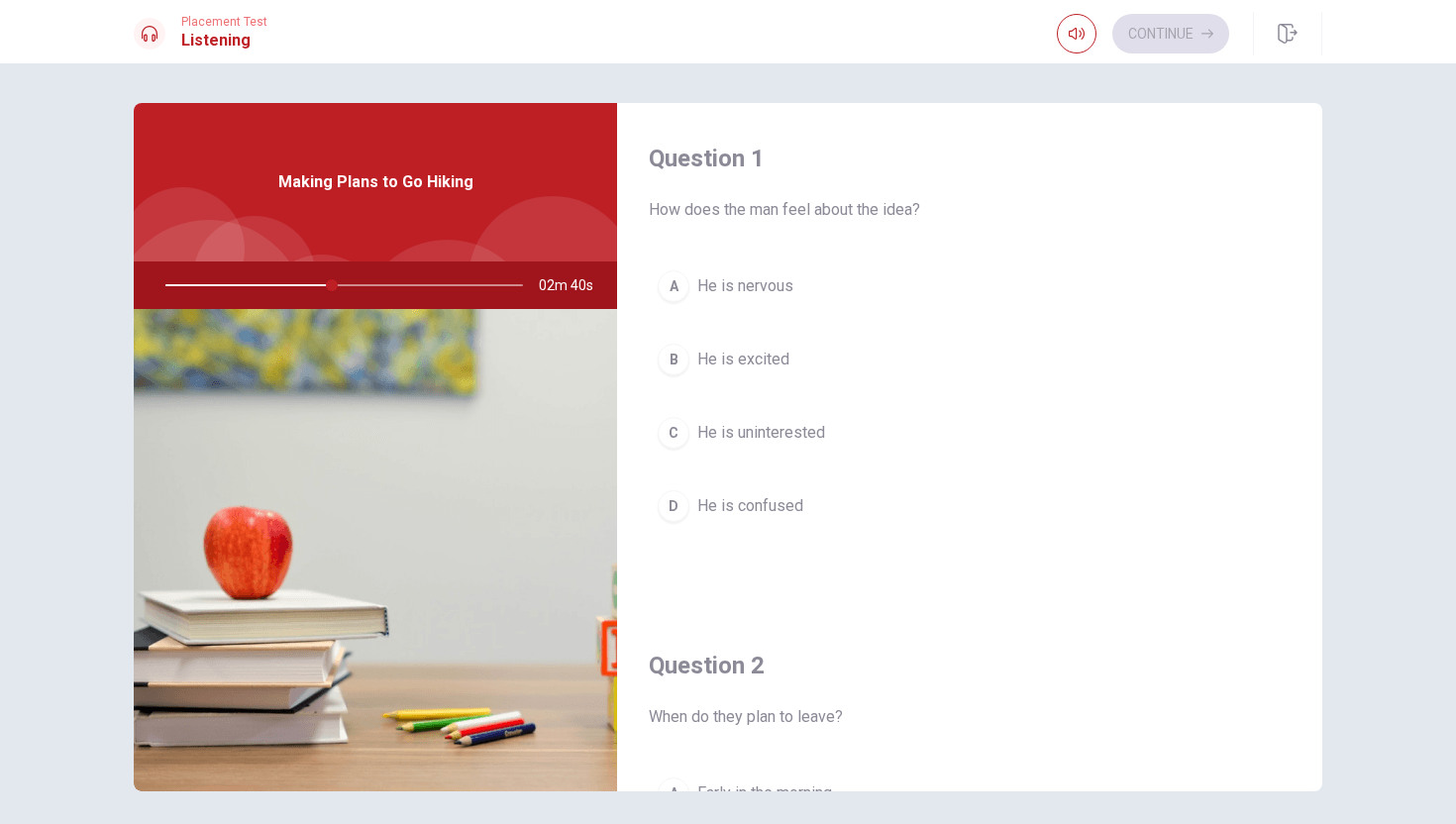 click on "He is excited" at bounding box center [743, 360] 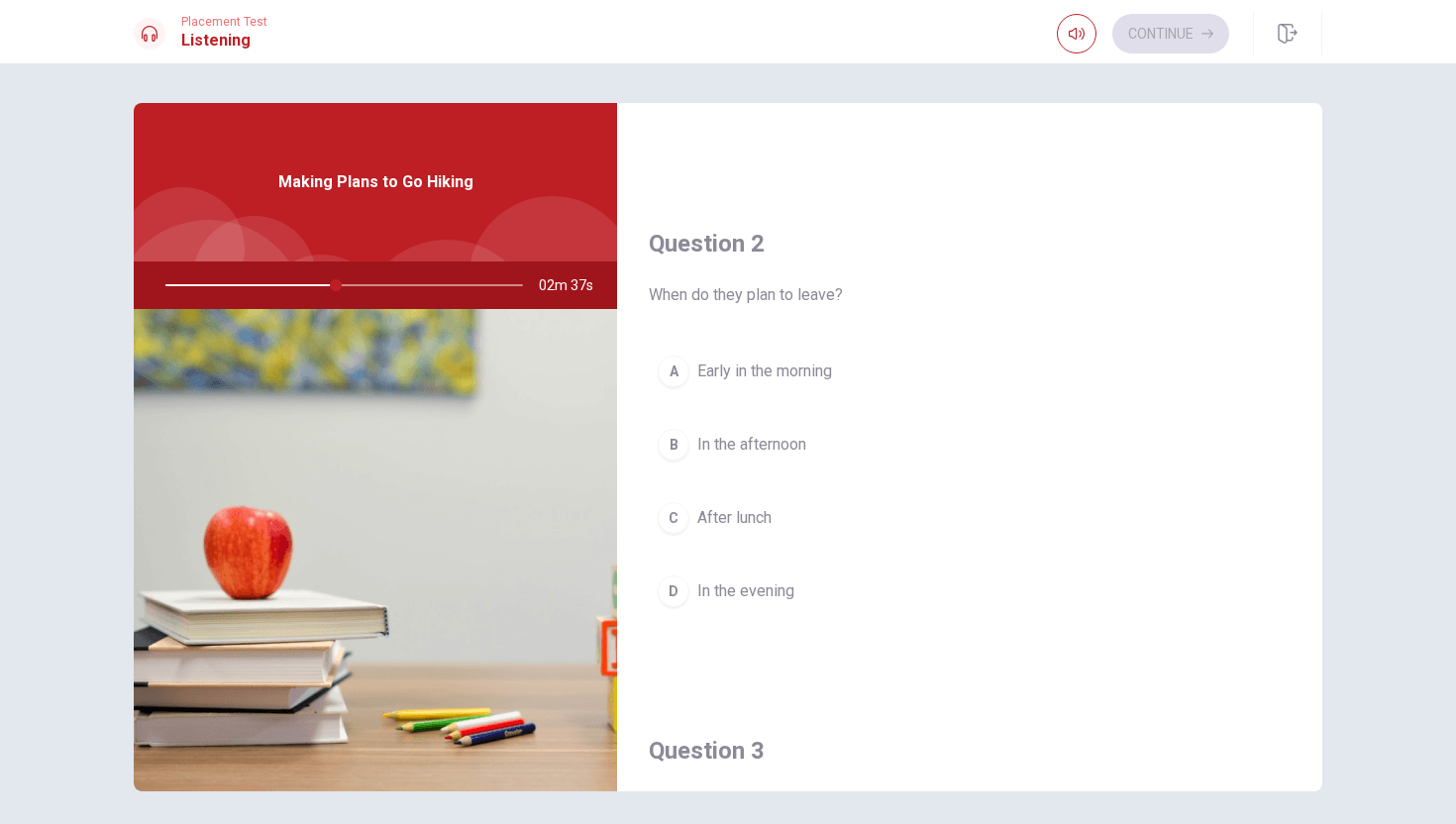 scroll, scrollTop: 432, scrollLeft: 0, axis: vertical 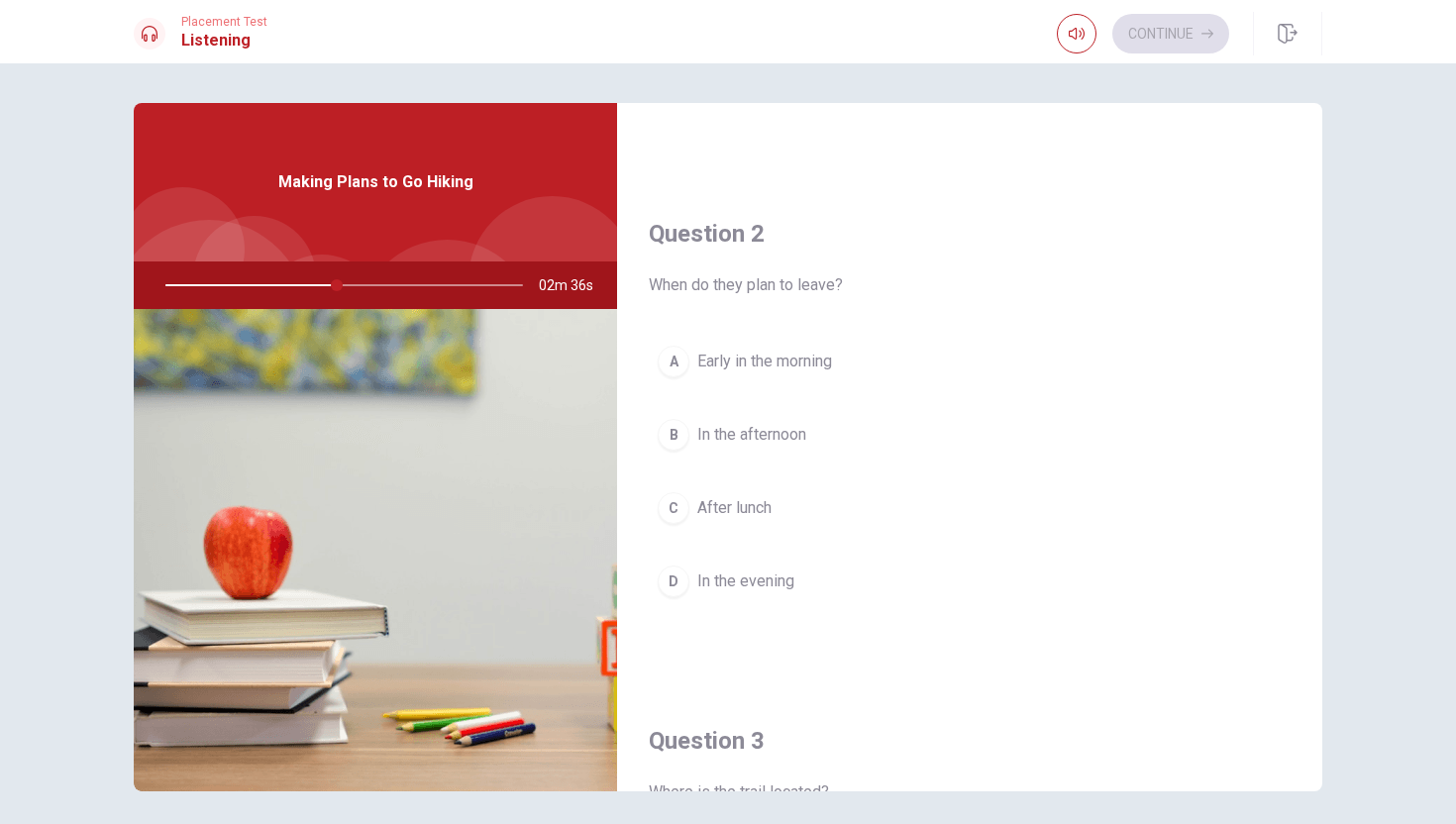 click on "Early in the morning" at bounding box center [765, 361] 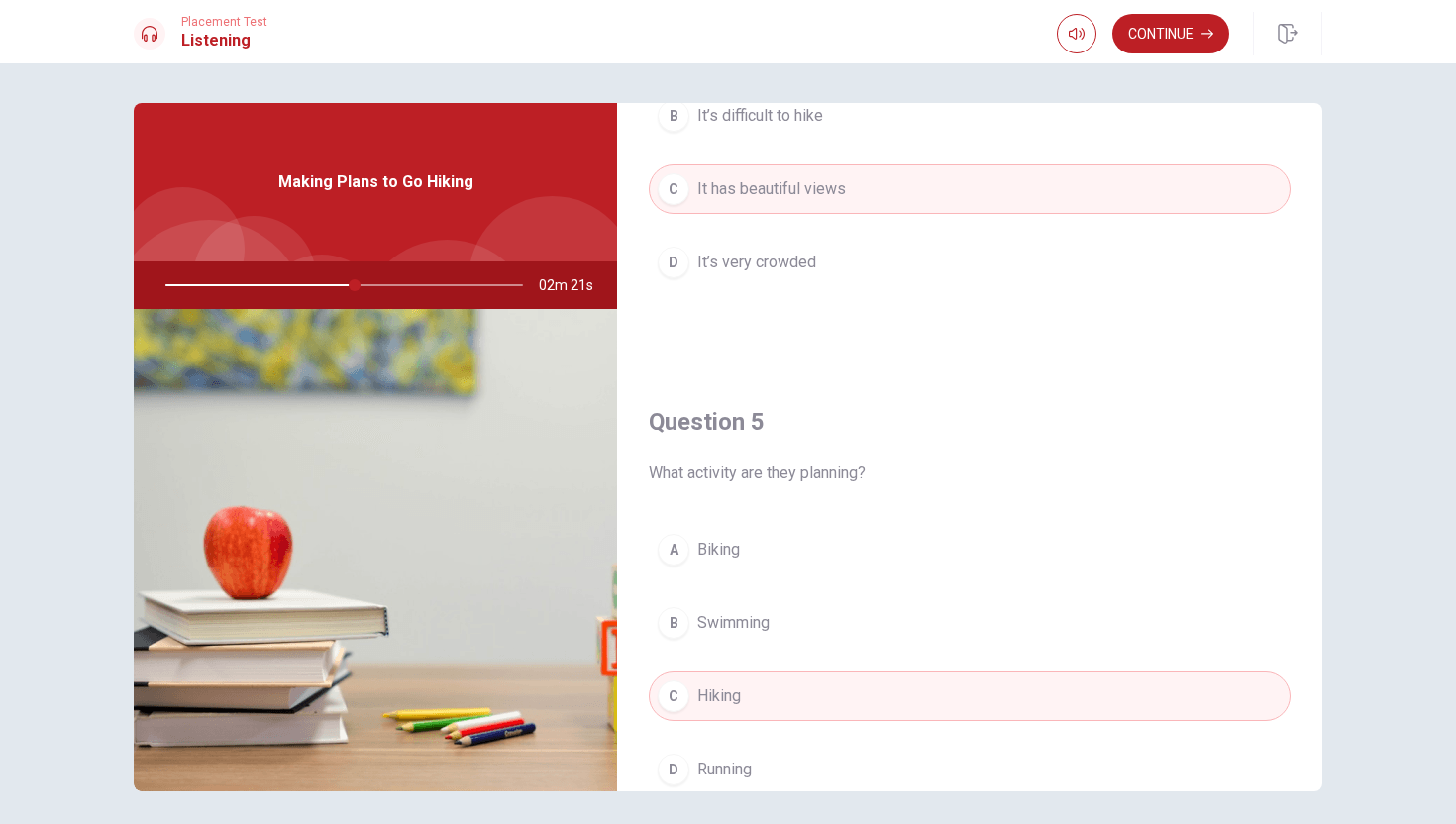 scroll, scrollTop: 1847, scrollLeft: 0, axis: vertical 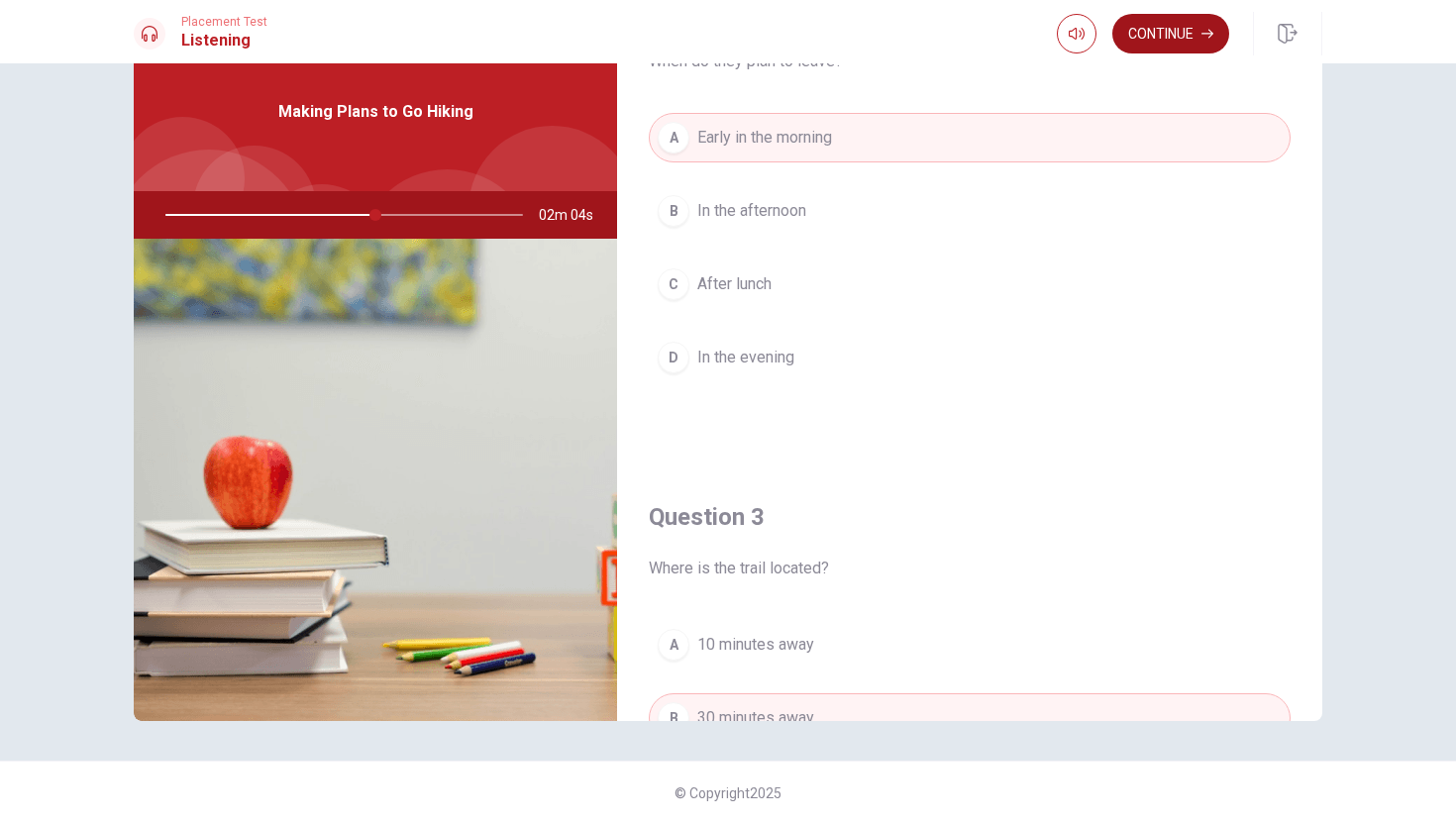 click on "Continue" at bounding box center (1171, 34) 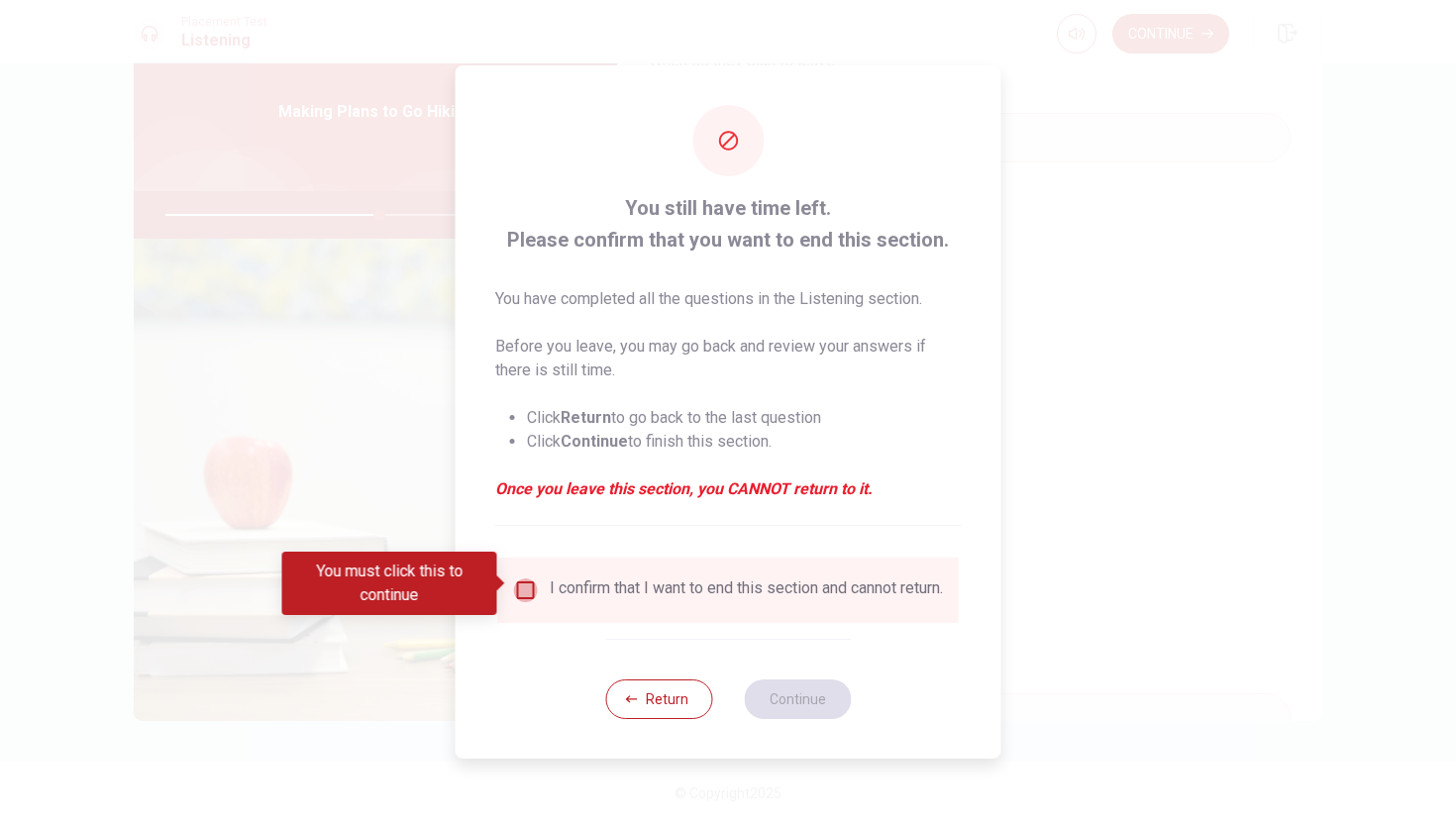 click at bounding box center [526, 590] 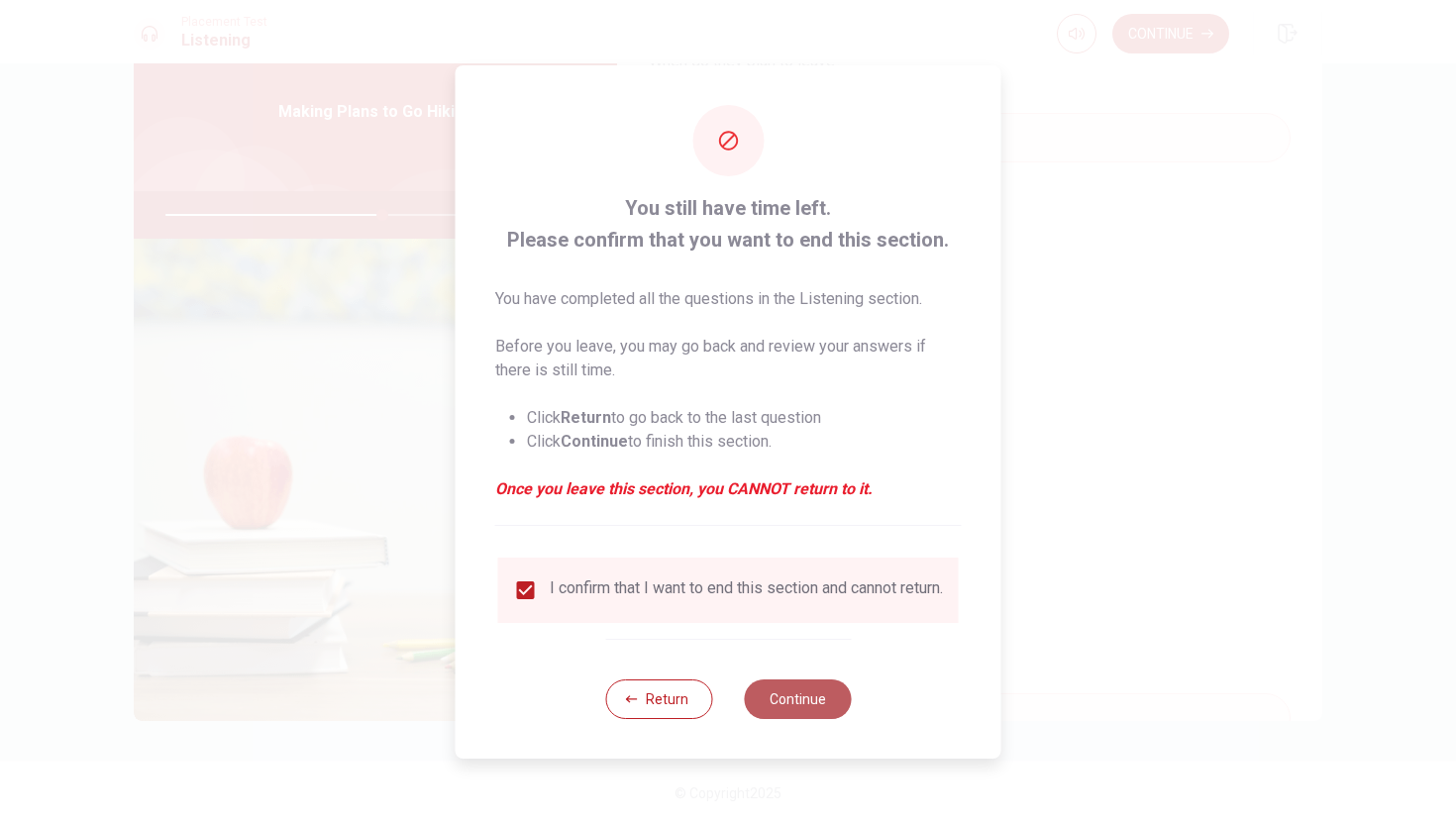 click on "Continue" at bounding box center (797, 699) 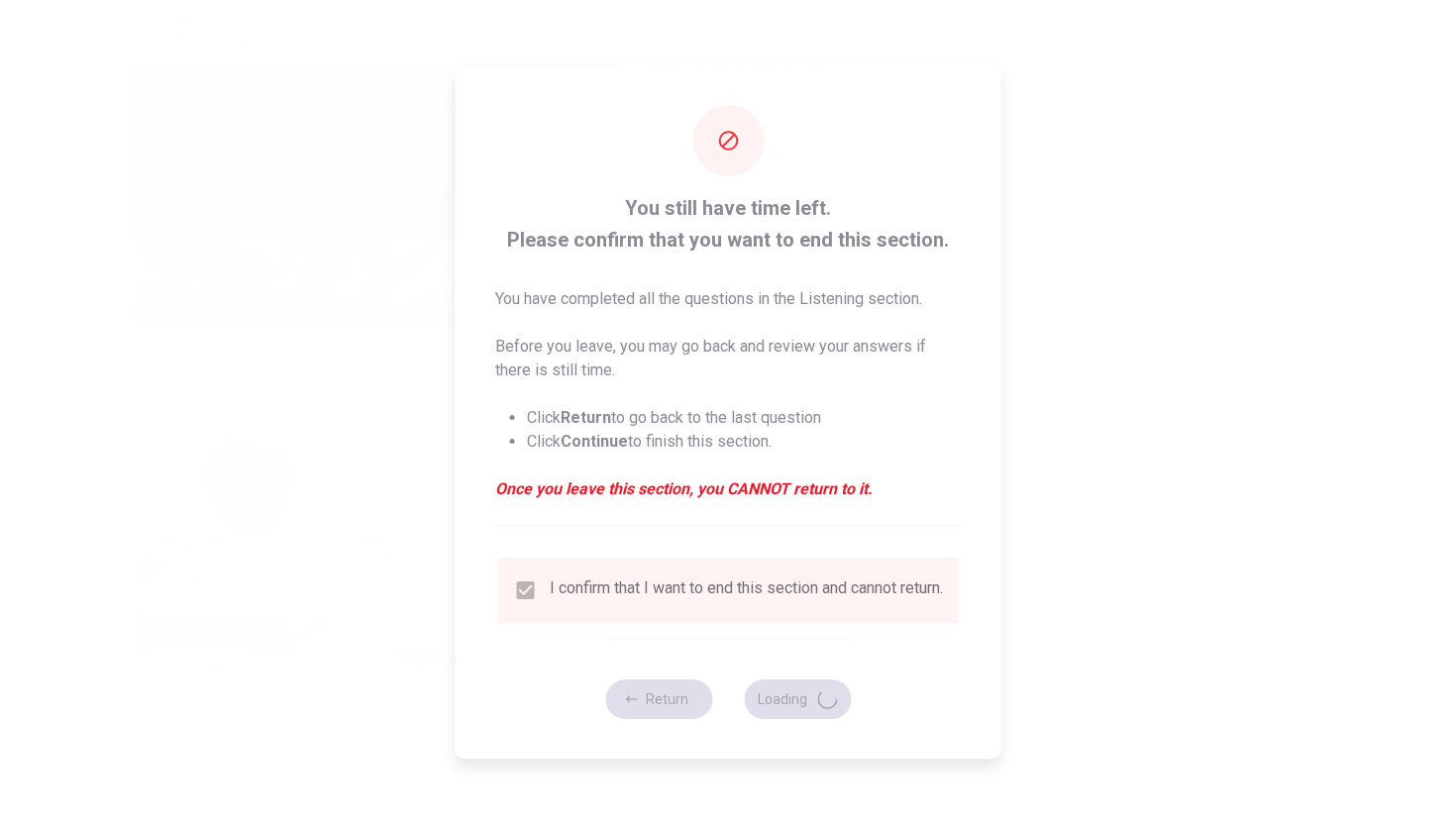 type on "61" 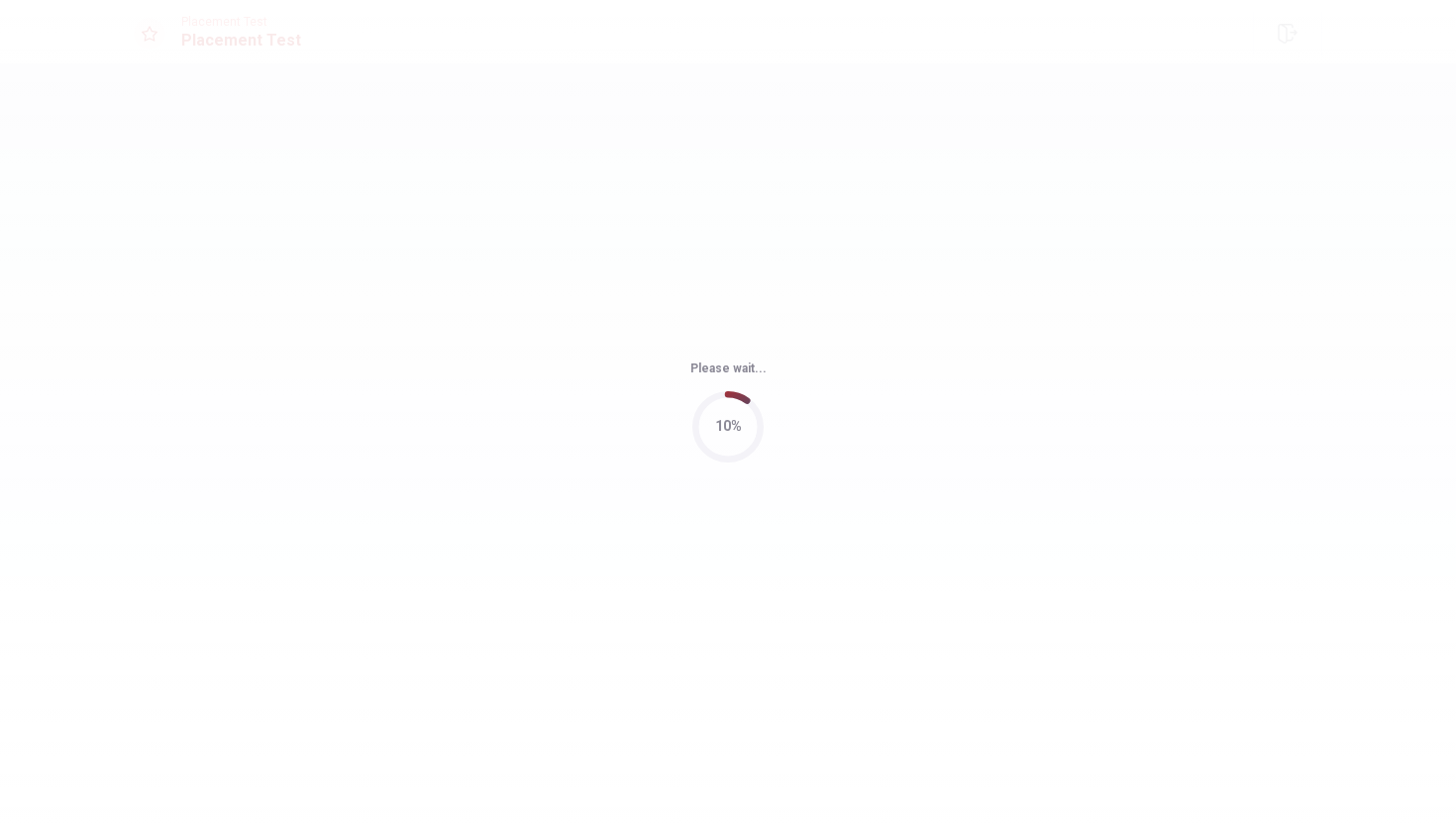 scroll, scrollTop: 0, scrollLeft: 0, axis: both 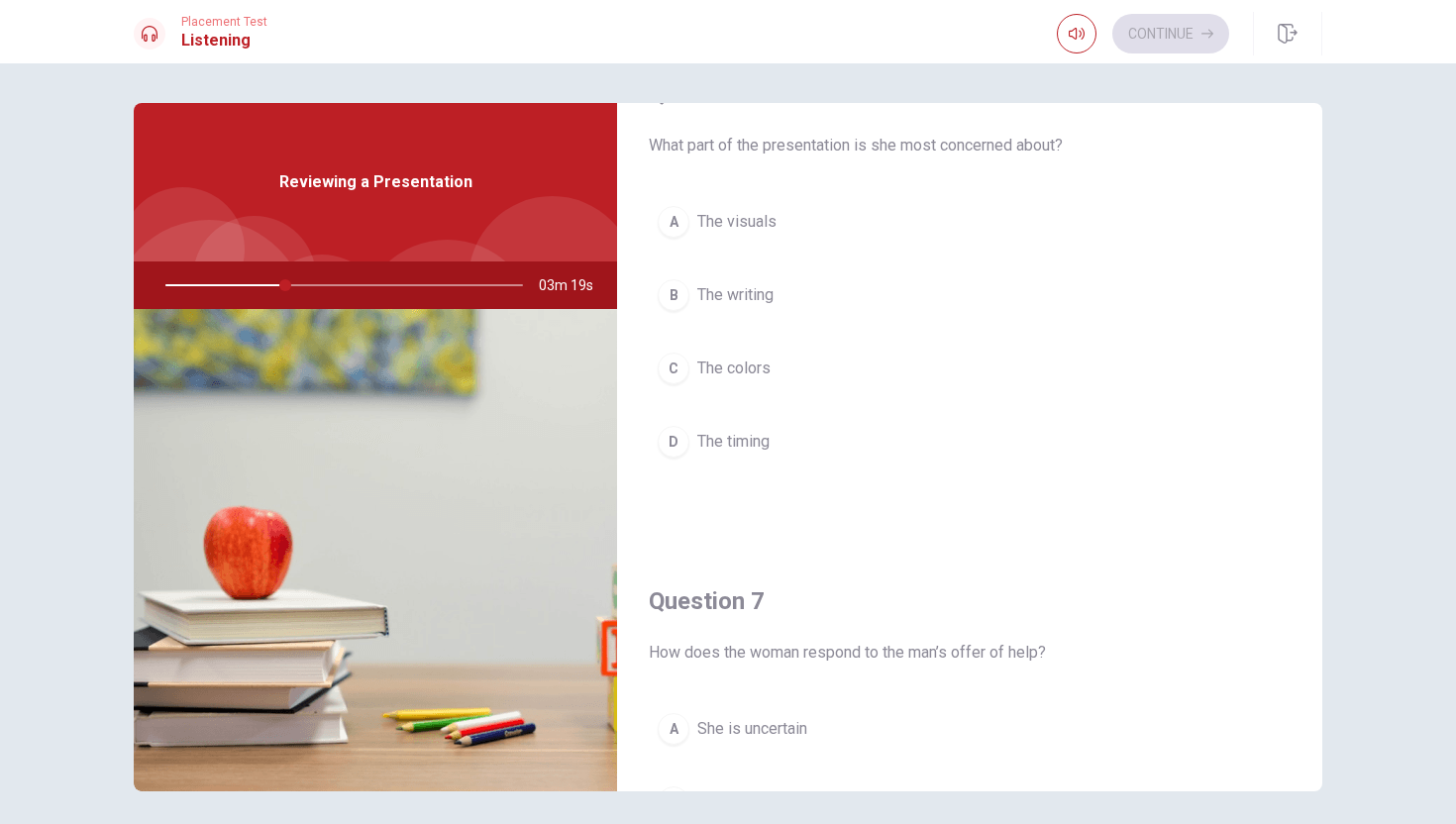 click on "A" at bounding box center [674, 222] 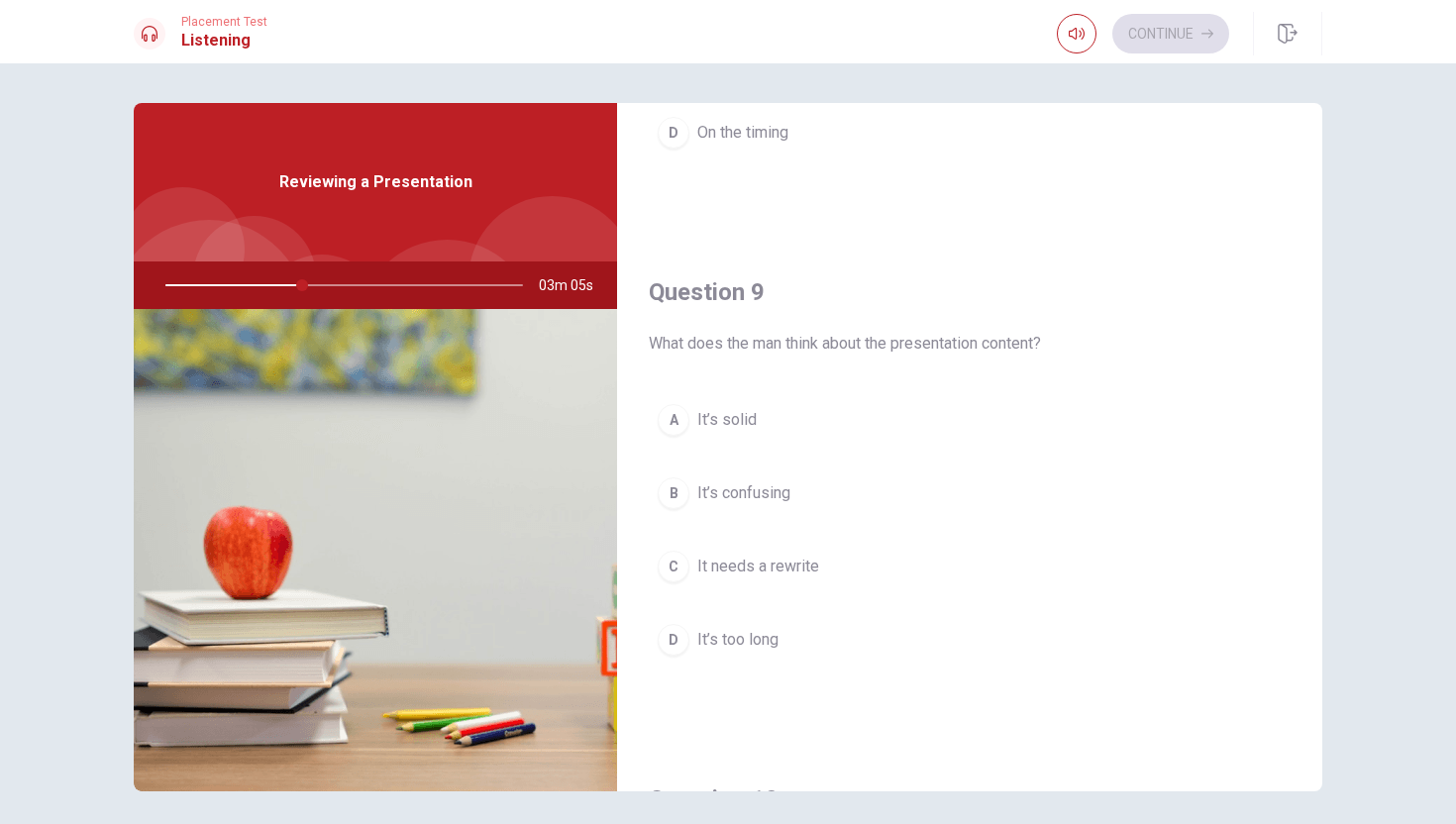 scroll, scrollTop: 1391, scrollLeft: 0, axis: vertical 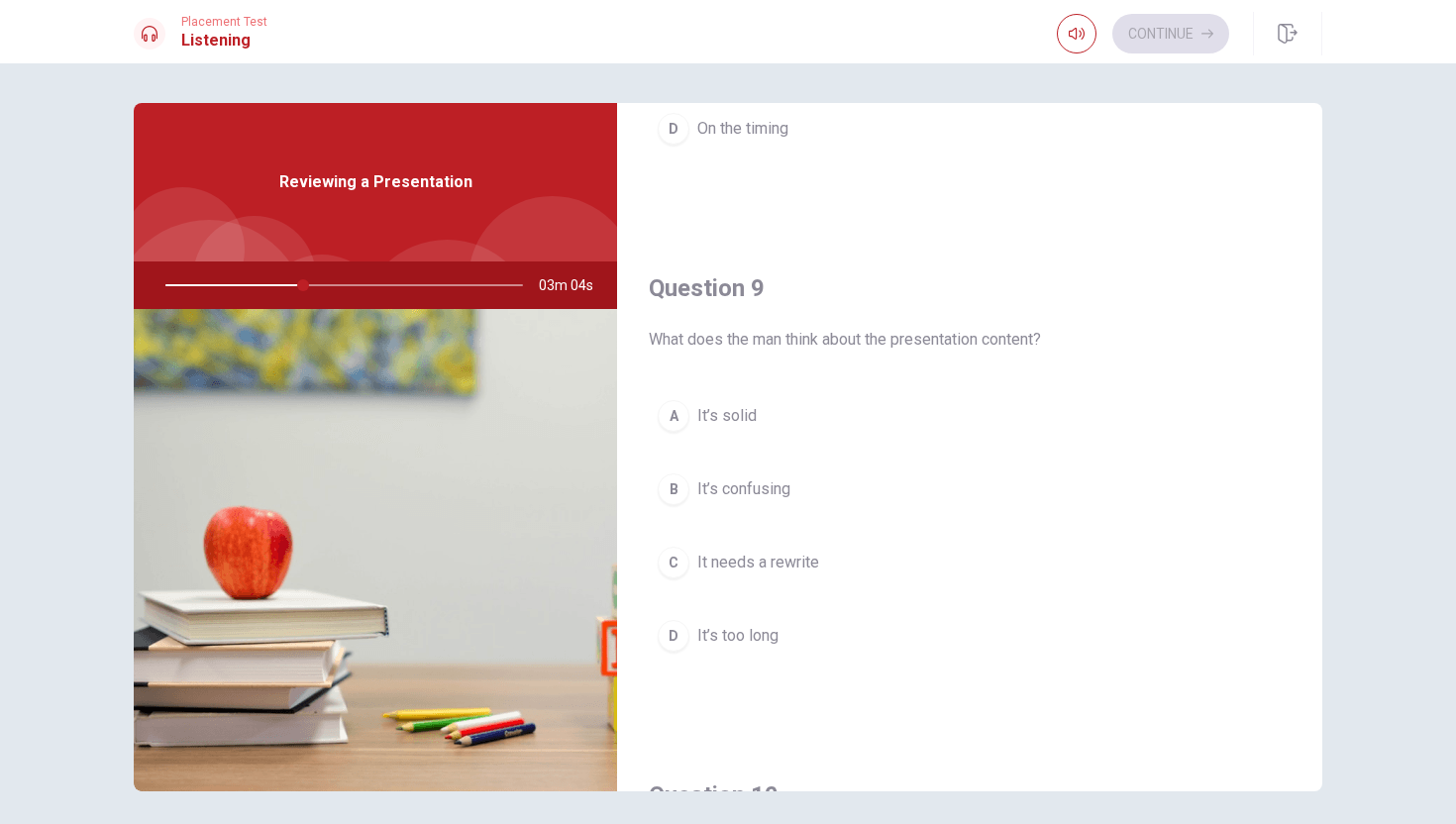 click on "A It’s solid" at bounding box center [970, 416] 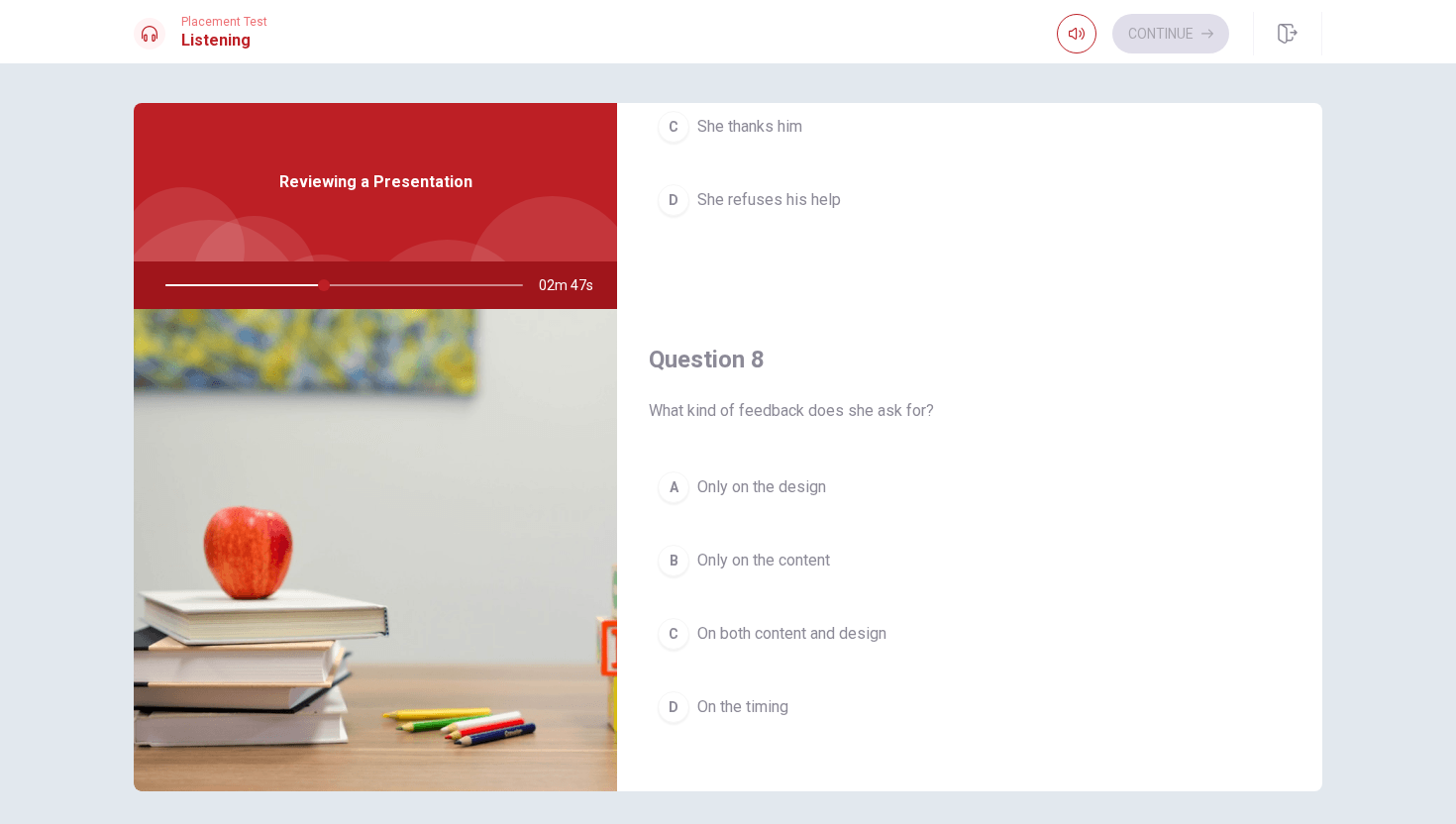 scroll, scrollTop: 923, scrollLeft: 0, axis: vertical 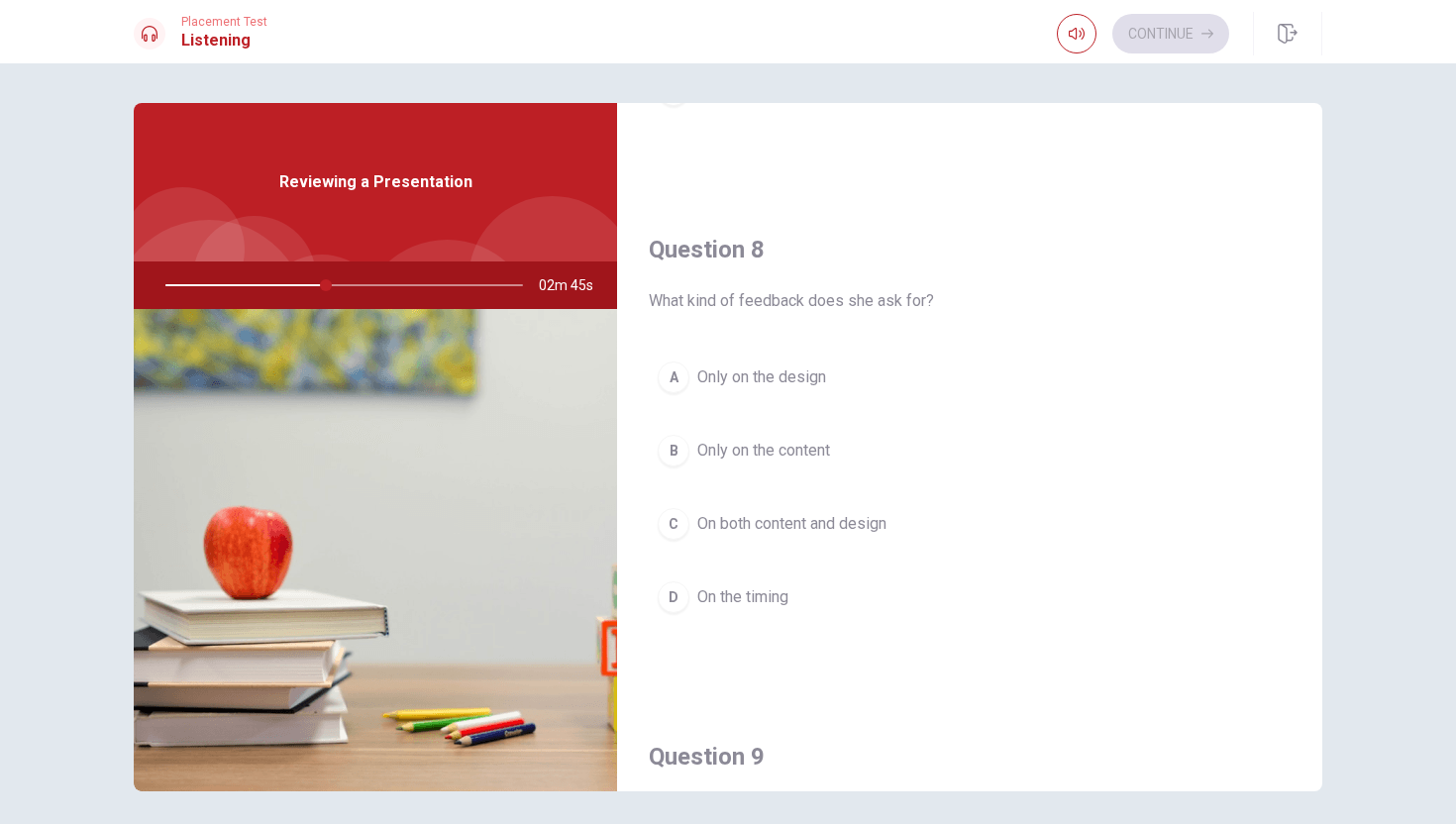 click on "On both content and design" at bounding box center [791, 524] 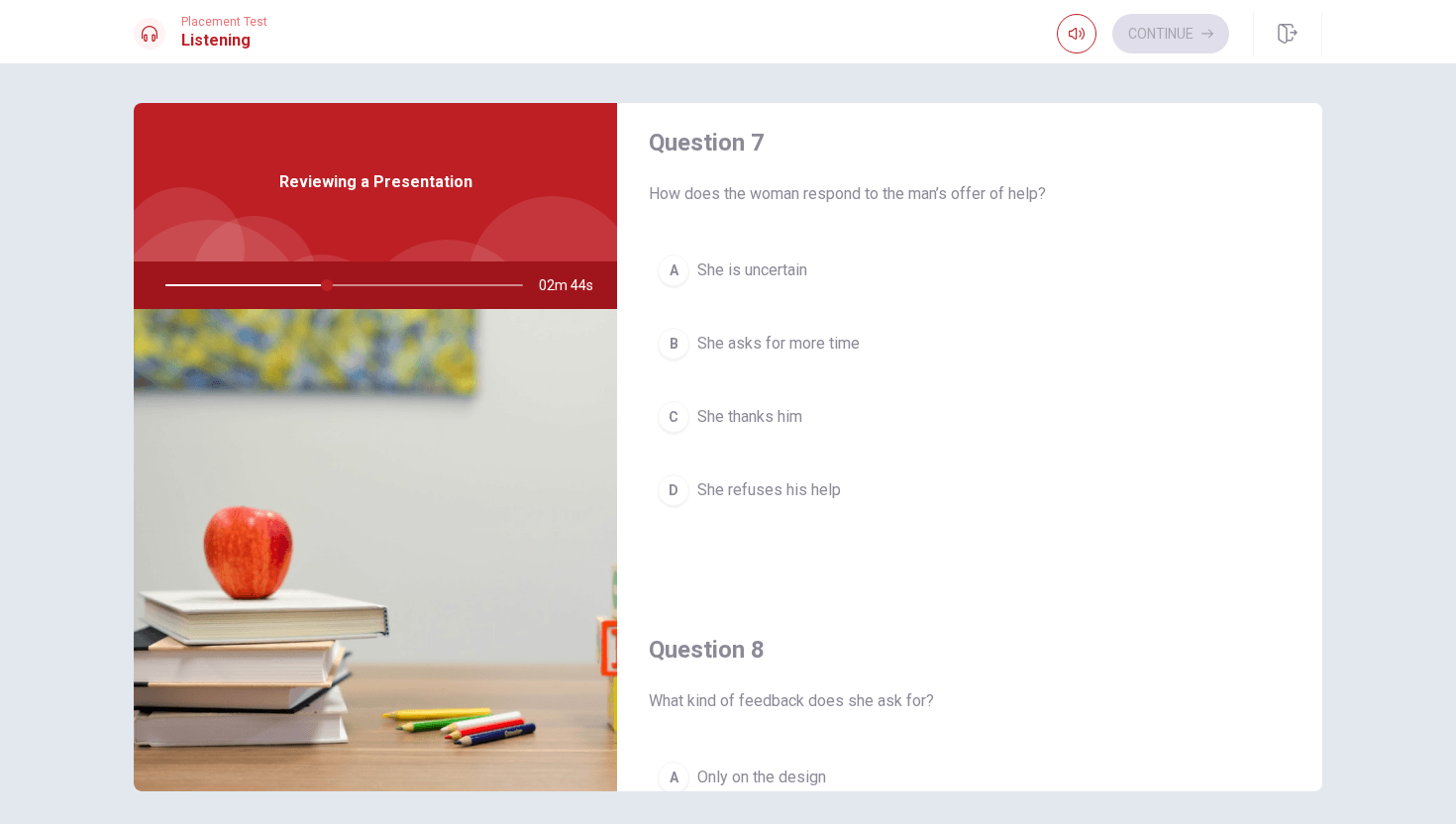 scroll, scrollTop: 521, scrollLeft: 0, axis: vertical 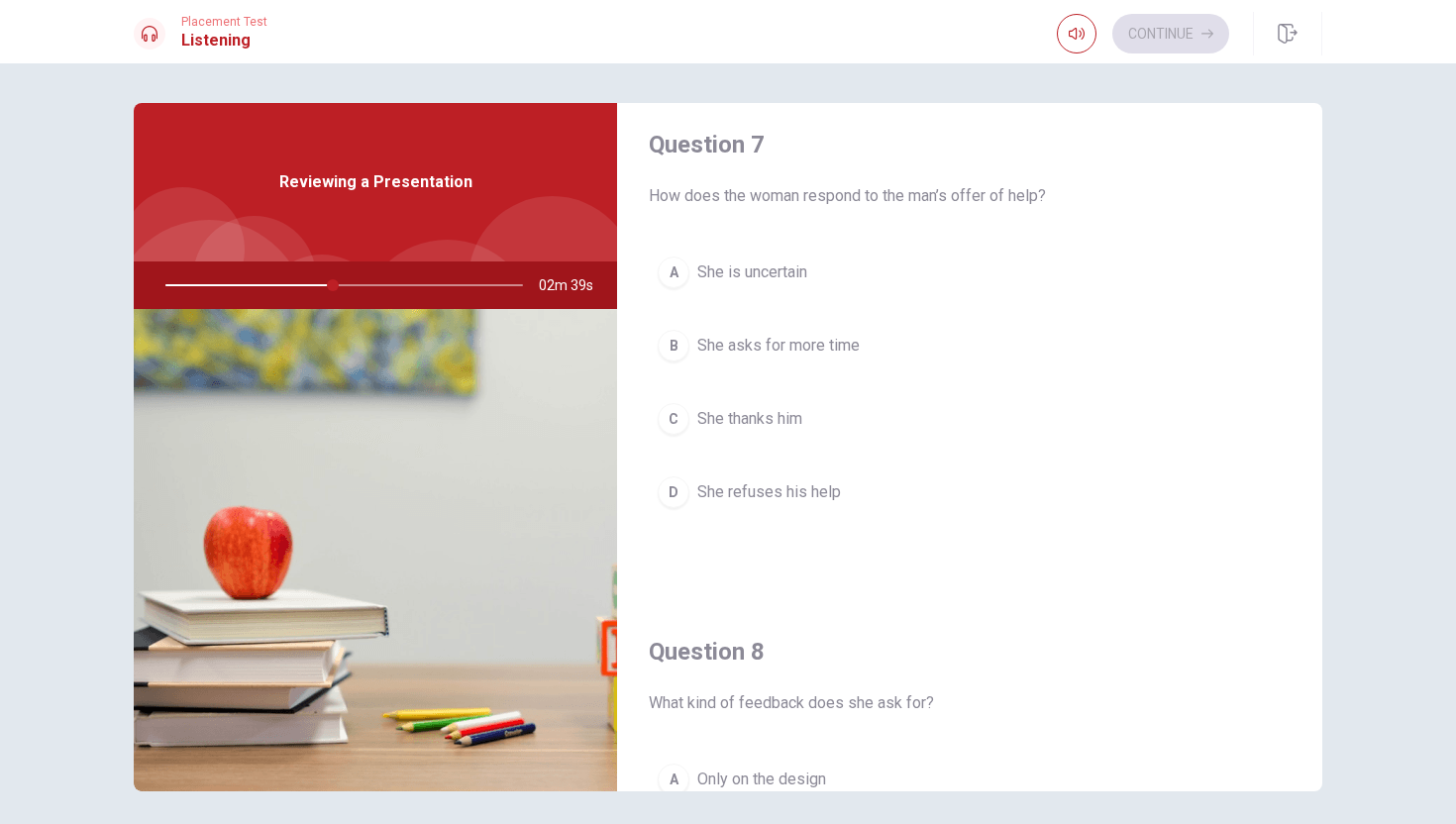click on "She thanks him" at bounding box center (750, 419) 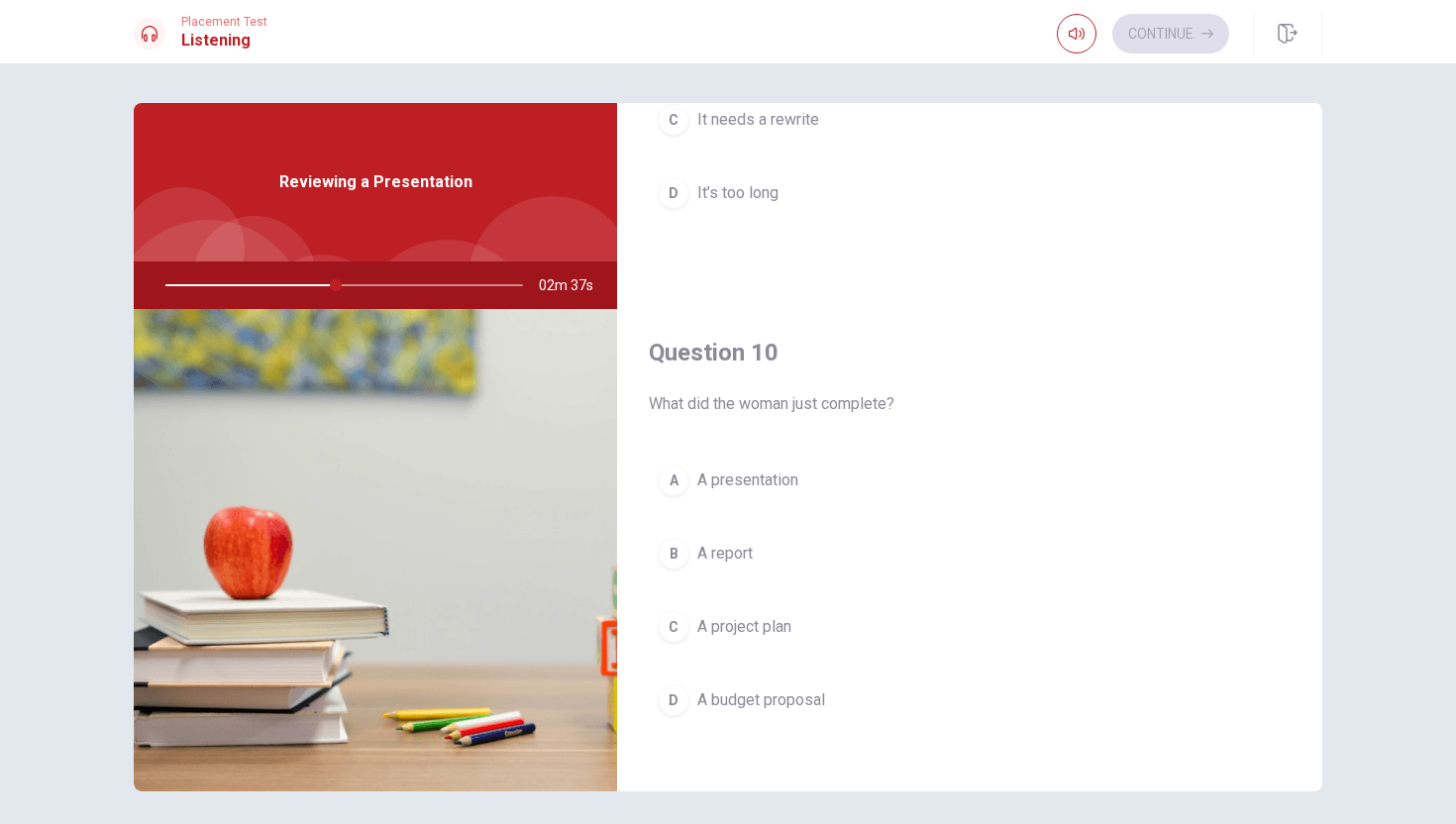 scroll, scrollTop: 1847, scrollLeft: 0, axis: vertical 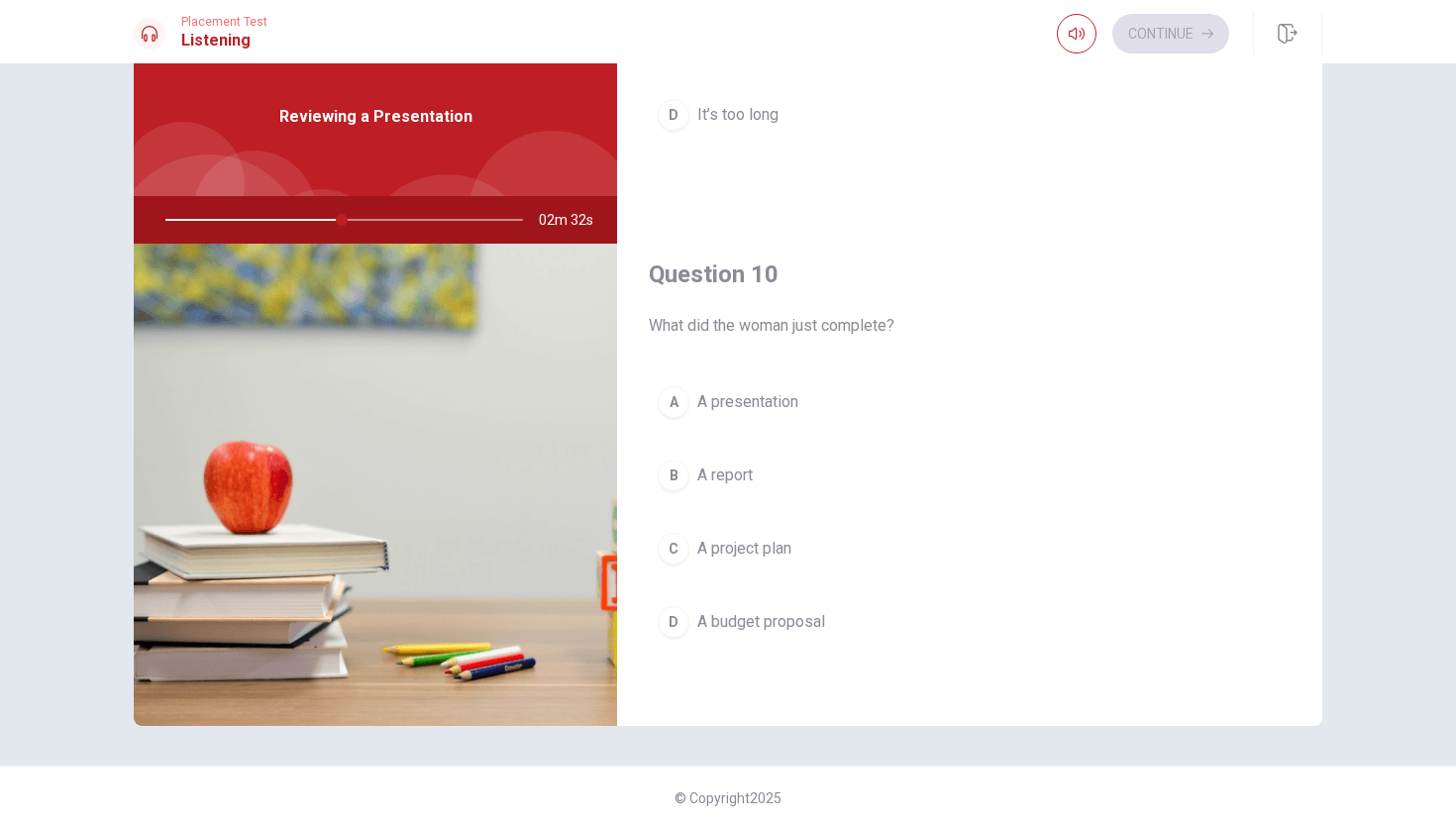 click on "A A presentation" at bounding box center [970, 402] 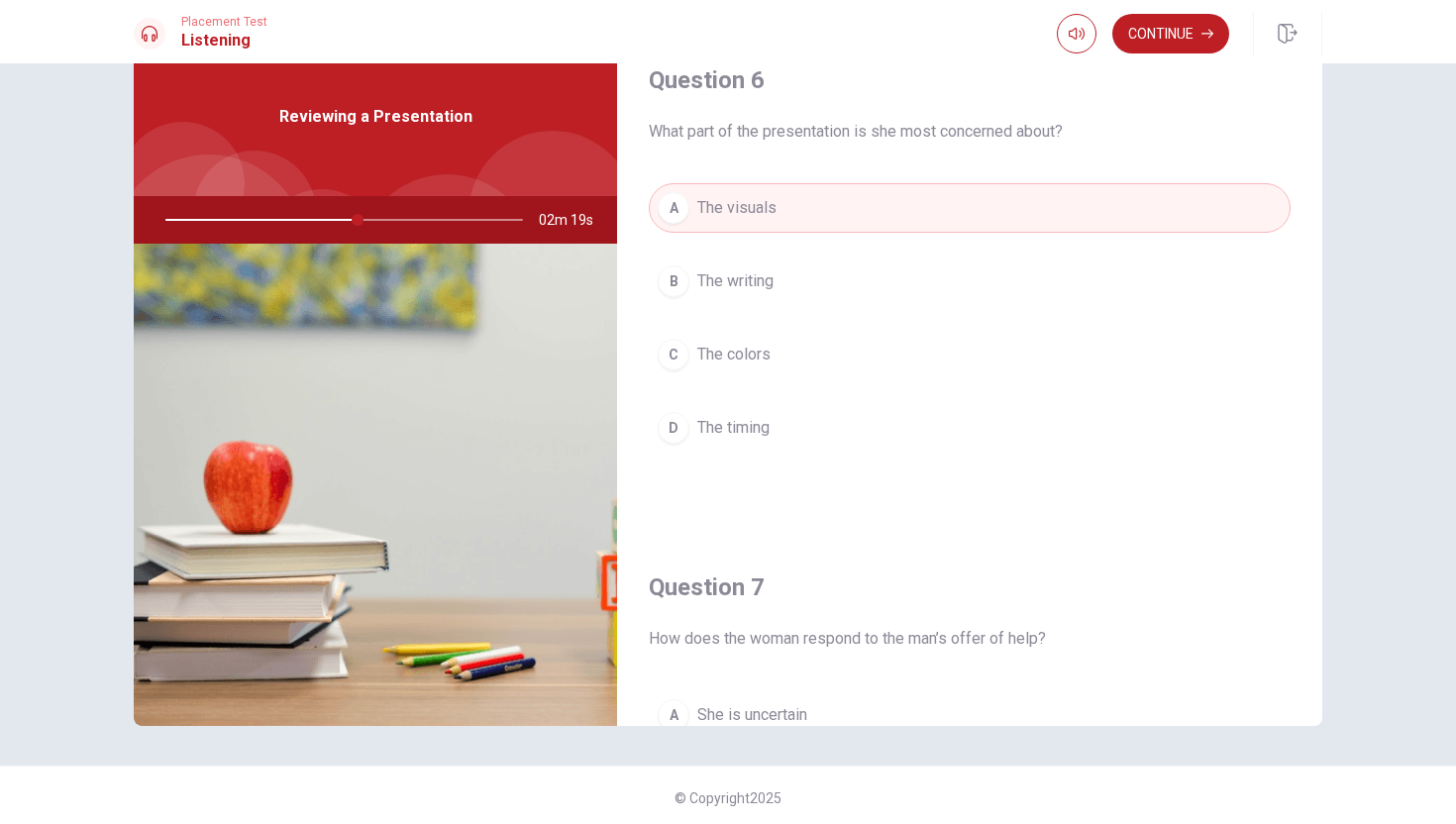 scroll, scrollTop: 0, scrollLeft: 0, axis: both 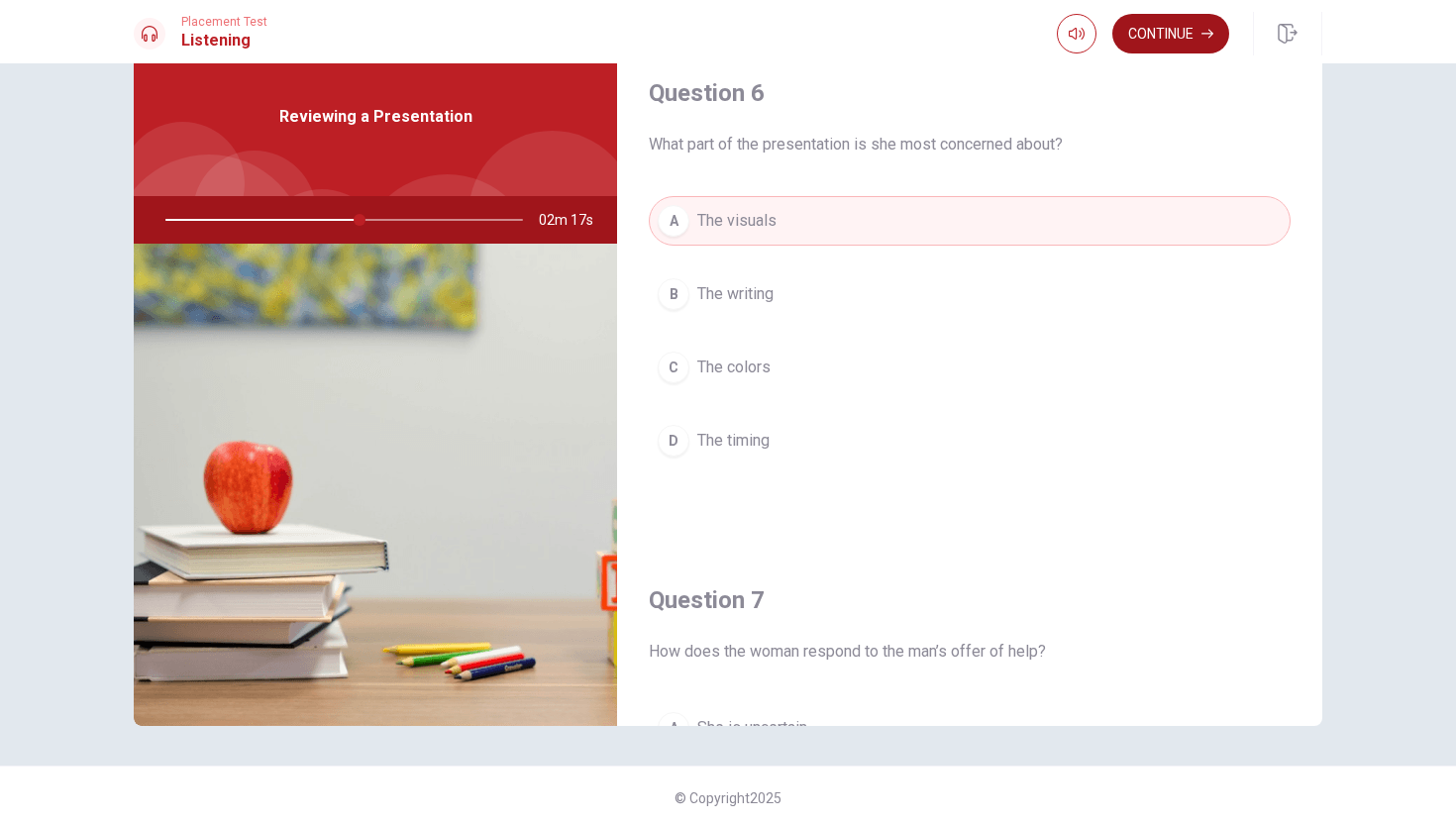 click on "Continue" at bounding box center [1171, 34] 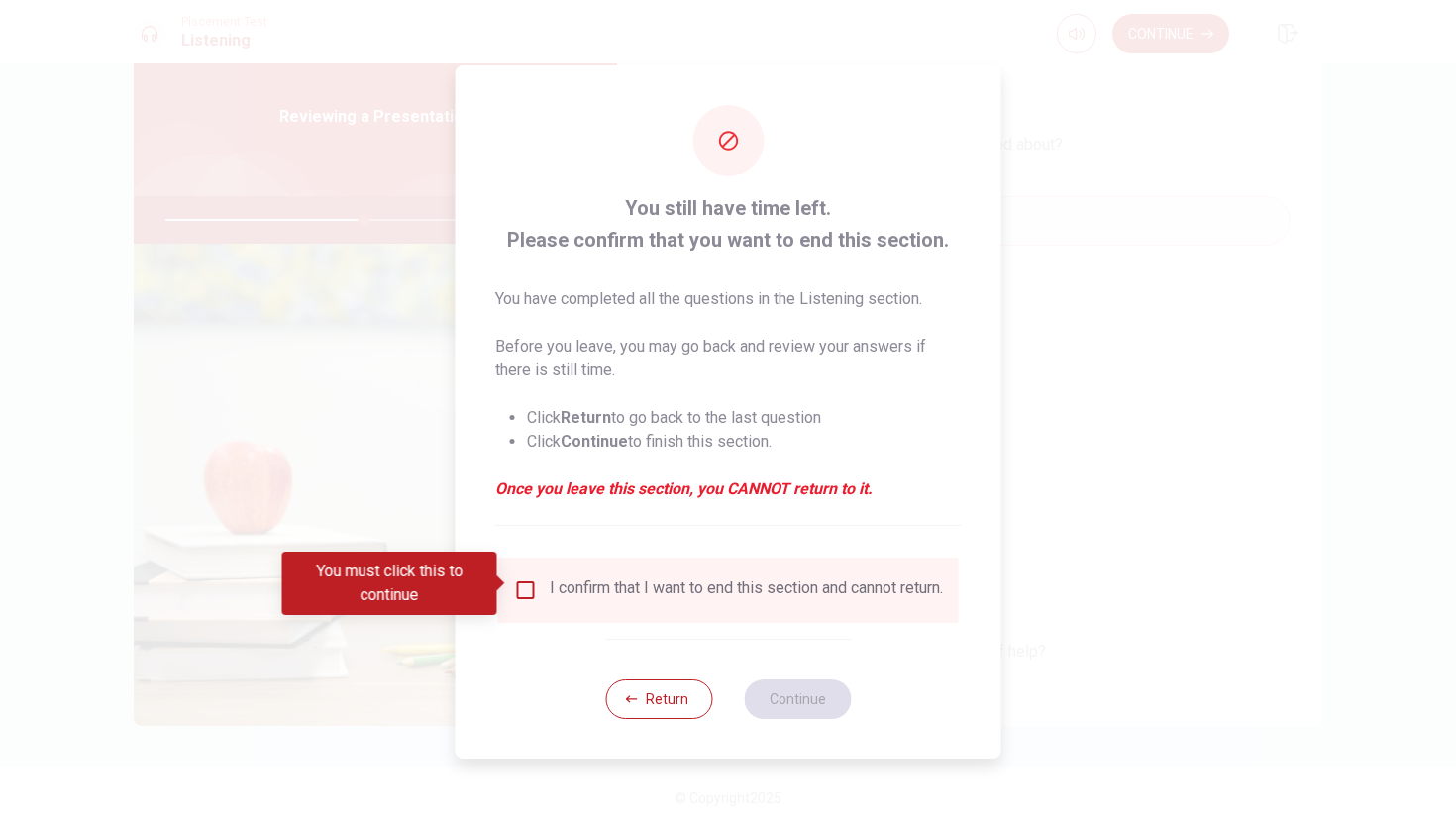 click at bounding box center [526, 590] 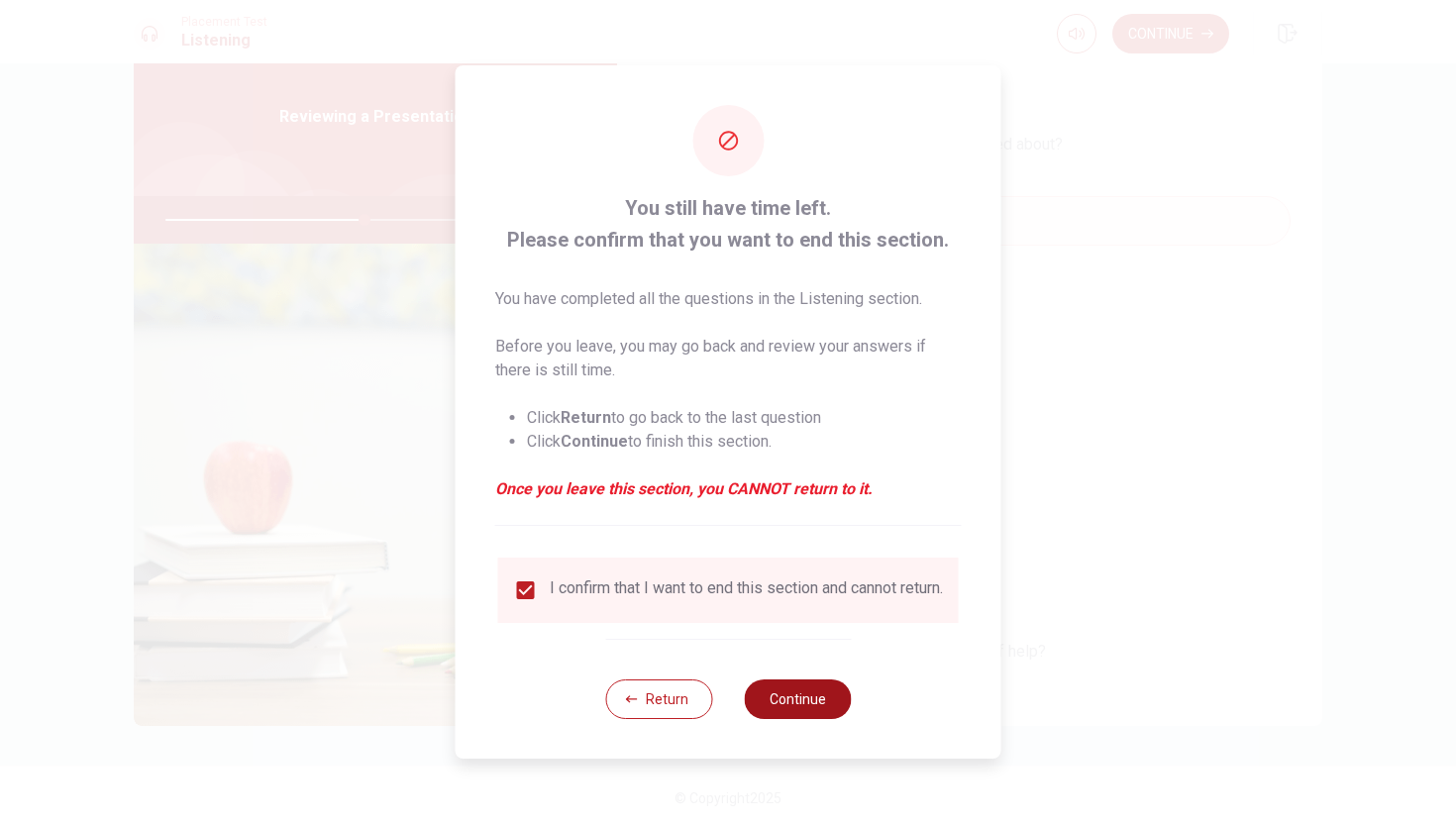 click on "Continue" at bounding box center [797, 699] 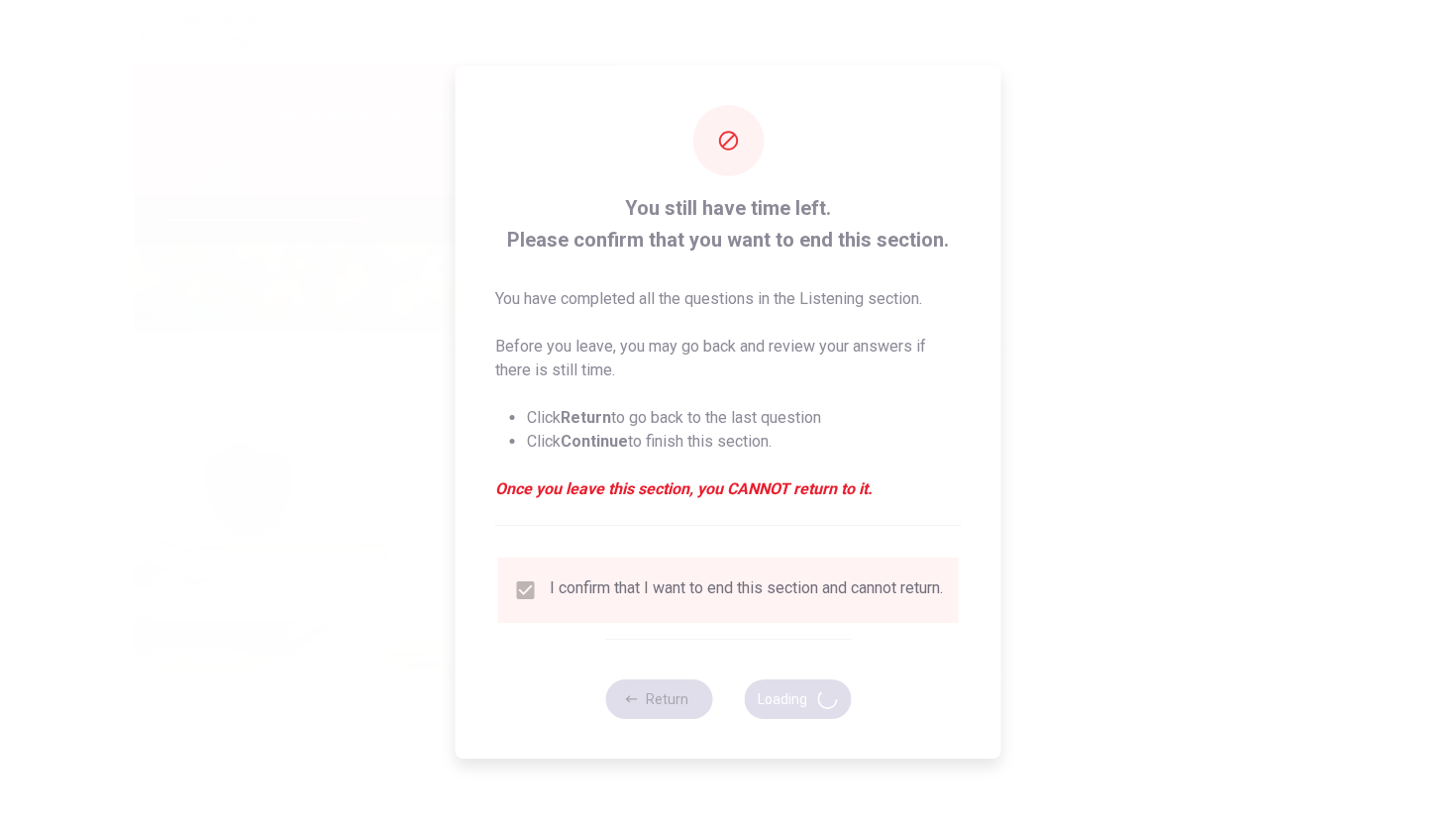 type on "56" 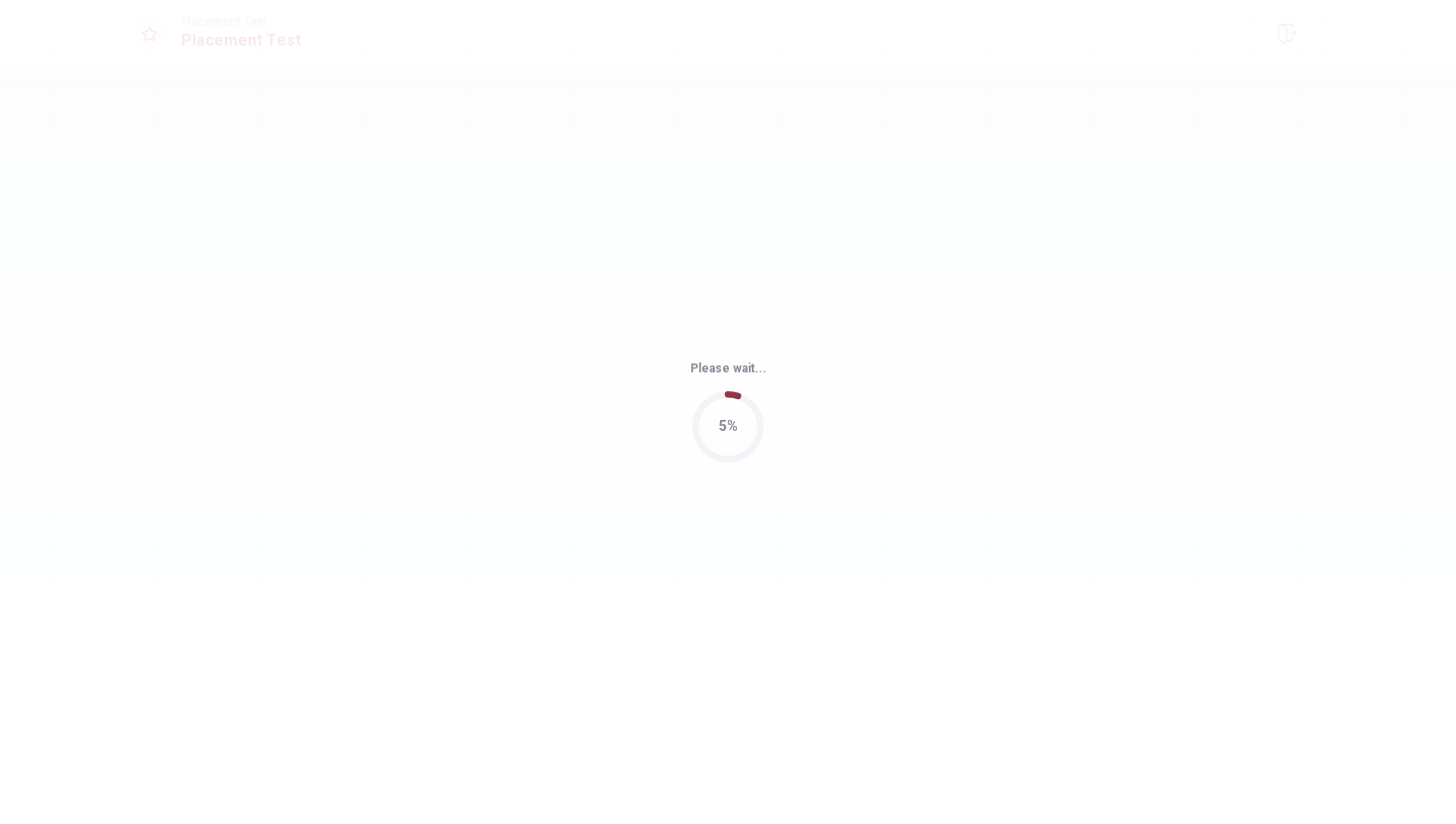 scroll, scrollTop: 0, scrollLeft: 0, axis: both 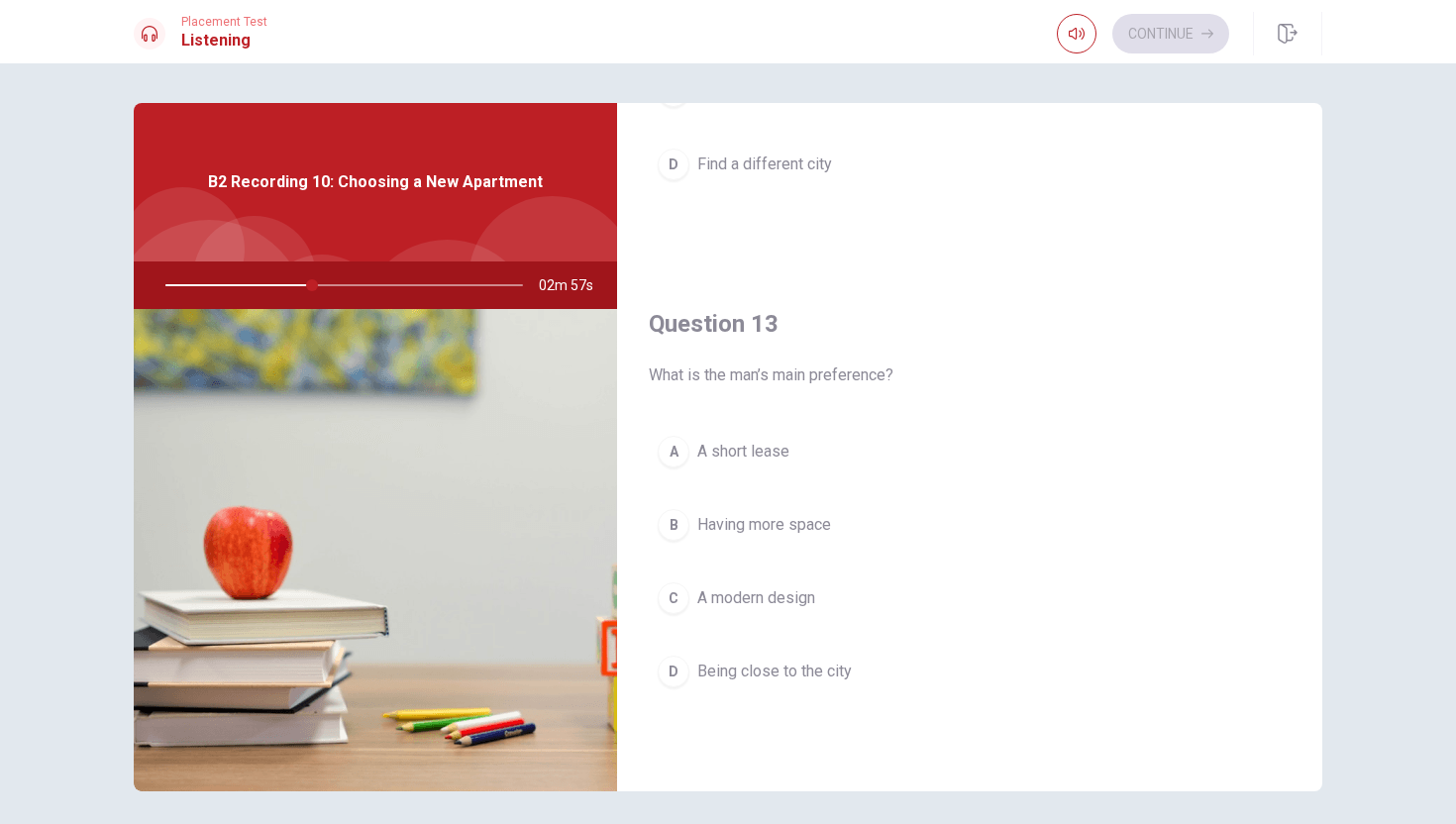 click on "Having more space" at bounding box center (764, 525) 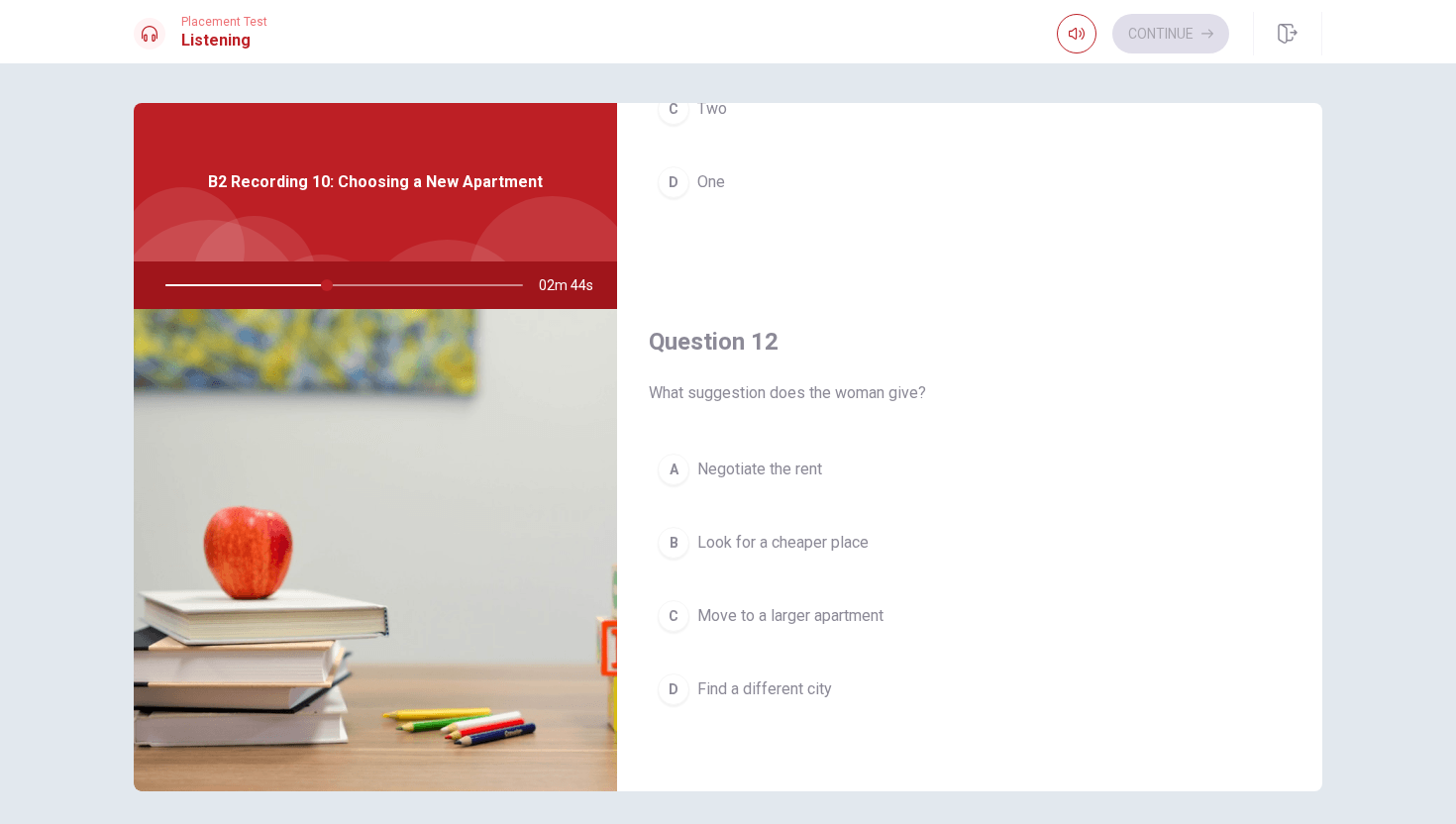 scroll, scrollTop: 0, scrollLeft: 0, axis: both 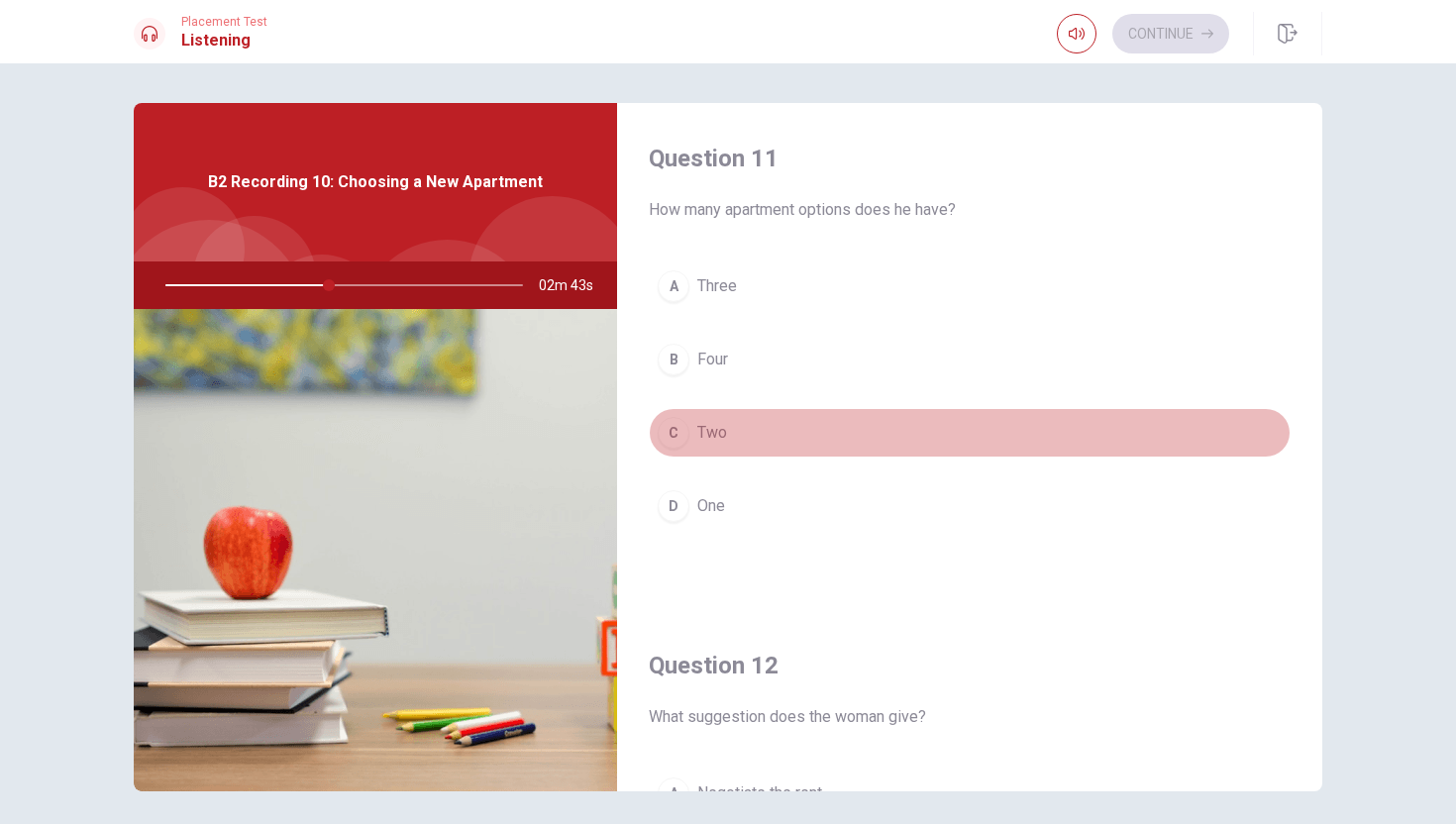 click on "Two" at bounding box center (712, 433) 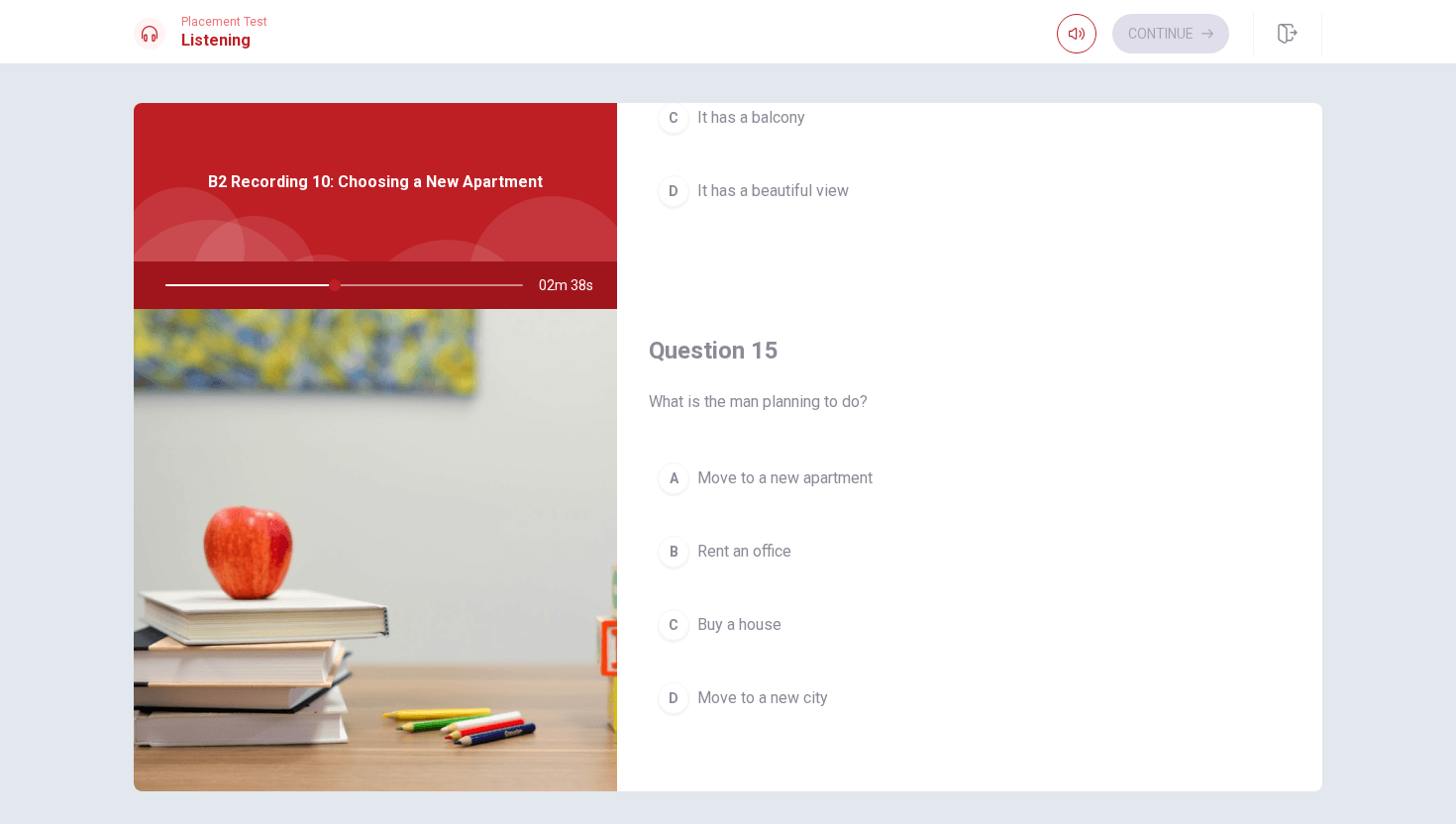 scroll, scrollTop: 1847, scrollLeft: 0, axis: vertical 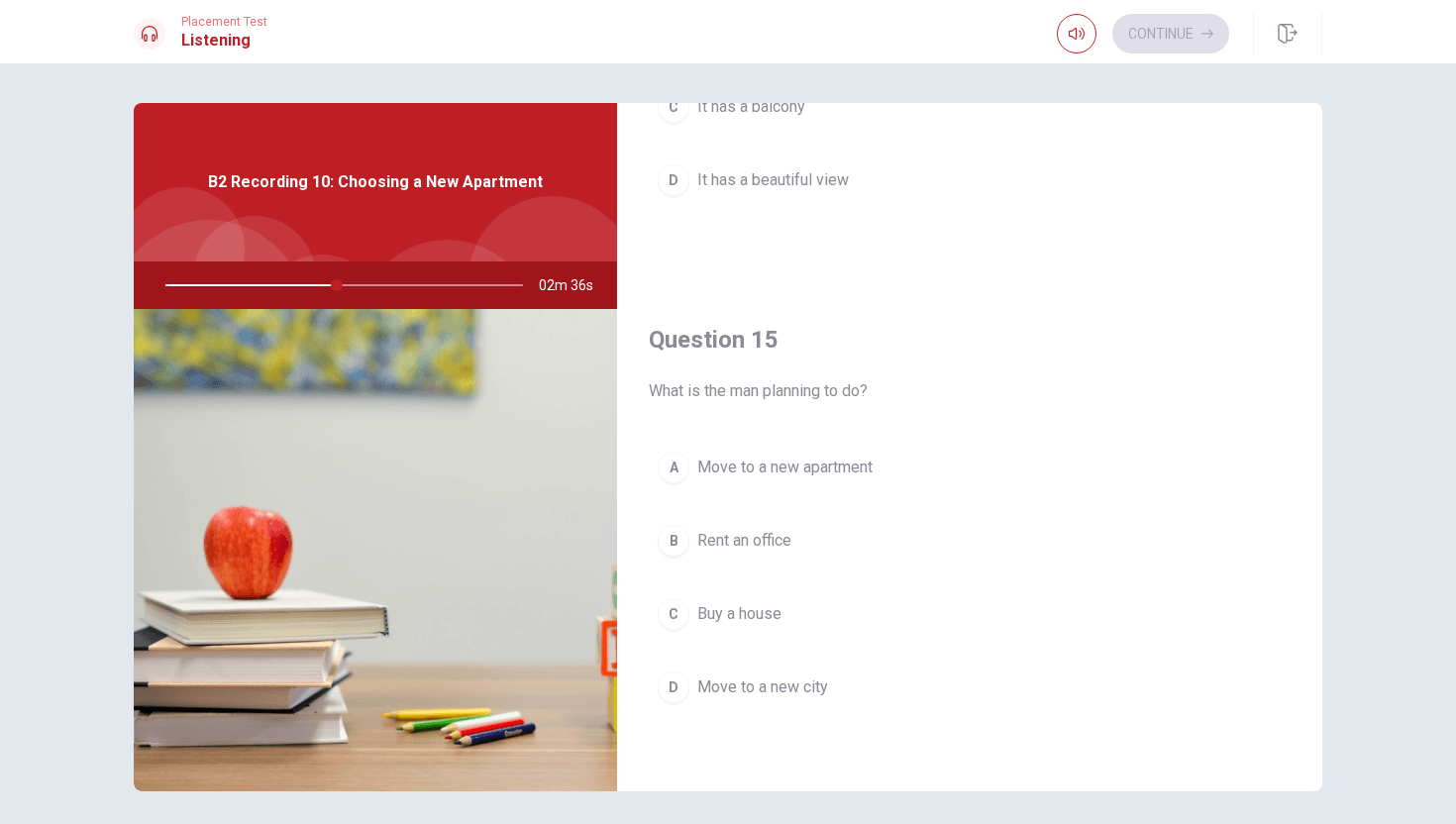 click on "A Move to a new apartment" at bounding box center (970, 467) 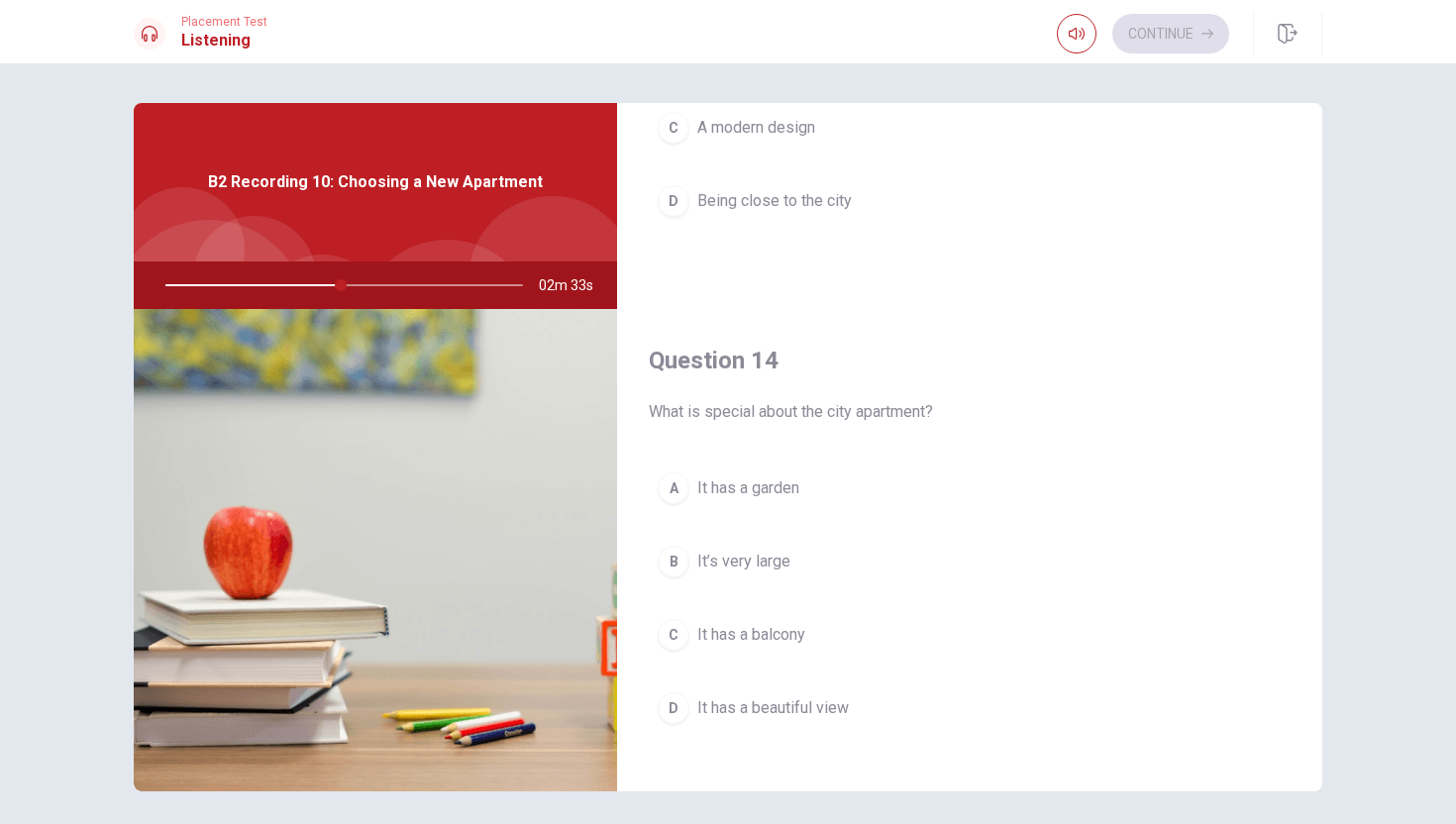 scroll, scrollTop: 1318, scrollLeft: 0, axis: vertical 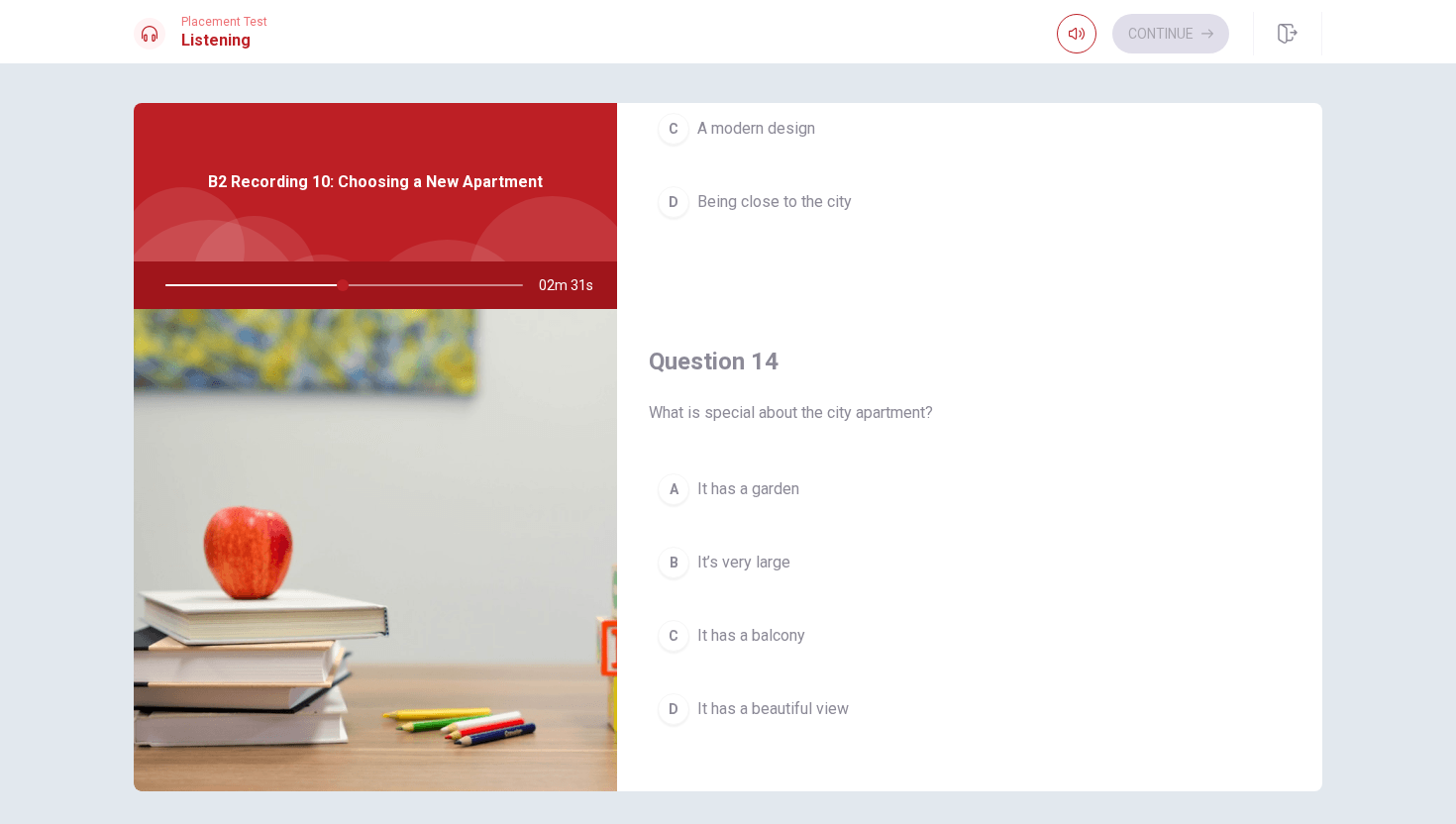 click on "D It has a beautiful view" at bounding box center (970, 709) 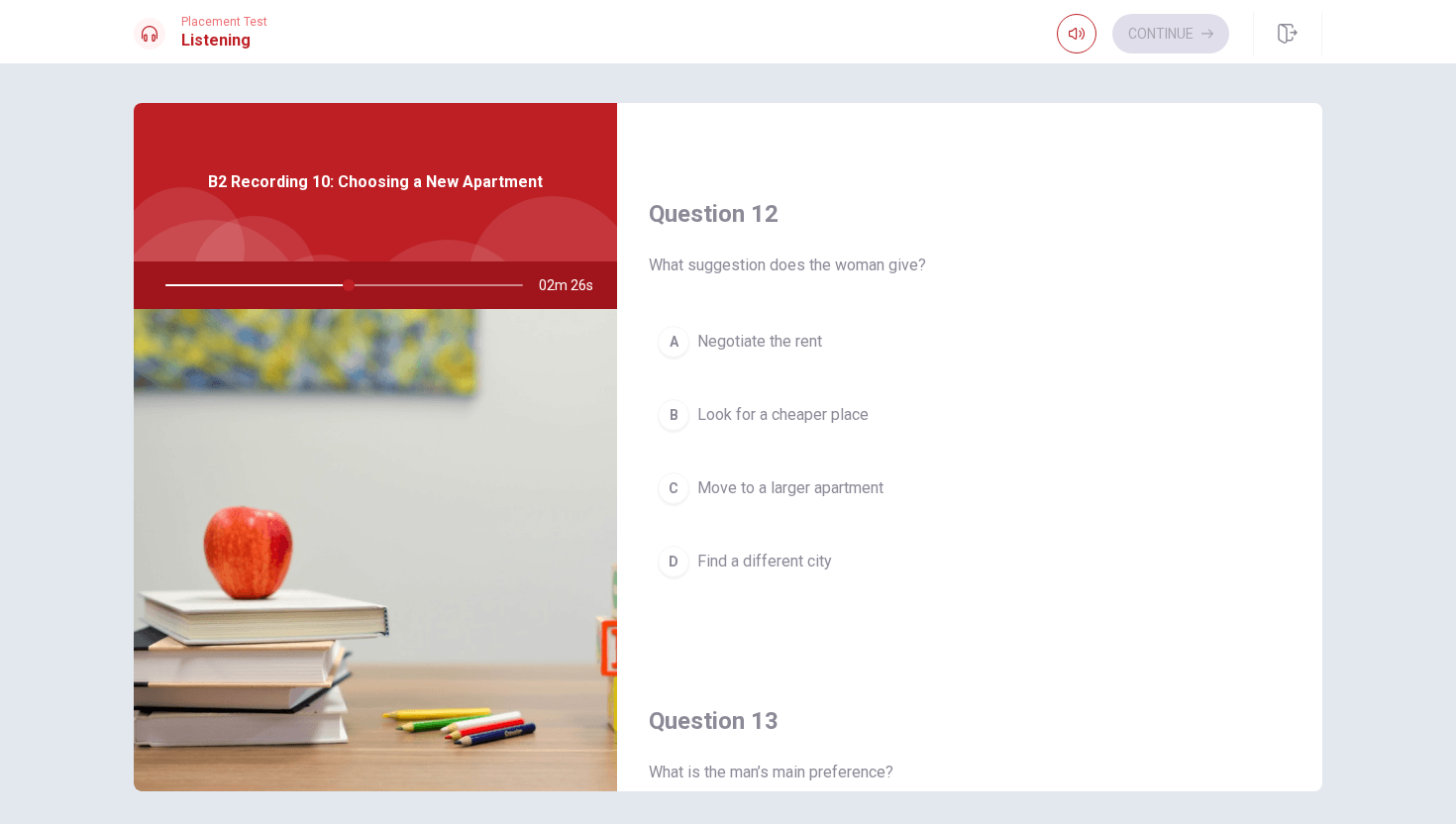 scroll, scrollTop: 455, scrollLeft: 0, axis: vertical 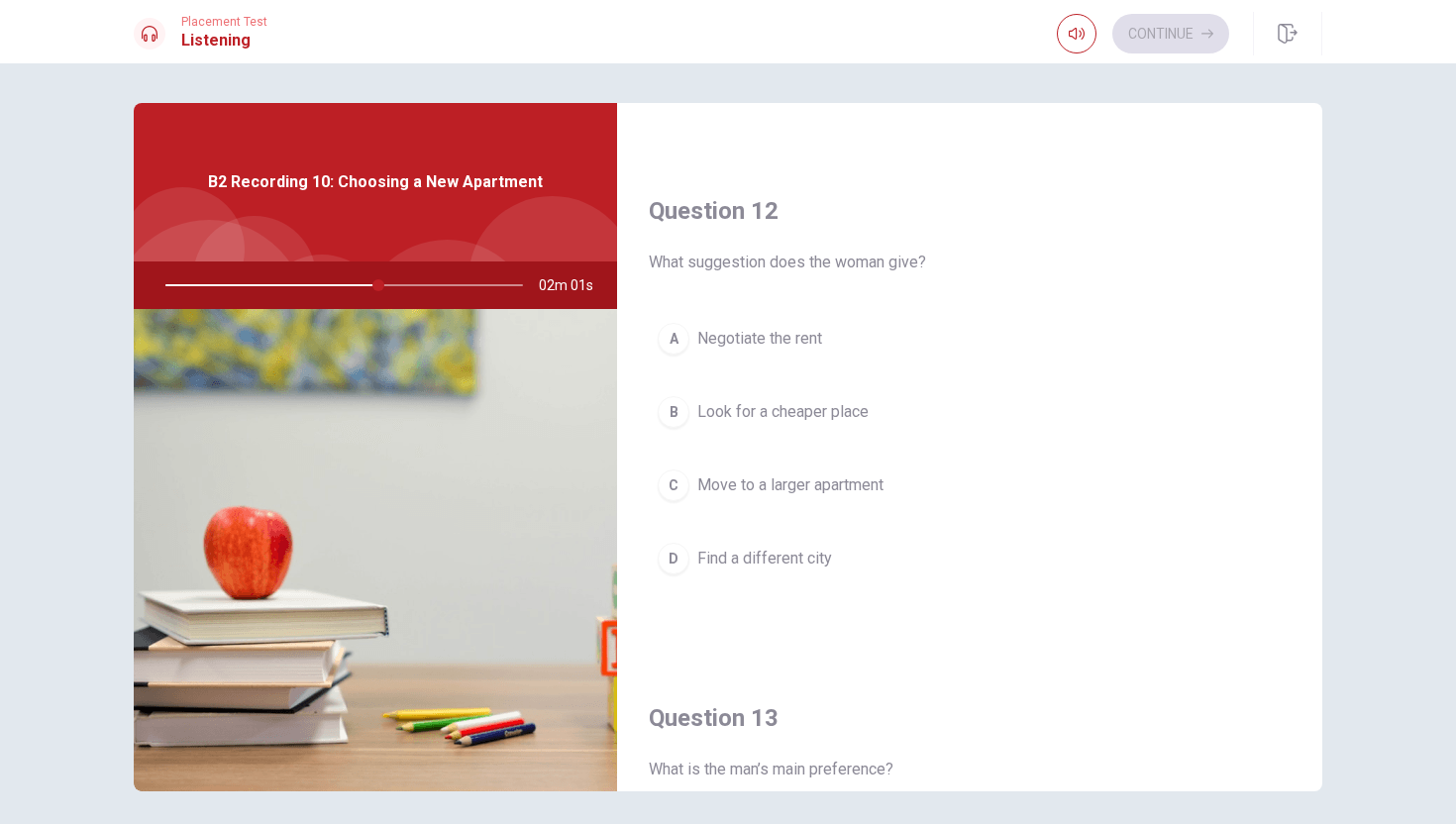 click on "A Negotiate the rent" at bounding box center (970, 339) 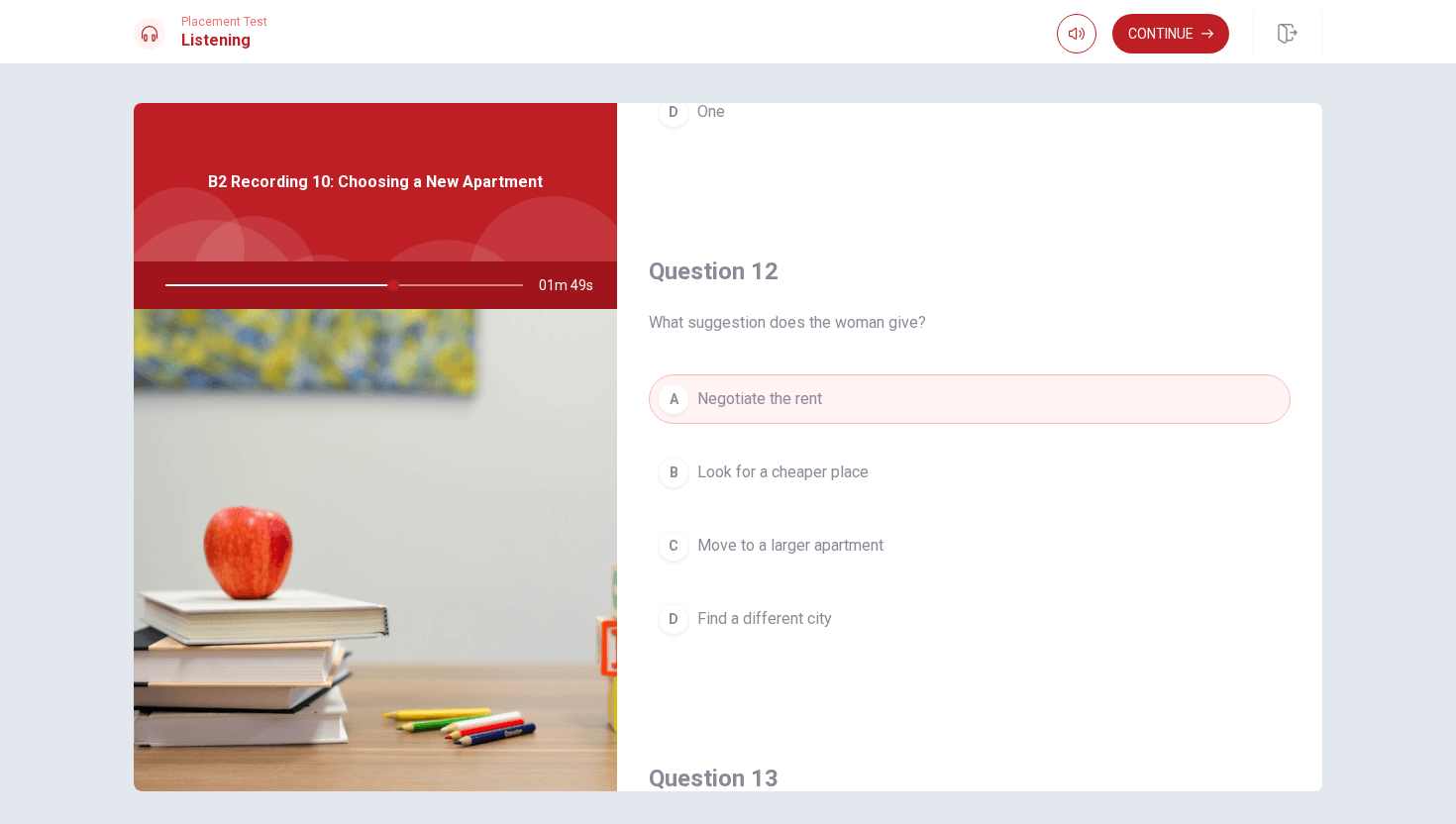 scroll, scrollTop: 389, scrollLeft: 0, axis: vertical 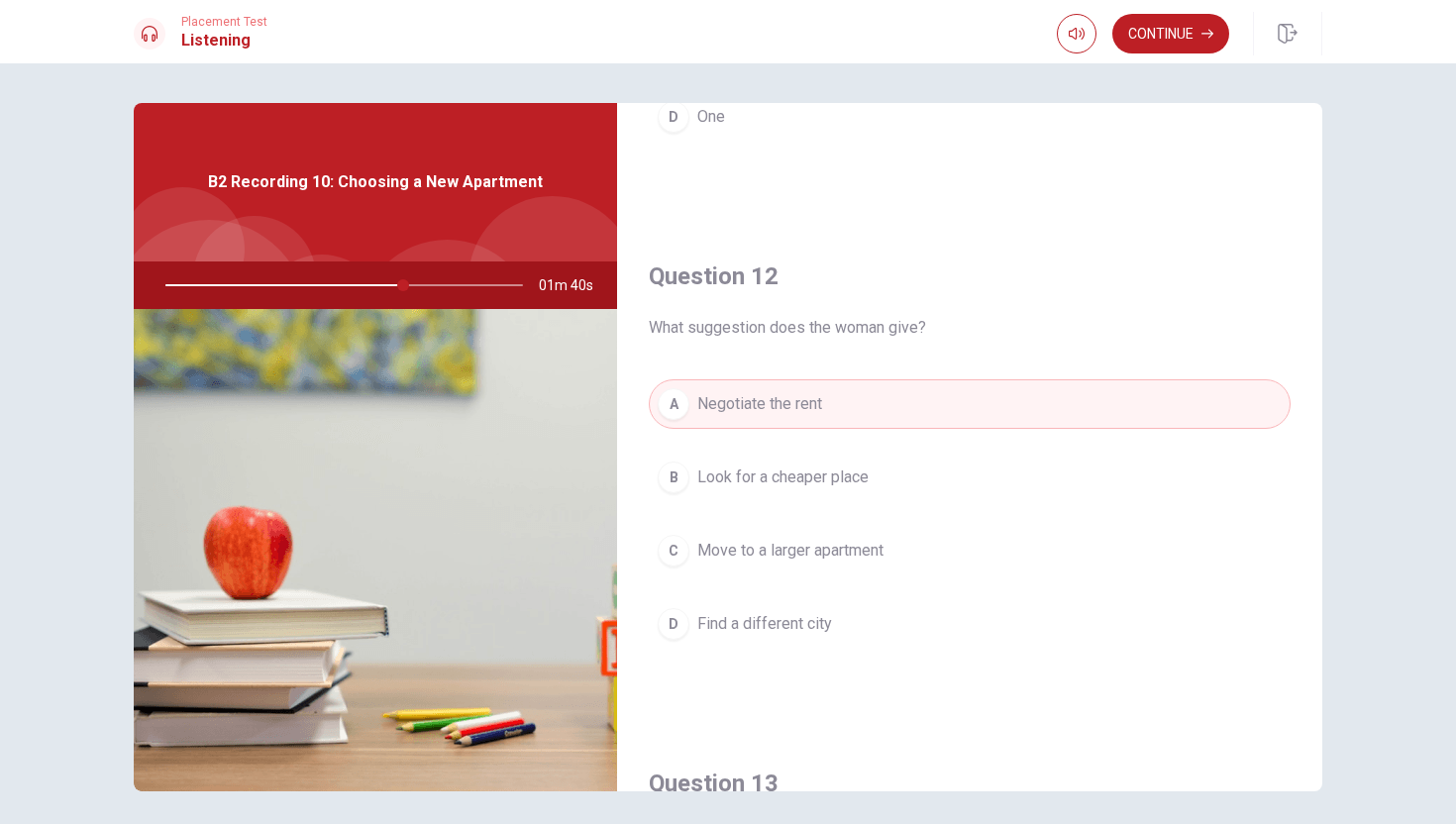 drag, startPoint x: 928, startPoint y: 333, endPoint x: 669, endPoint y: 325, distance: 259.1235 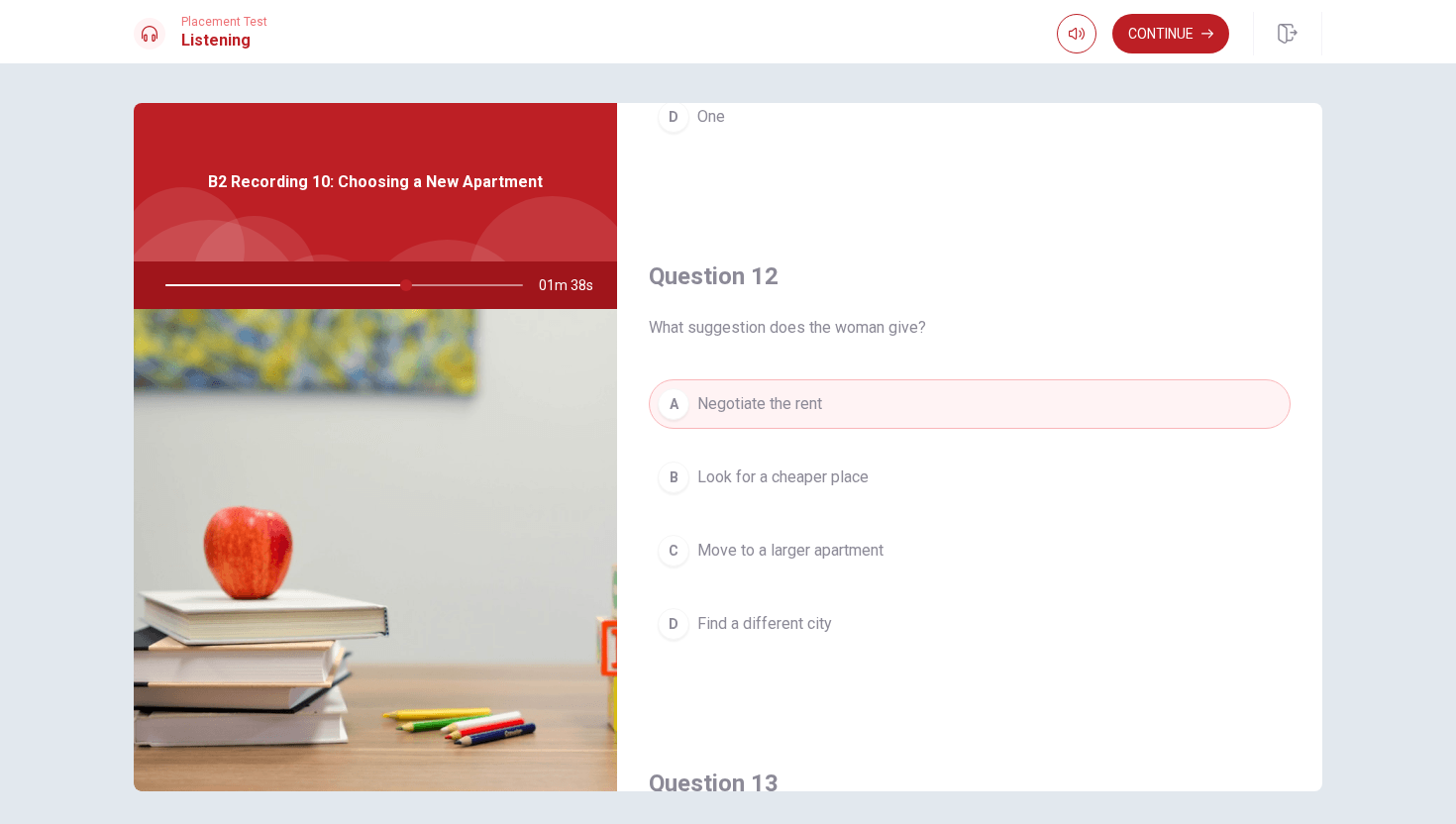 drag, startPoint x: 651, startPoint y: 328, endPoint x: 857, endPoint y: 330, distance: 206.00971 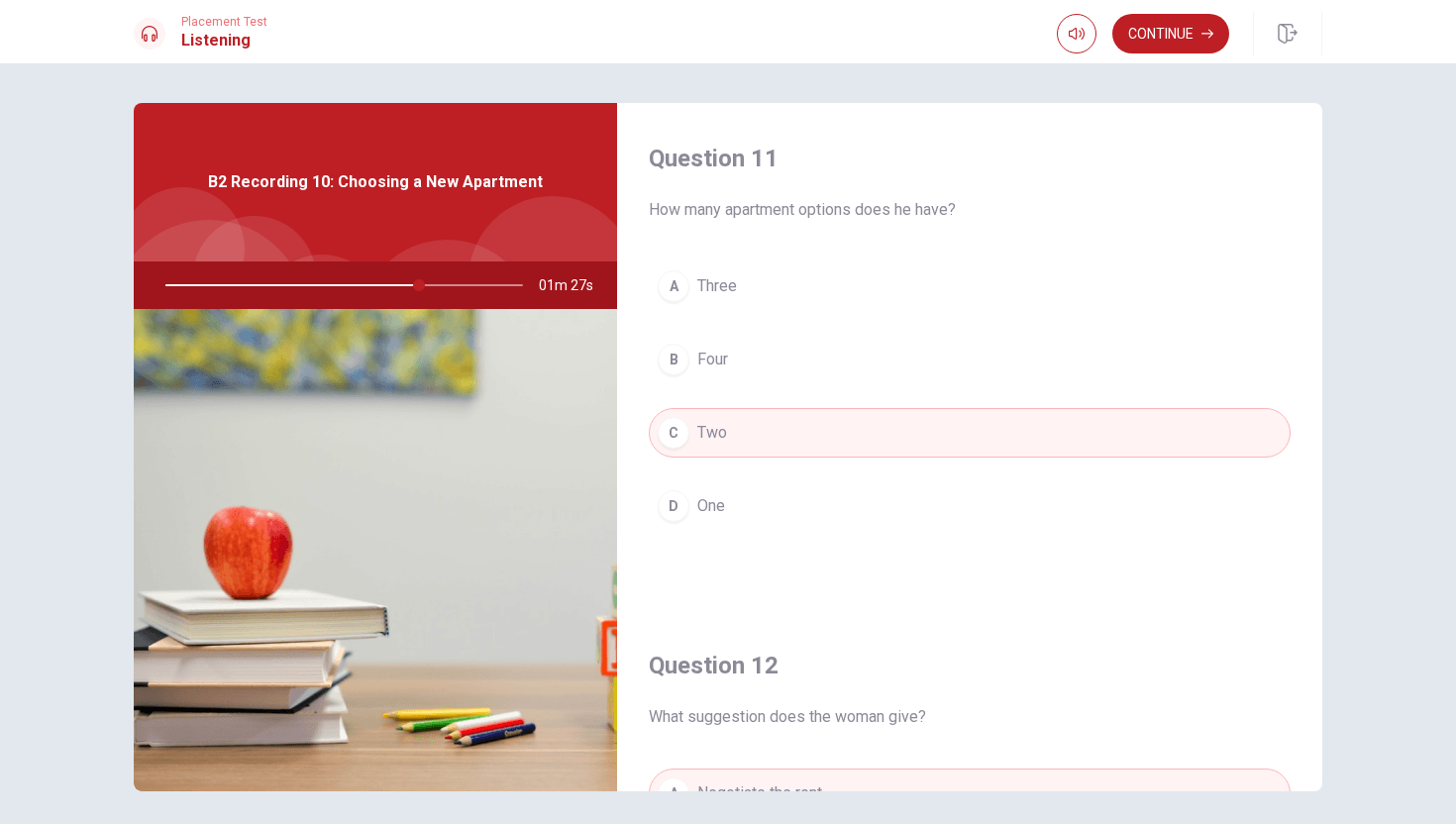 scroll, scrollTop: 24, scrollLeft: 0, axis: vertical 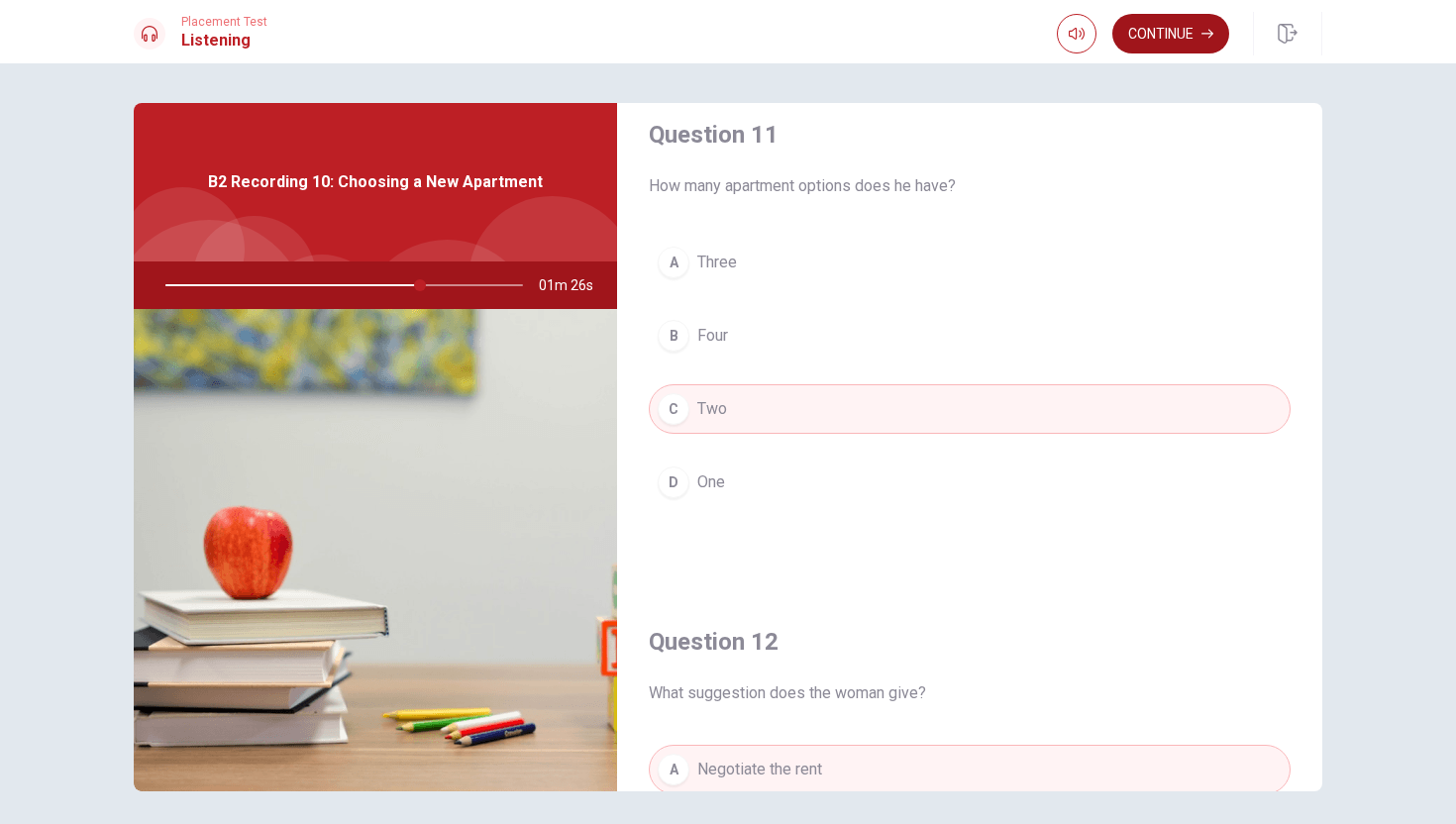 click on "Continue" at bounding box center [1171, 34] 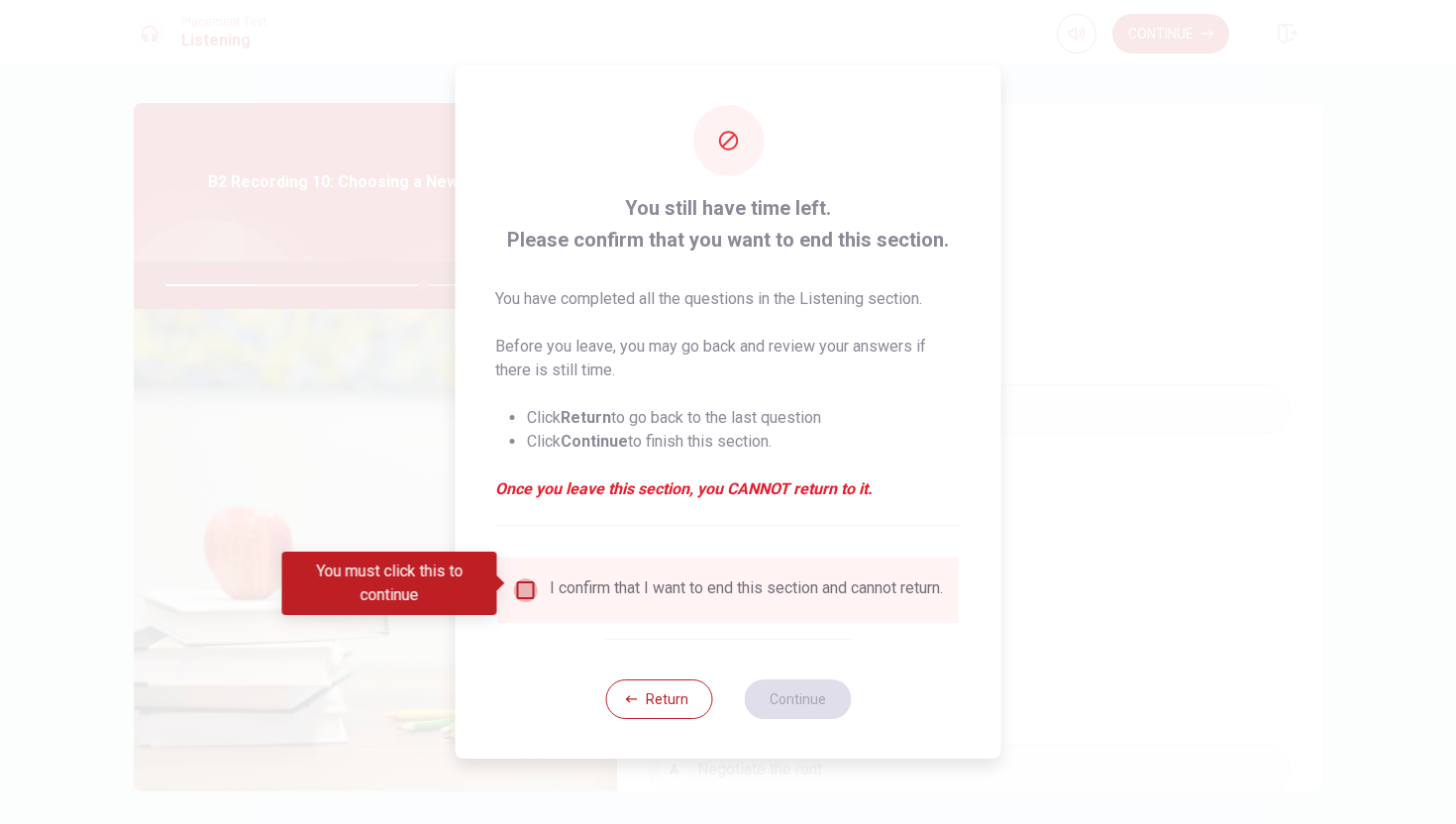 click at bounding box center [526, 590] 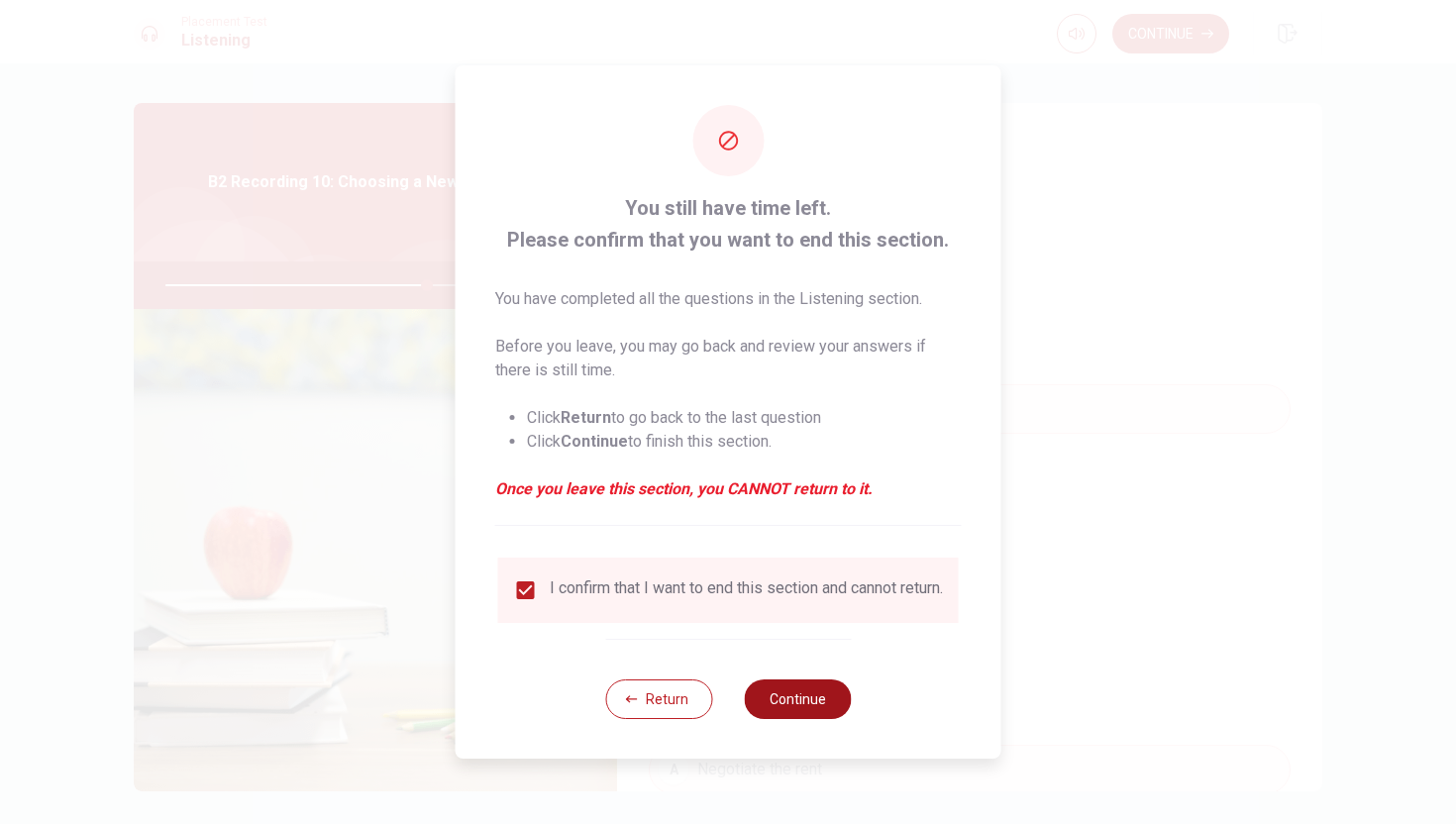 click on "Continue" at bounding box center [797, 699] 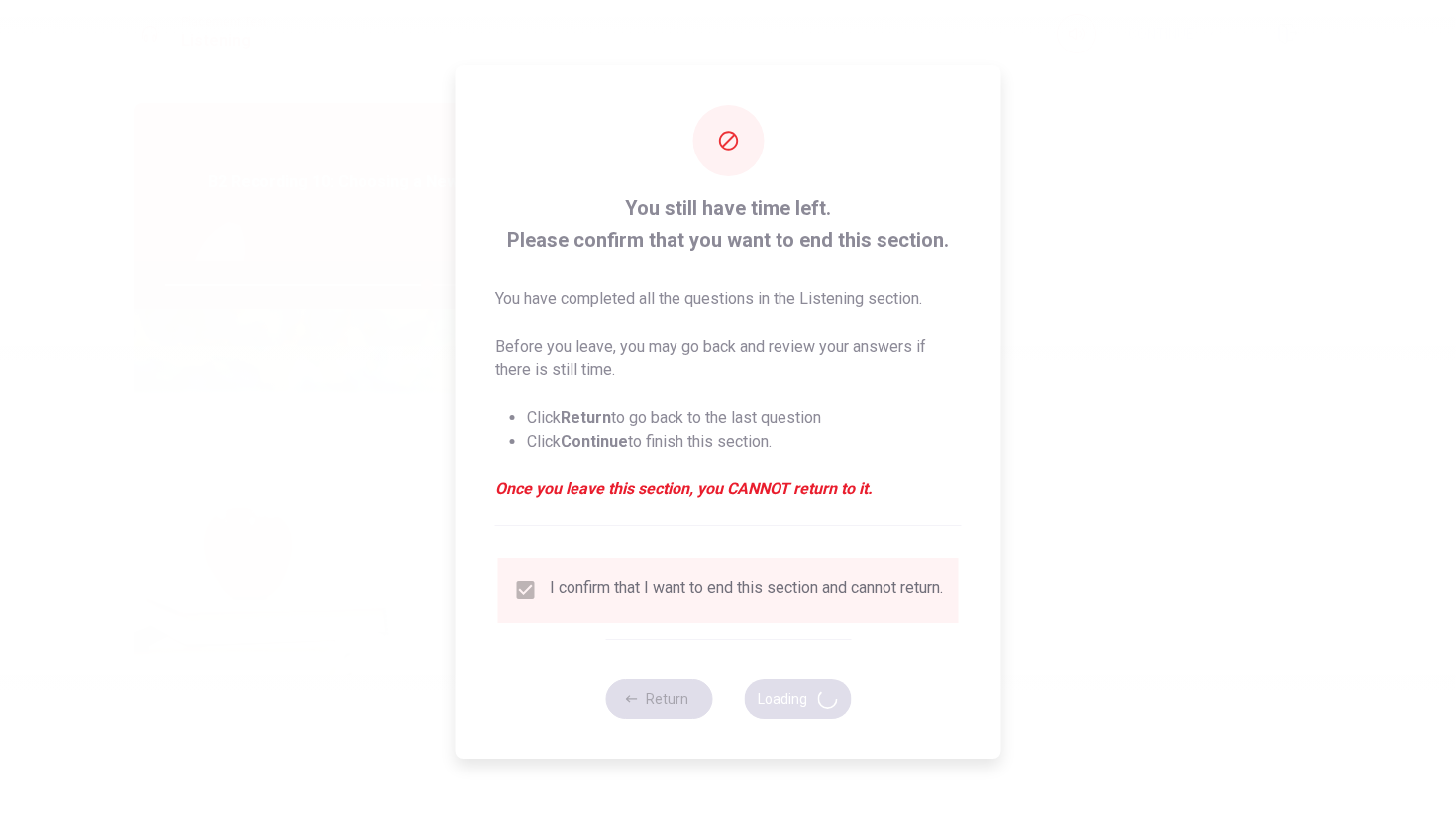type on "74" 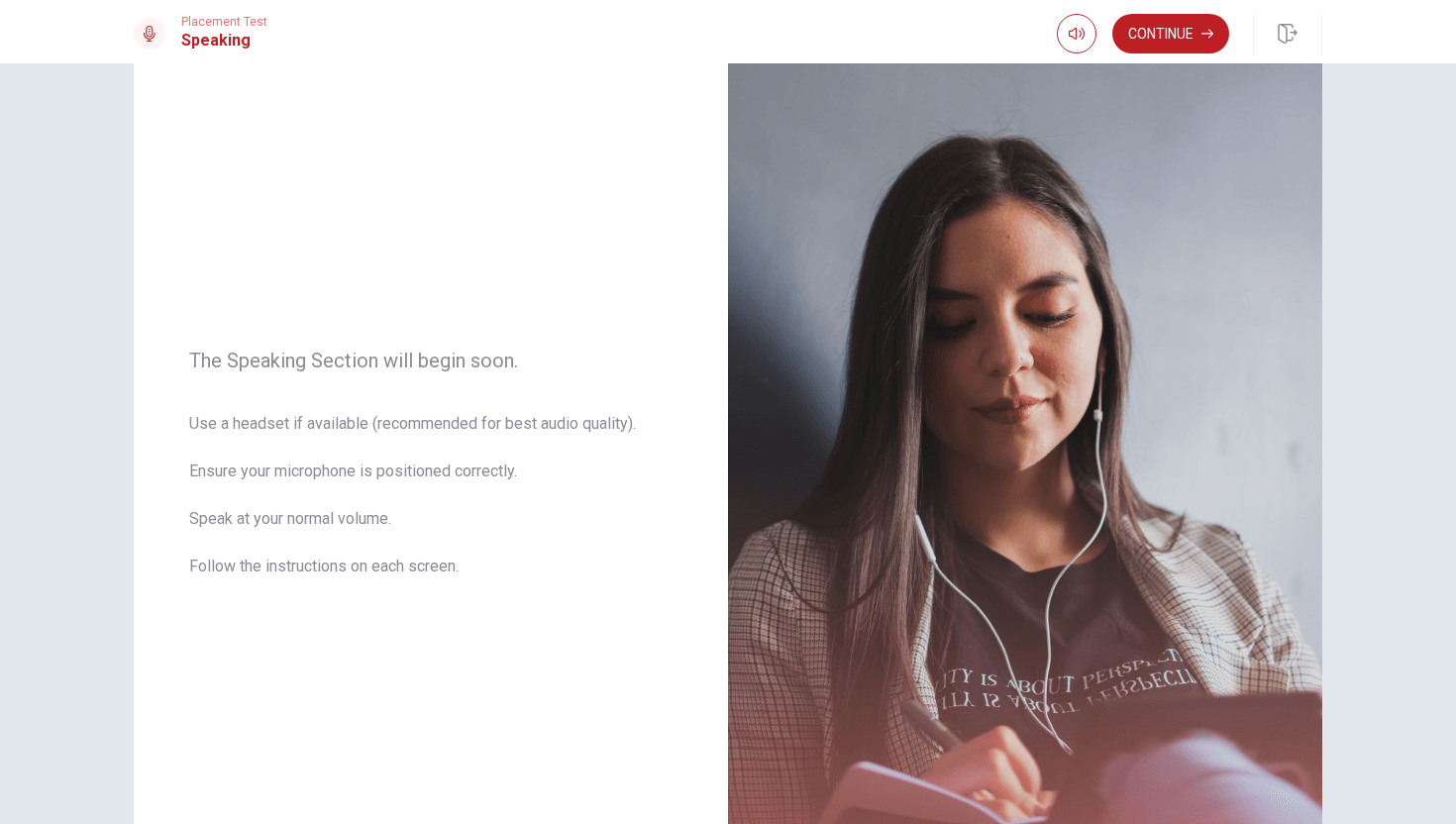 scroll, scrollTop: 0, scrollLeft: 0, axis: both 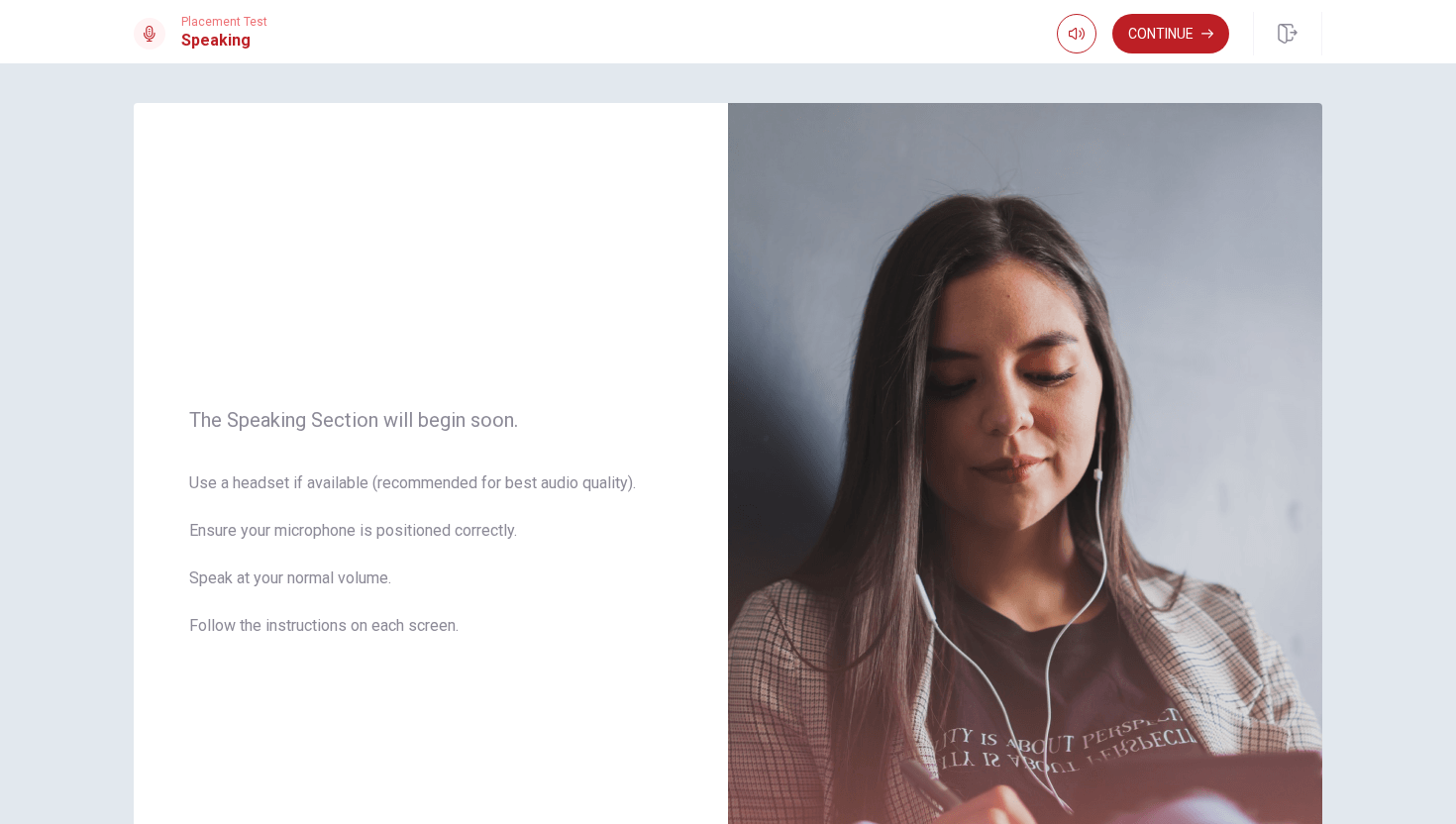 click on "Placement Test   Speaking Continue" at bounding box center (728, 32) 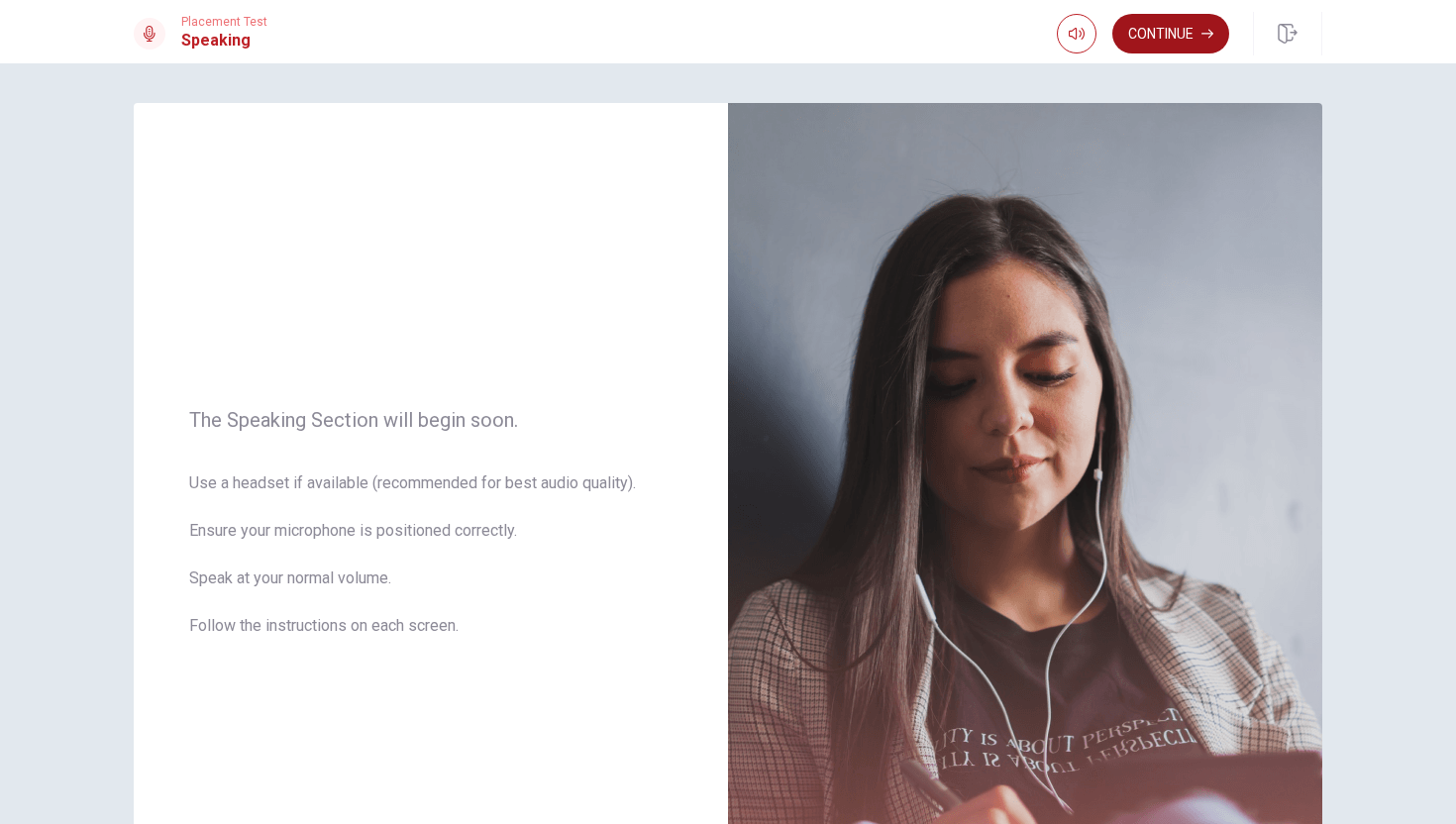 click on "Continue" at bounding box center [1171, 34] 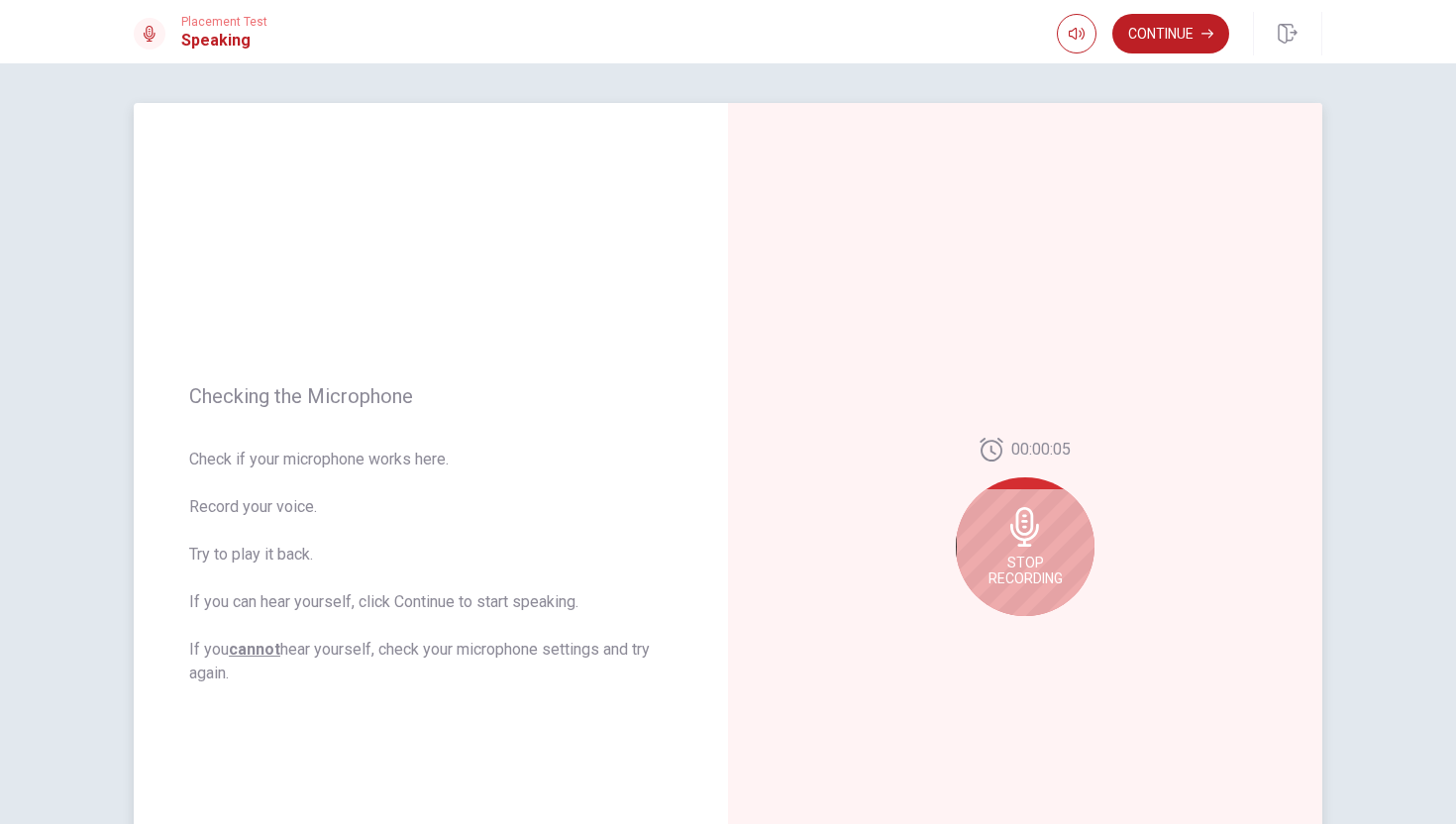 click 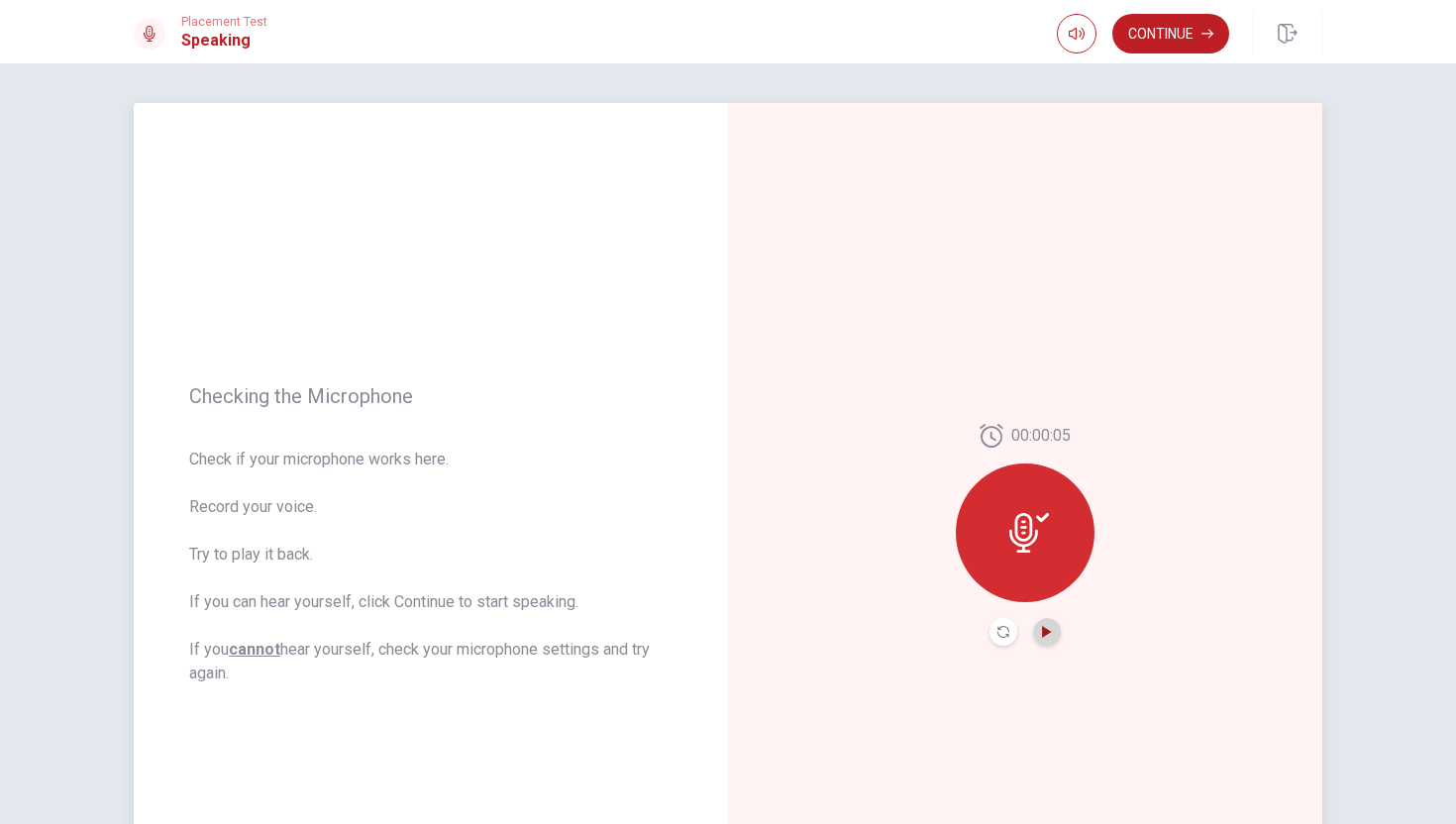 click 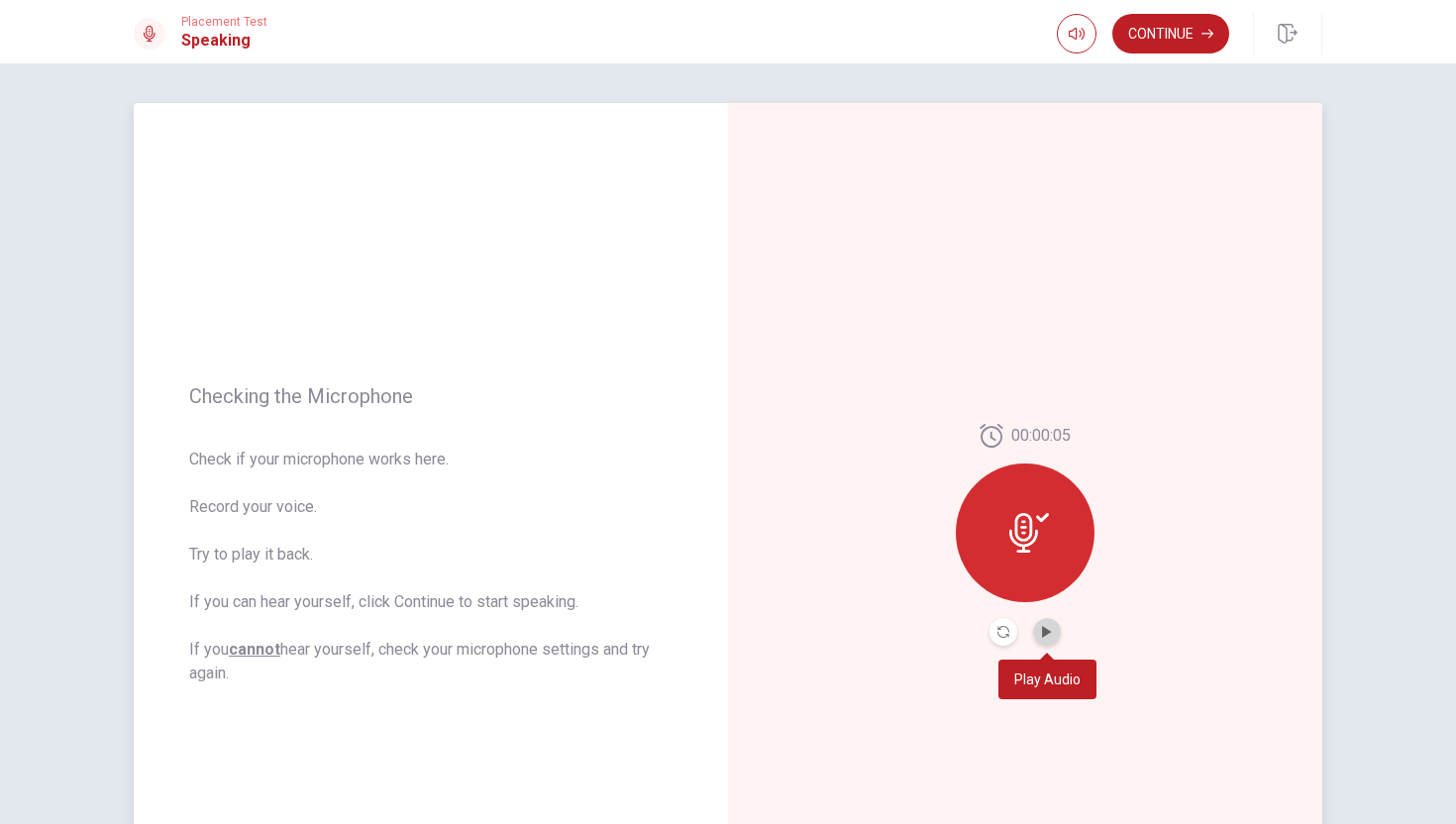 click at bounding box center [1047, 632] 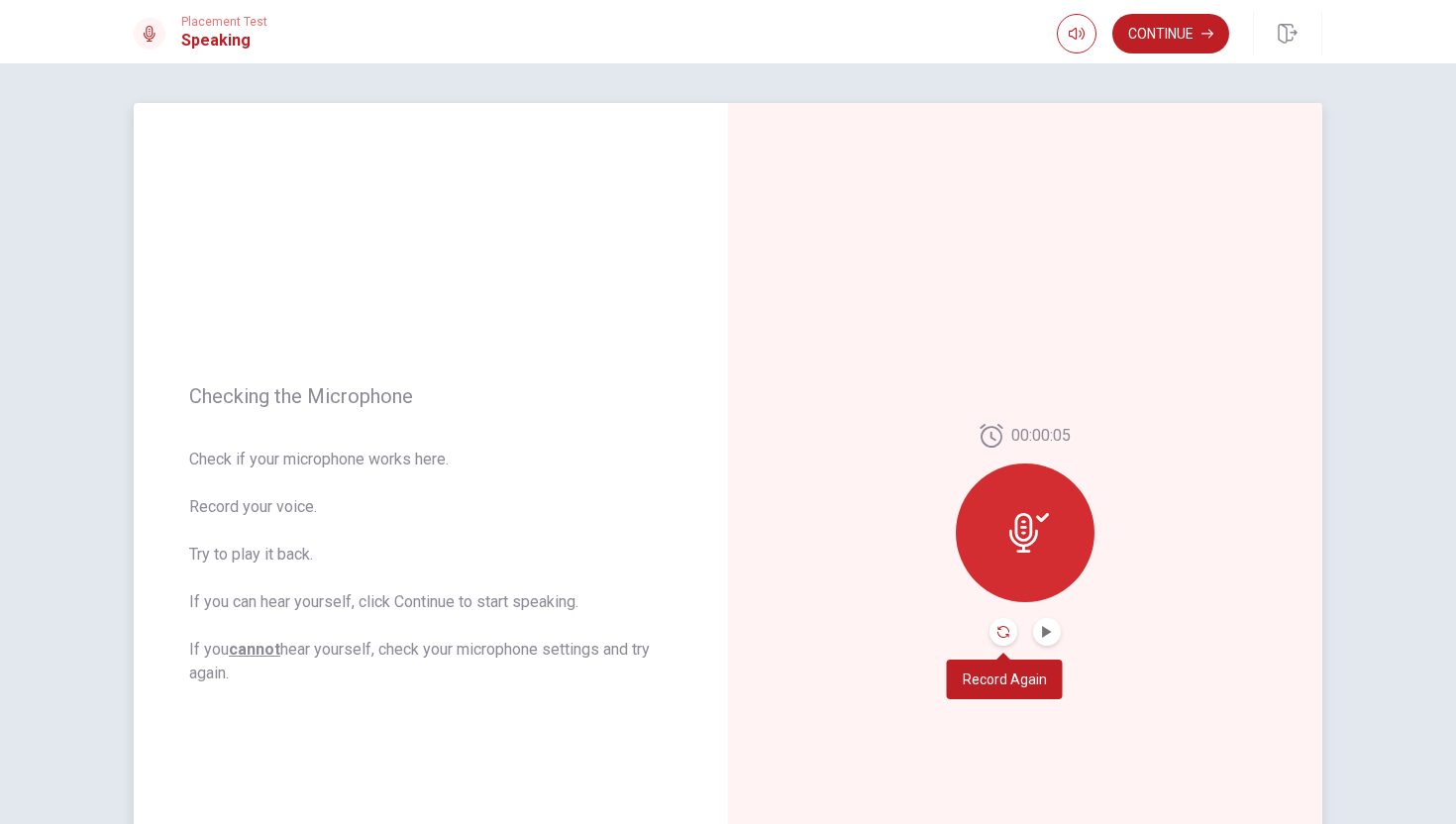 click 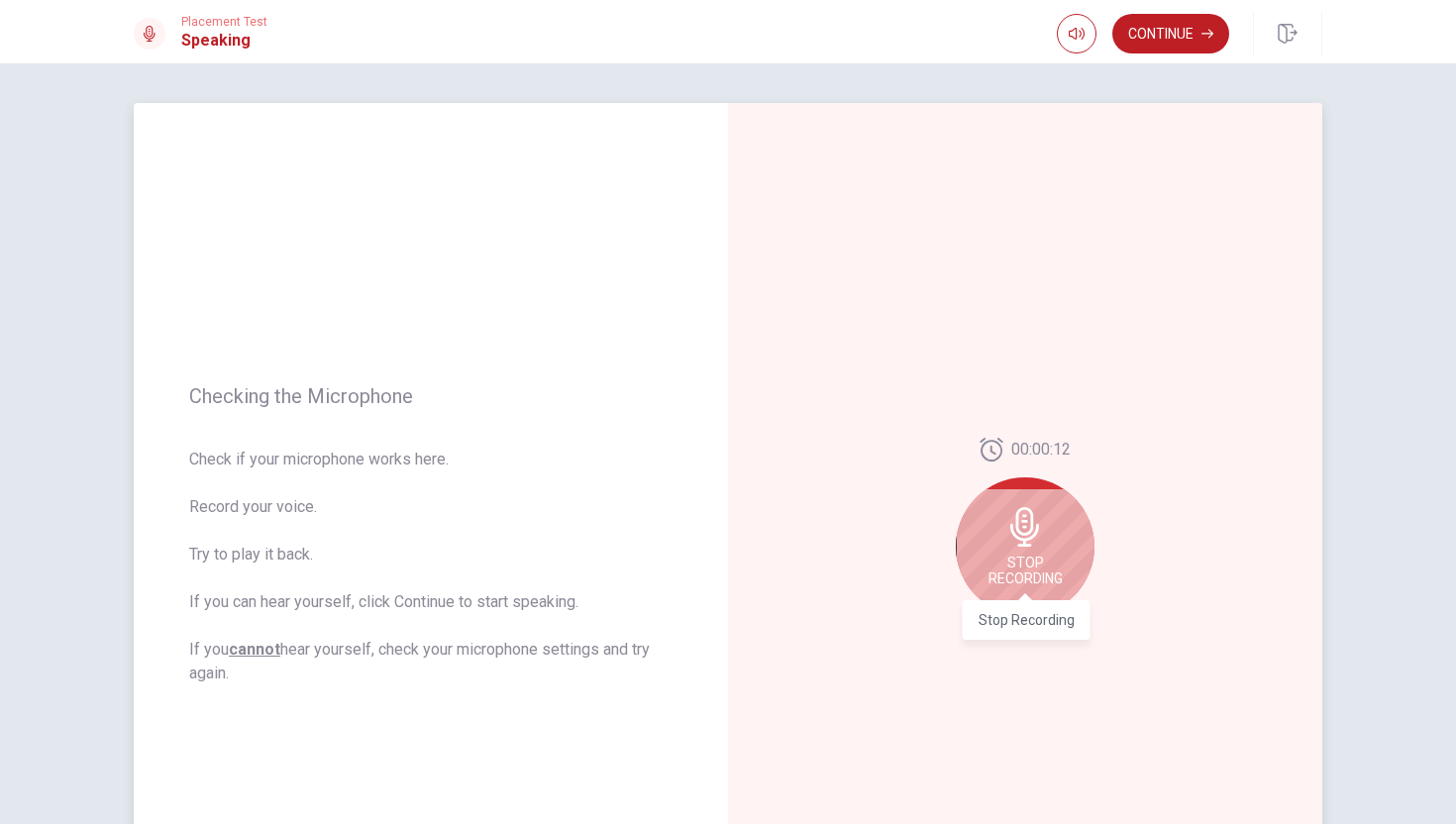 click on "Stop   Recording" at bounding box center (1025, 570) 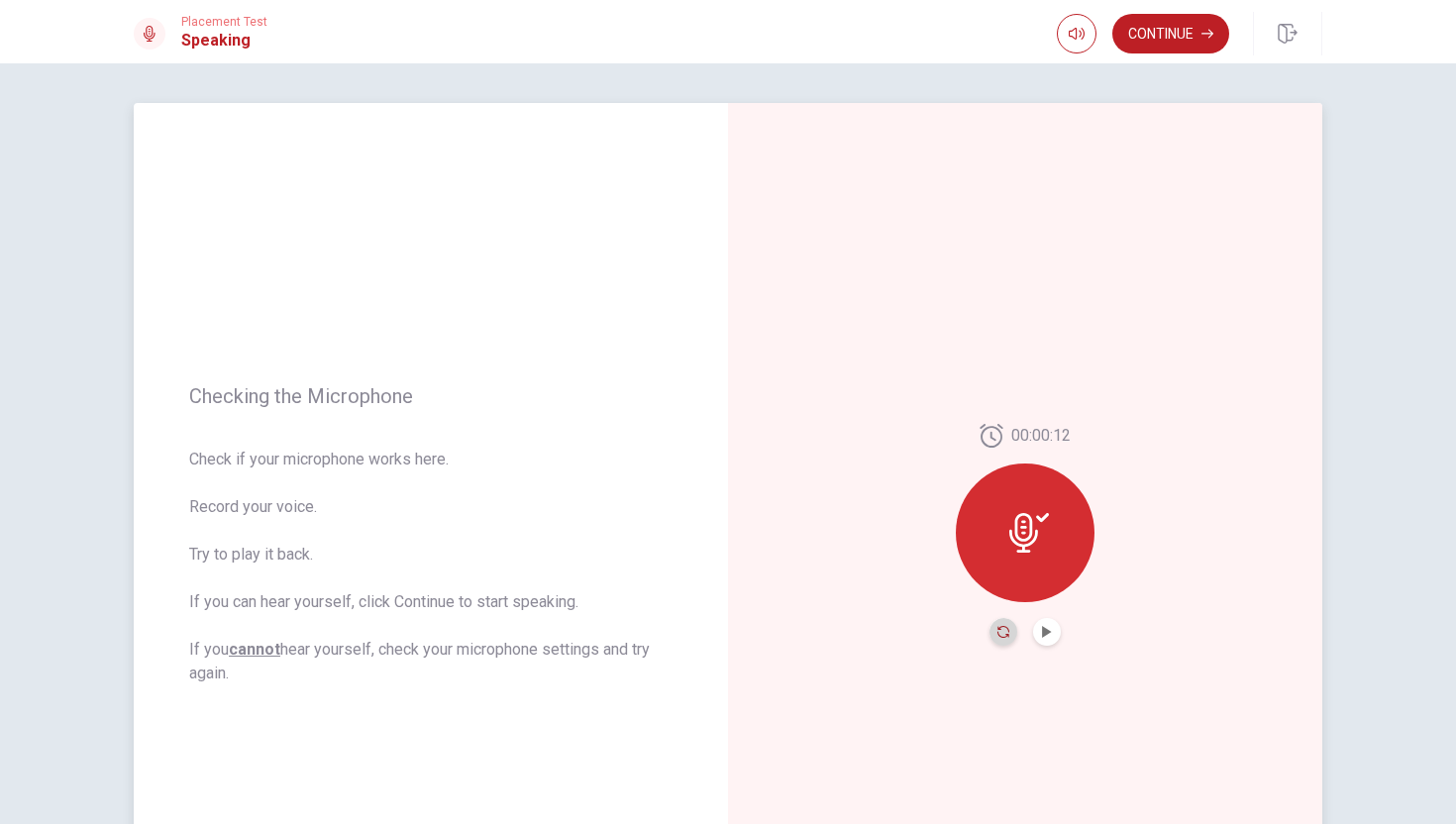 click 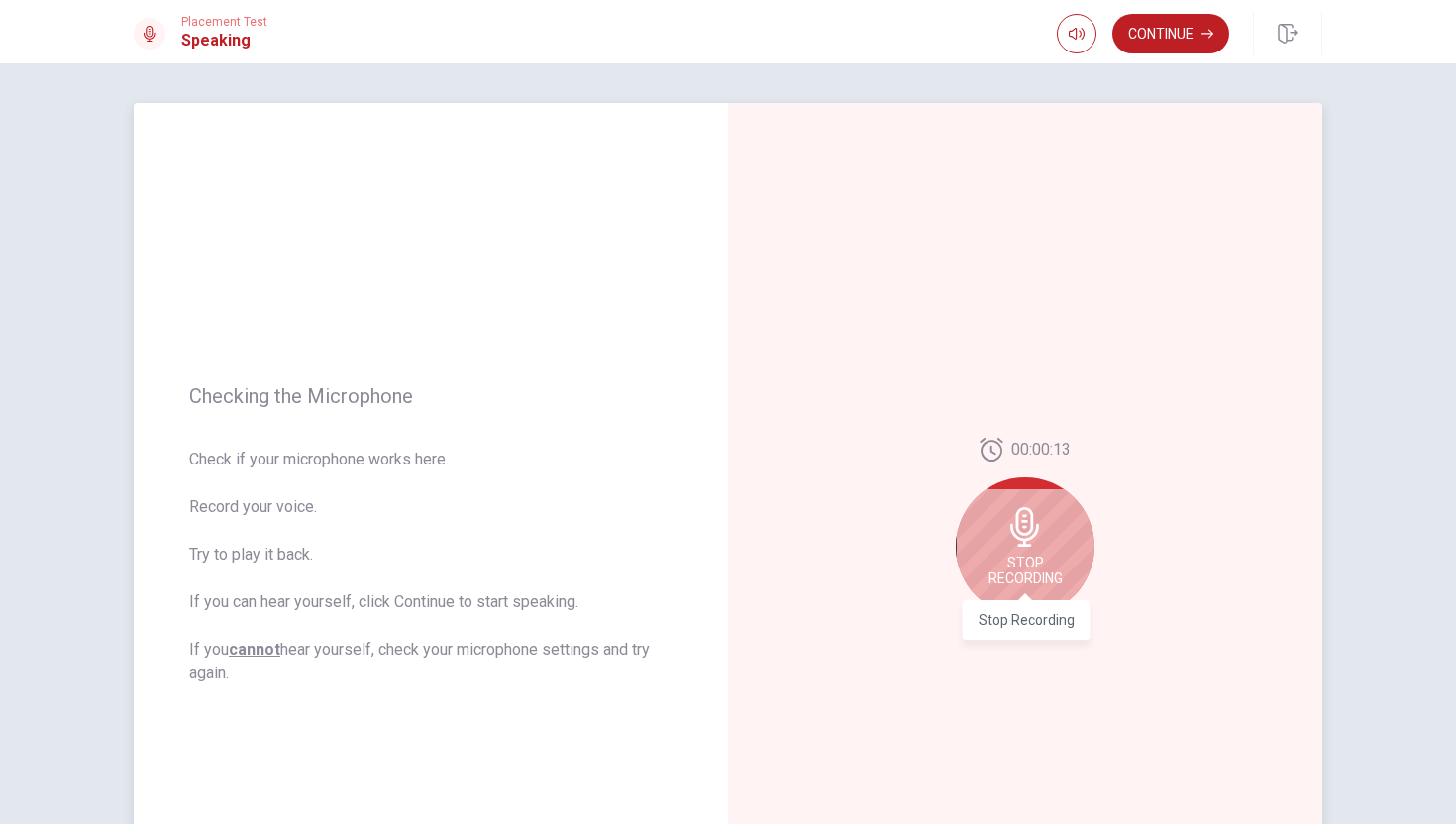 click on "Stop   Recording" at bounding box center (1025, 570) 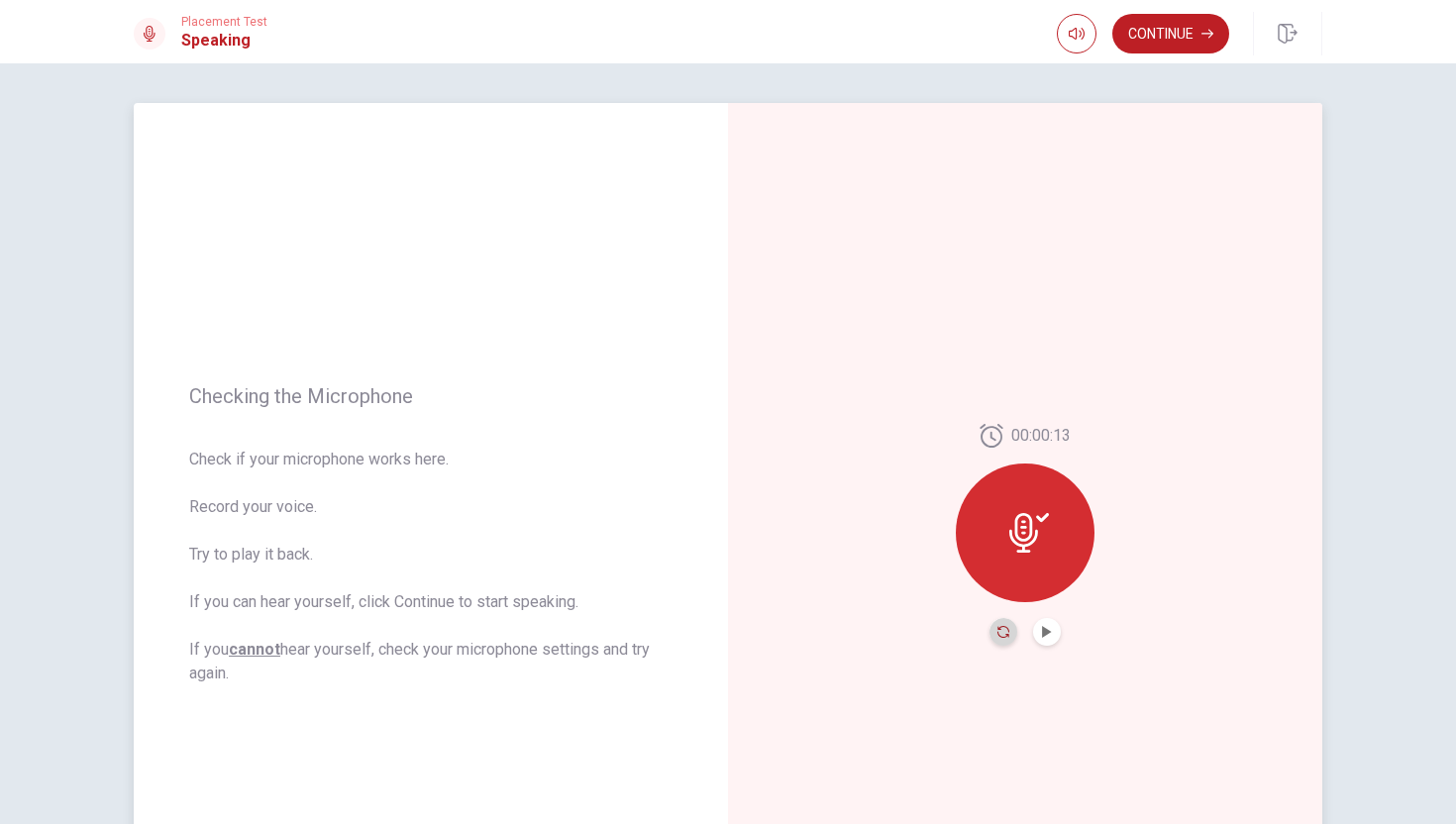 click 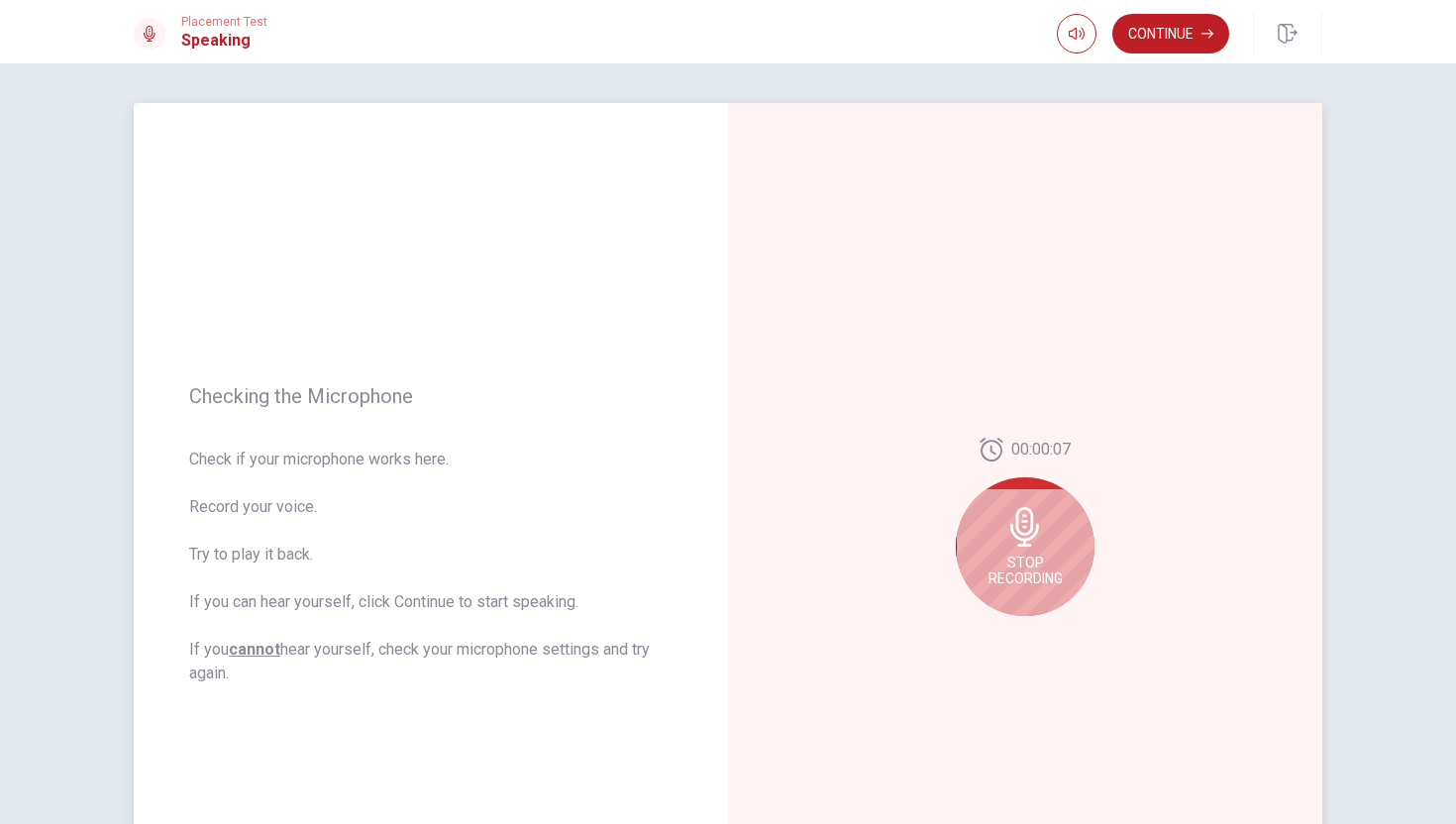 click on "Stop   Recording" at bounding box center (1025, 547) 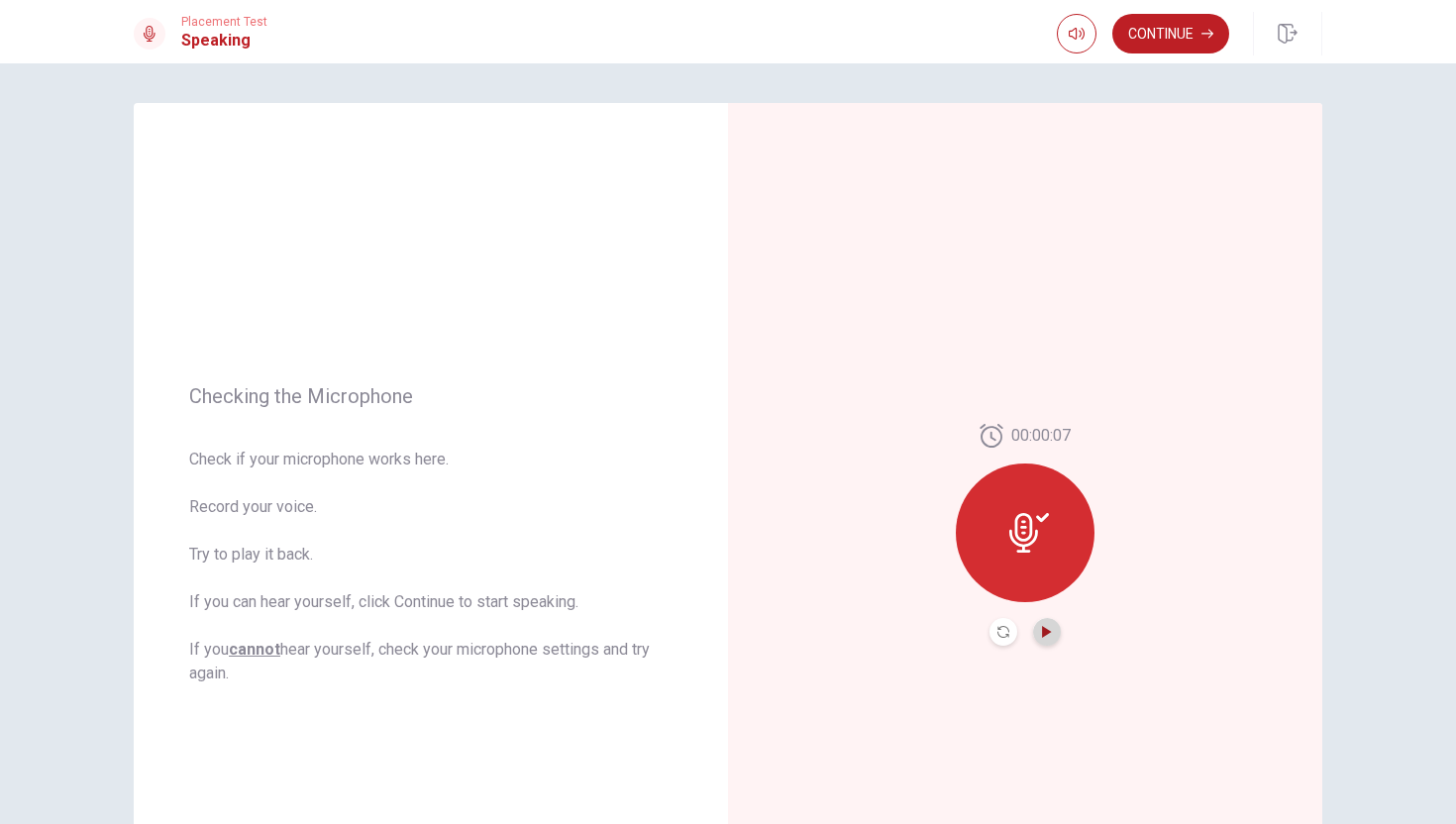 click 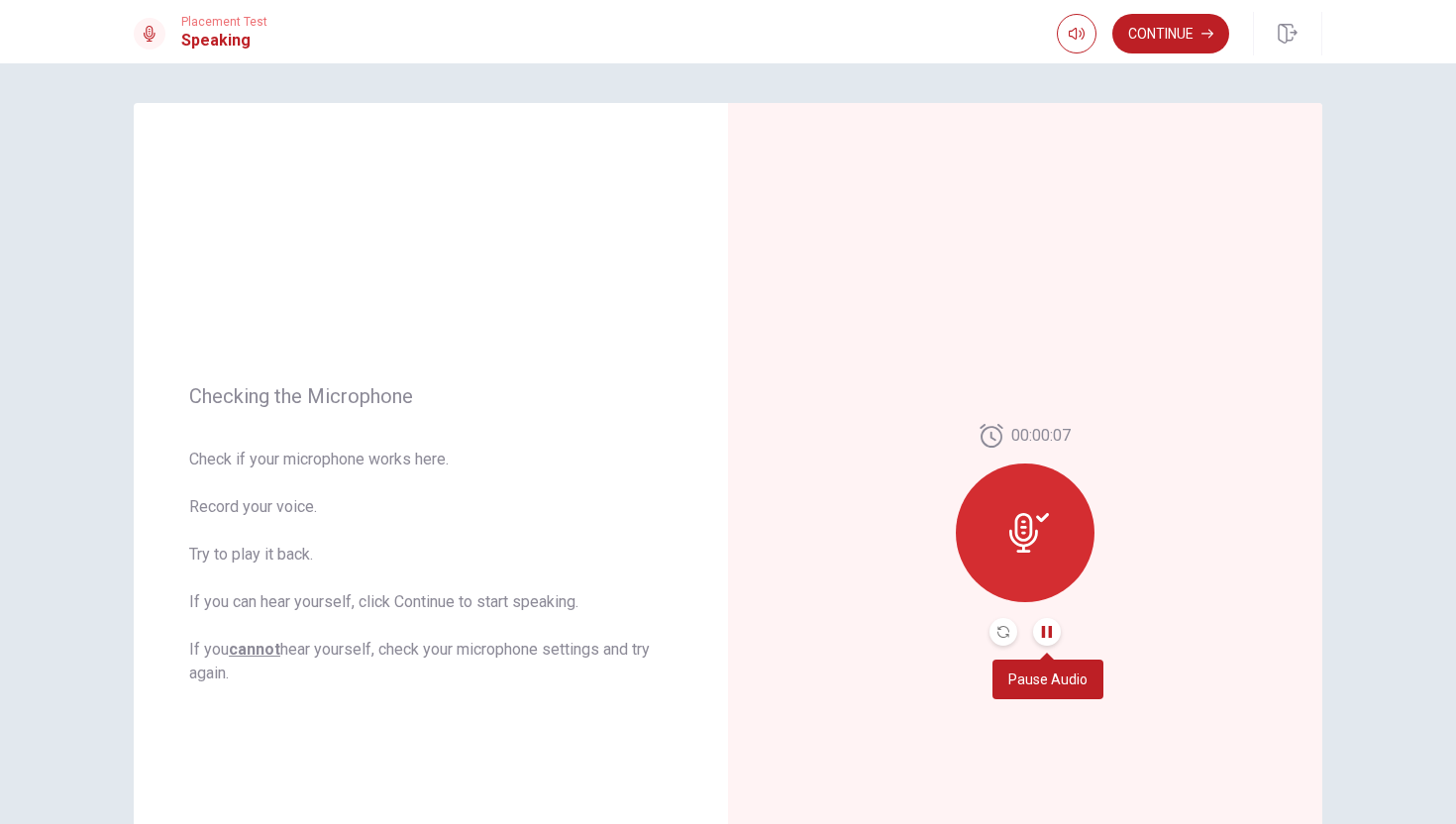 click 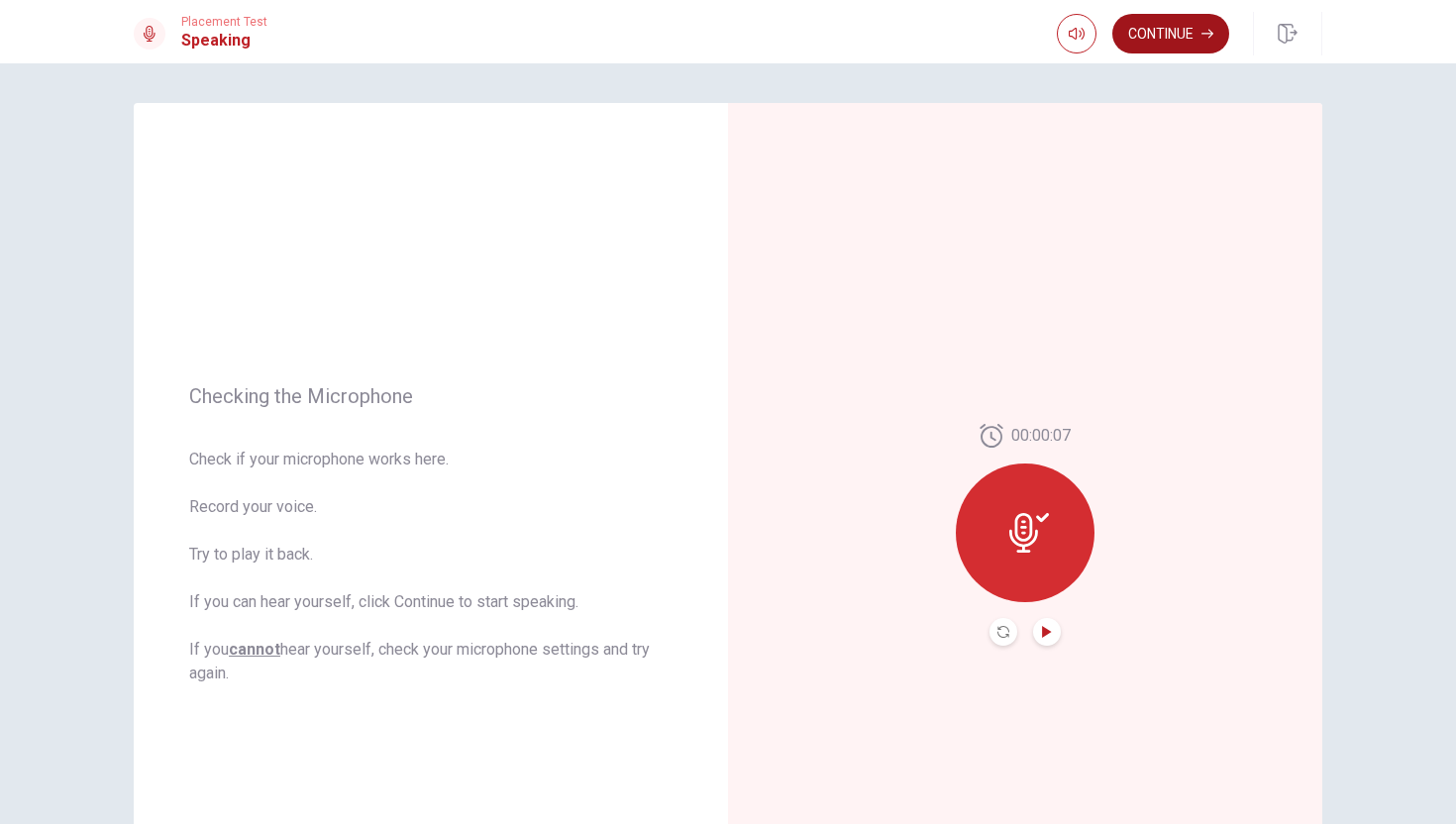 click on "Continue" at bounding box center [1171, 34] 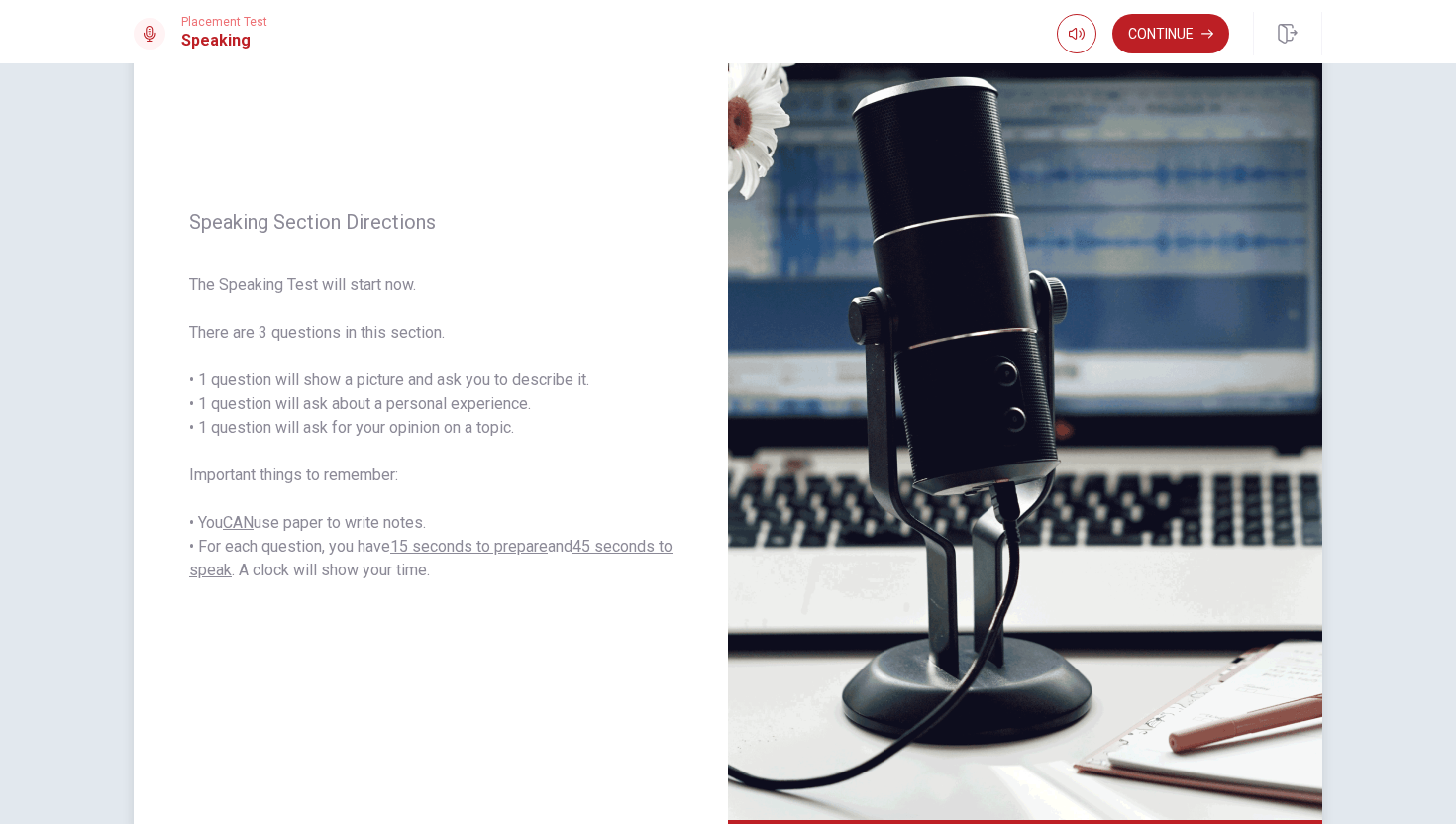 scroll, scrollTop: 138, scrollLeft: 0, axis: vertical 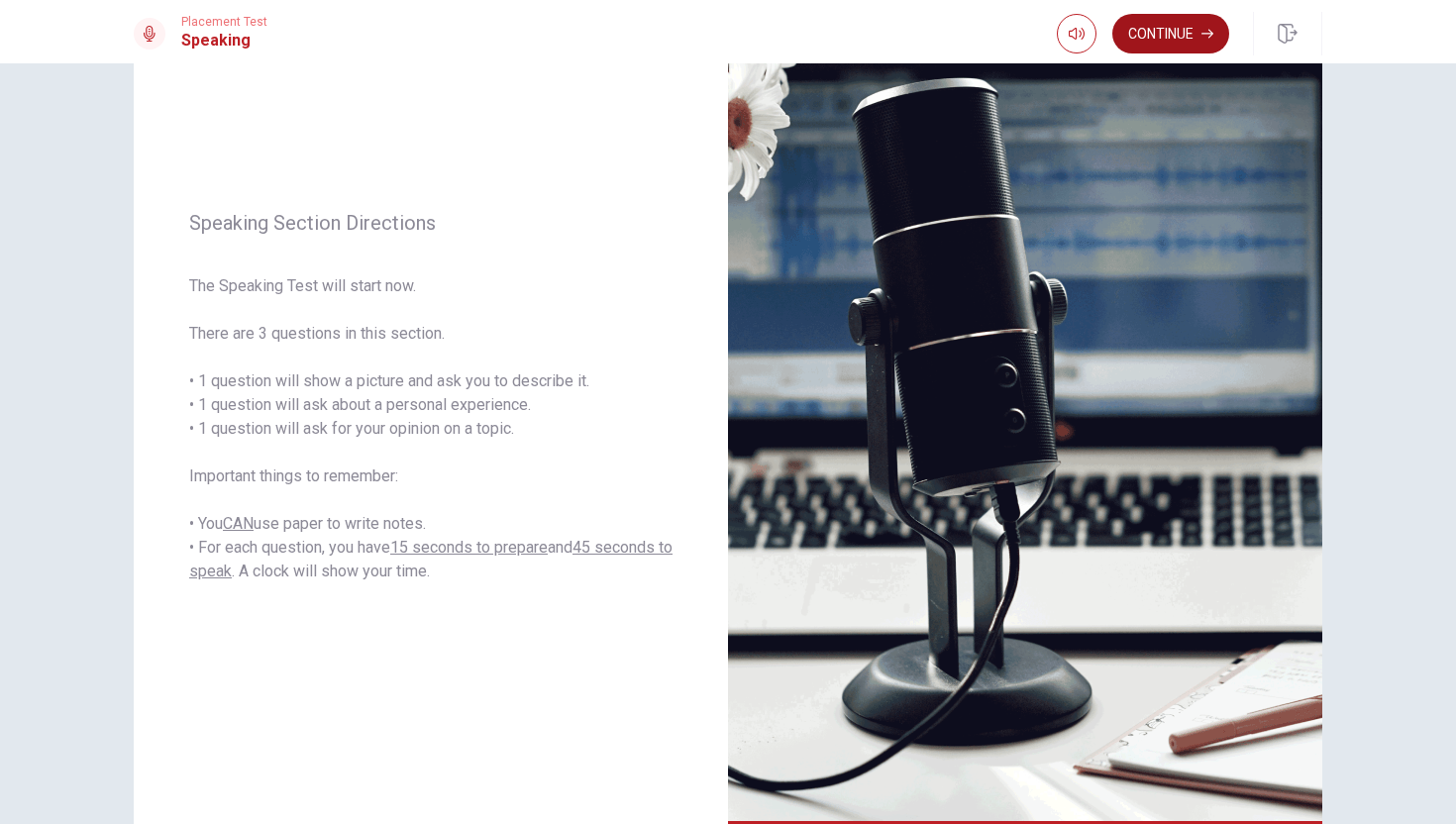click on "Continue" at bounding box center (1171, 34) 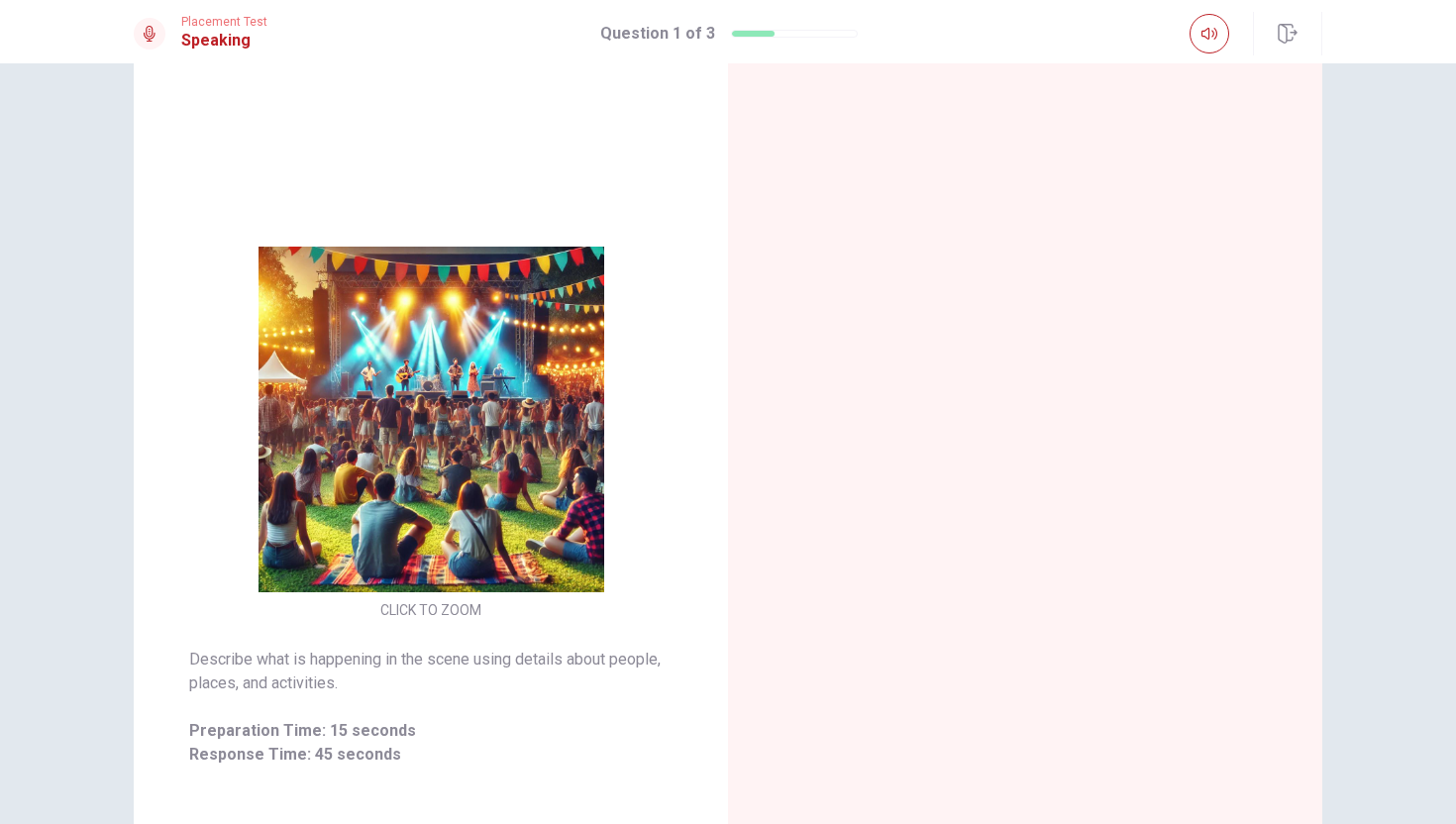 scroll, scrollTop: 138, scrollLeft: 0, axis: vertical 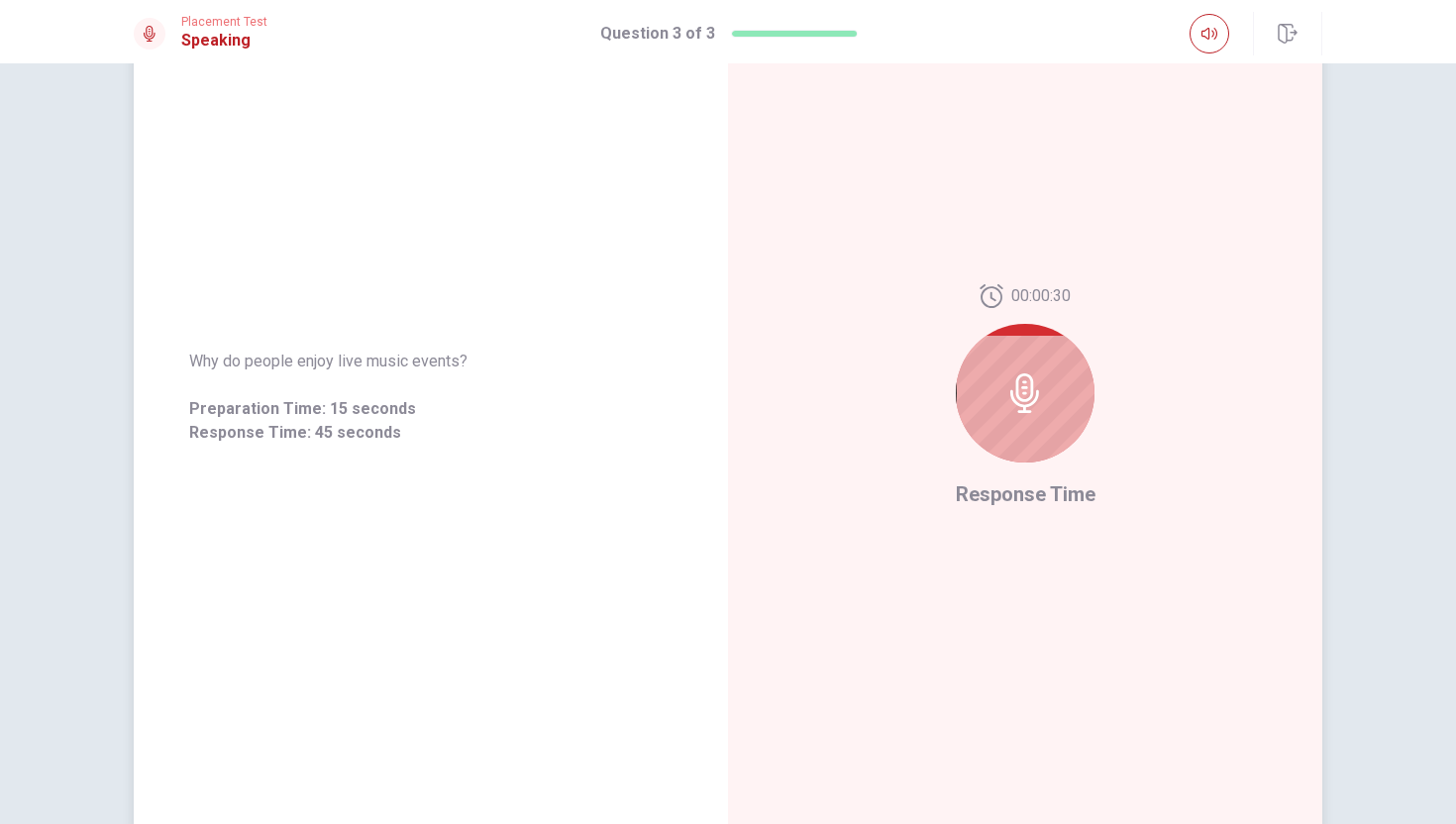 click at bounding box center (1025, 393) 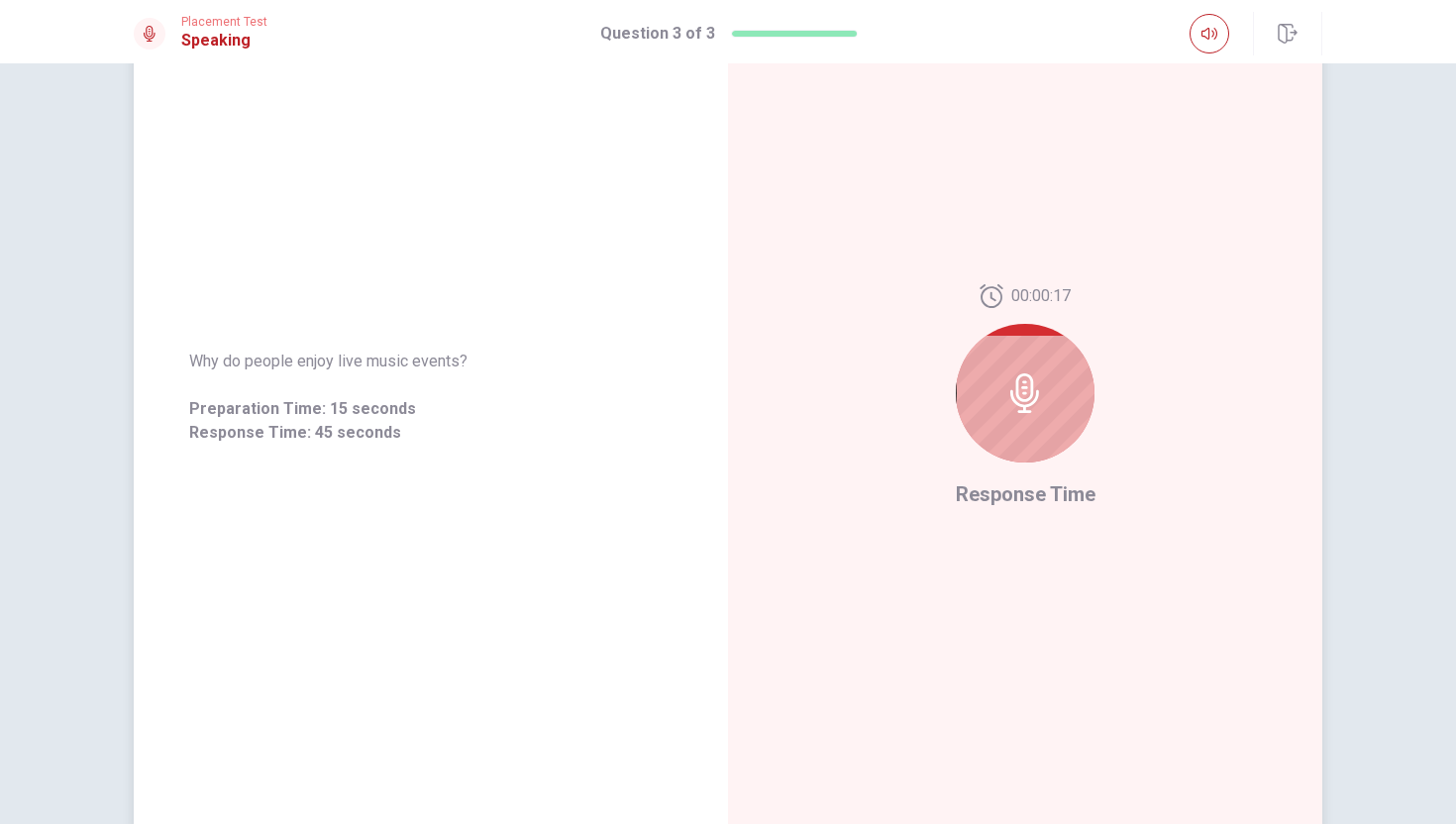 click at bounding box center (1025, 393) 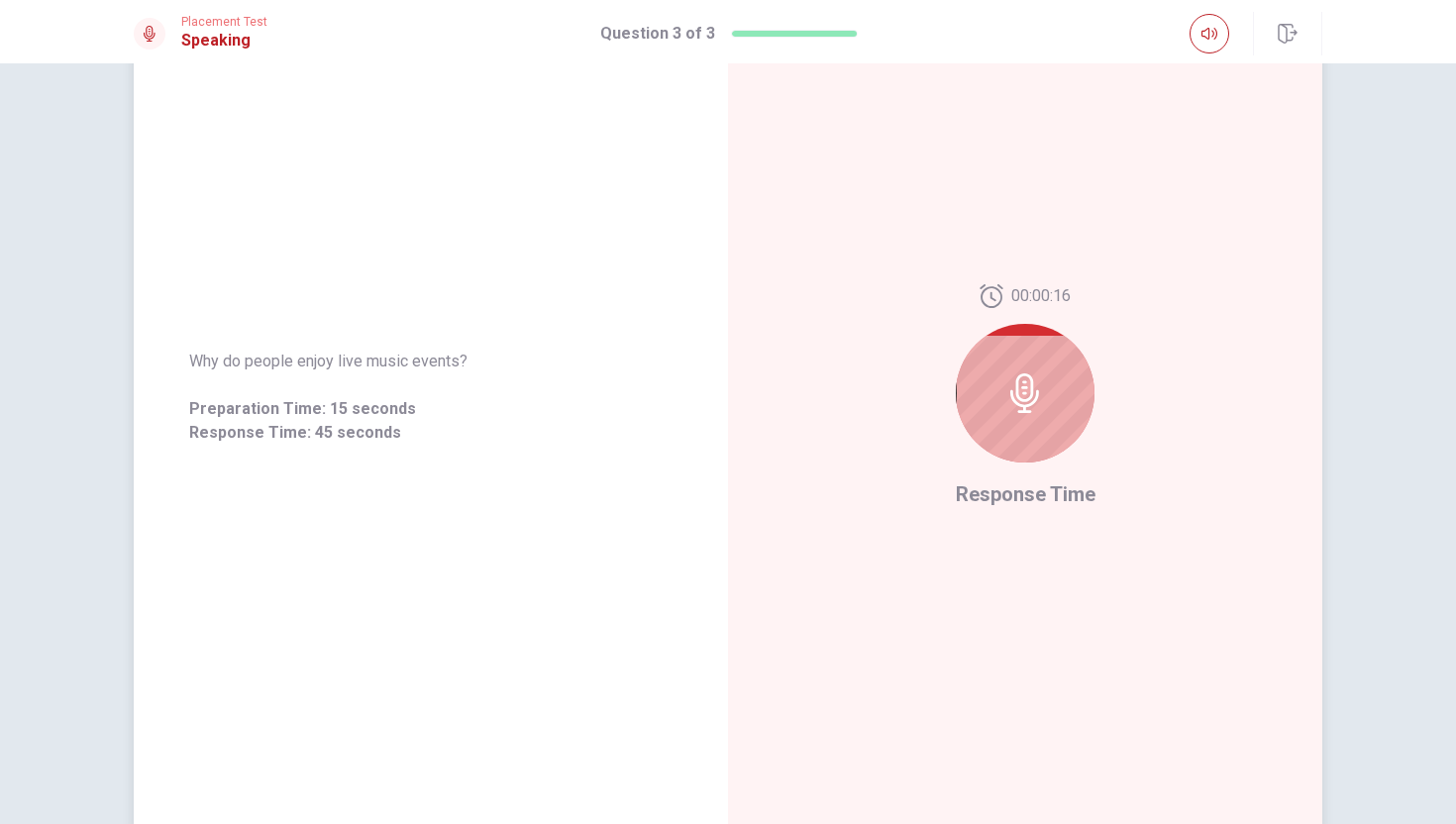 click 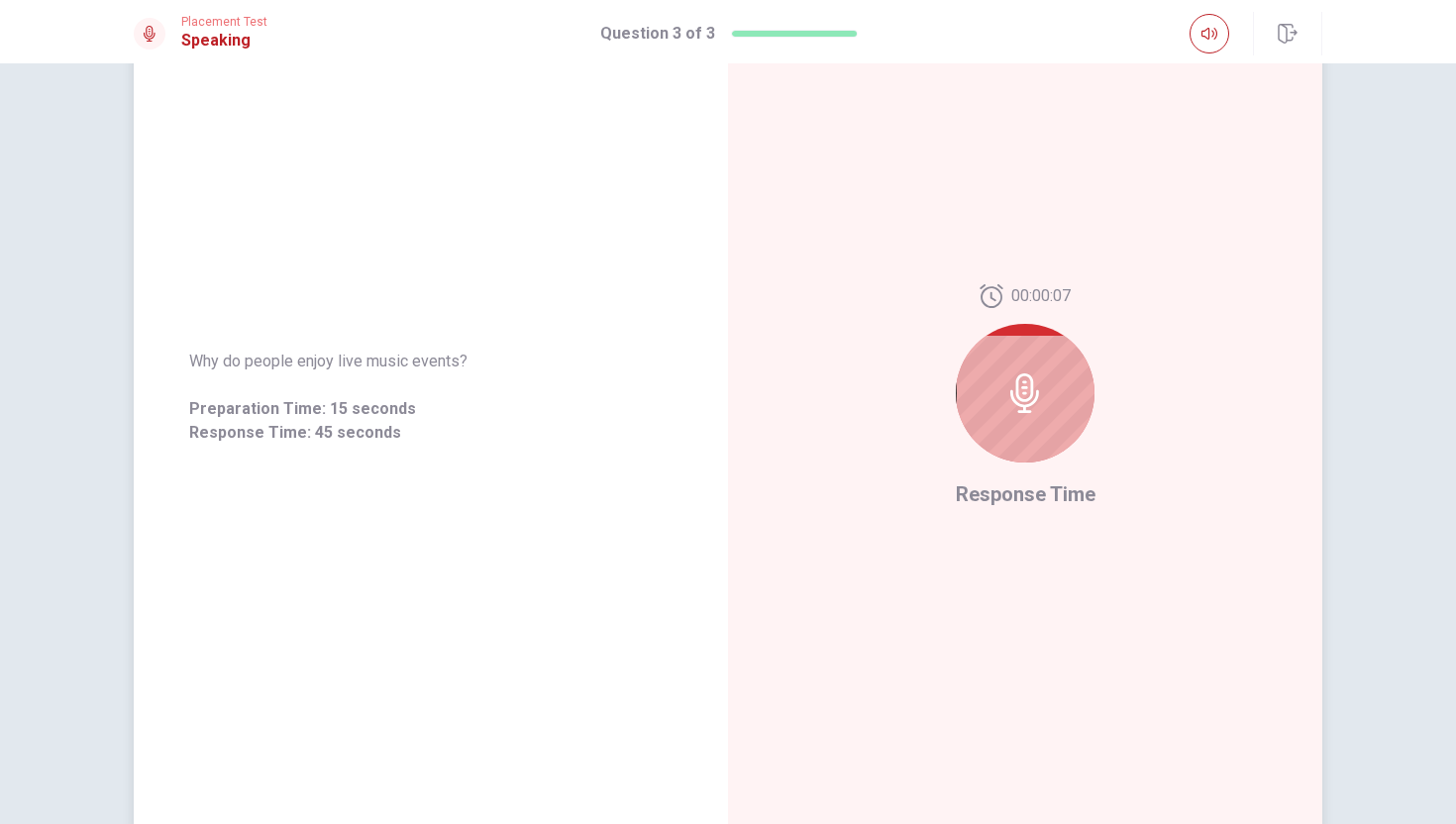 click at bounding box center [1025, 393] 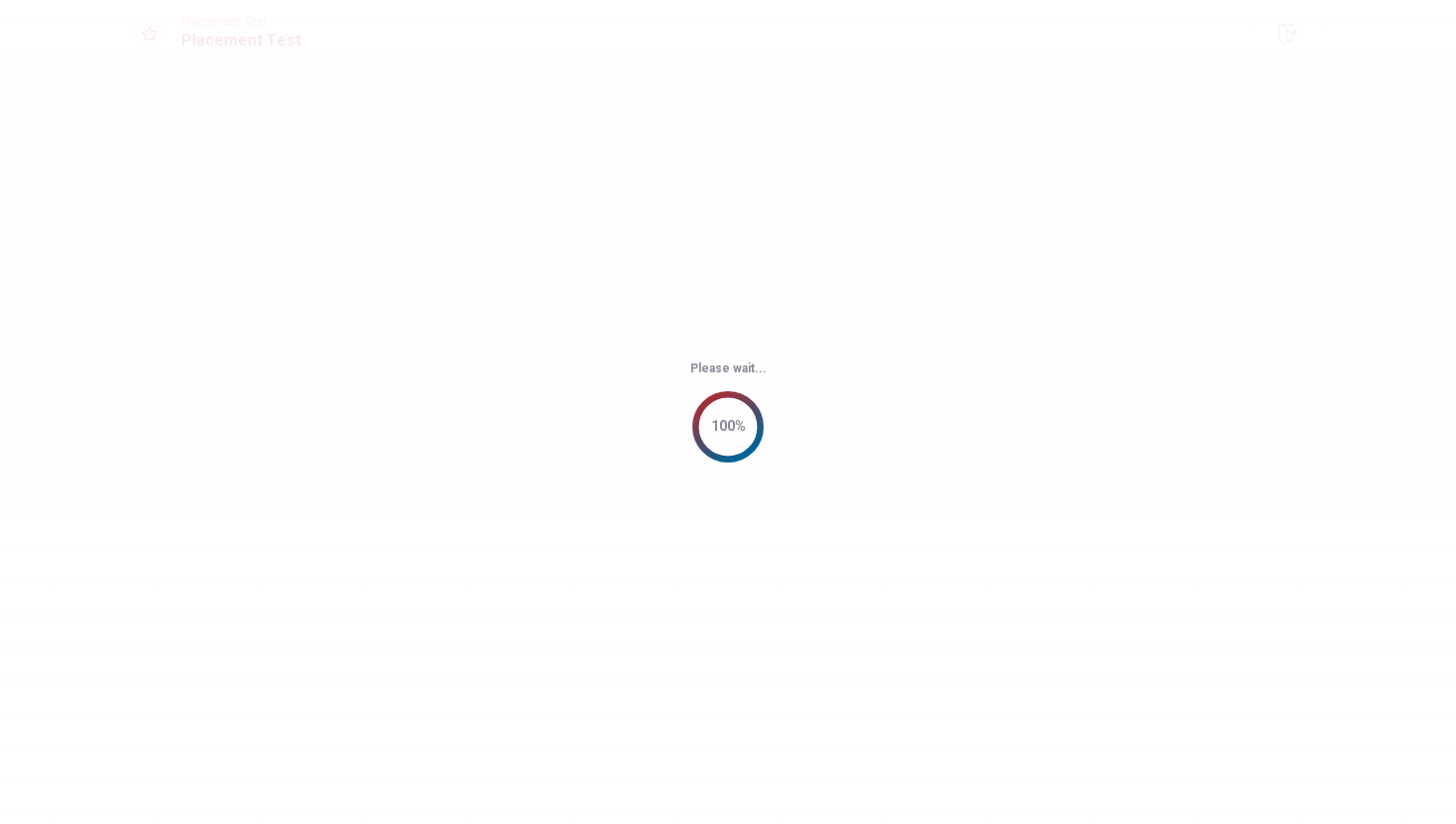 scroll, scrollTop: 0, scrollLeft: 0, axis: both 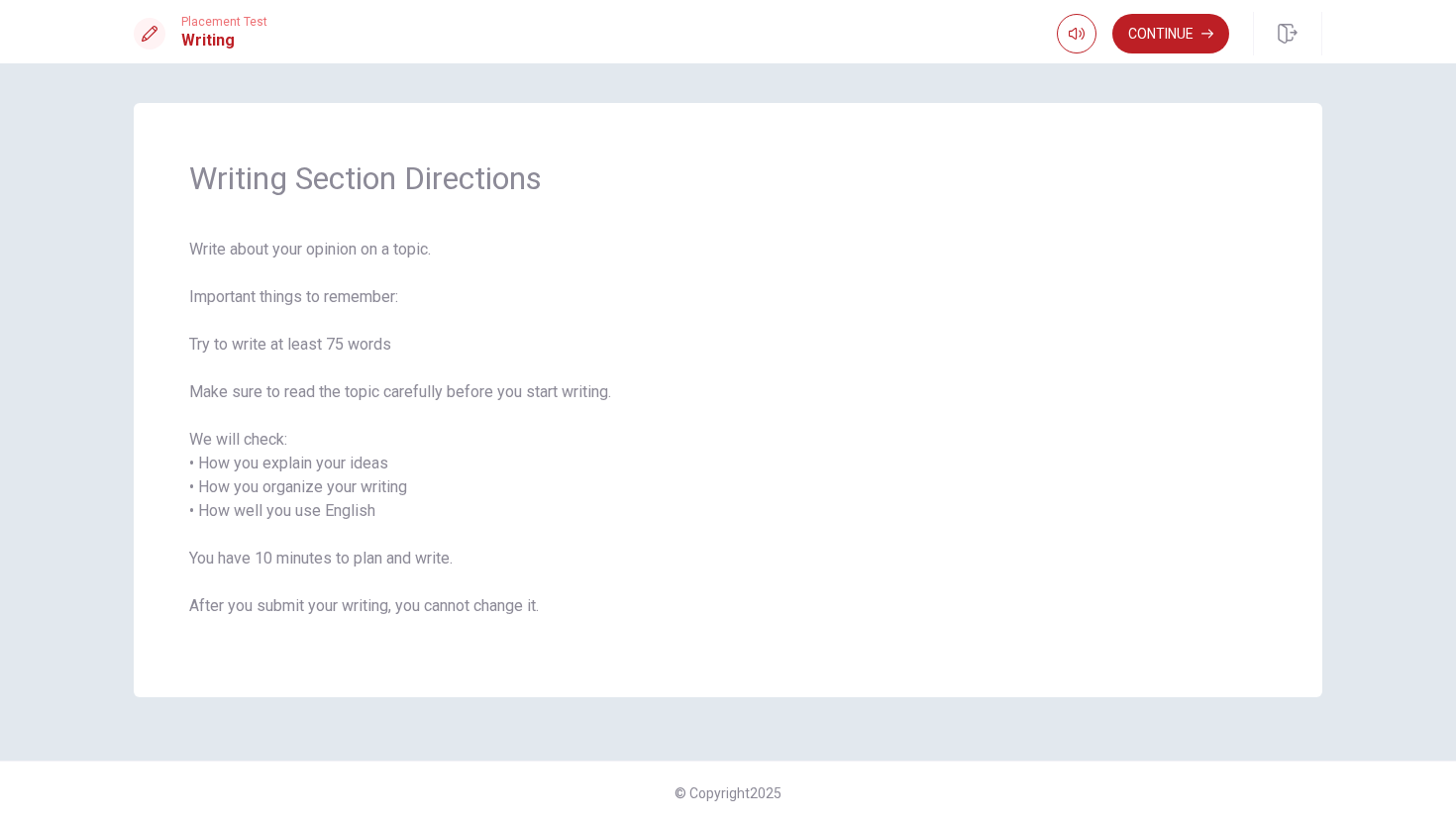 click on "Write about your opinion on a topic.
Important things to remember:
Try to write at least 75 words
Make sure to read the topic carefully before you start writing.
We will check:
• How you explain your ideas
• How you organize your writing
• How well you use English
You have 10 minutes to plan and write.
After you submit your writing, you cannot change it." at bounding box center [728, 440] 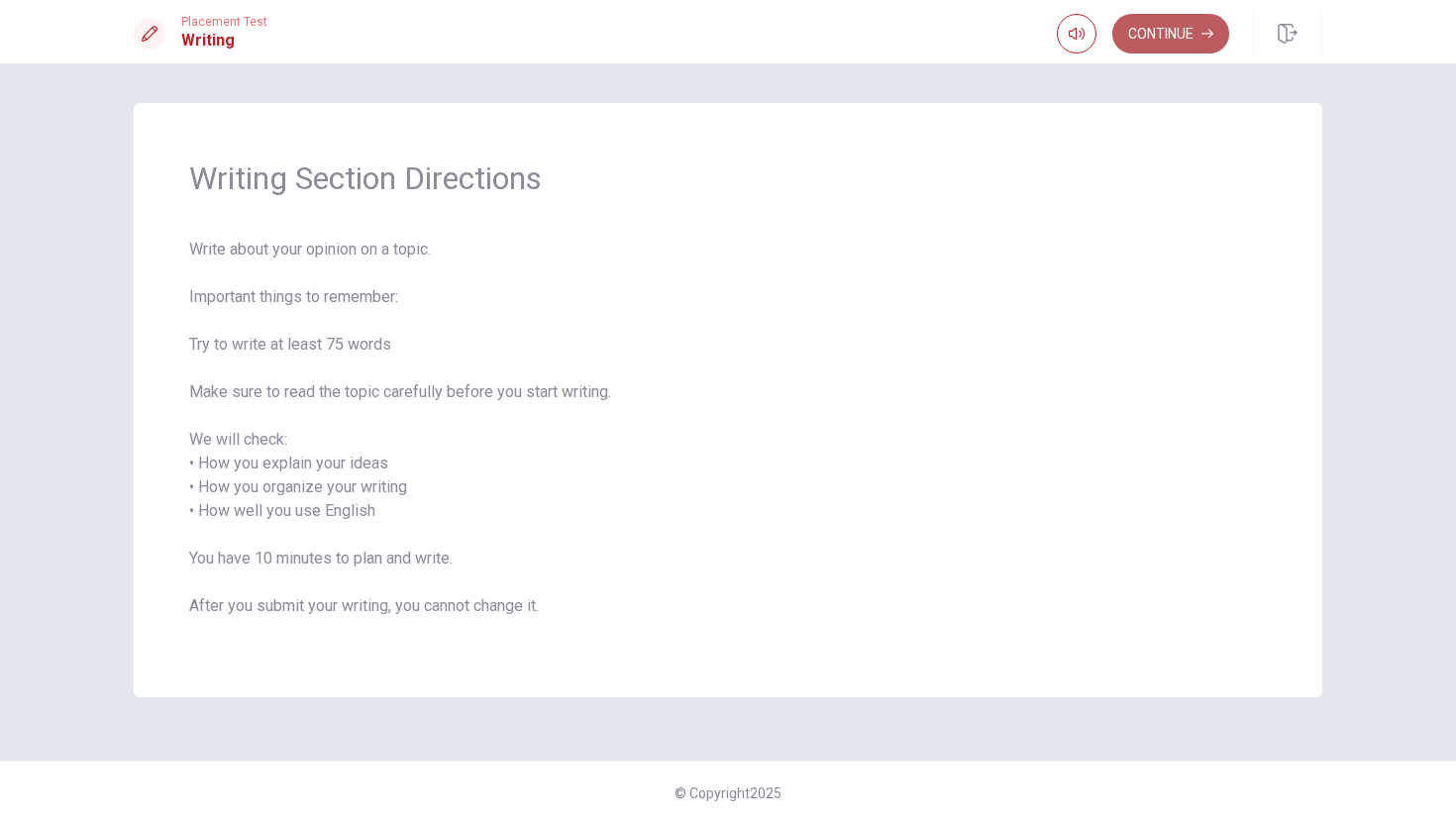 click on "Continue" at bounding box center (1171, 34) 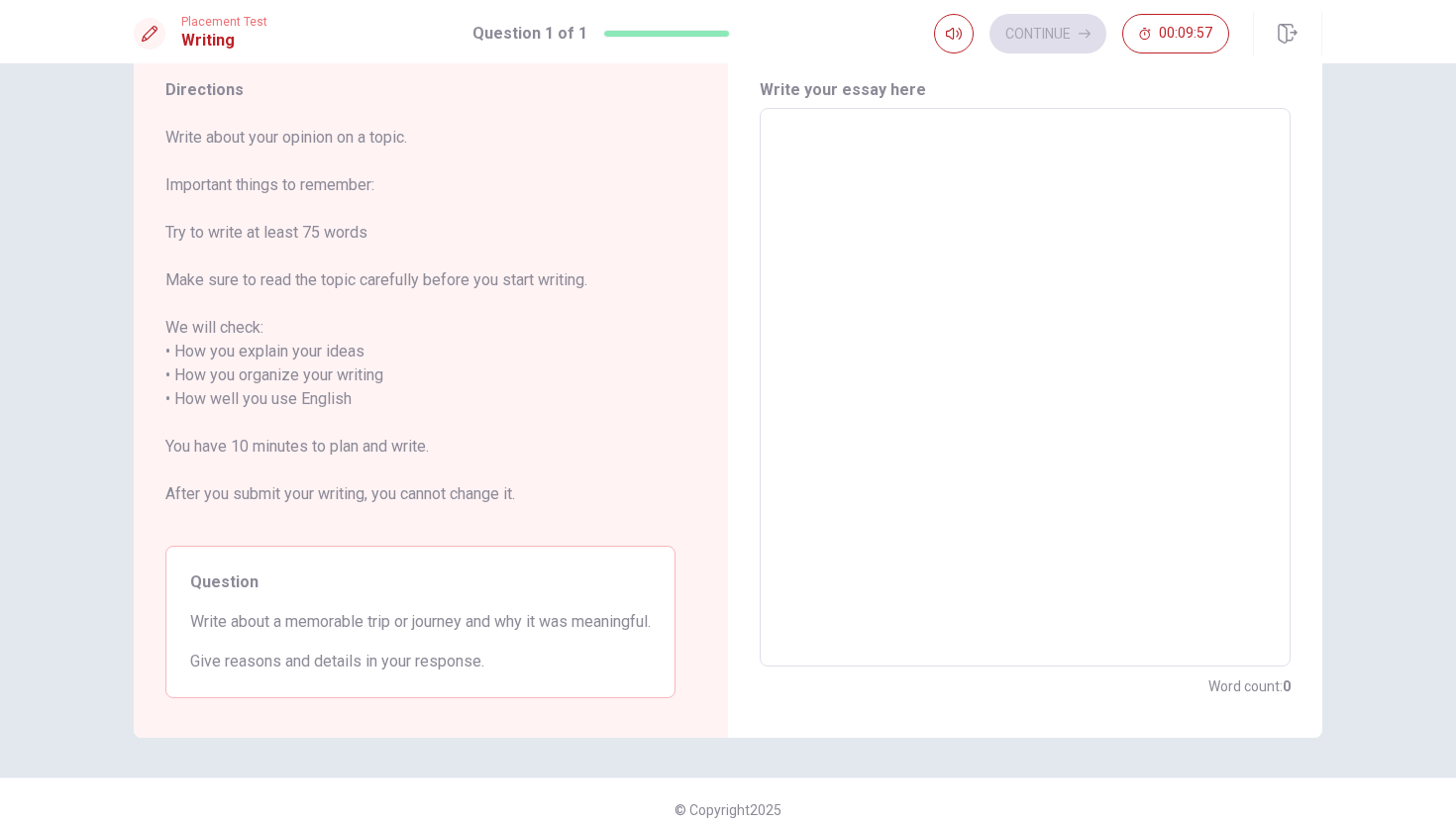 scroll, scrollTop: 66, scrollLeft: 0, axis: vertical 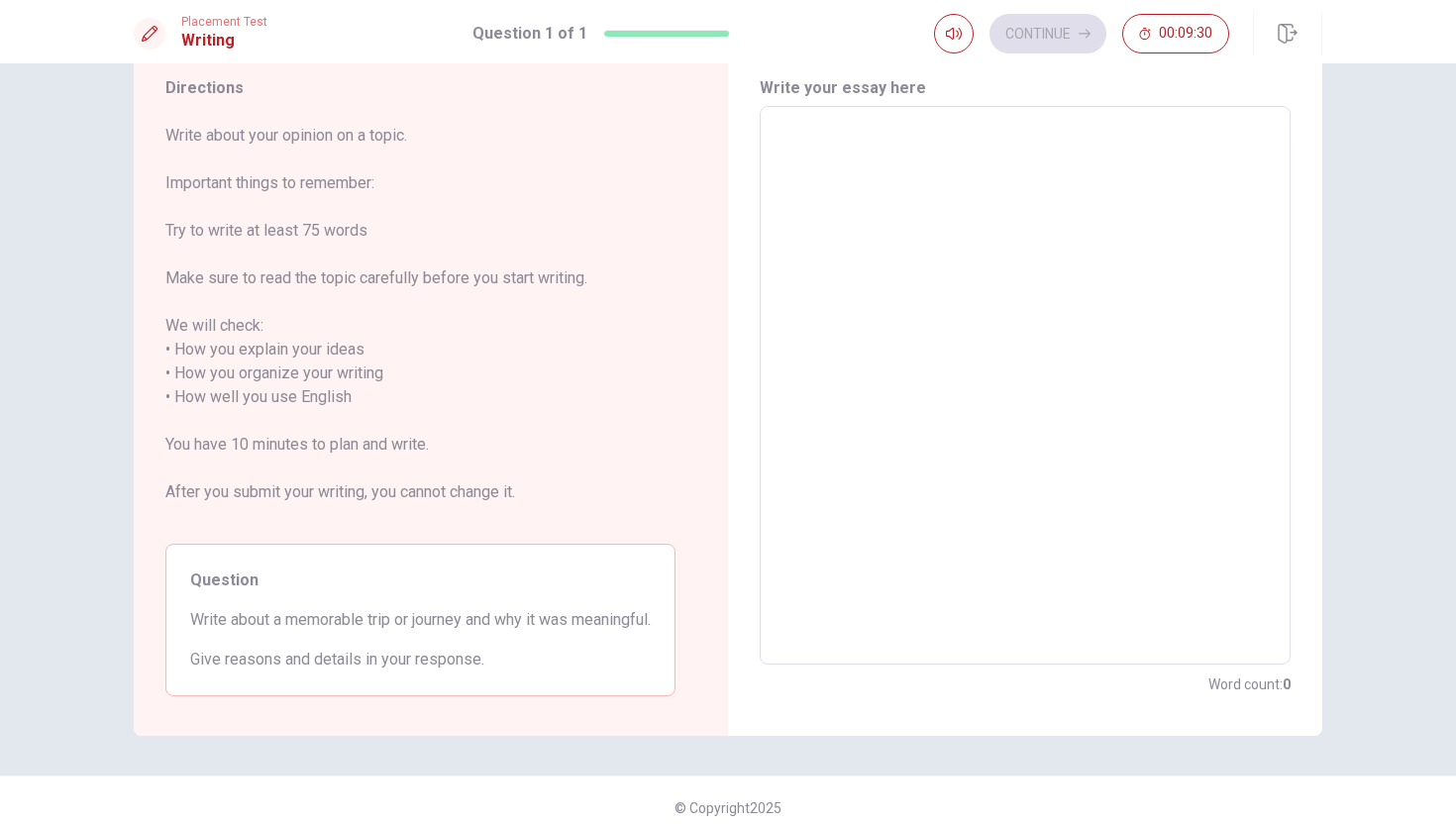 click at bounding box center [1025, 385] 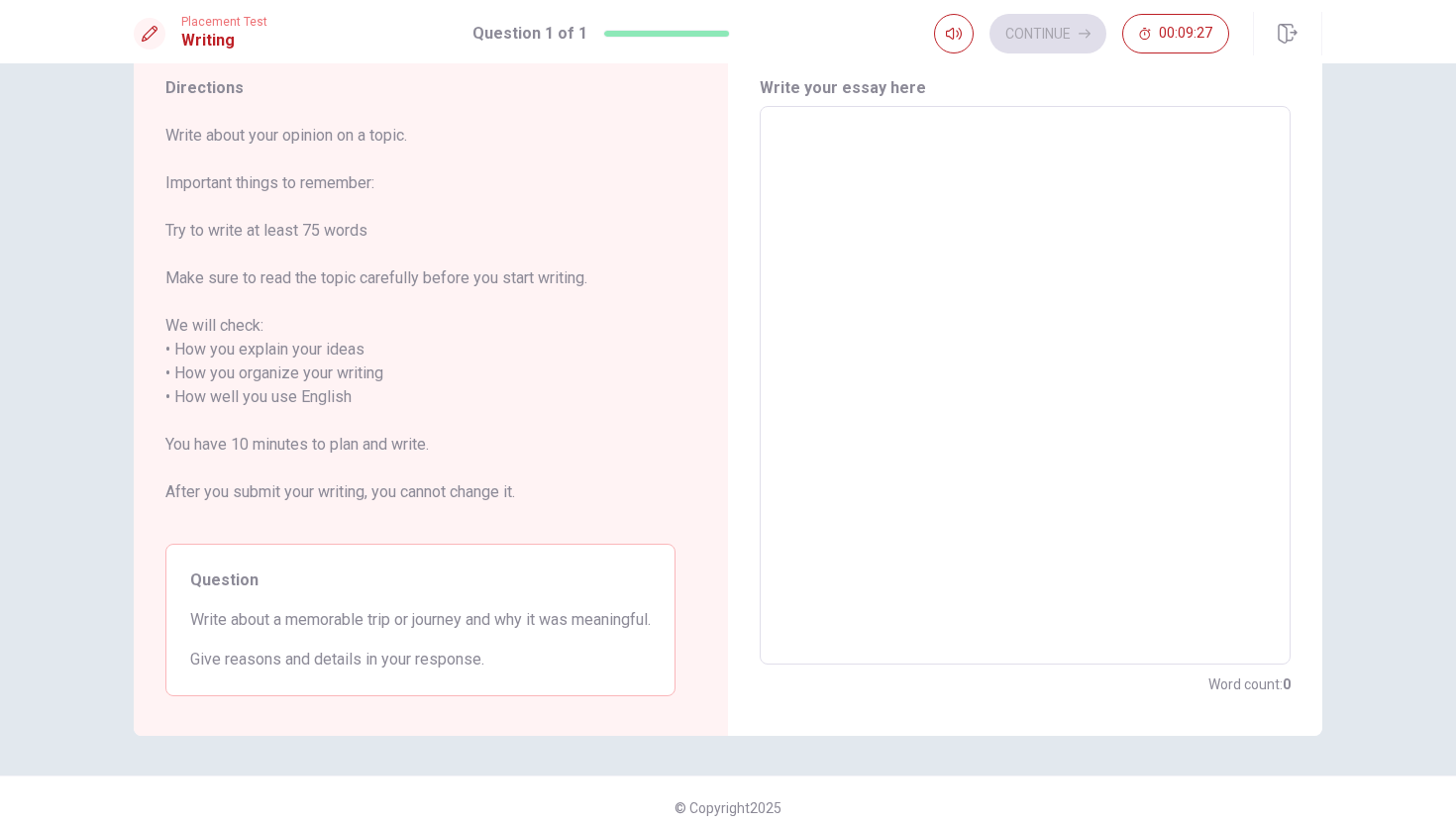 drag, startPoint x: 484, startPoint y: 658, endPoint x: 240, endPoint y: 596, distance: 251.75385 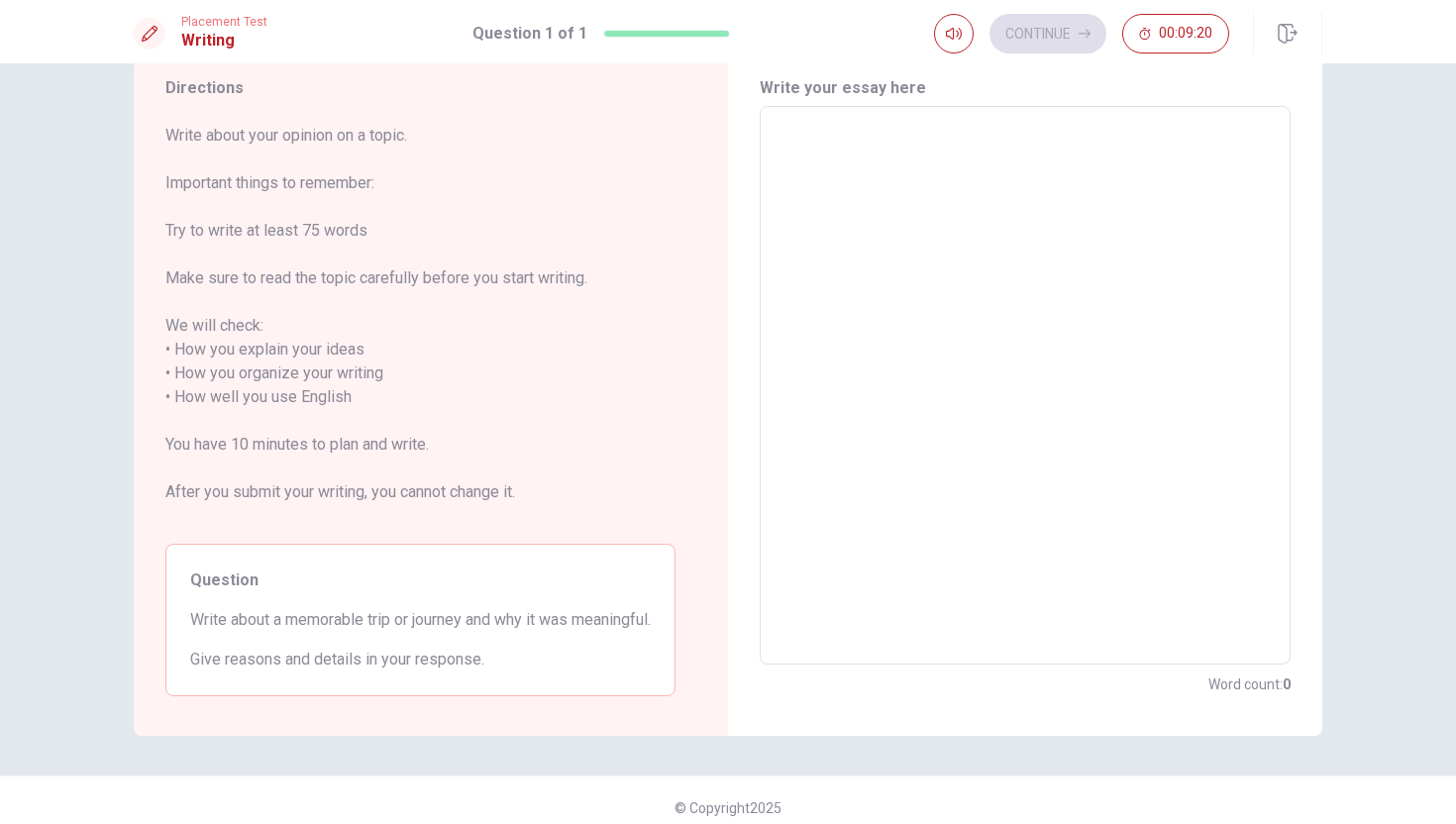 click at bounding box center [1025, 385] 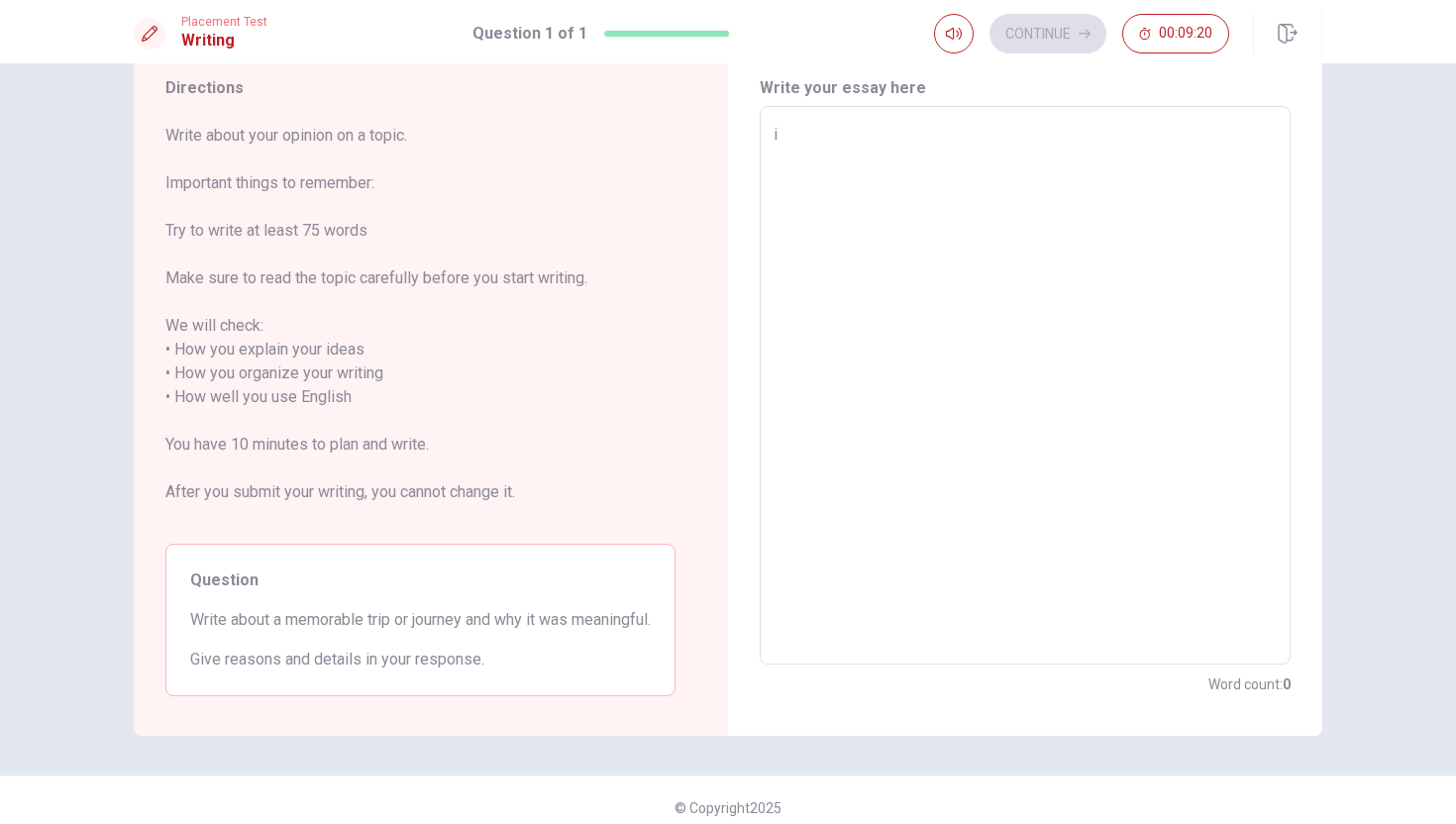 type on "x" 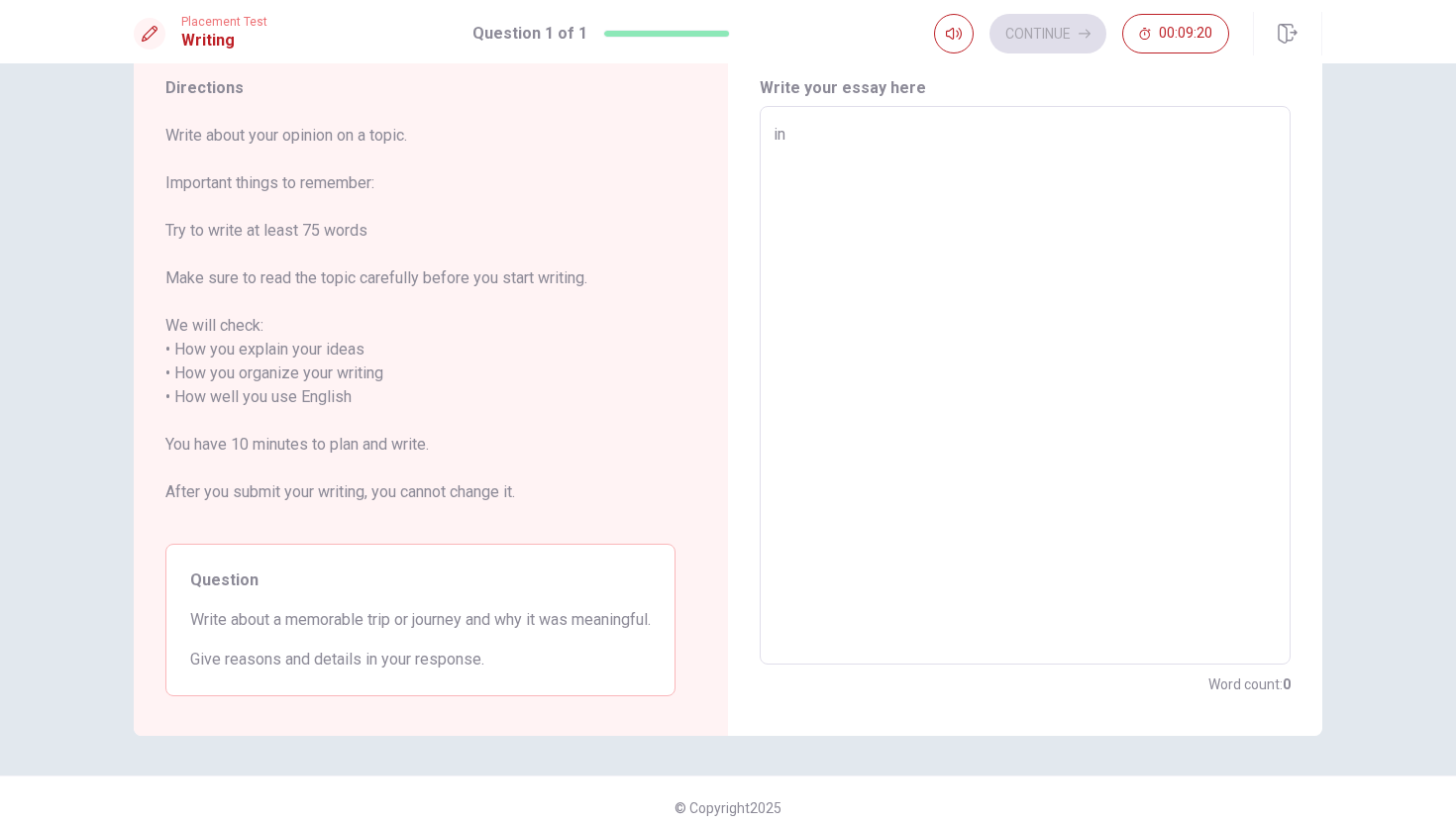 type on "x" 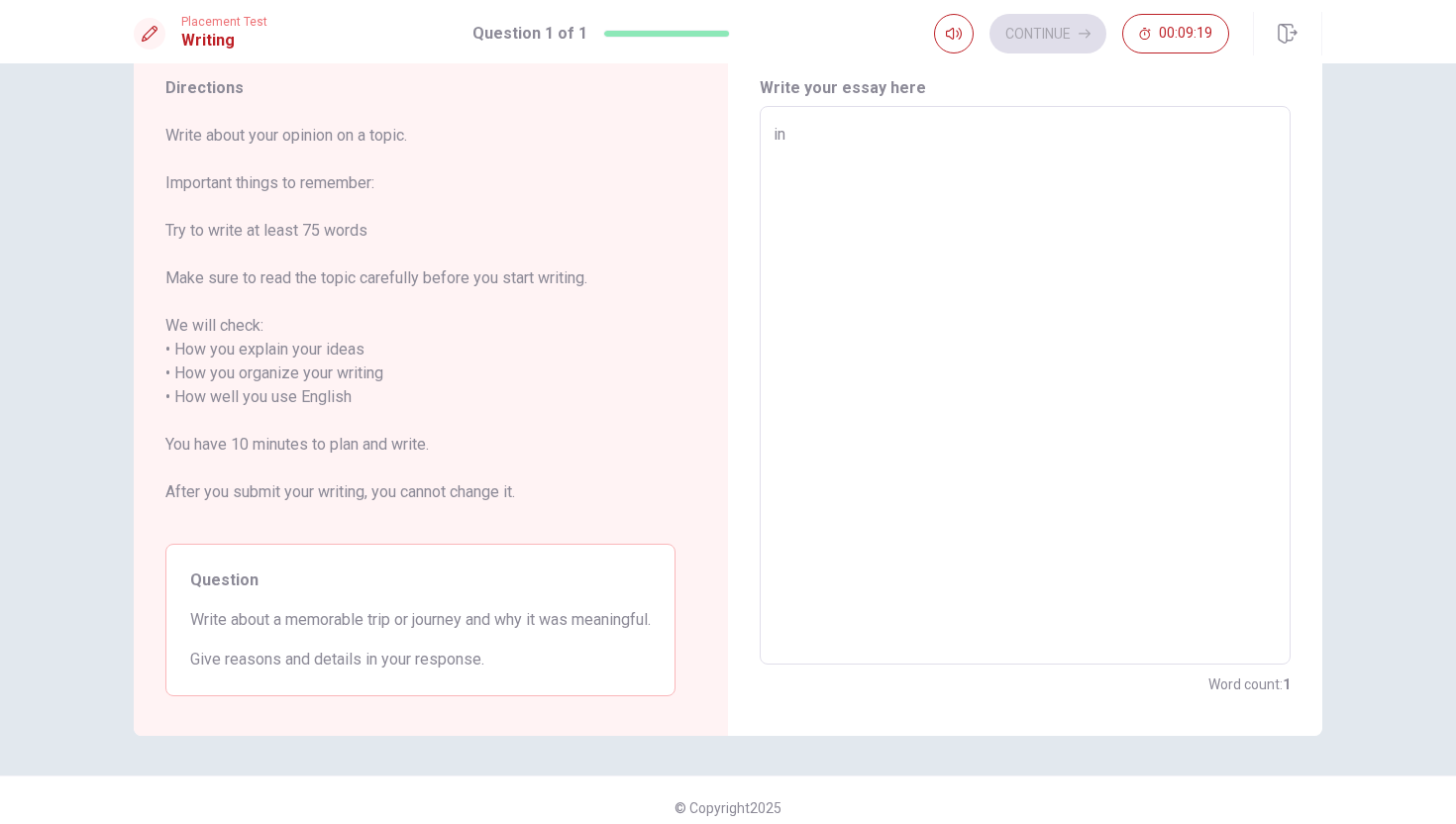 type on "in" 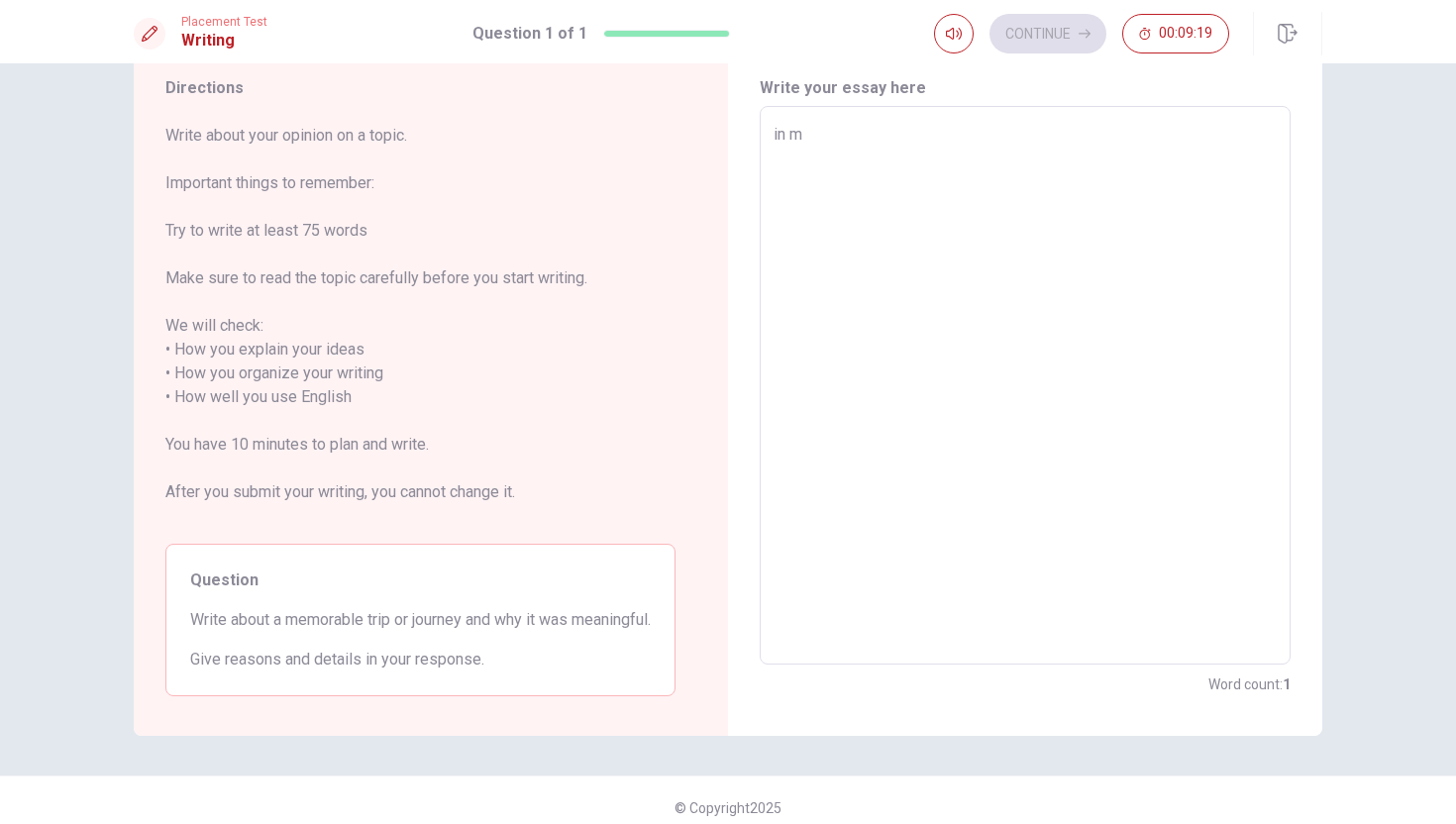 type on "x" 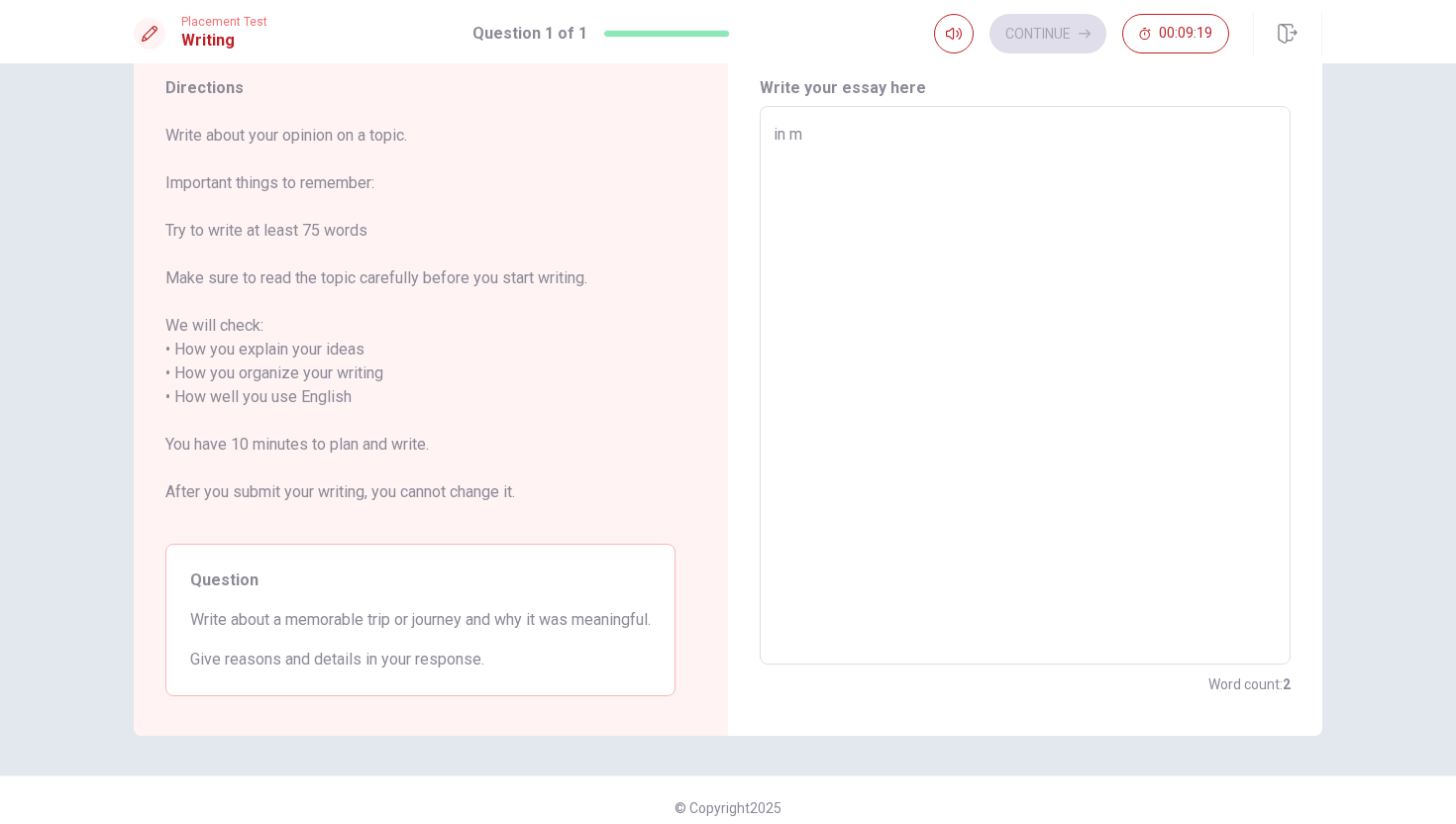 type on "in my" 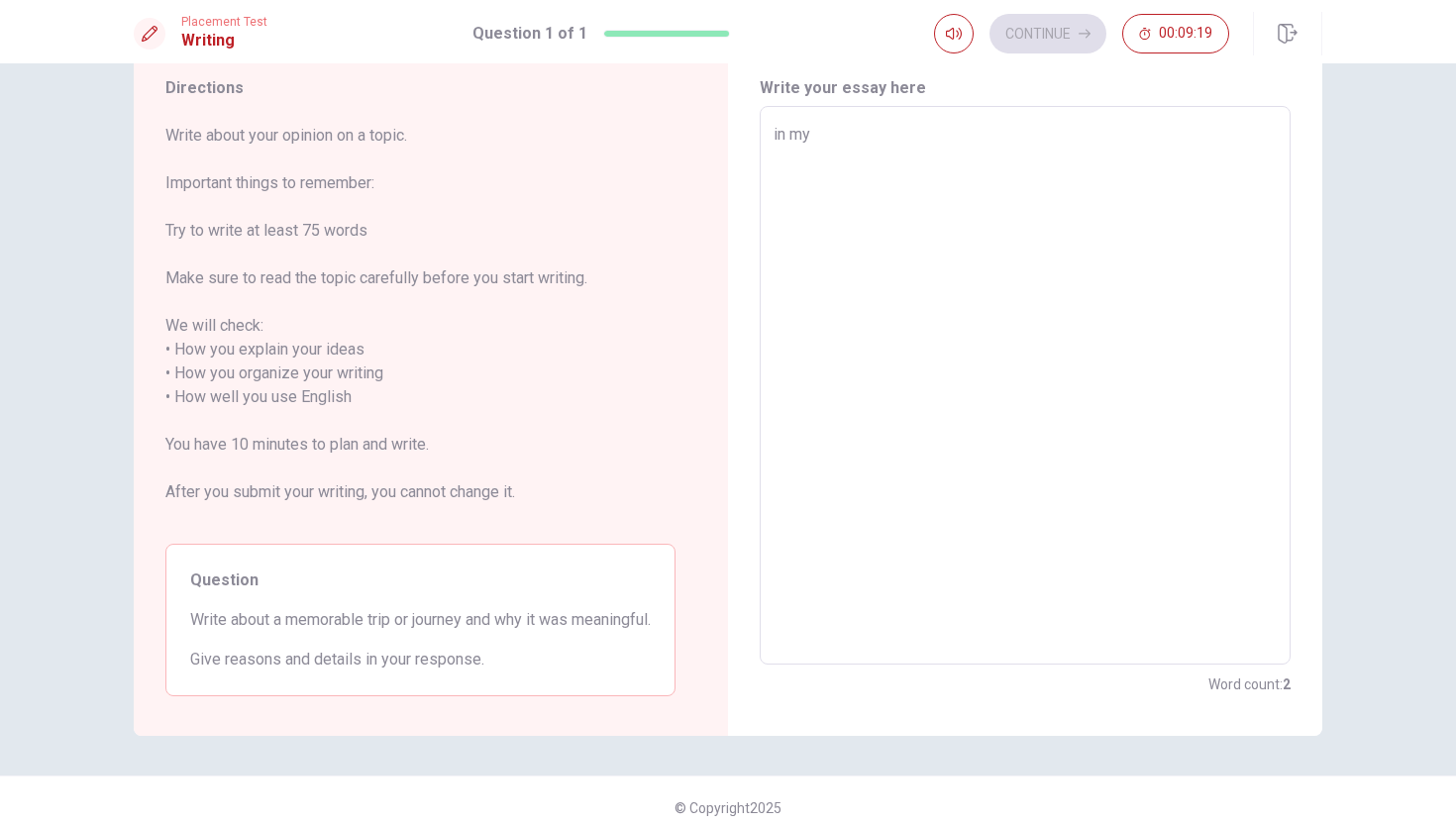 type on "x" 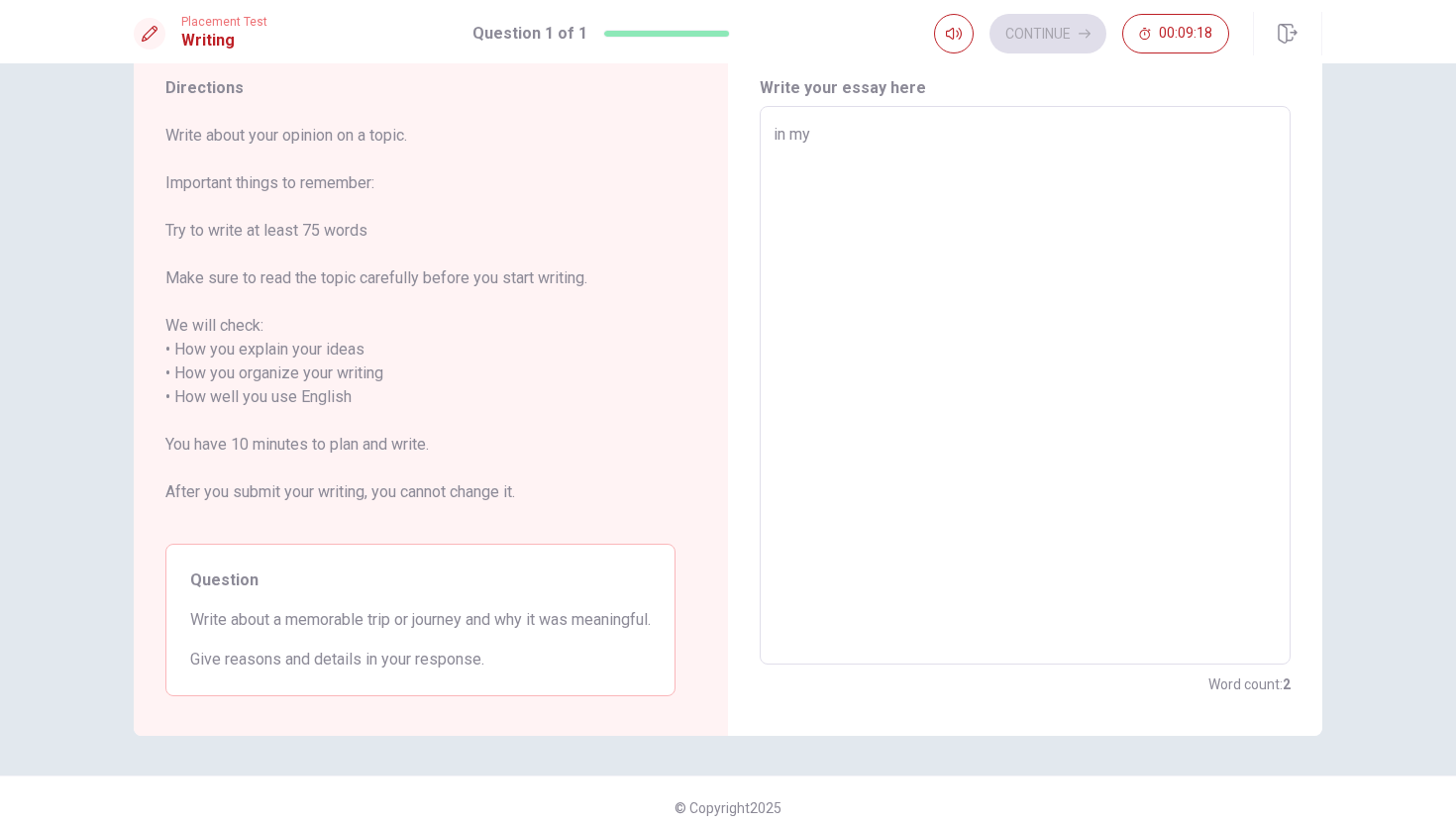 type on "in my" 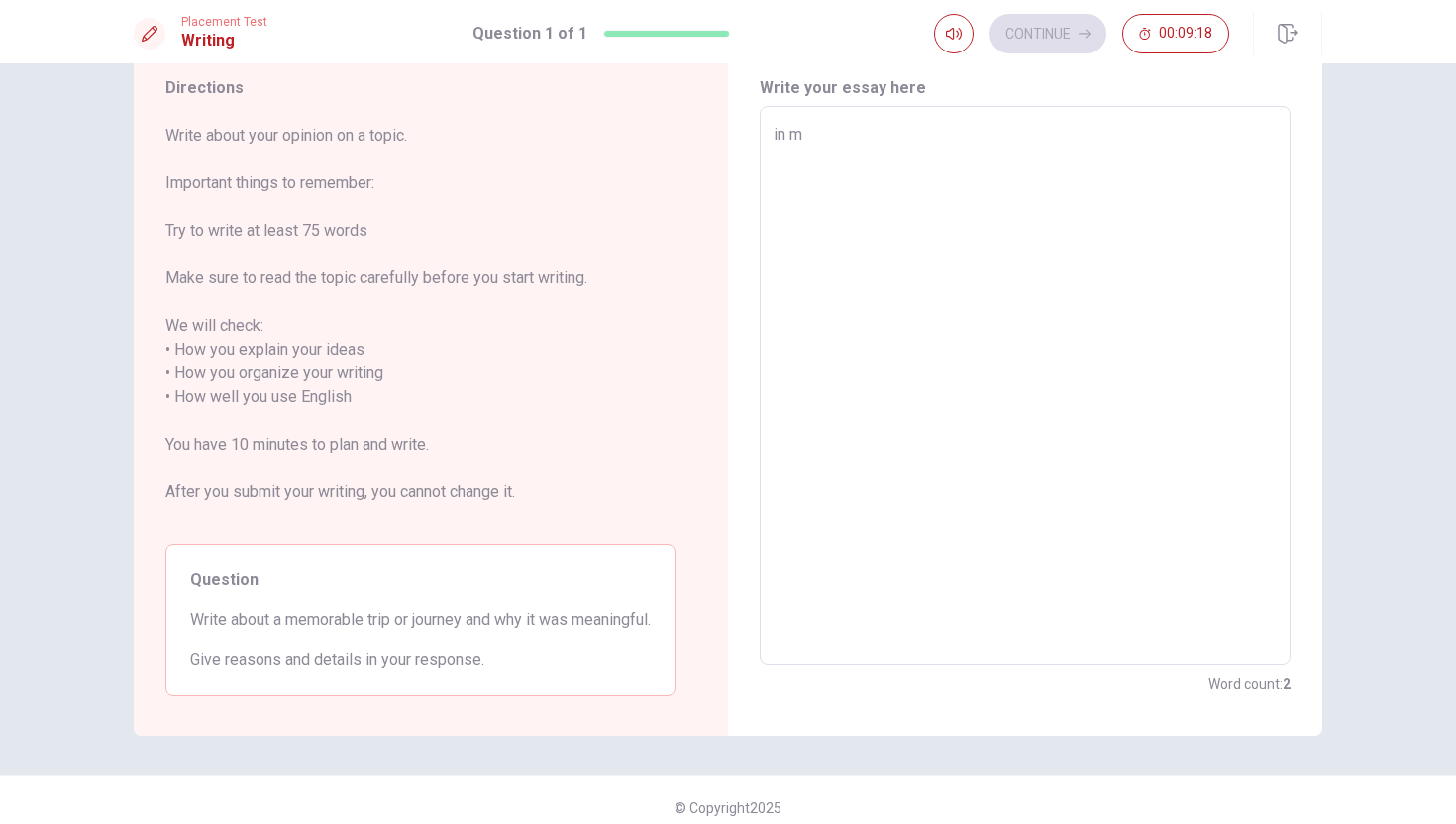 type on "x" 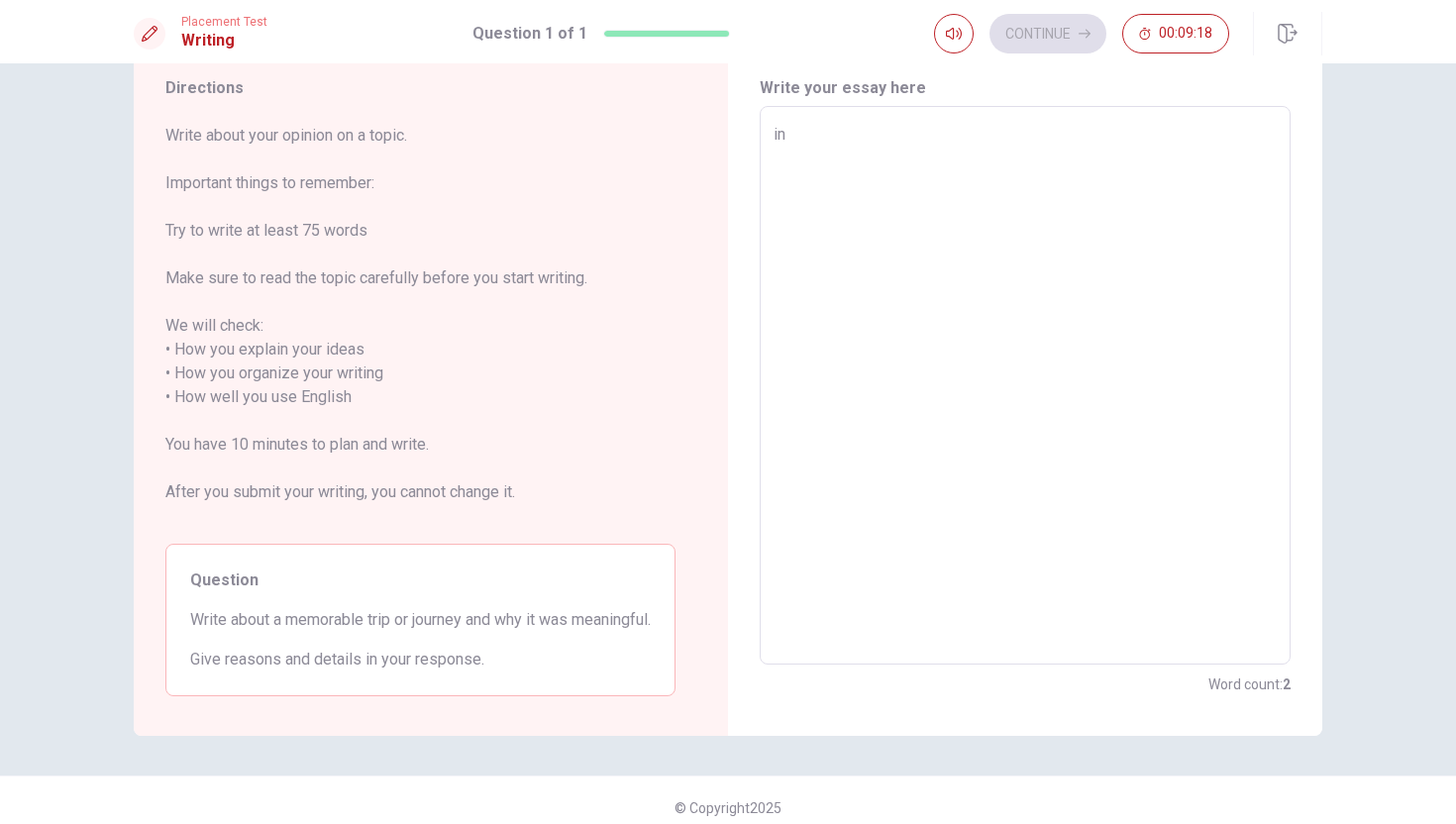 type on "x" 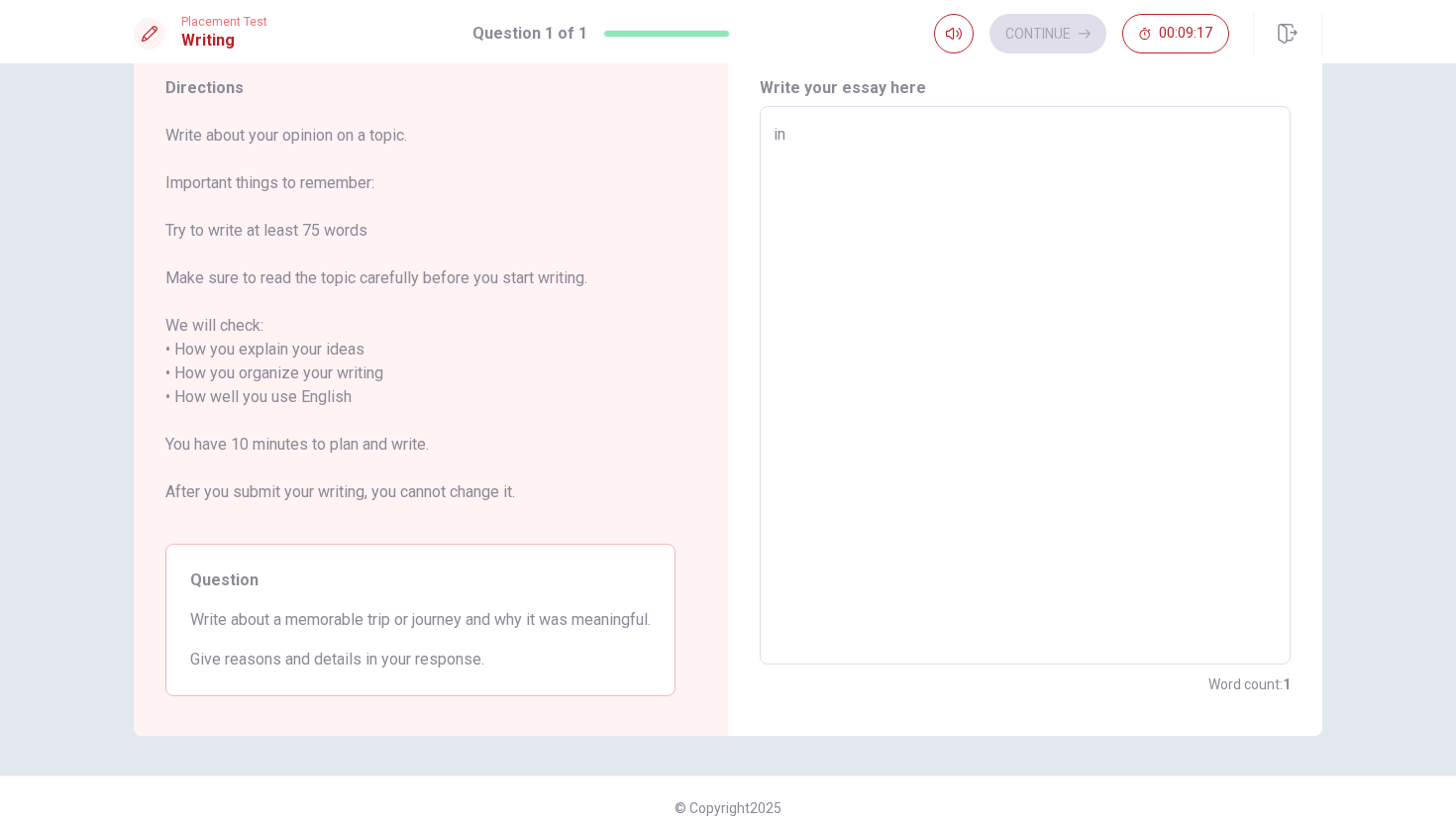 type on "i" 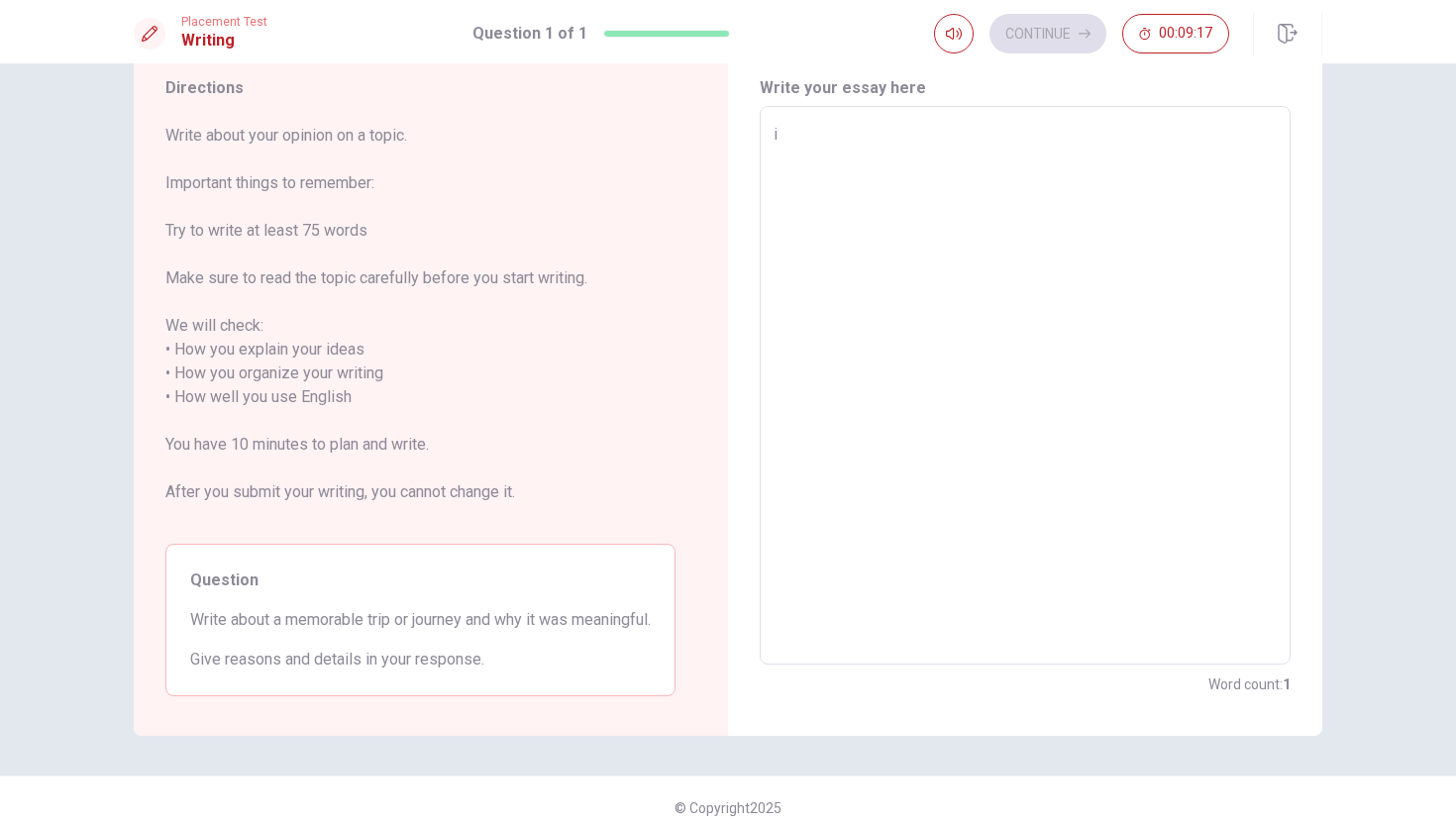 type on "x" 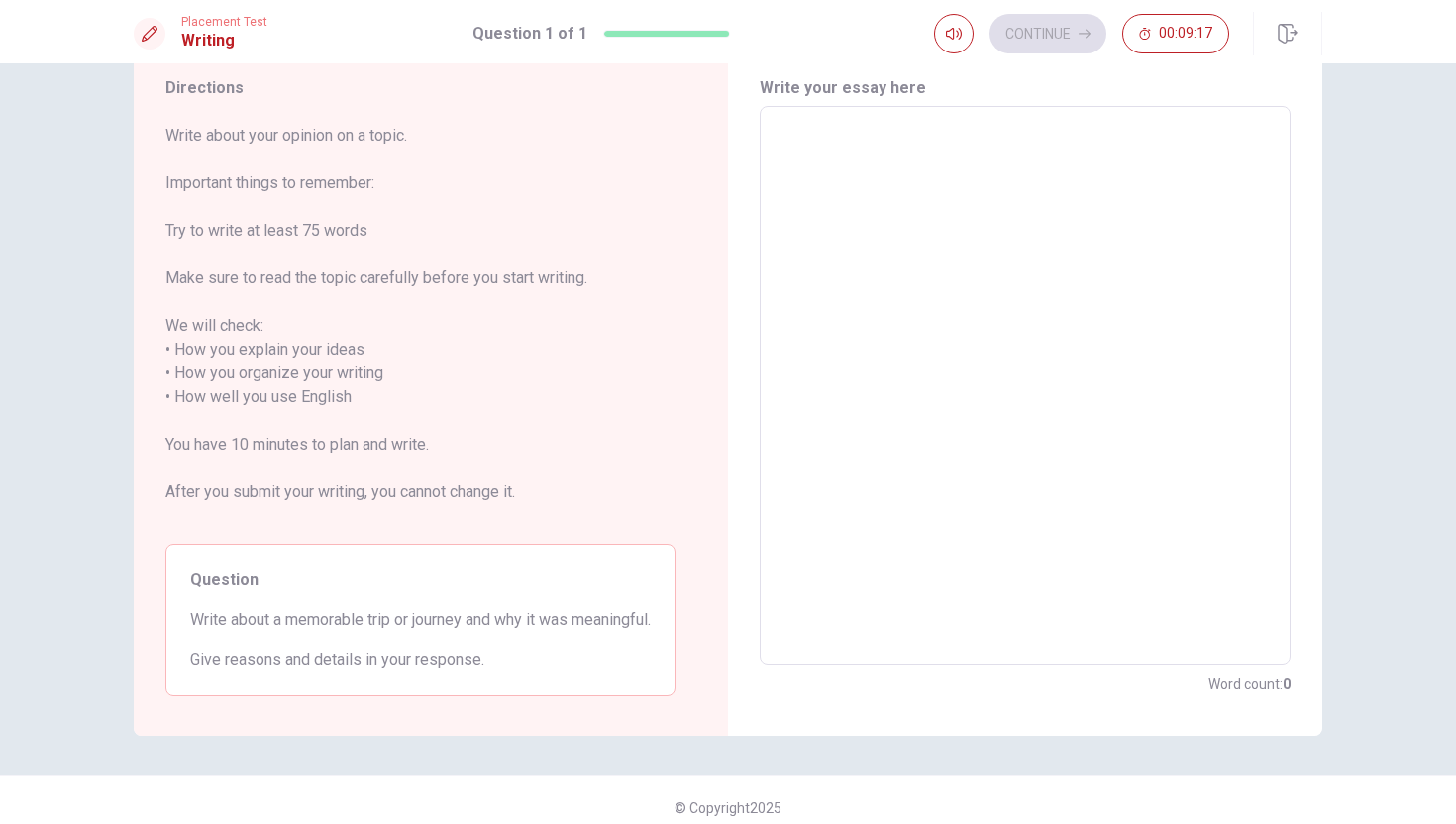 type on "I" 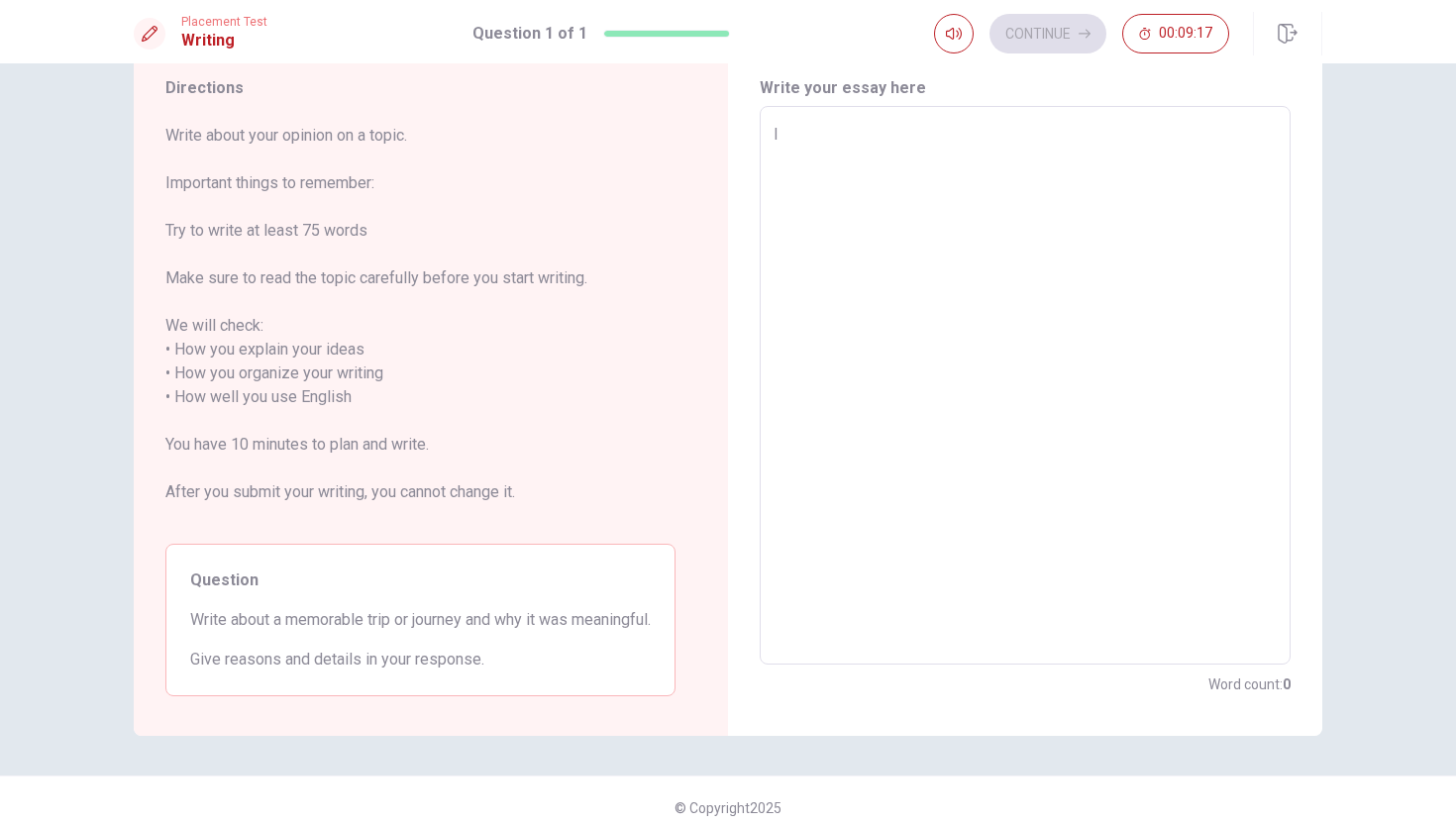type on "x" 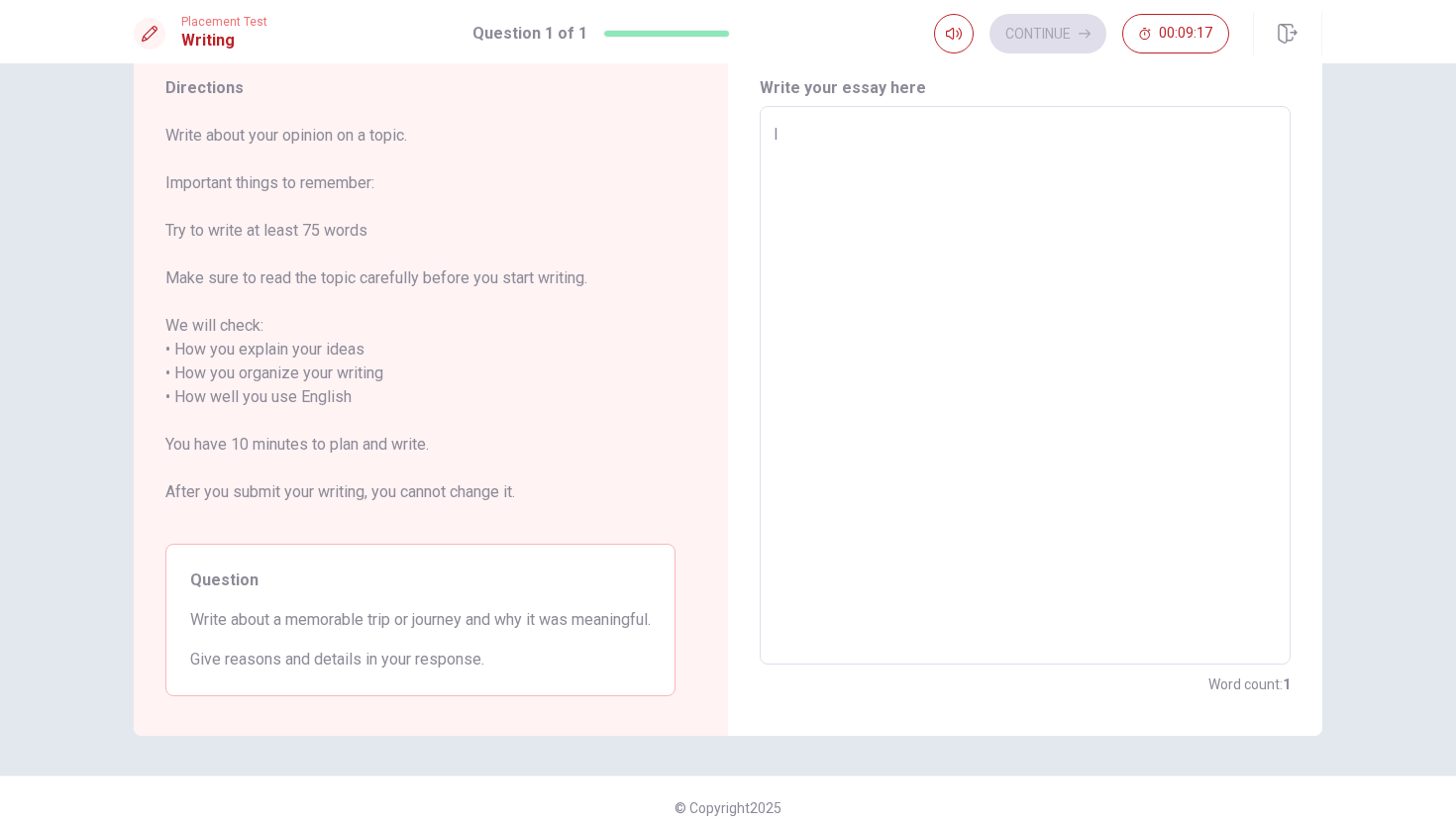 type on "In" 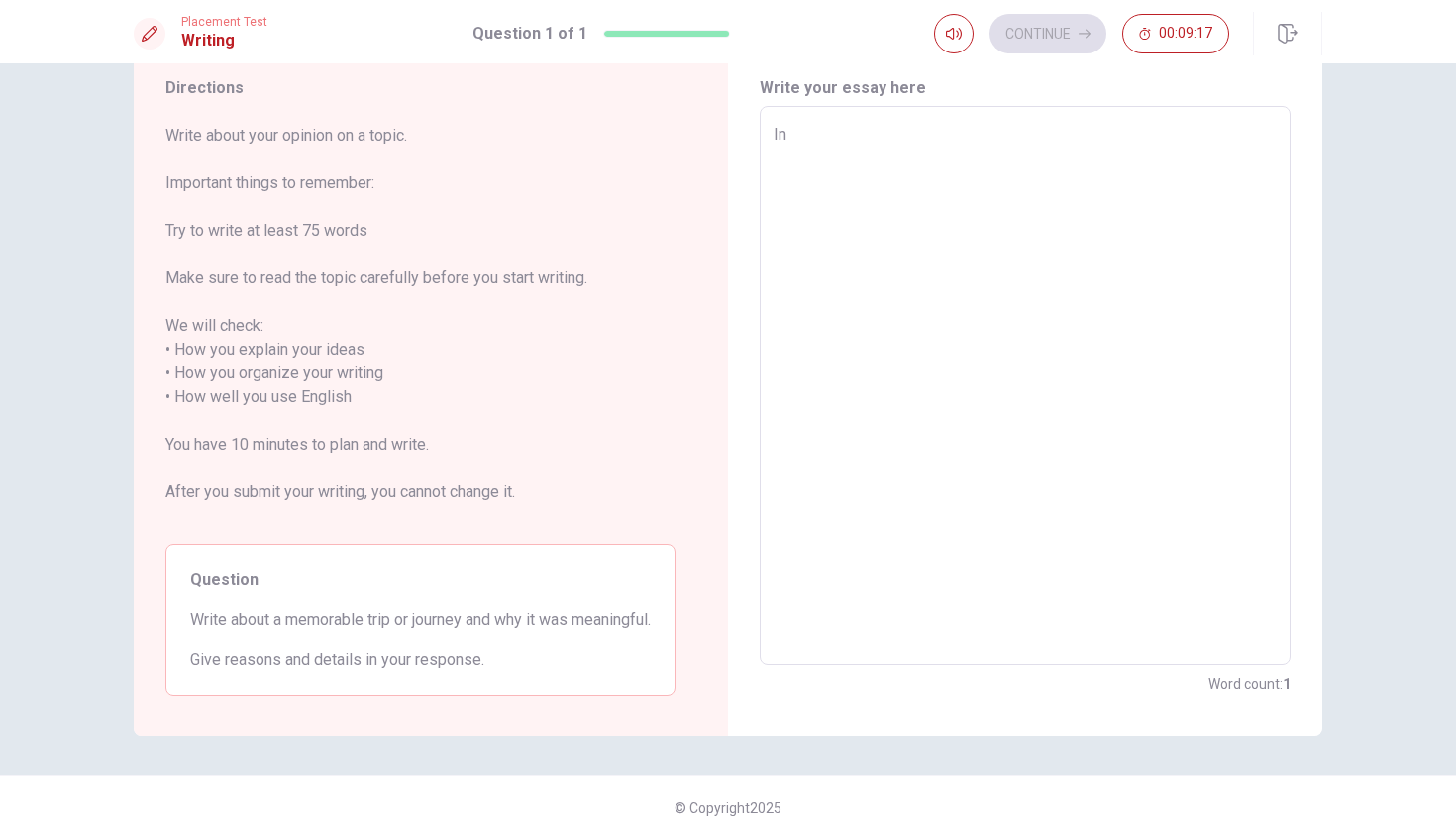 type on "x" 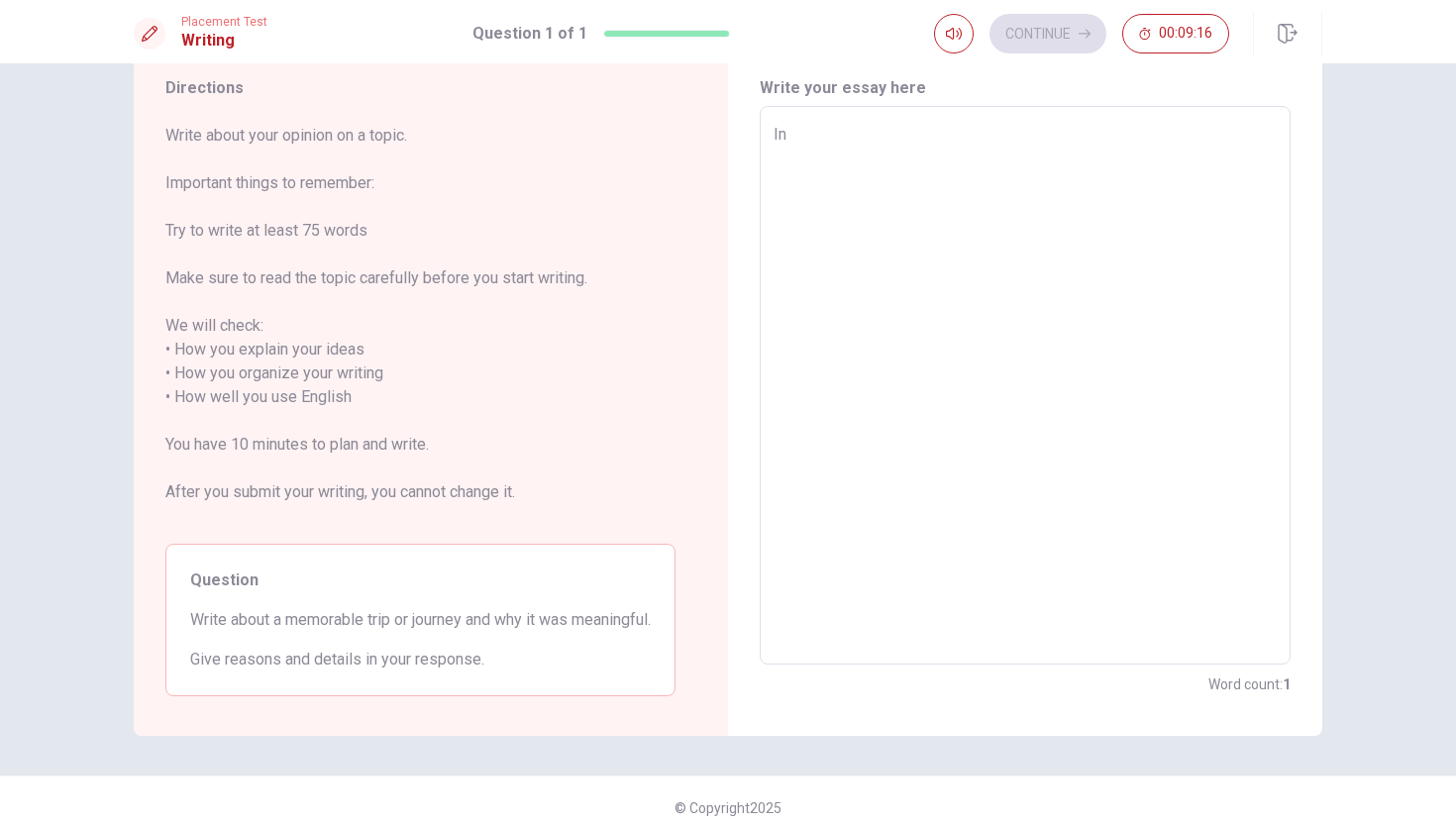 type on "In m" 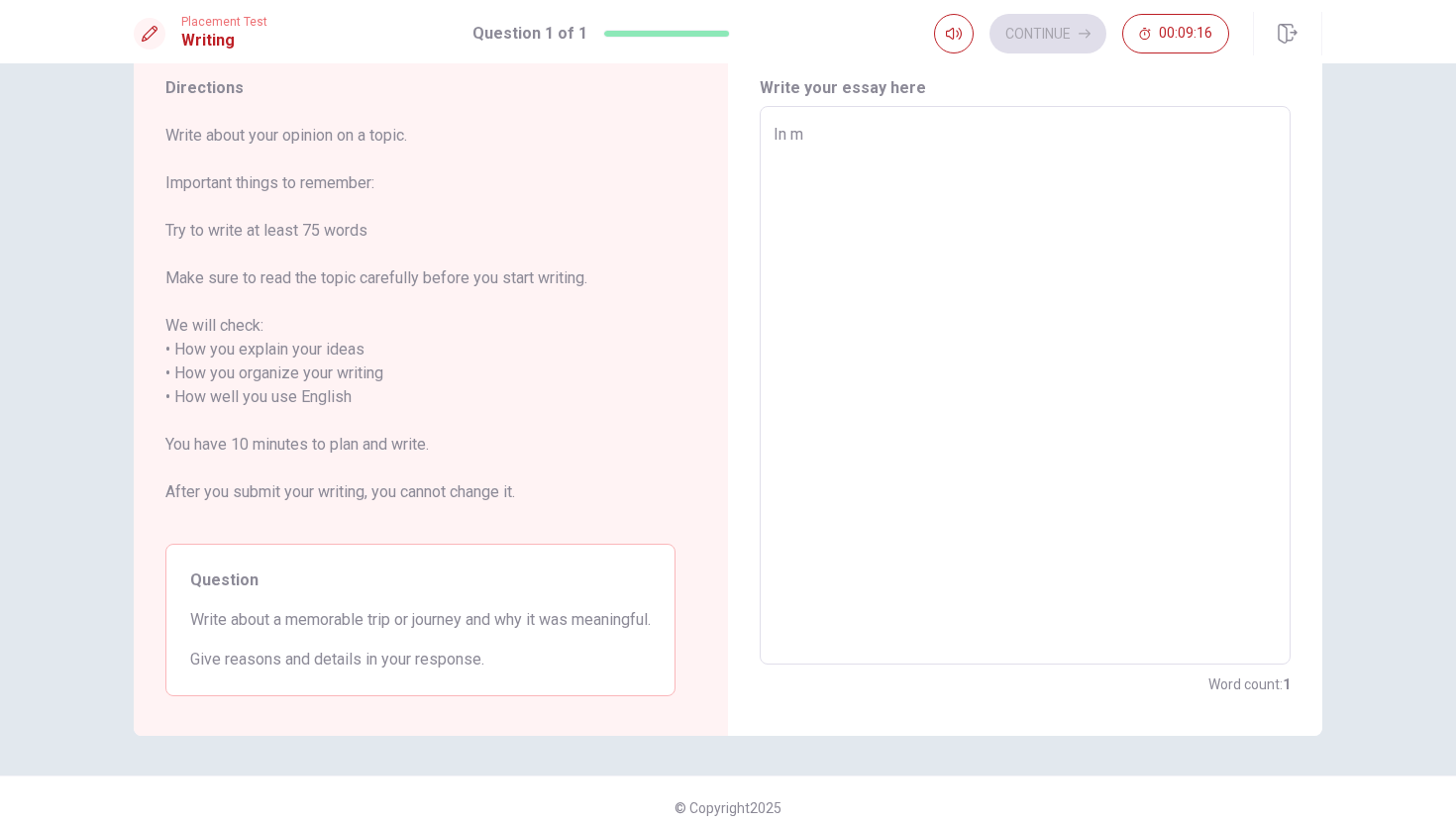 type on "x" 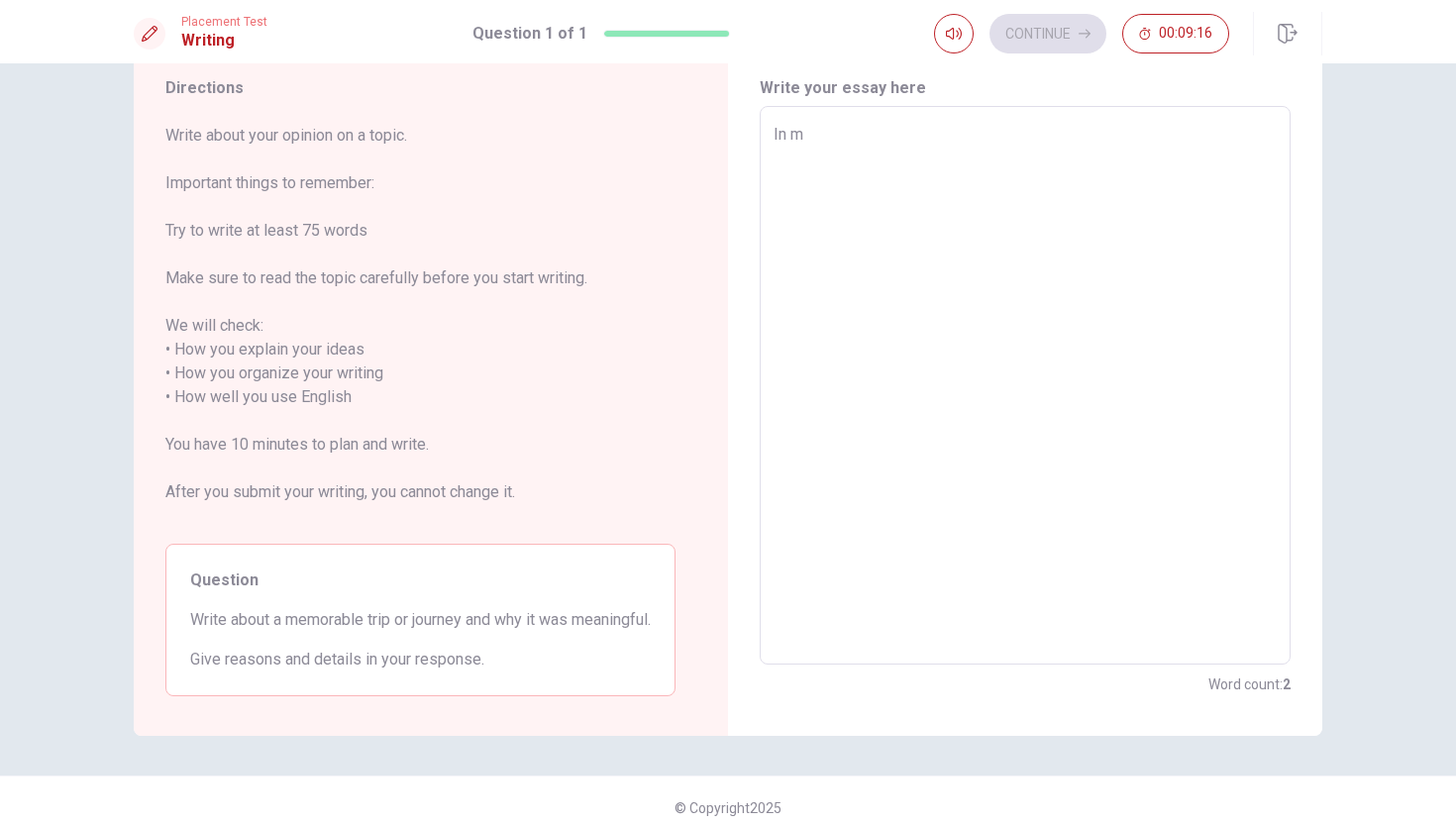 type on "In my" 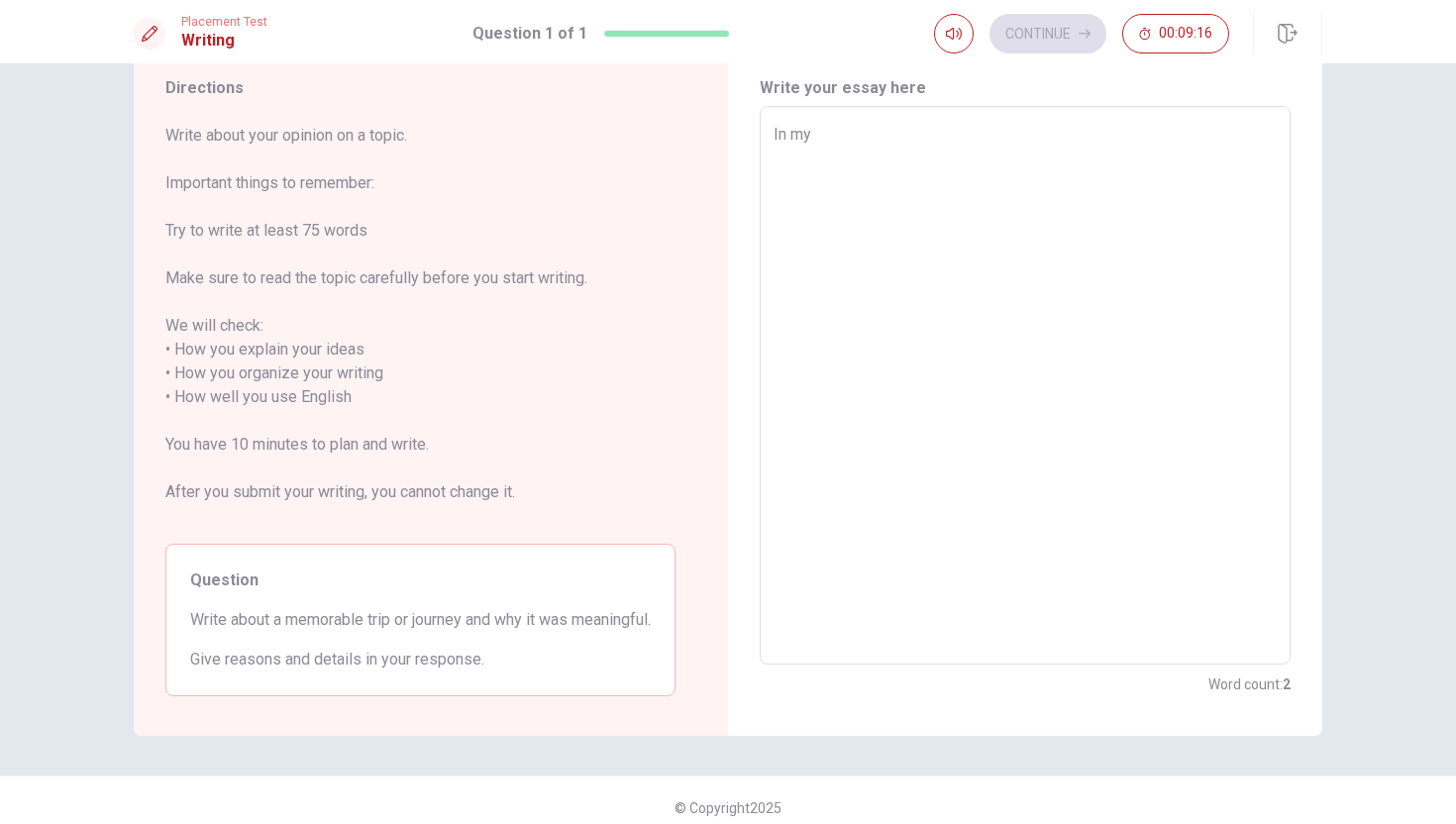 type on "x" 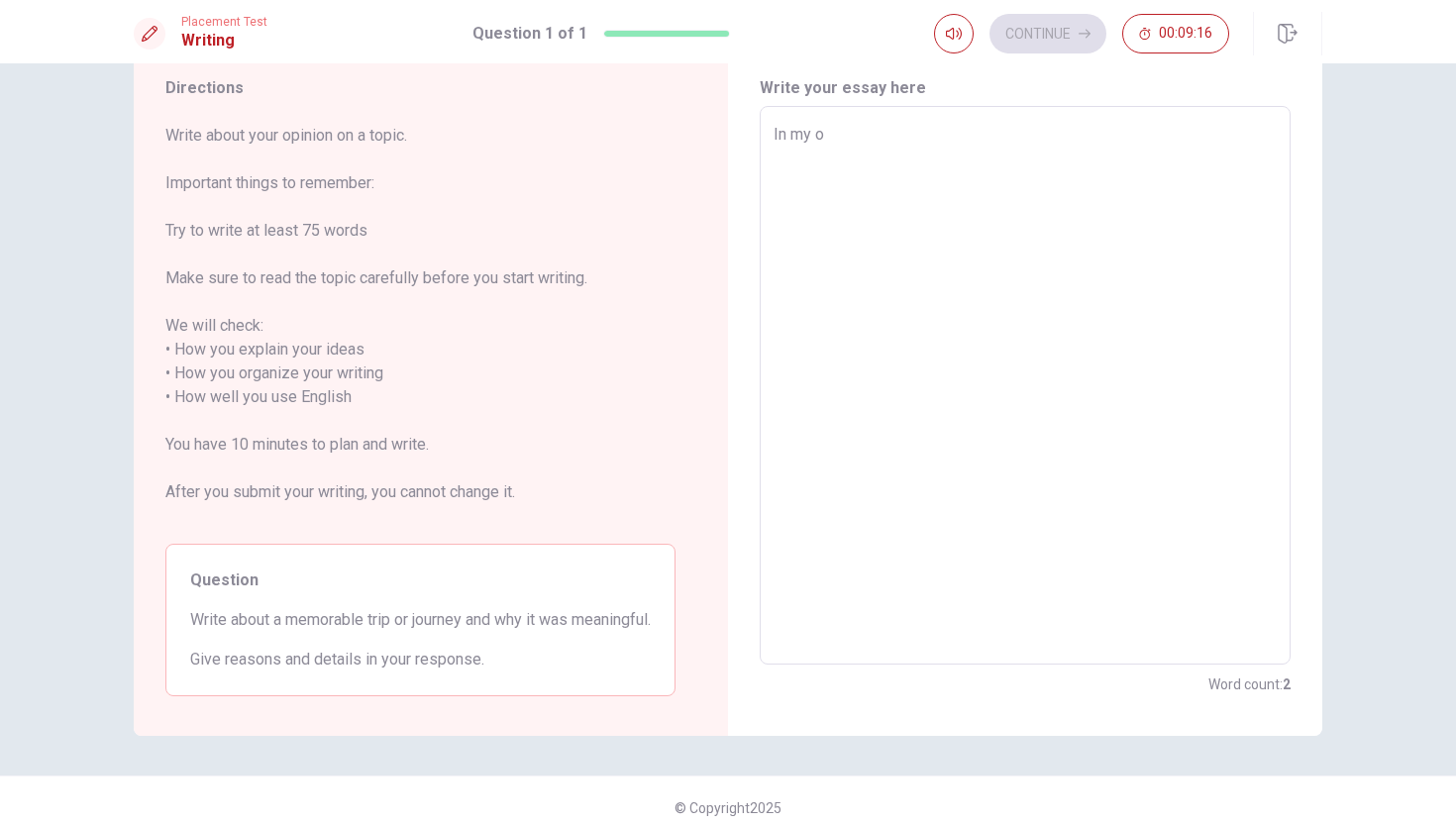 type on "x" 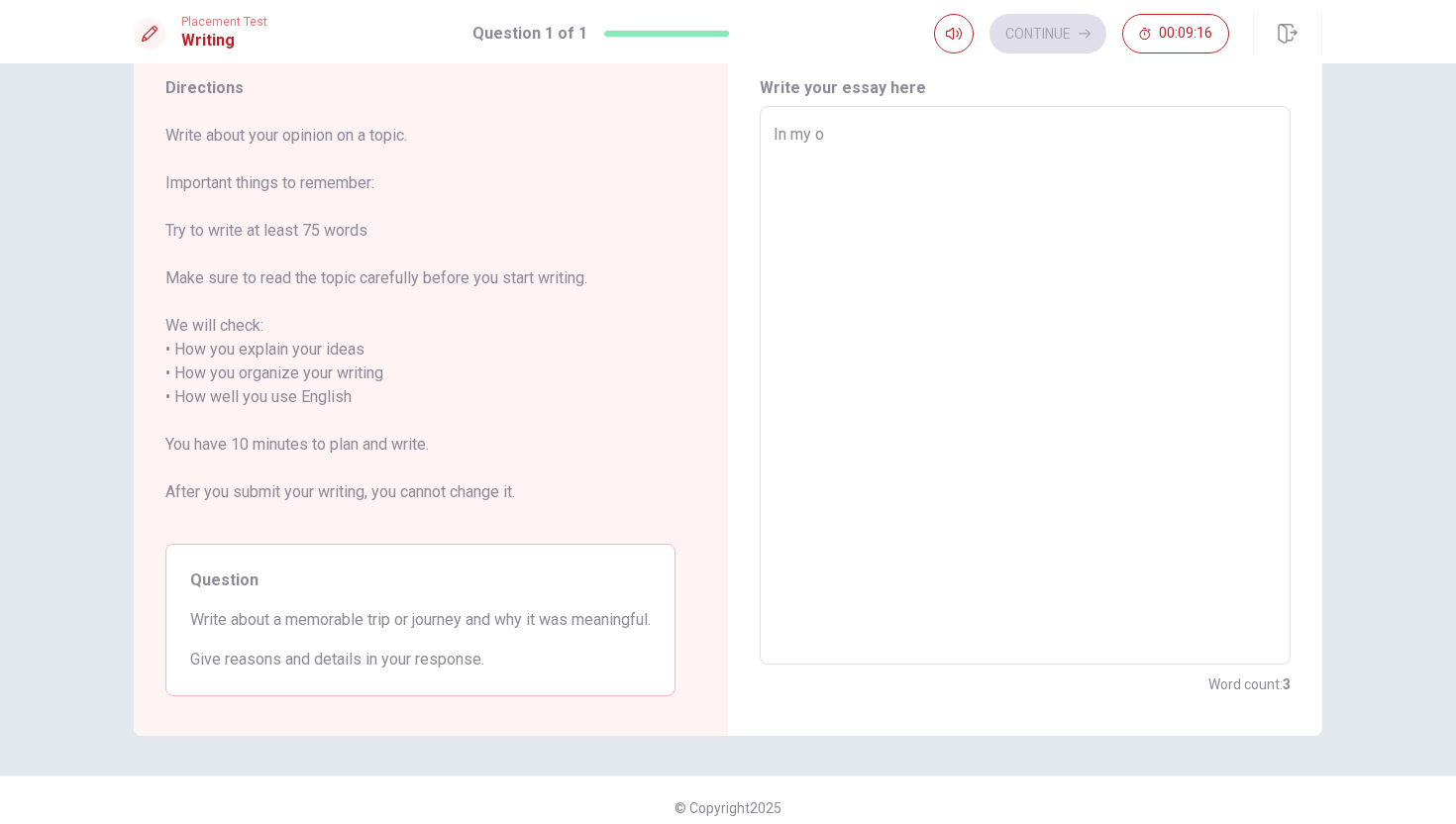 type on "In my op" 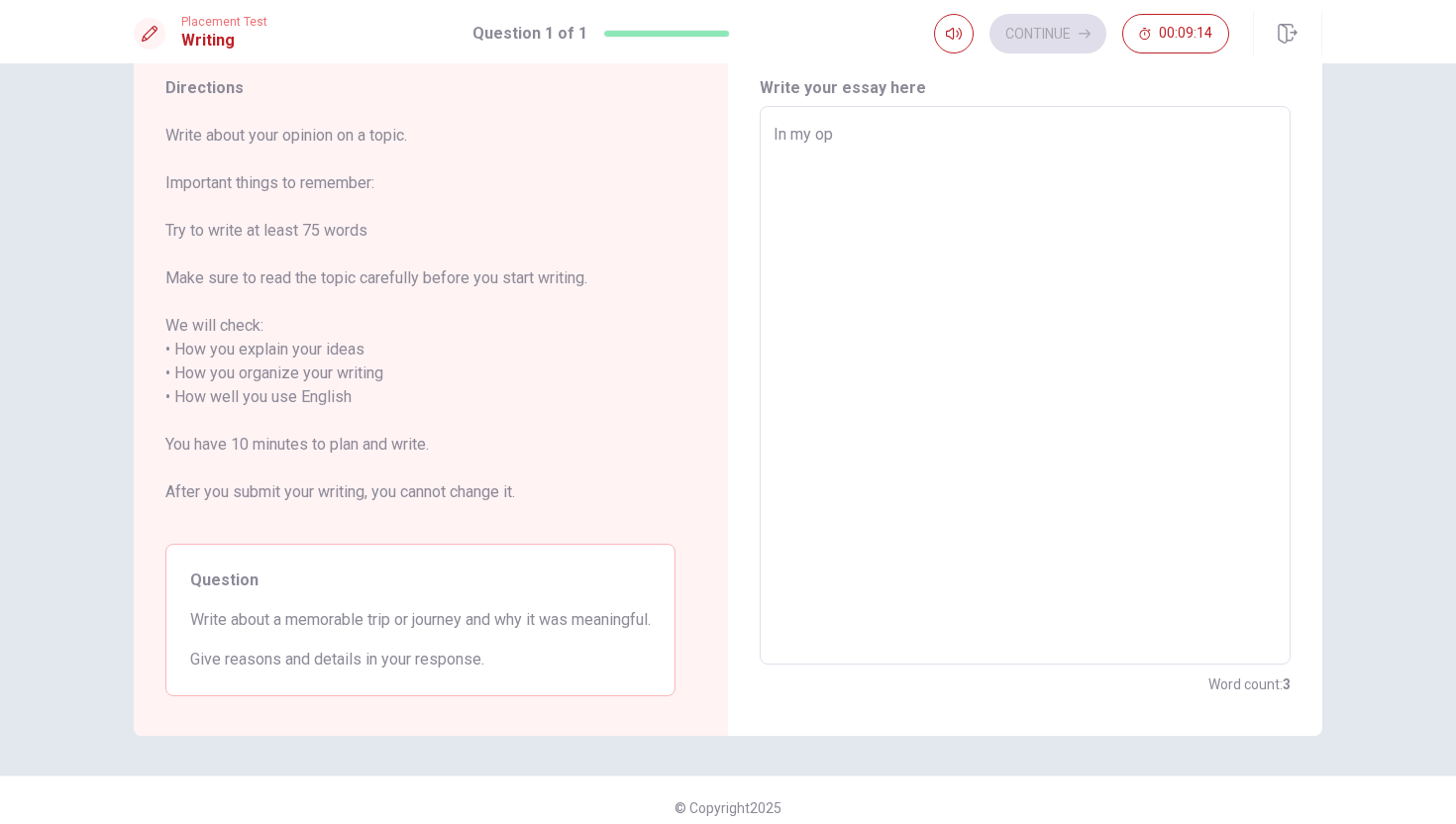 type on "x" 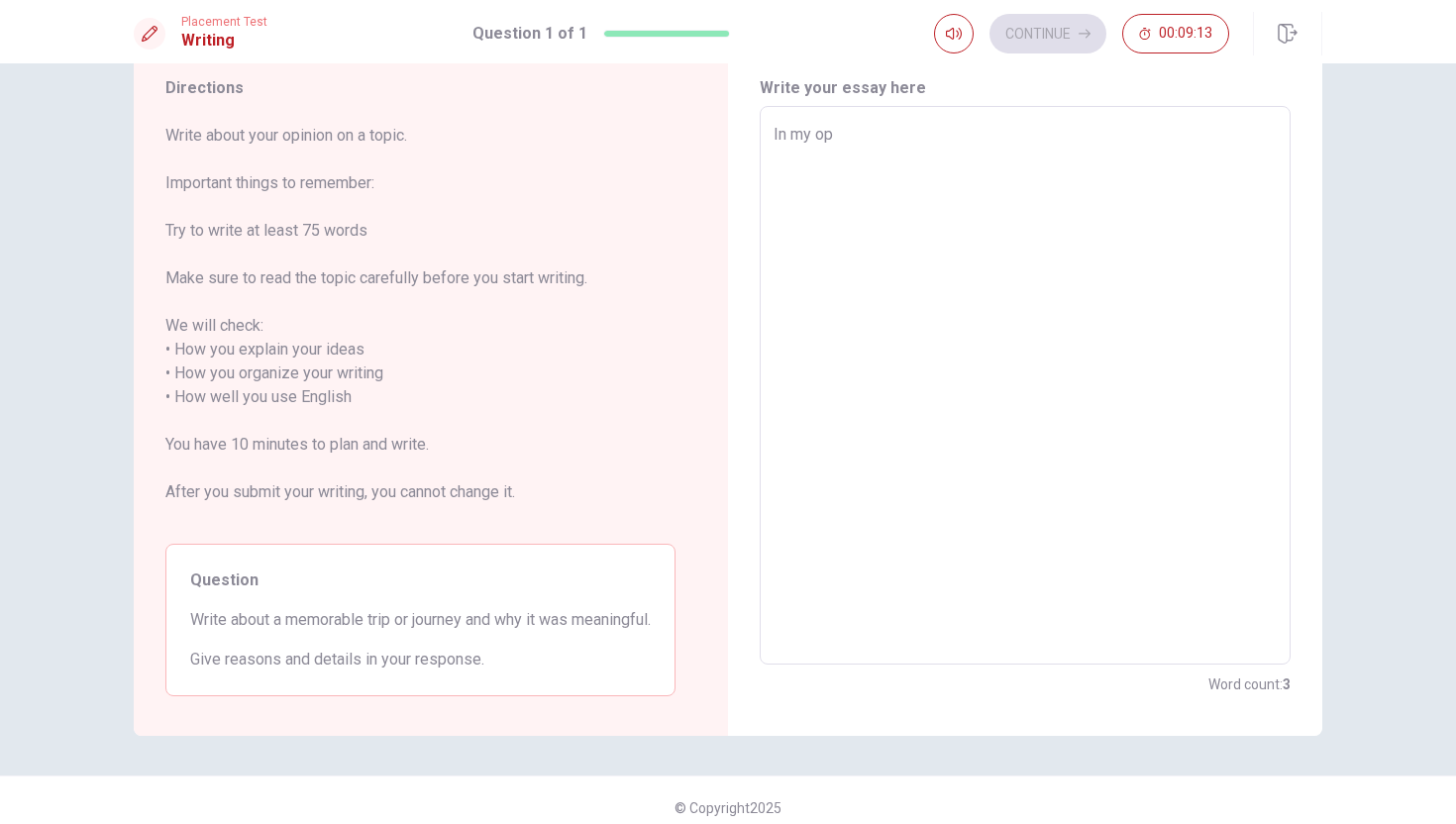 type on "In my opi" 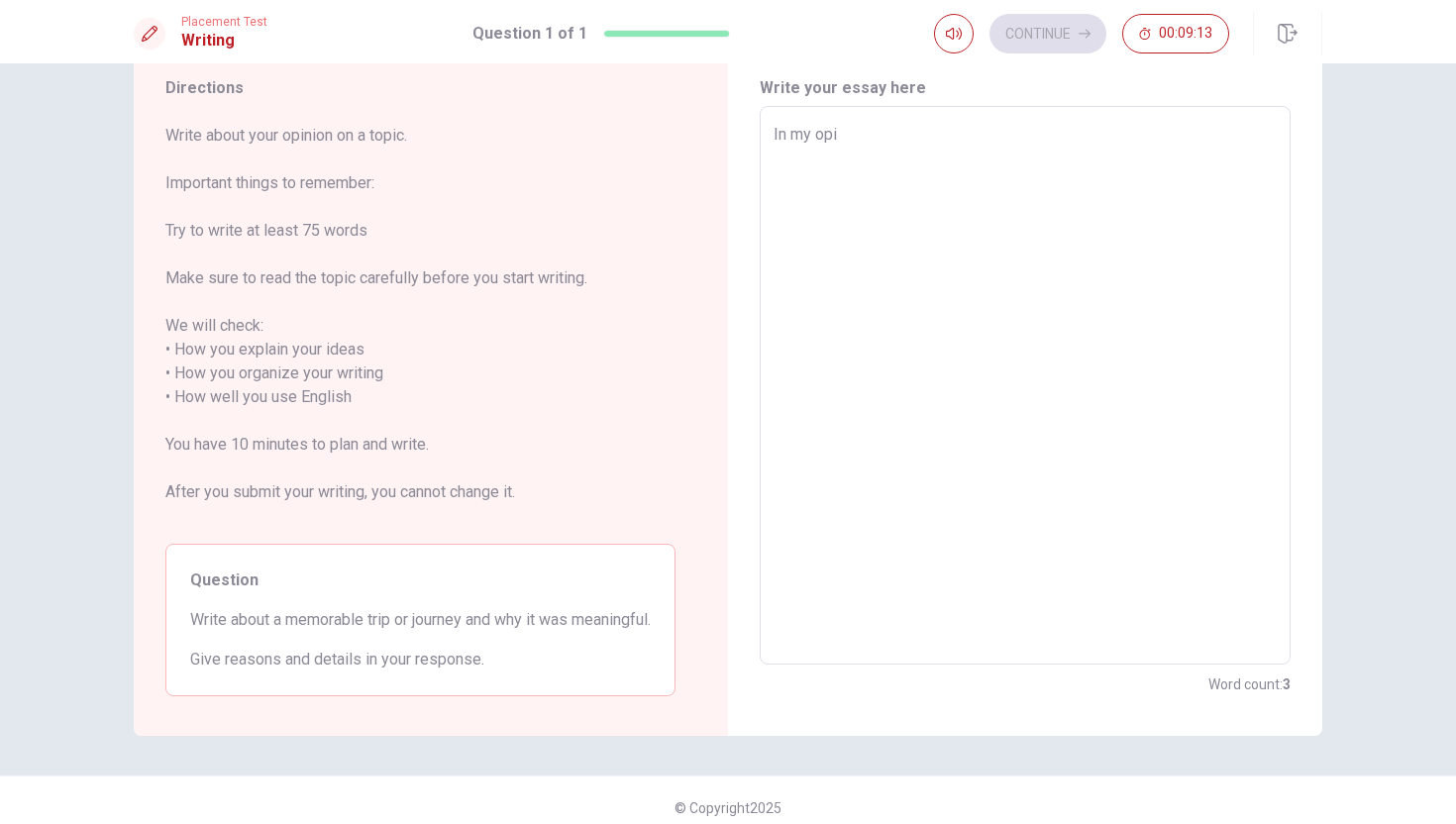 type on "x" 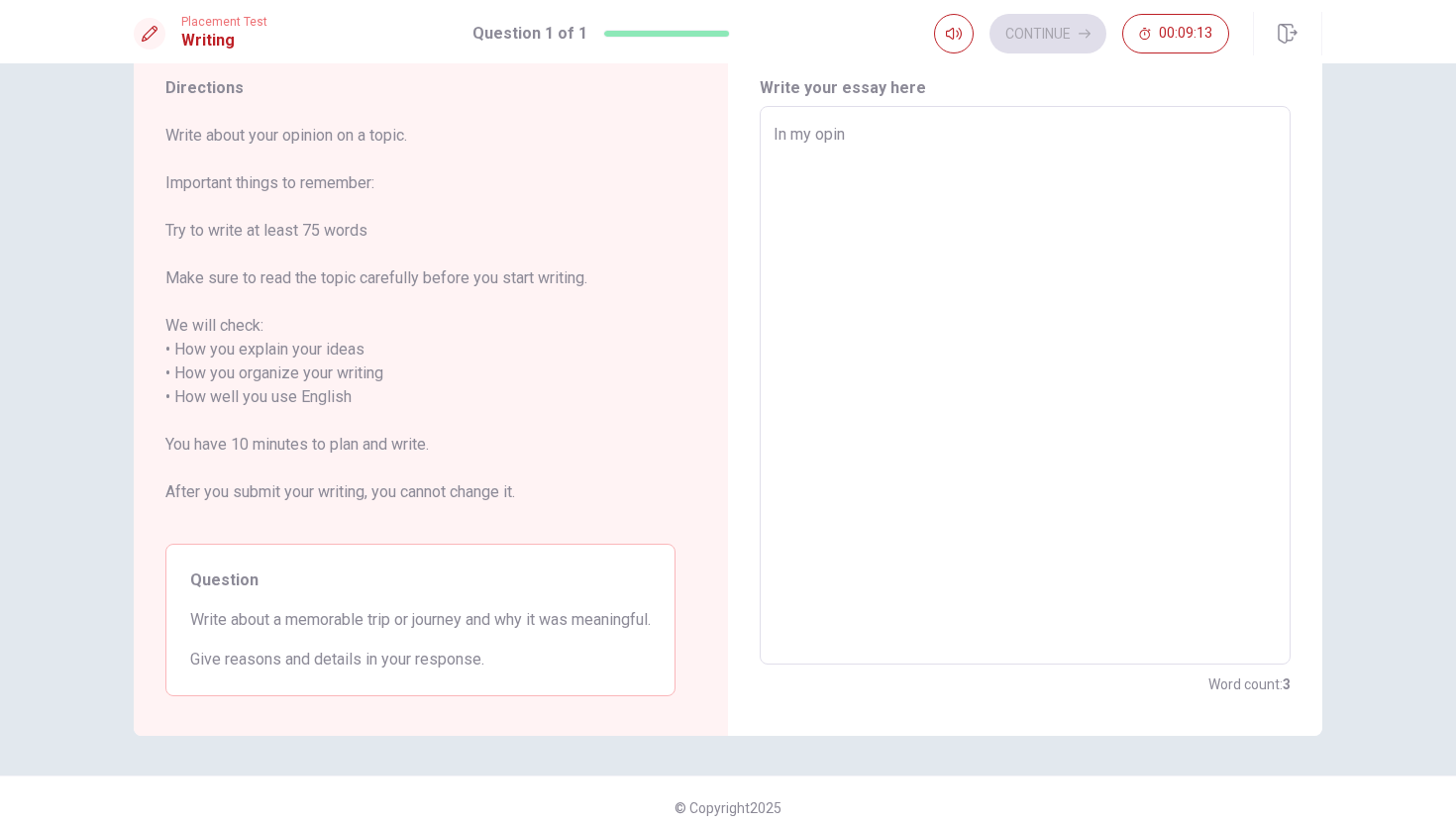type on "x" 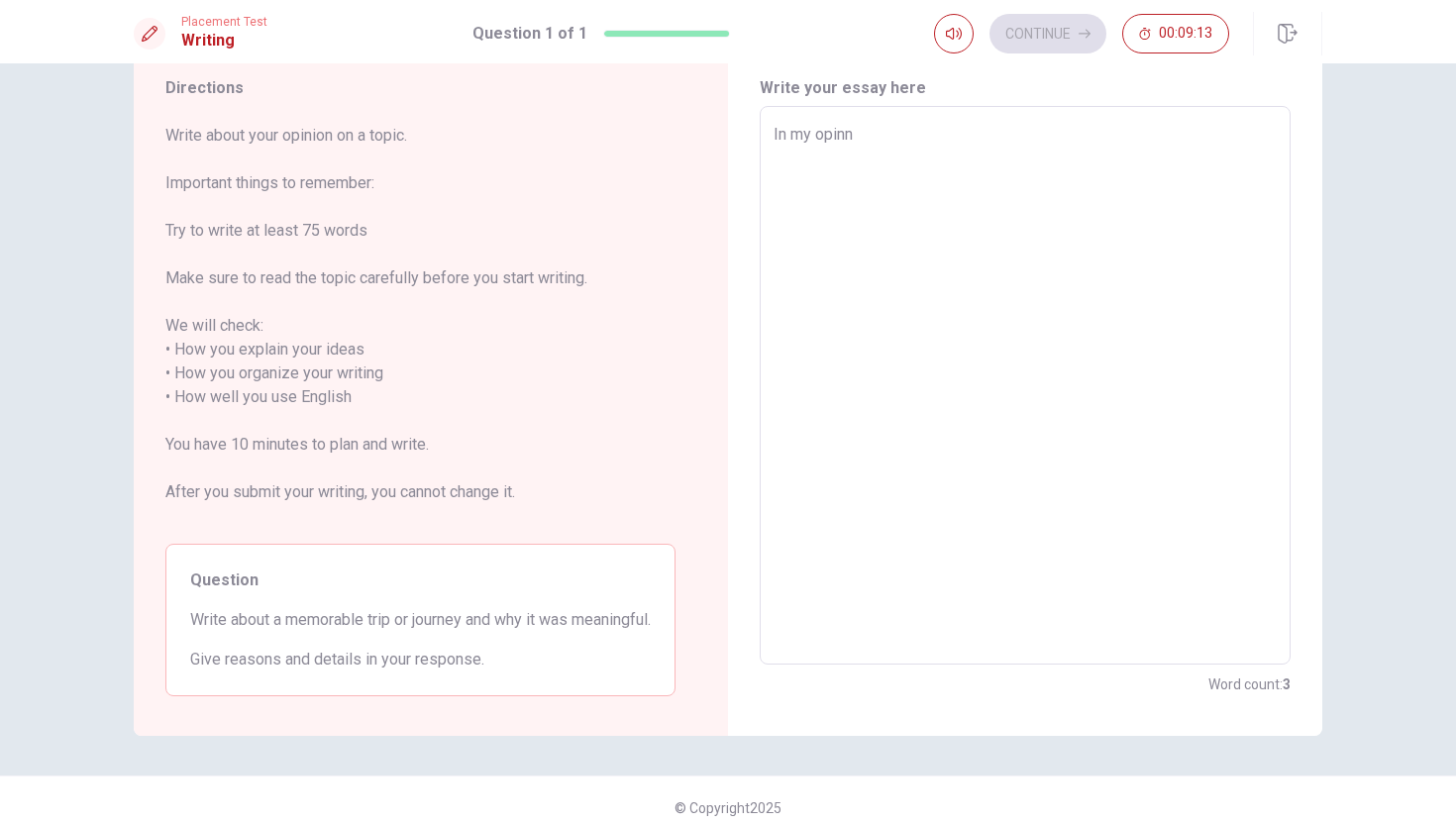 type on "x" 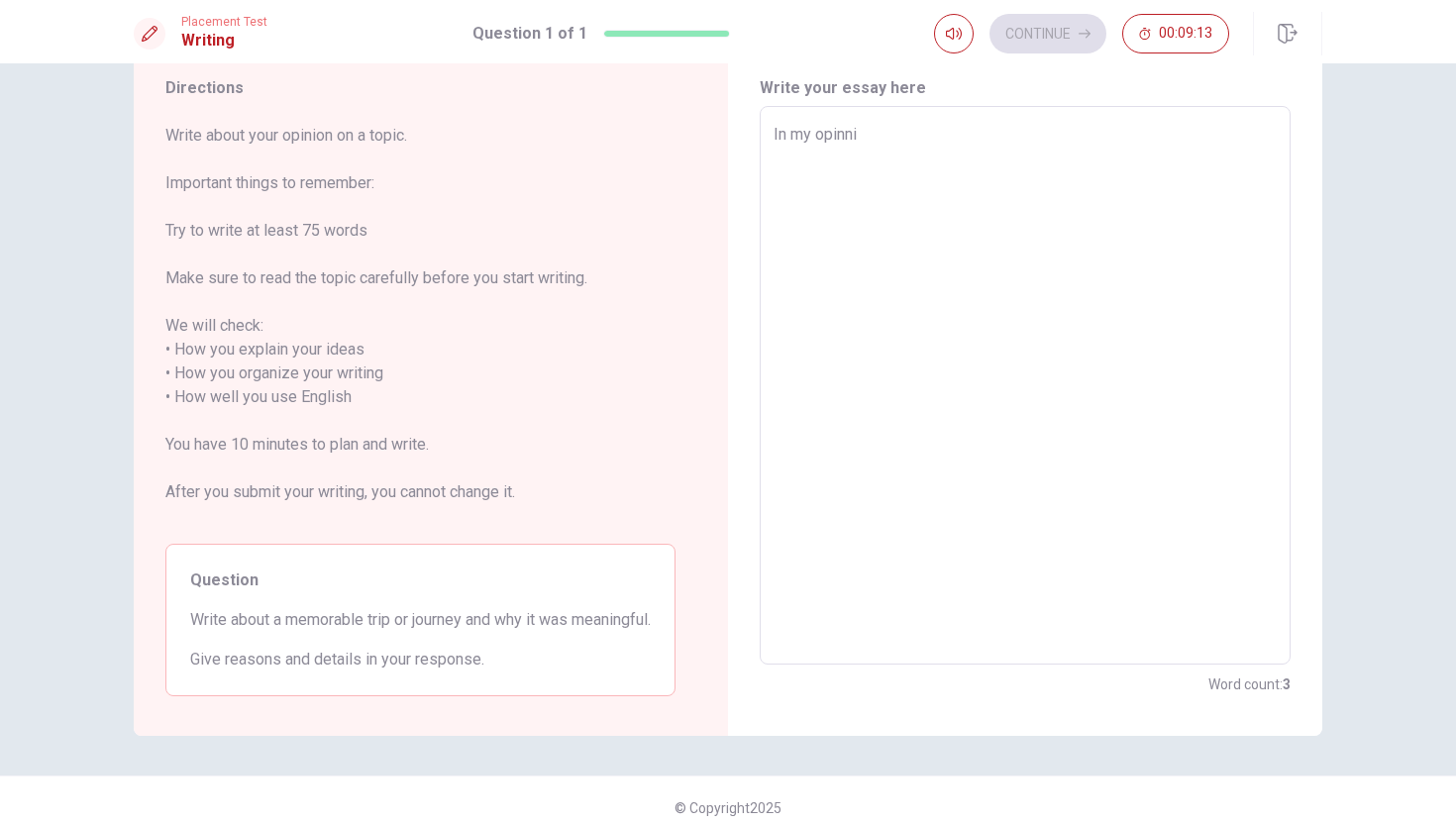 type on "x" 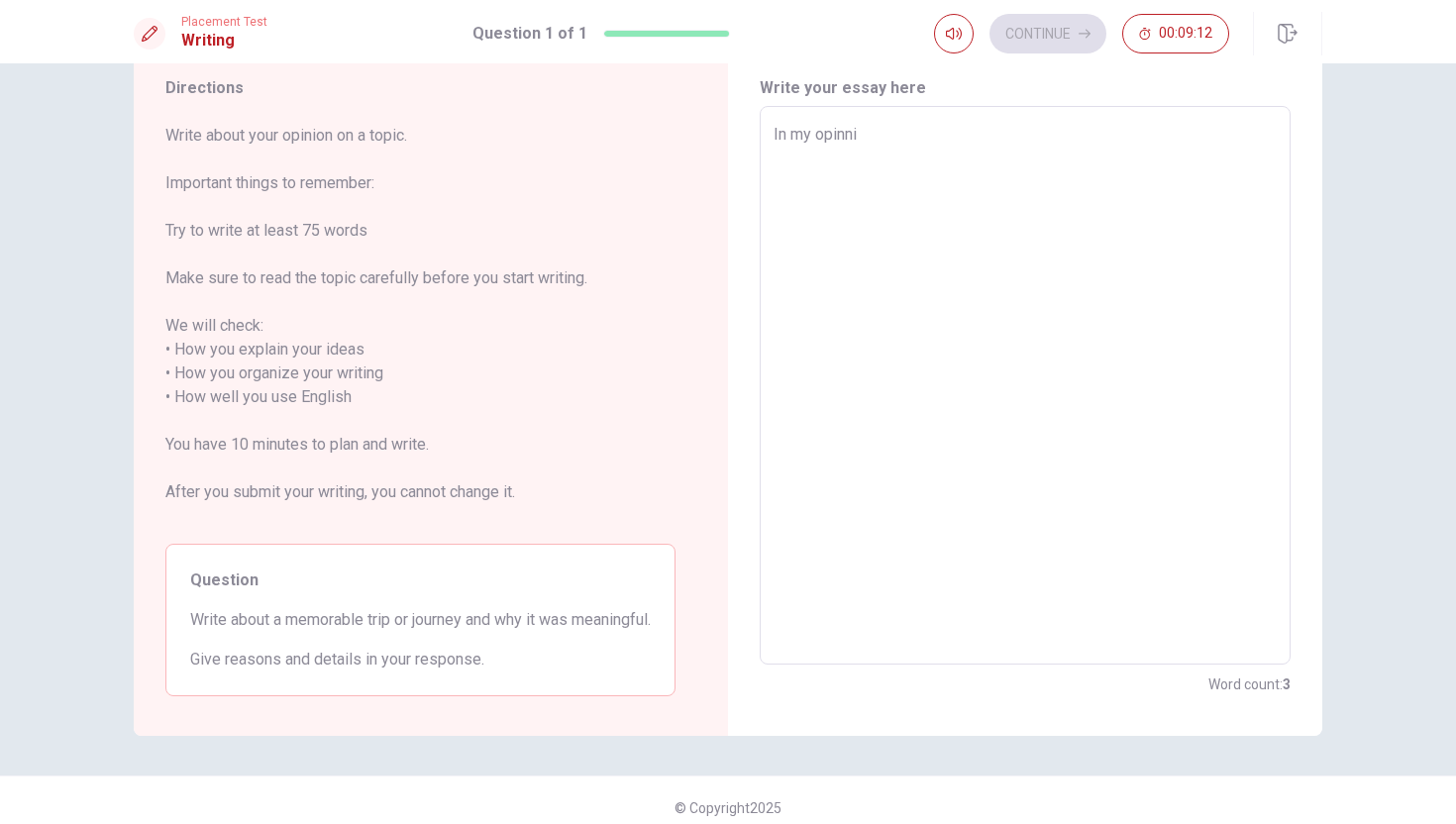 type on "In my opinnio" 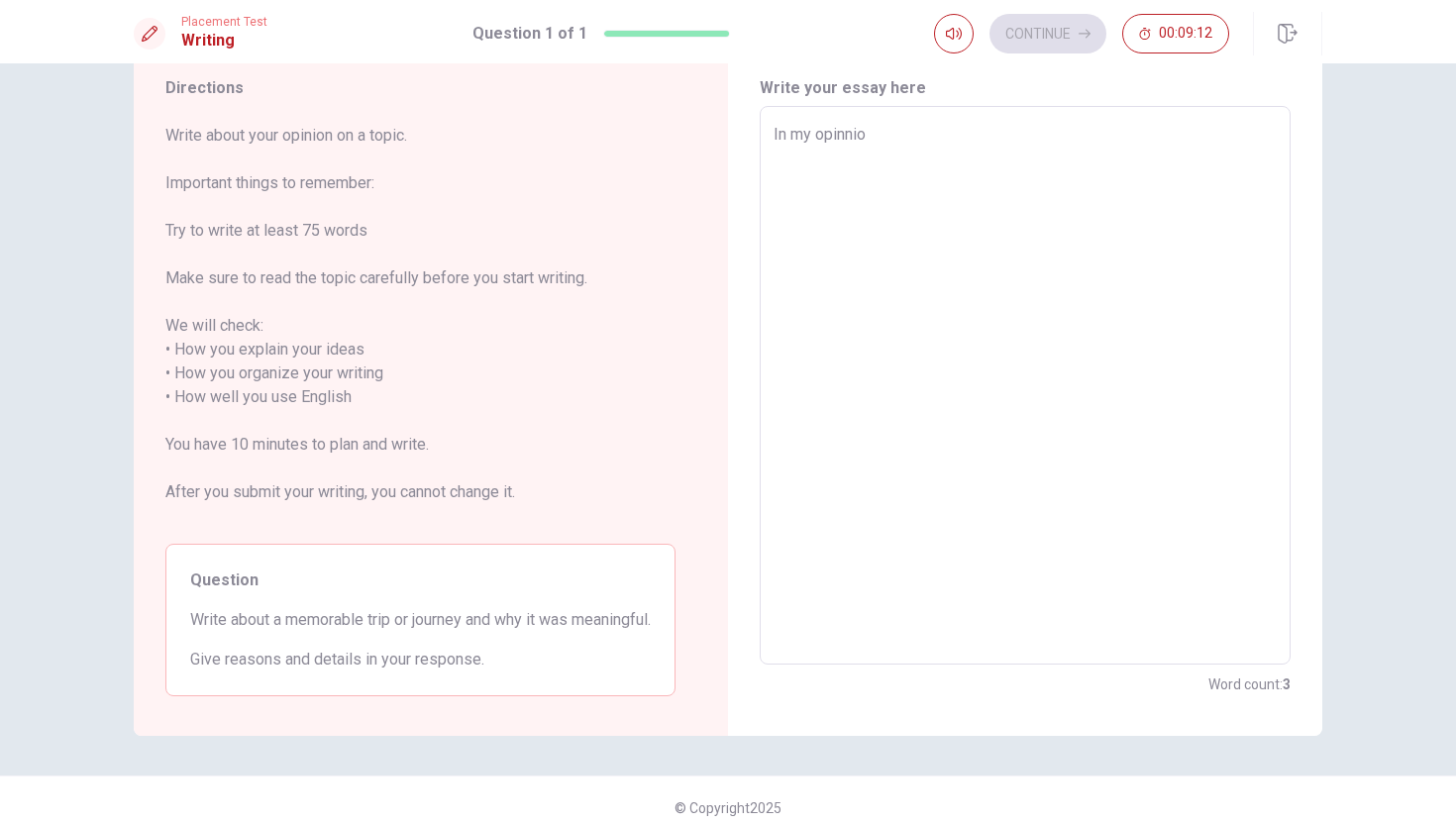 type on "x" 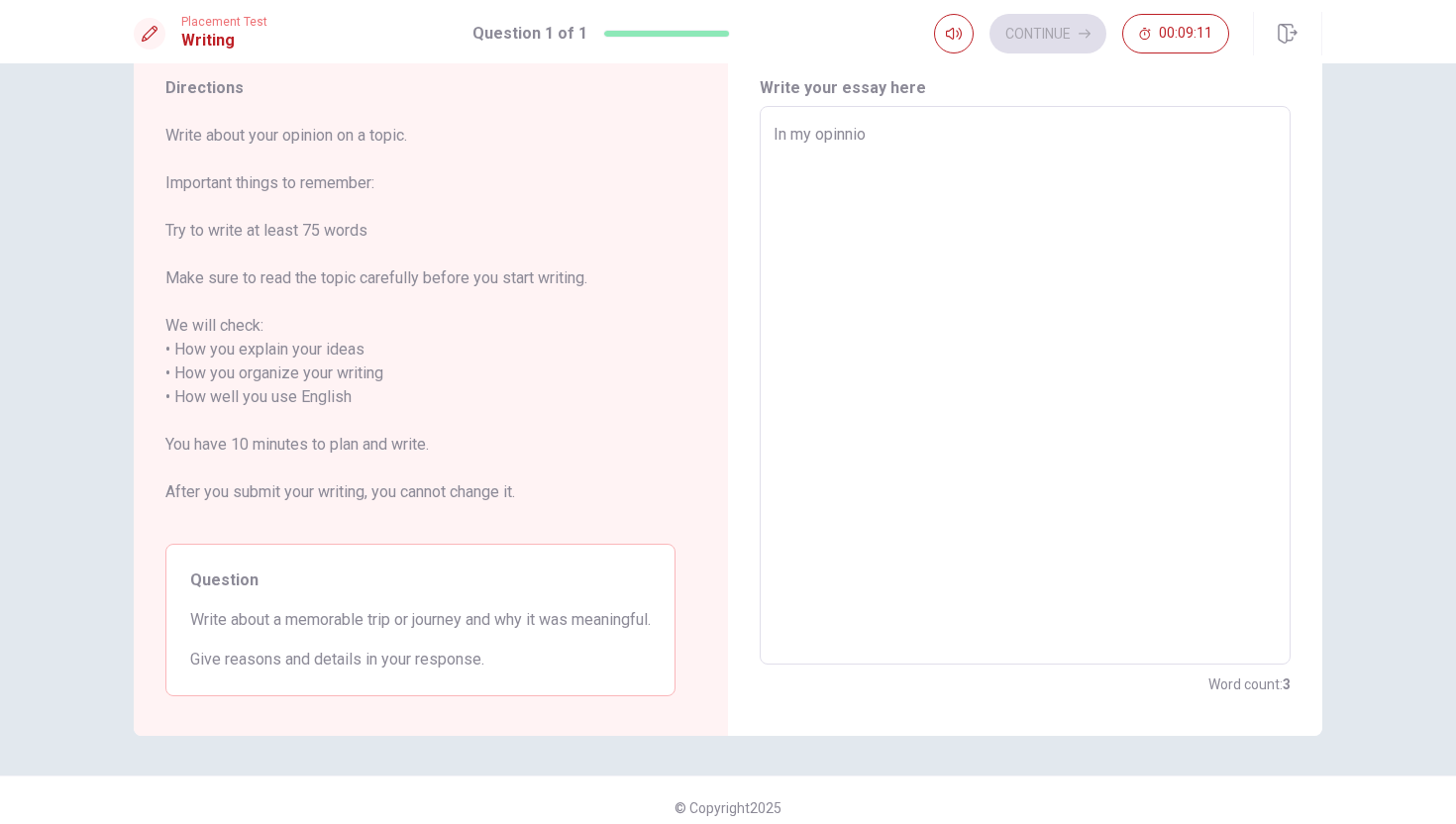 type on "In my opinnion" 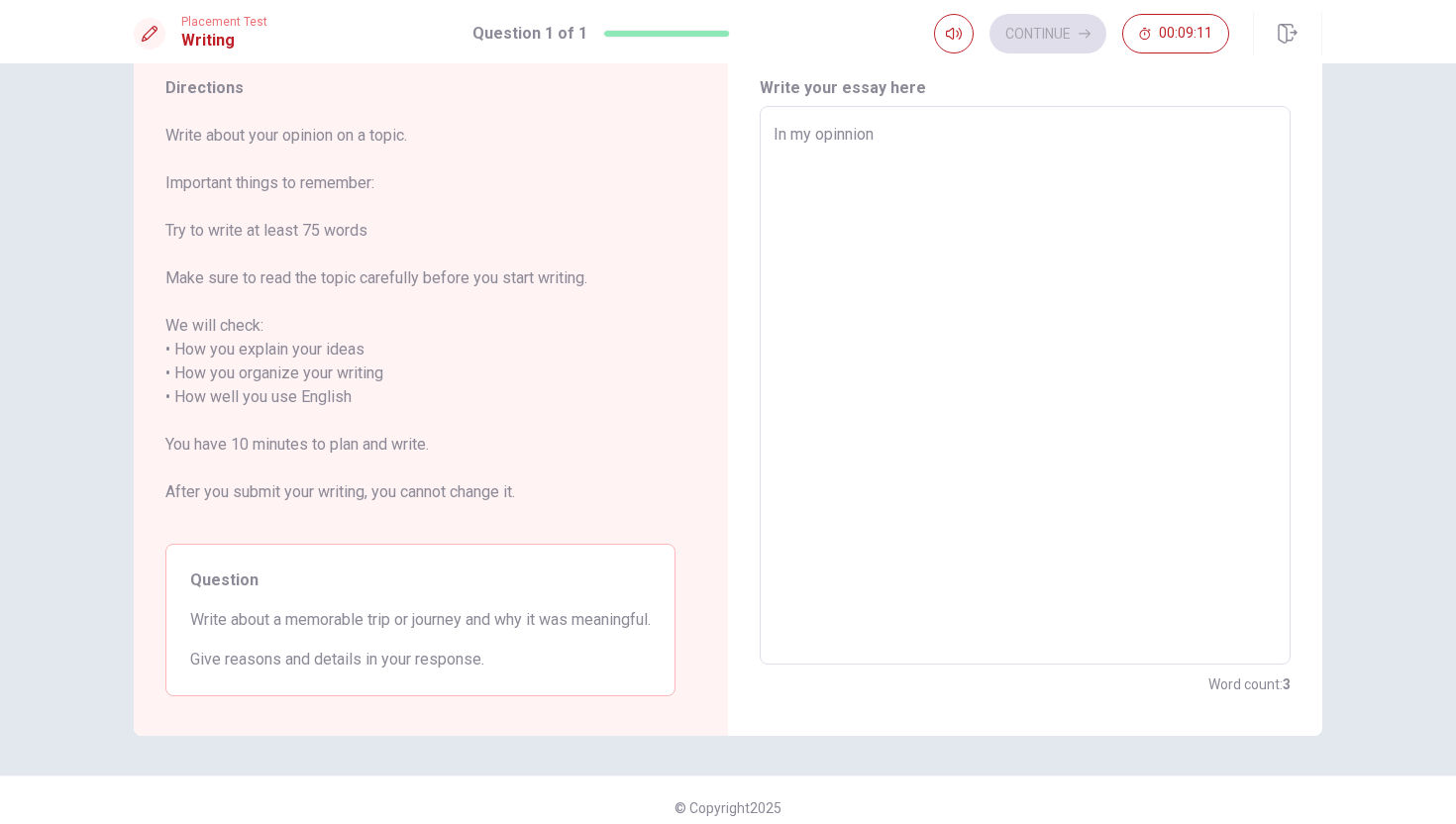type on "x" 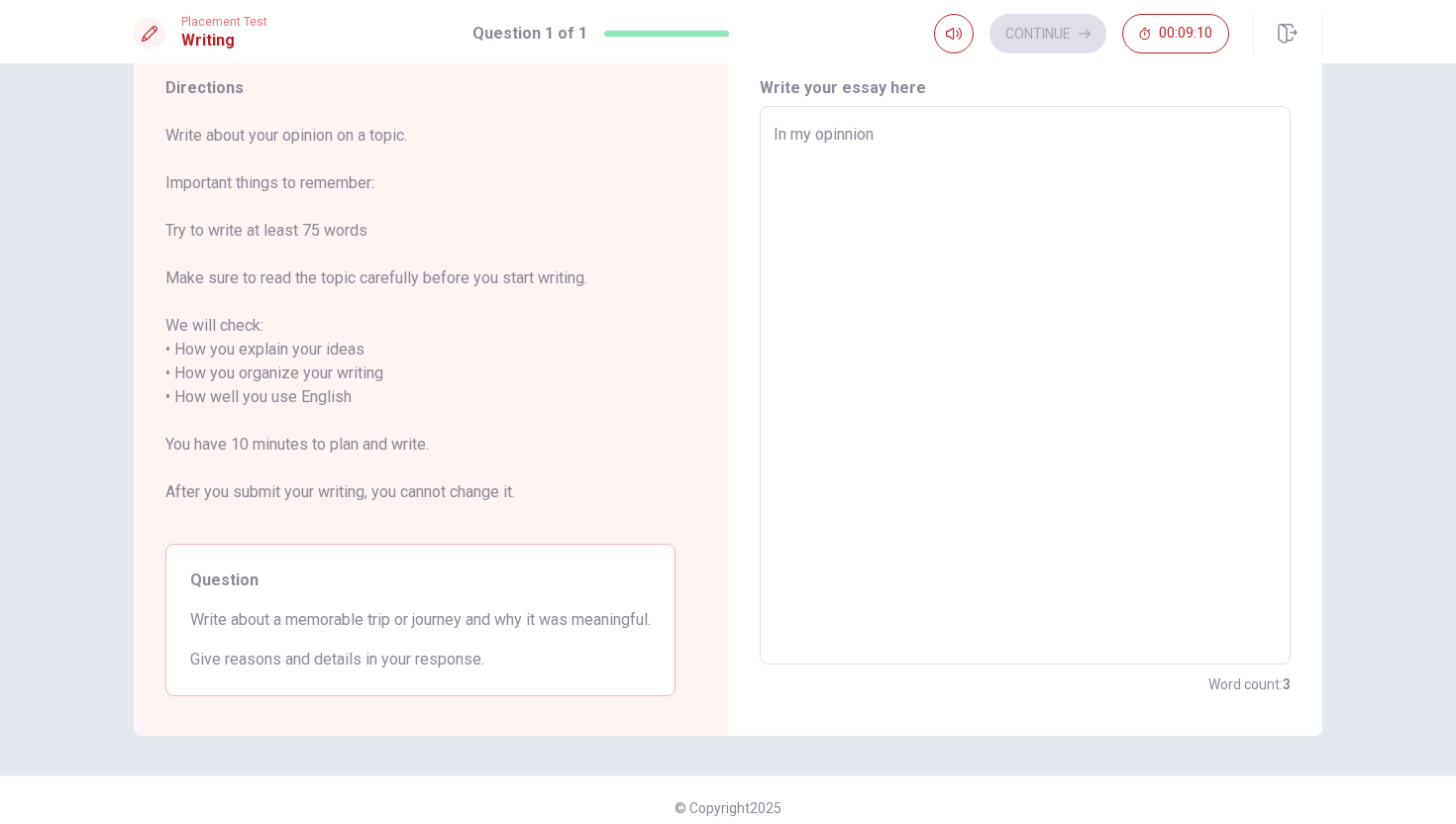 type on "In my opinnion m" 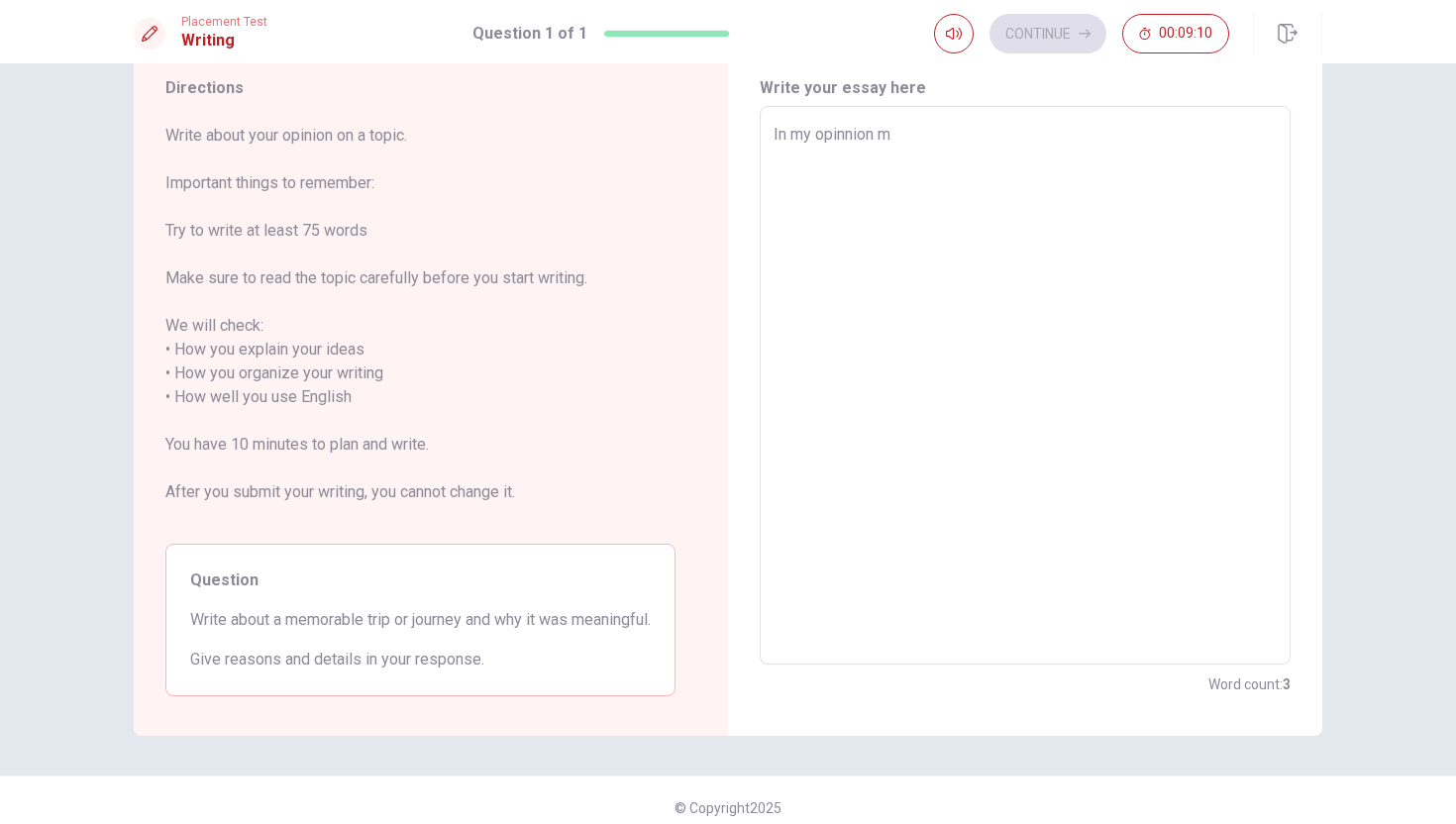 type on "x" 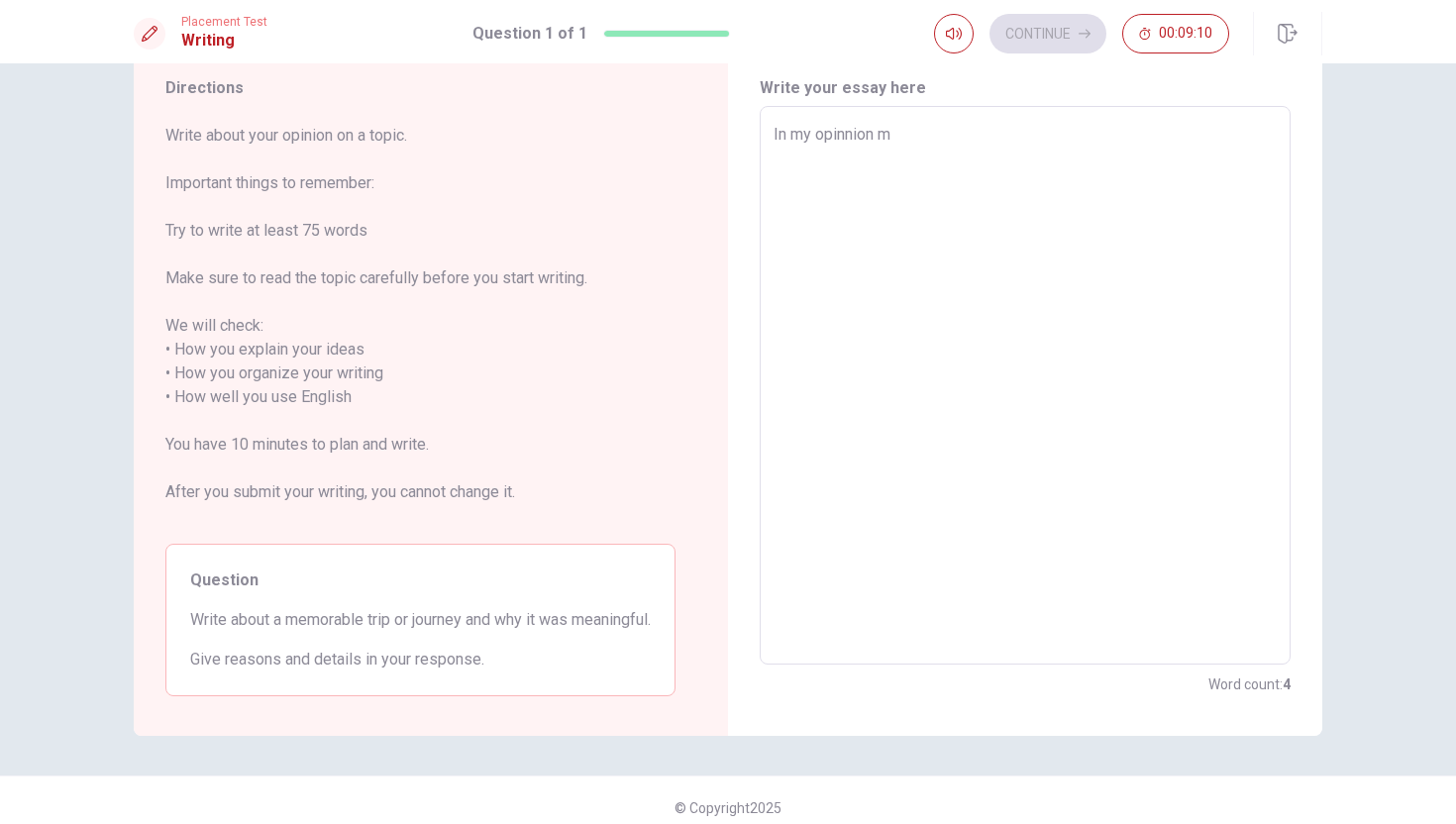 type on "In my opinnion my" 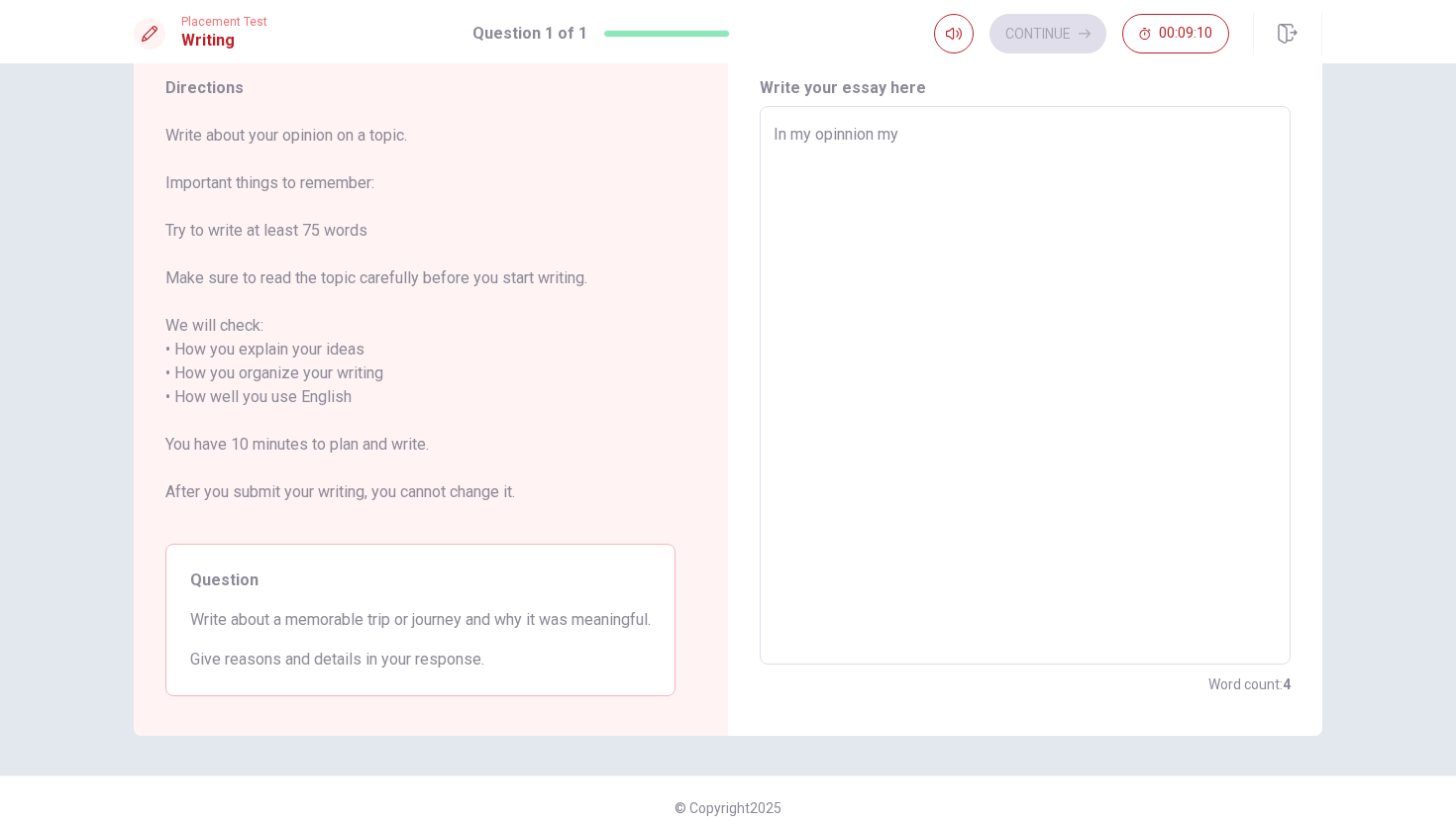 type on "x" 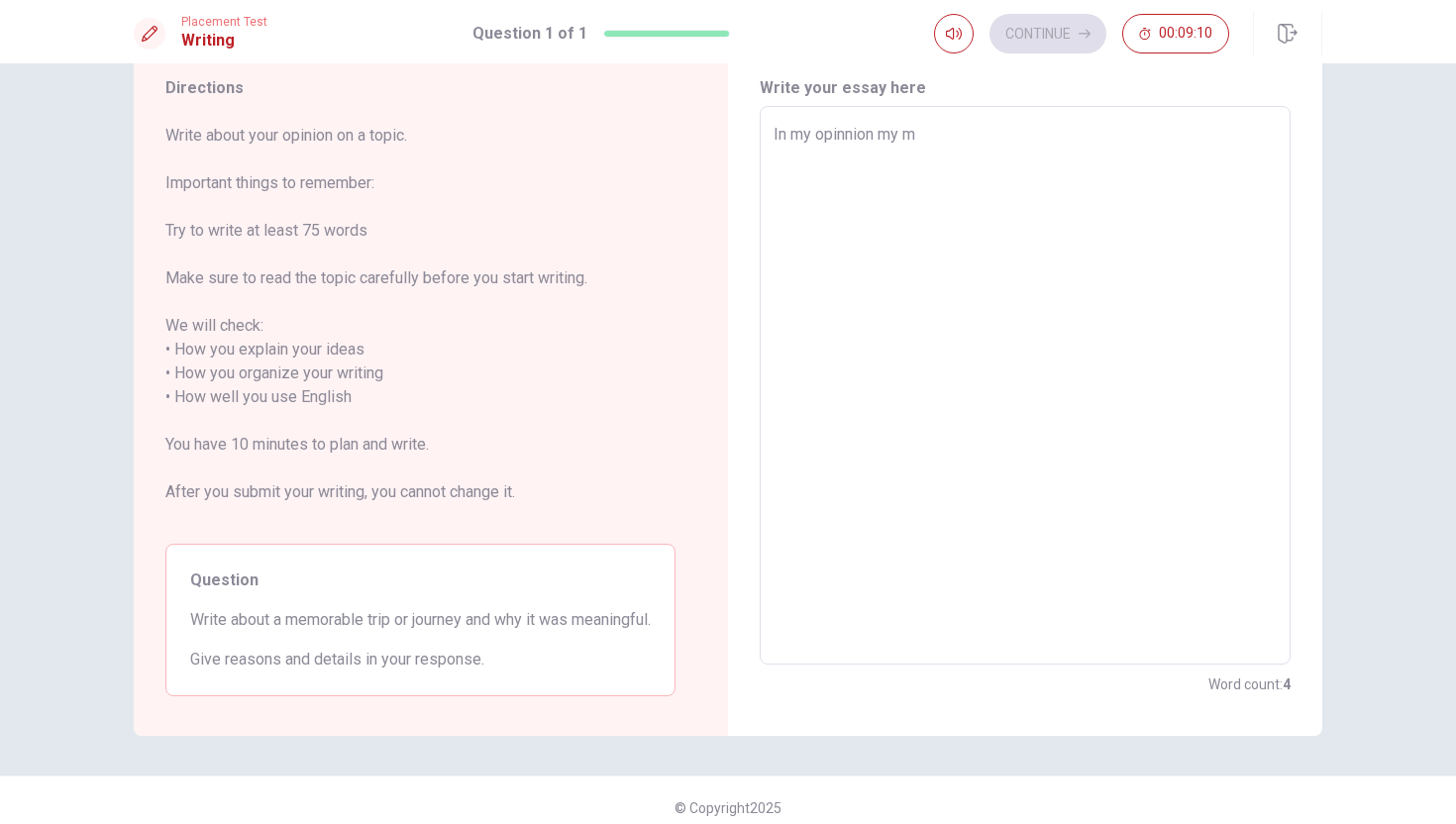 type on "x" 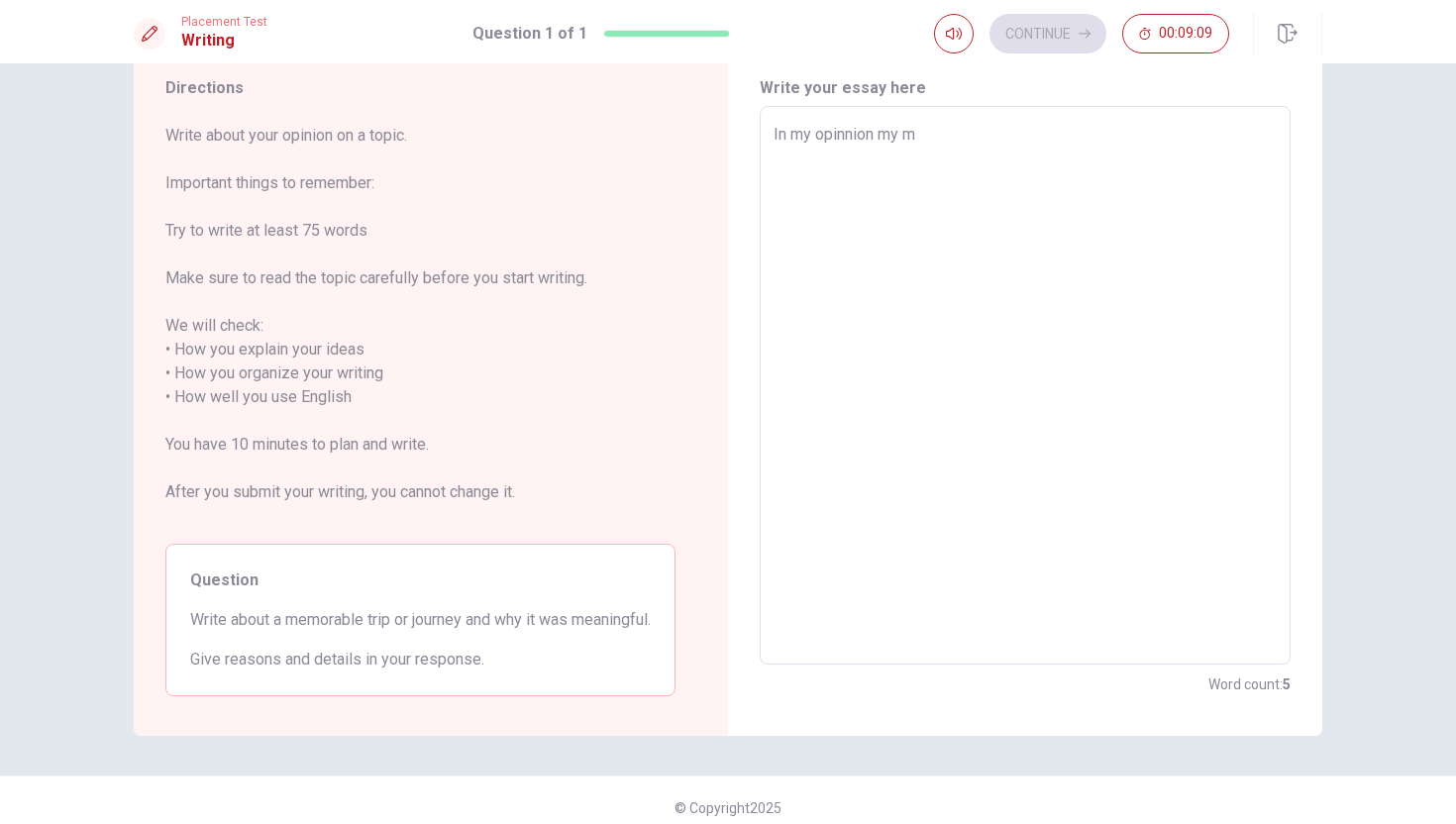 type on "In my opinnion my mo" 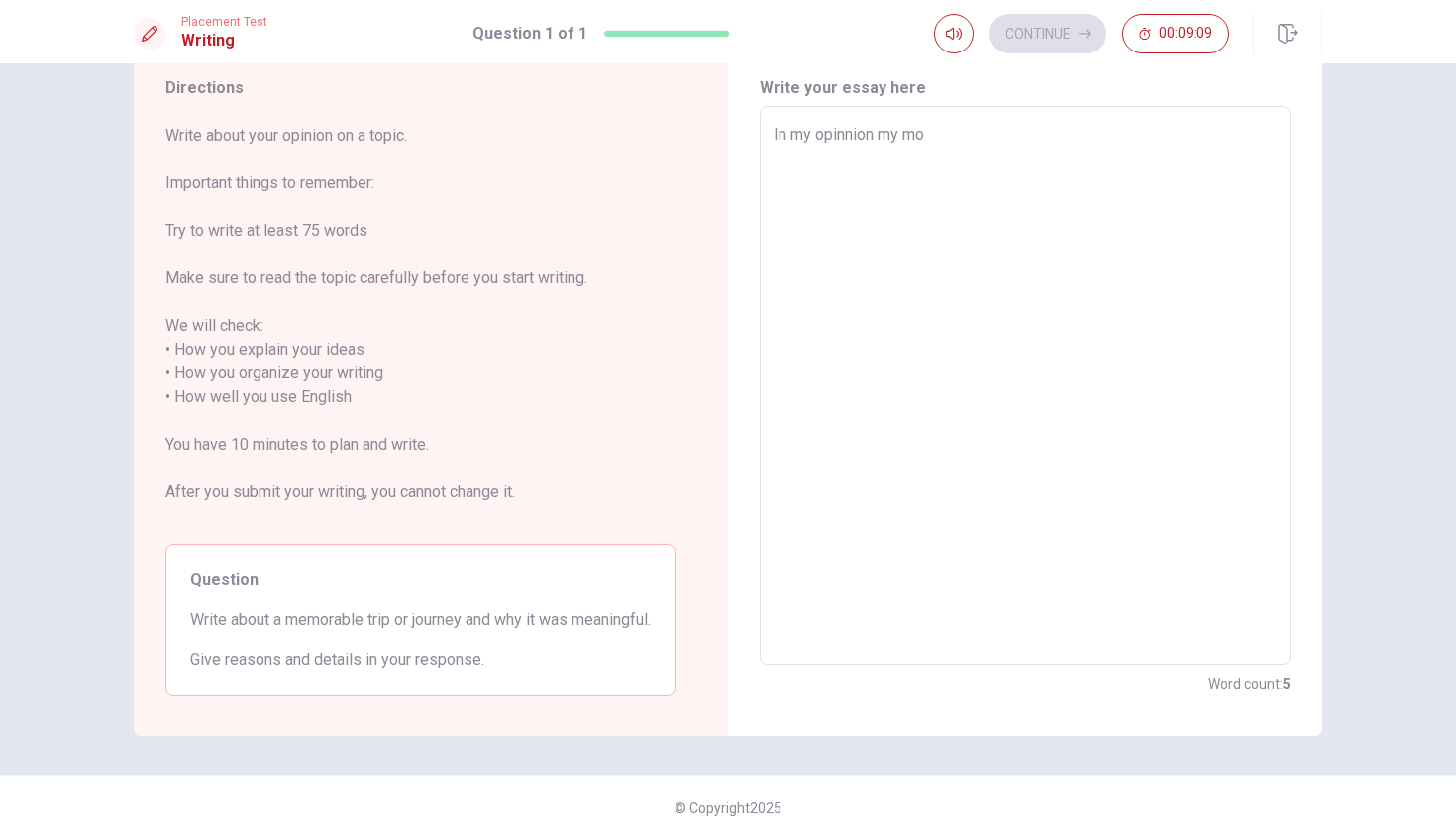 type on "x" 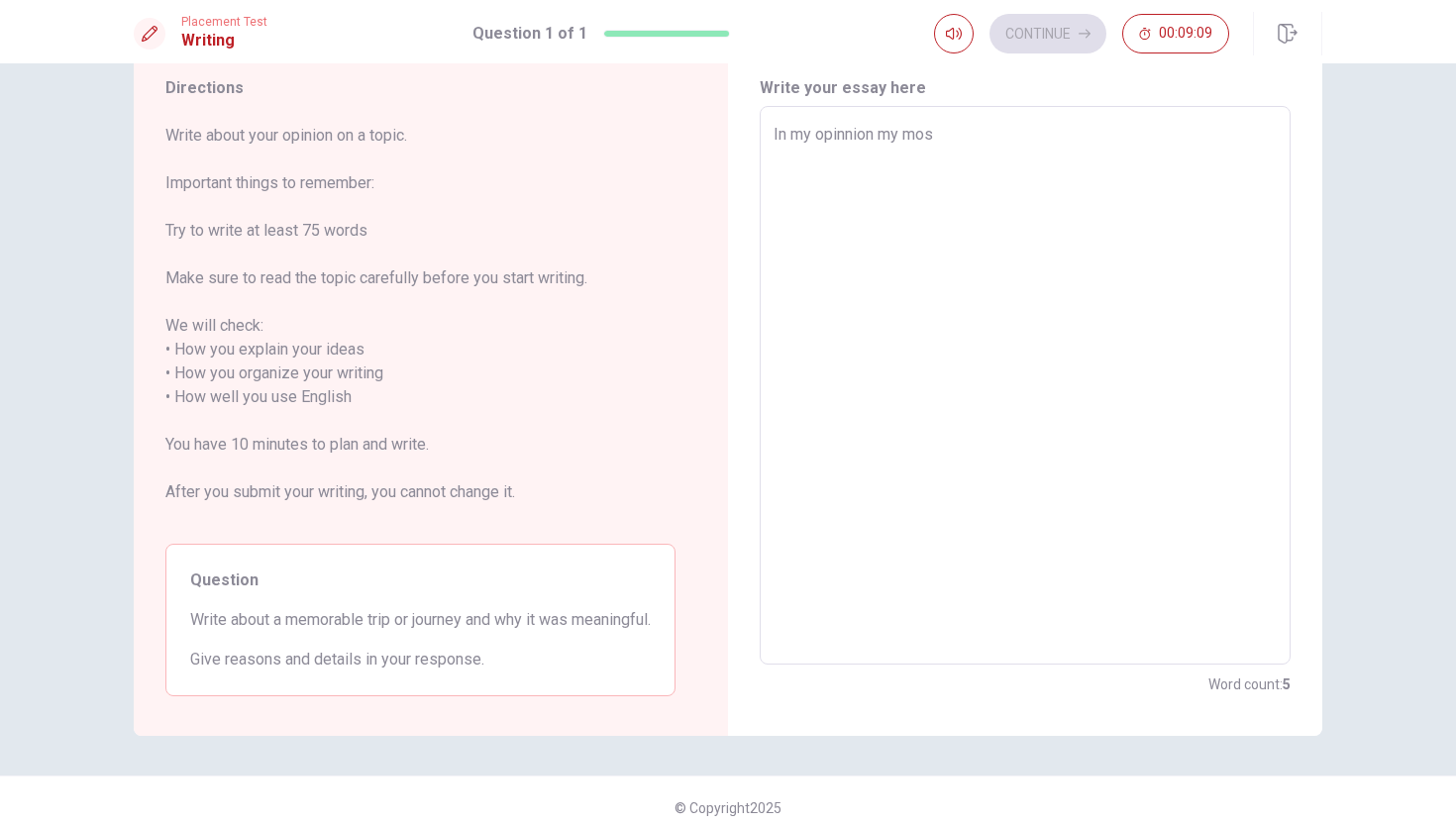 type on "x" 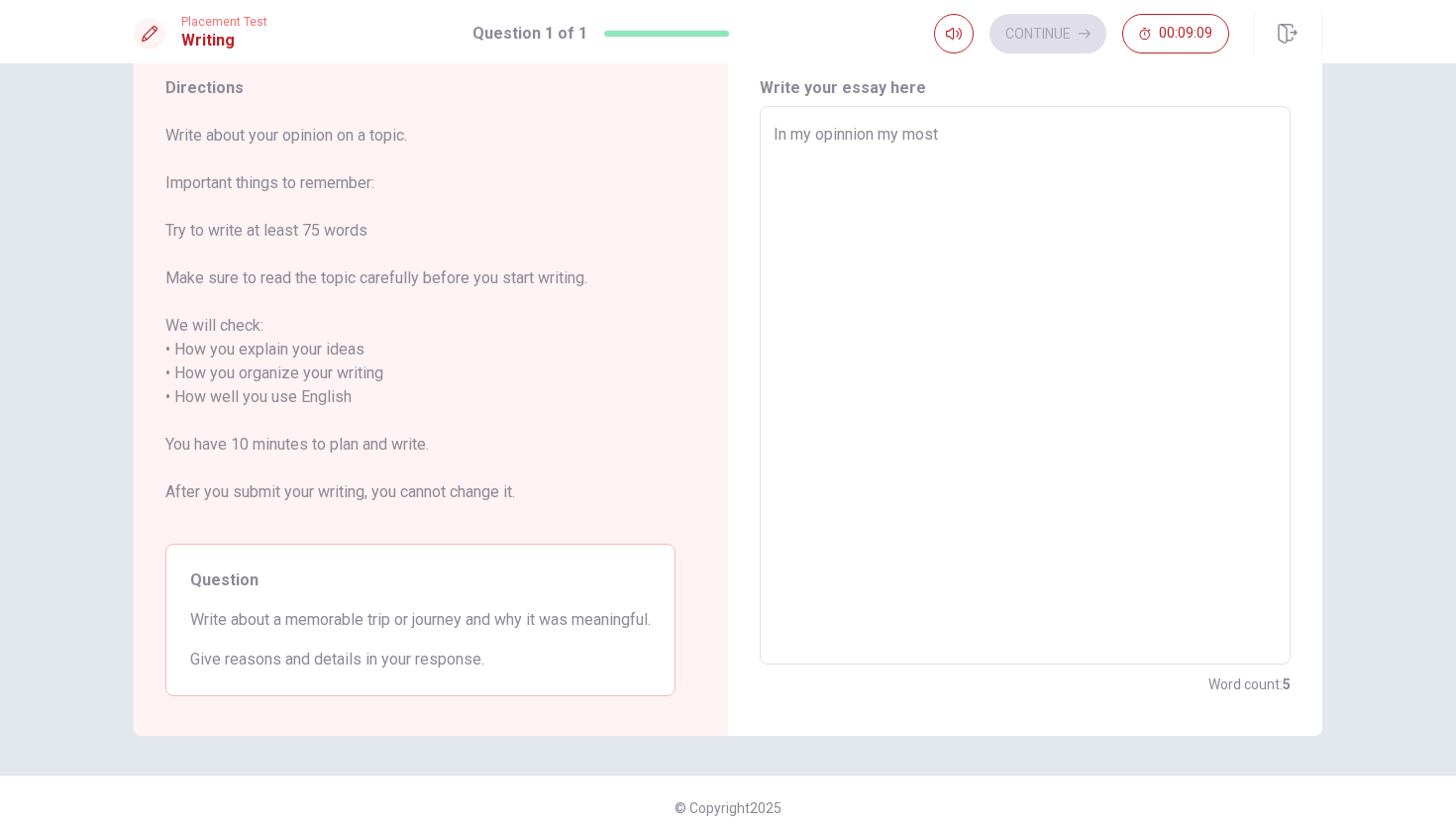 type on "x" 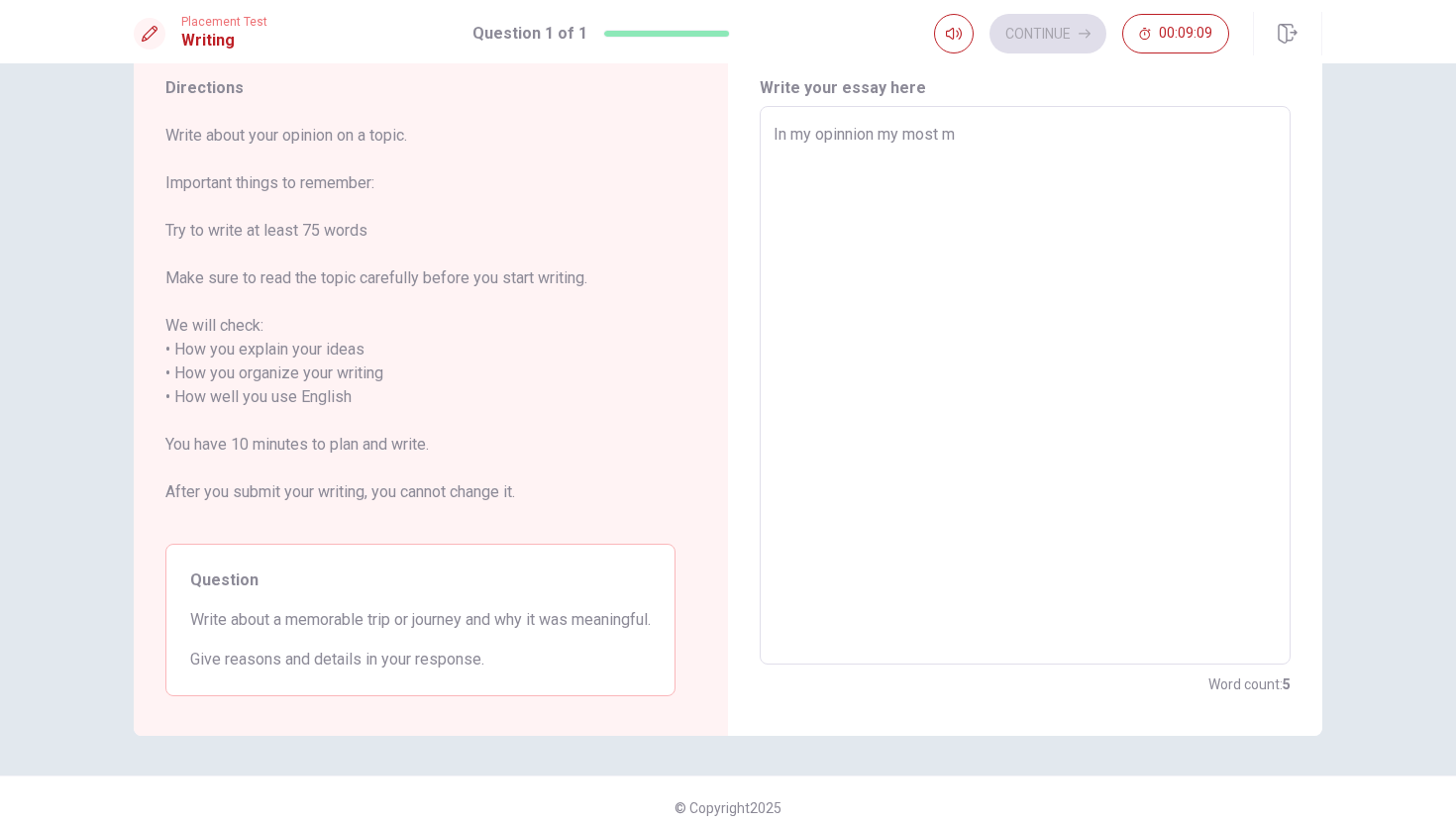 type on "x" 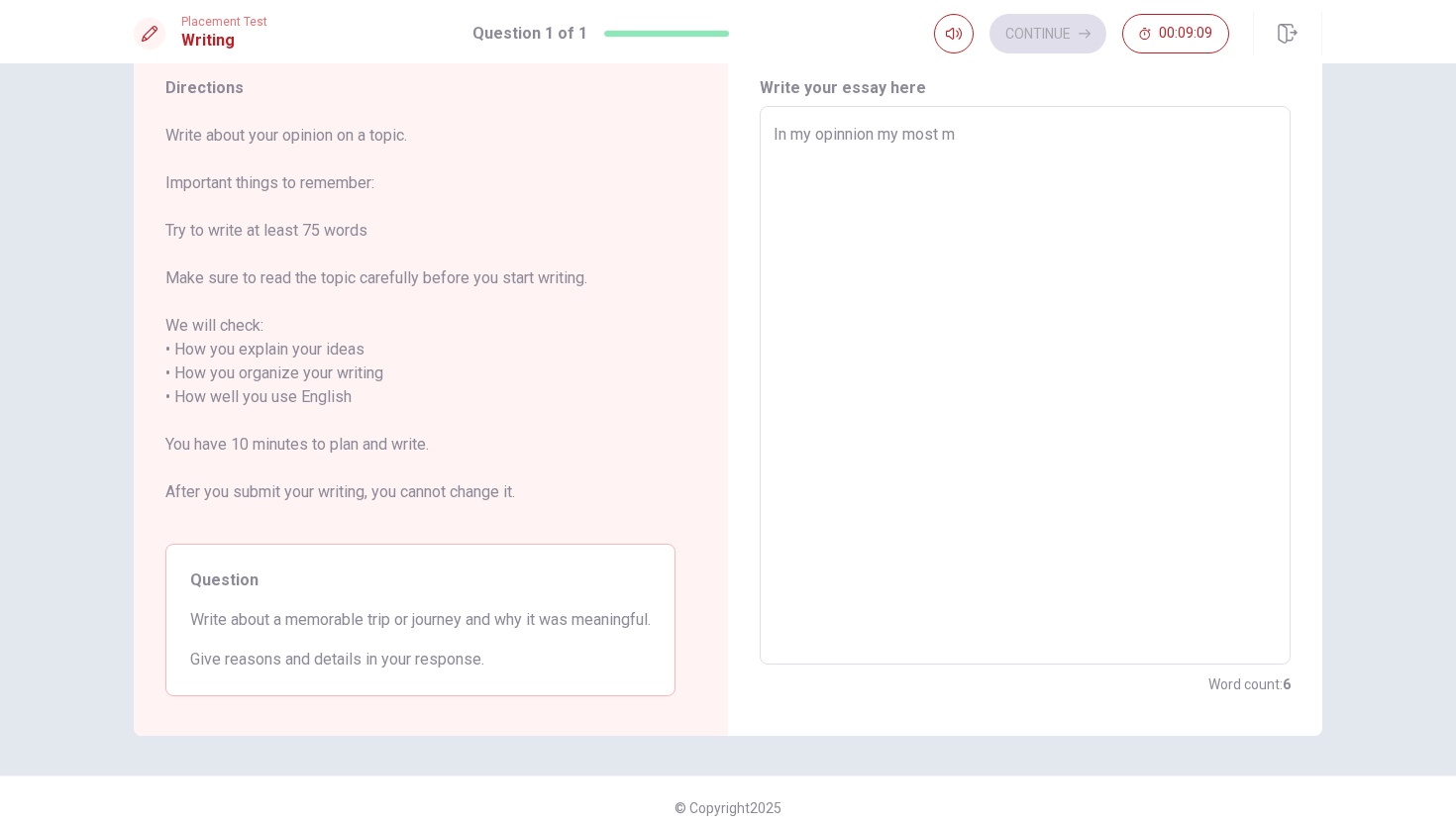 type on "In my opinnion my most me" 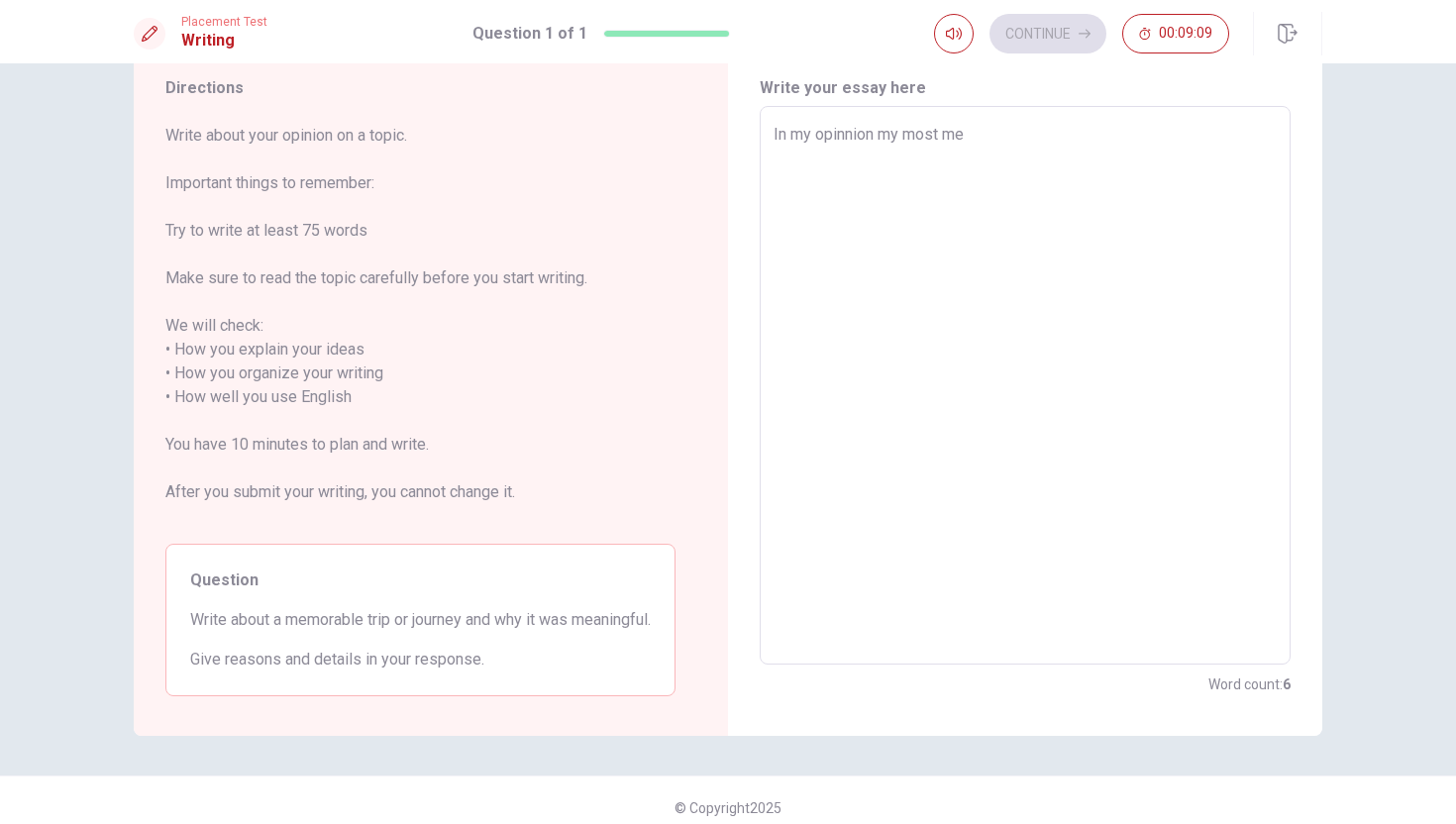 type on "x" 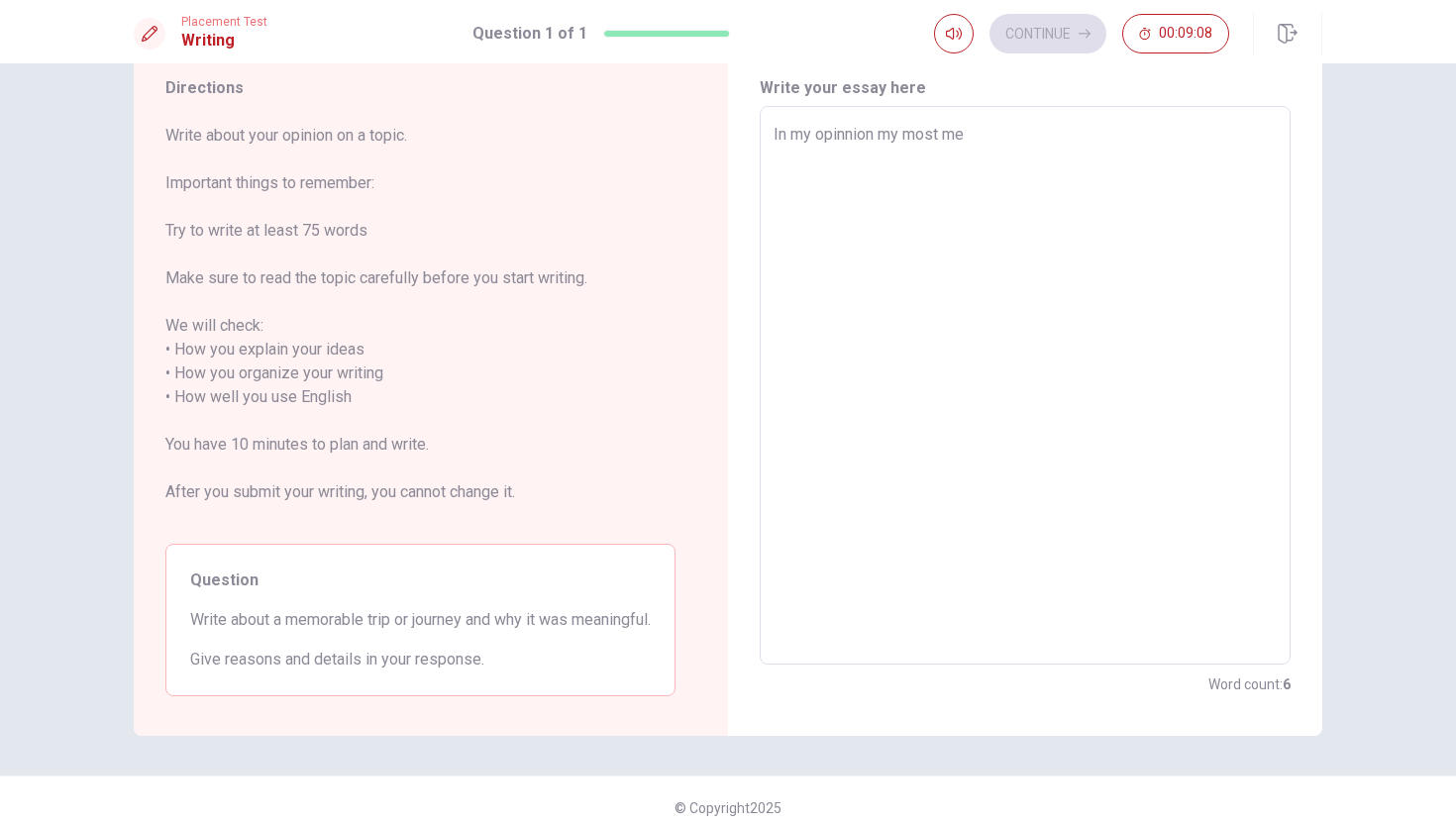 type on "In my opinnion my most mem" 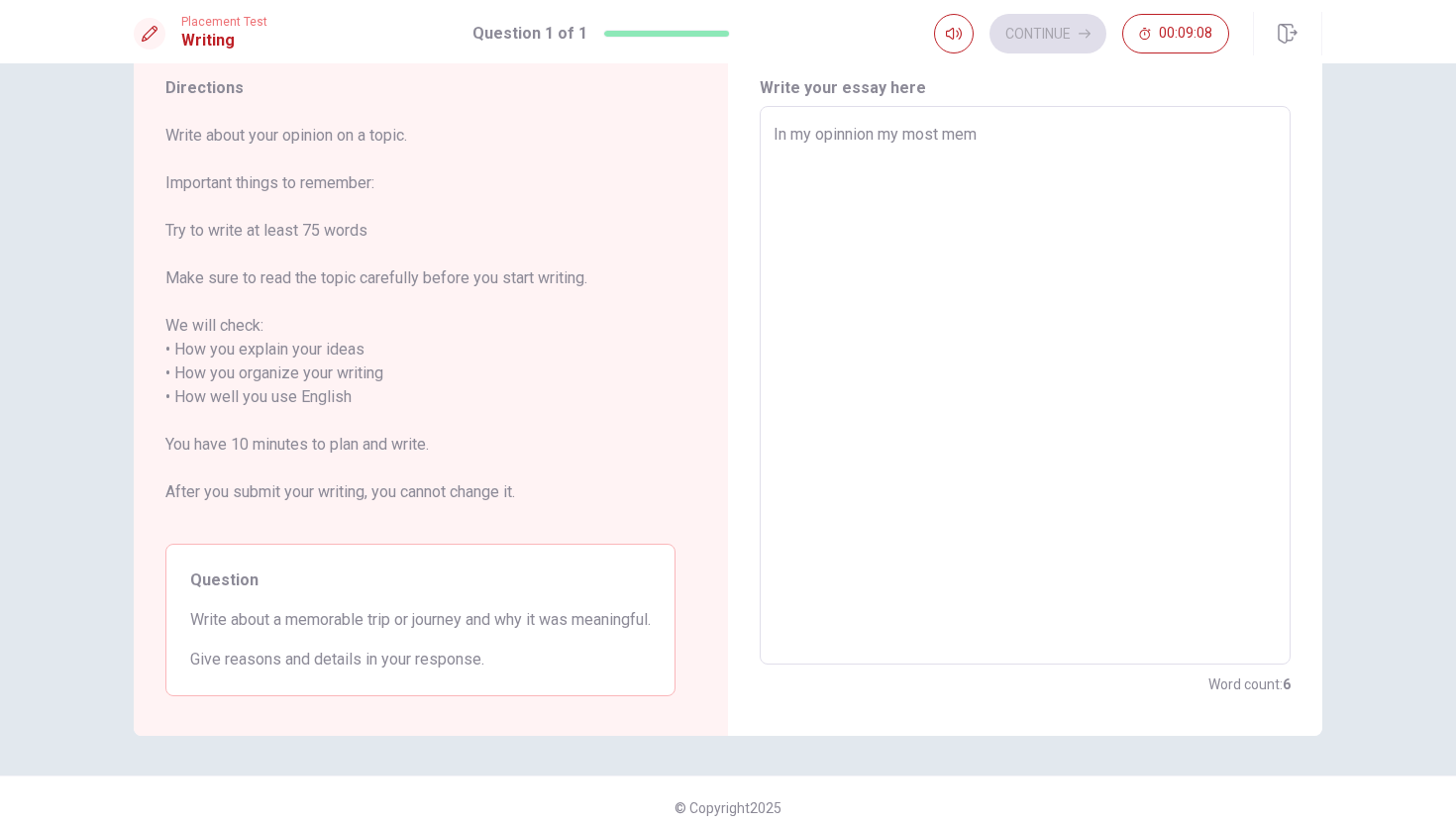 type on "x" 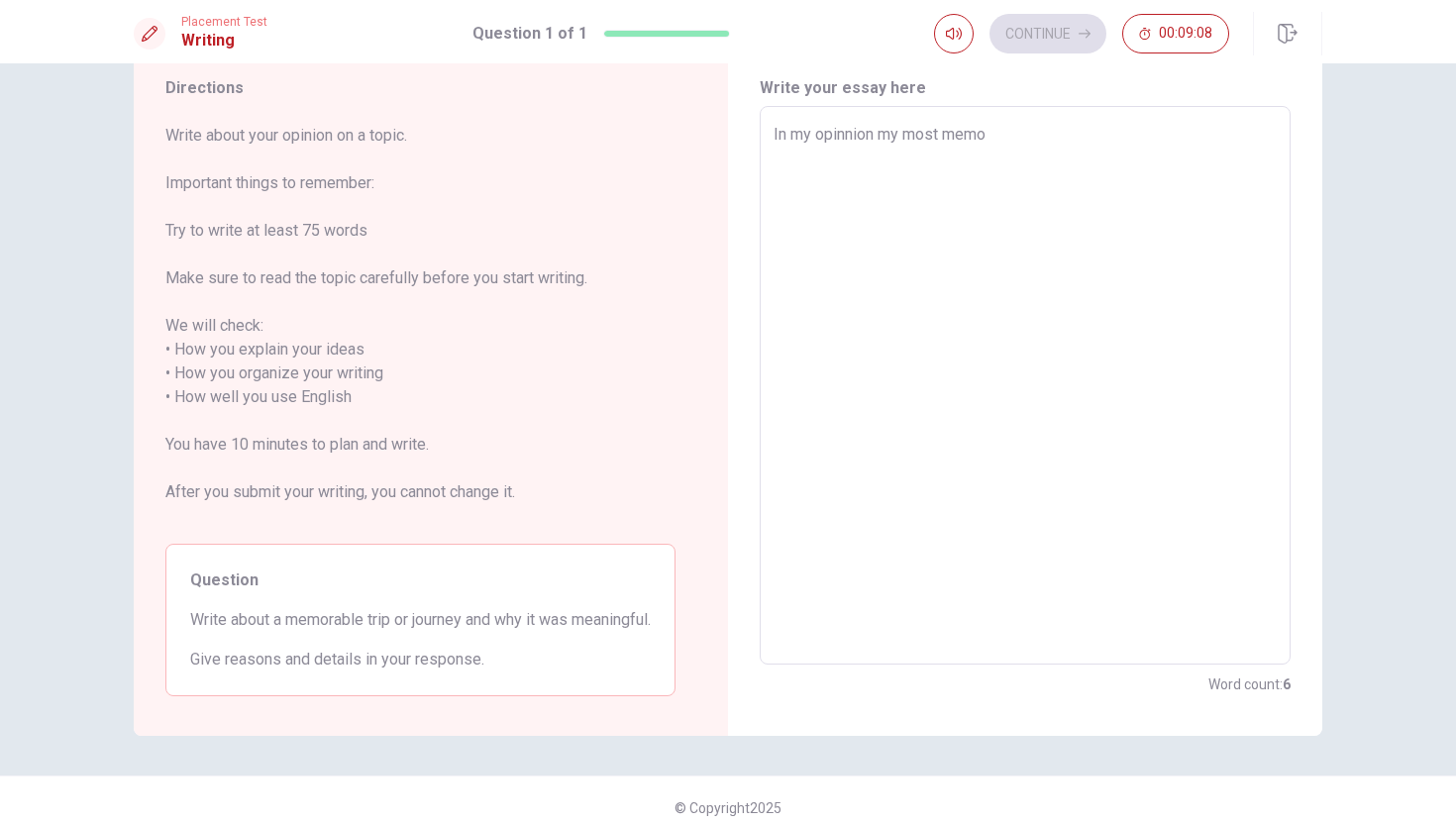 type on "x" 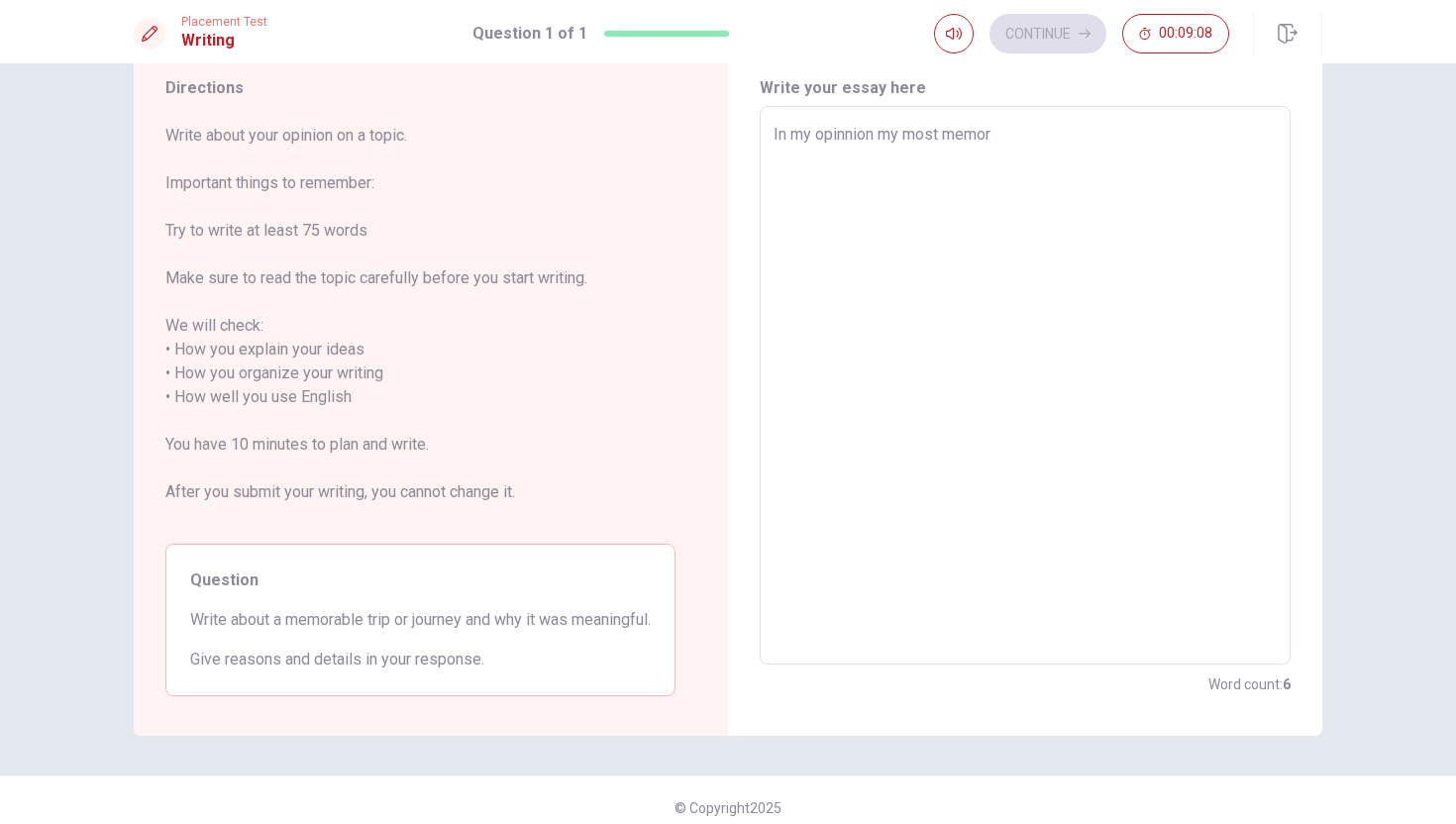 type on "x" 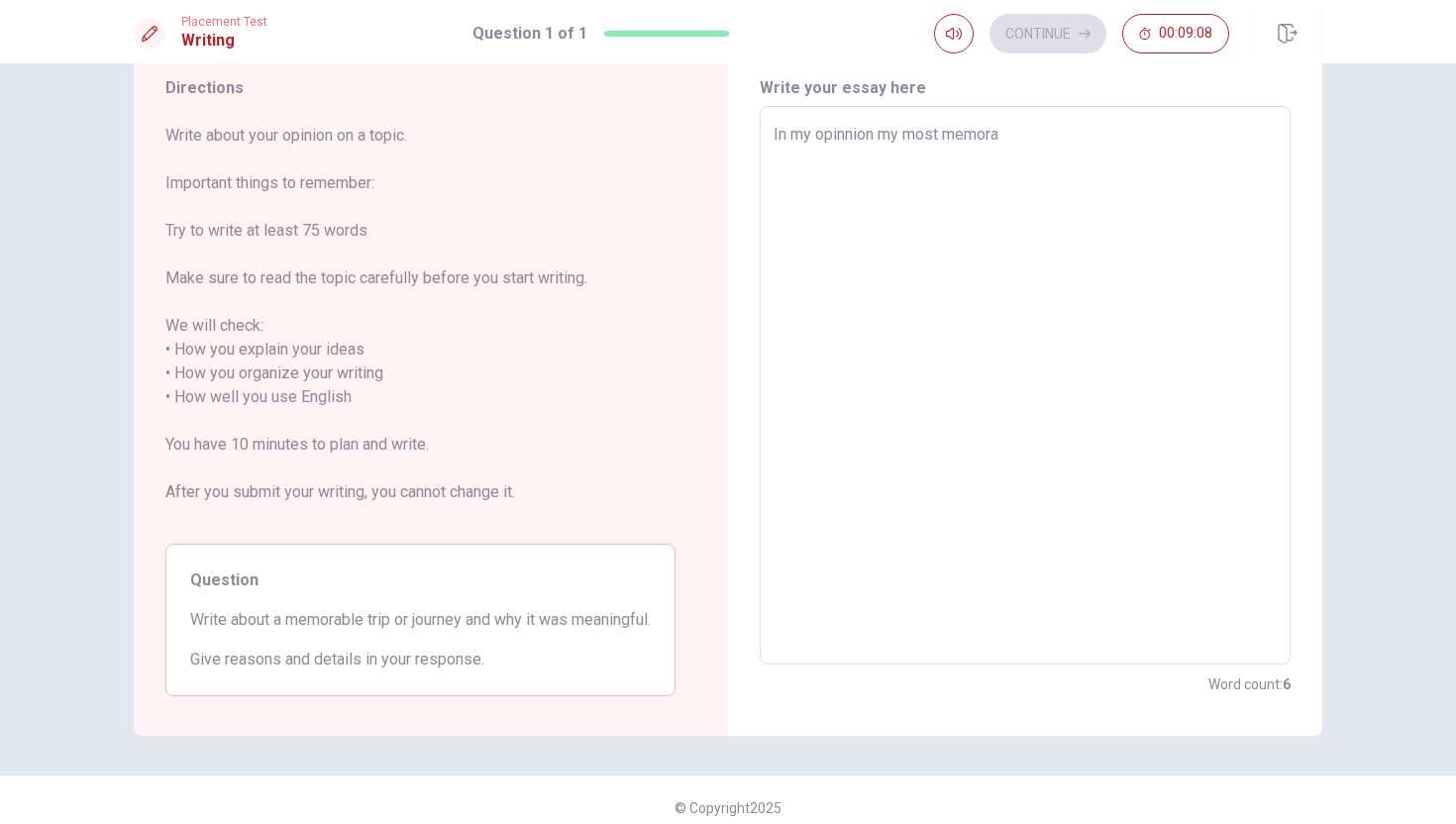 type on "x" 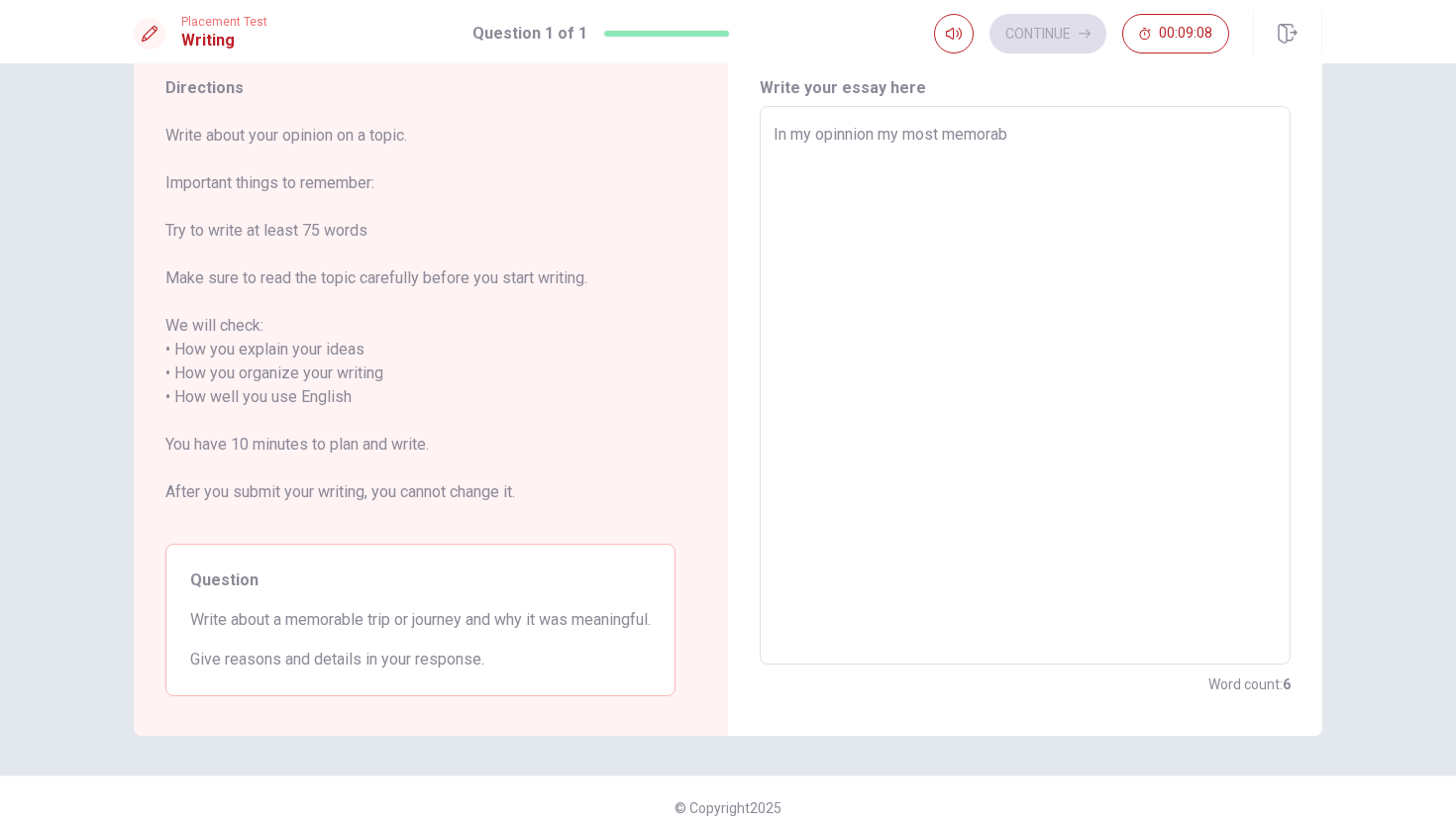type on "x" 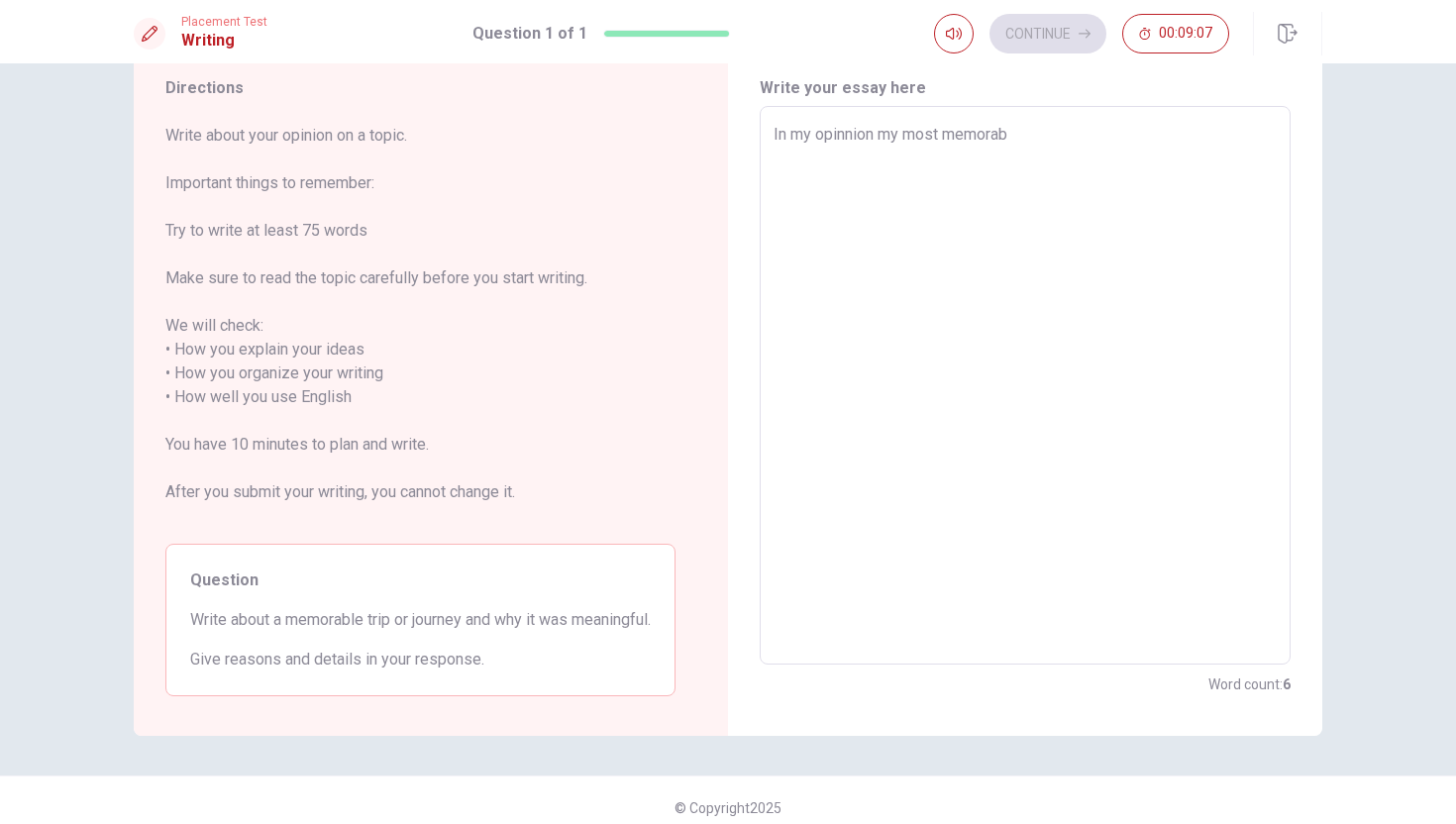 type on "In my opinnion my most memorabl" 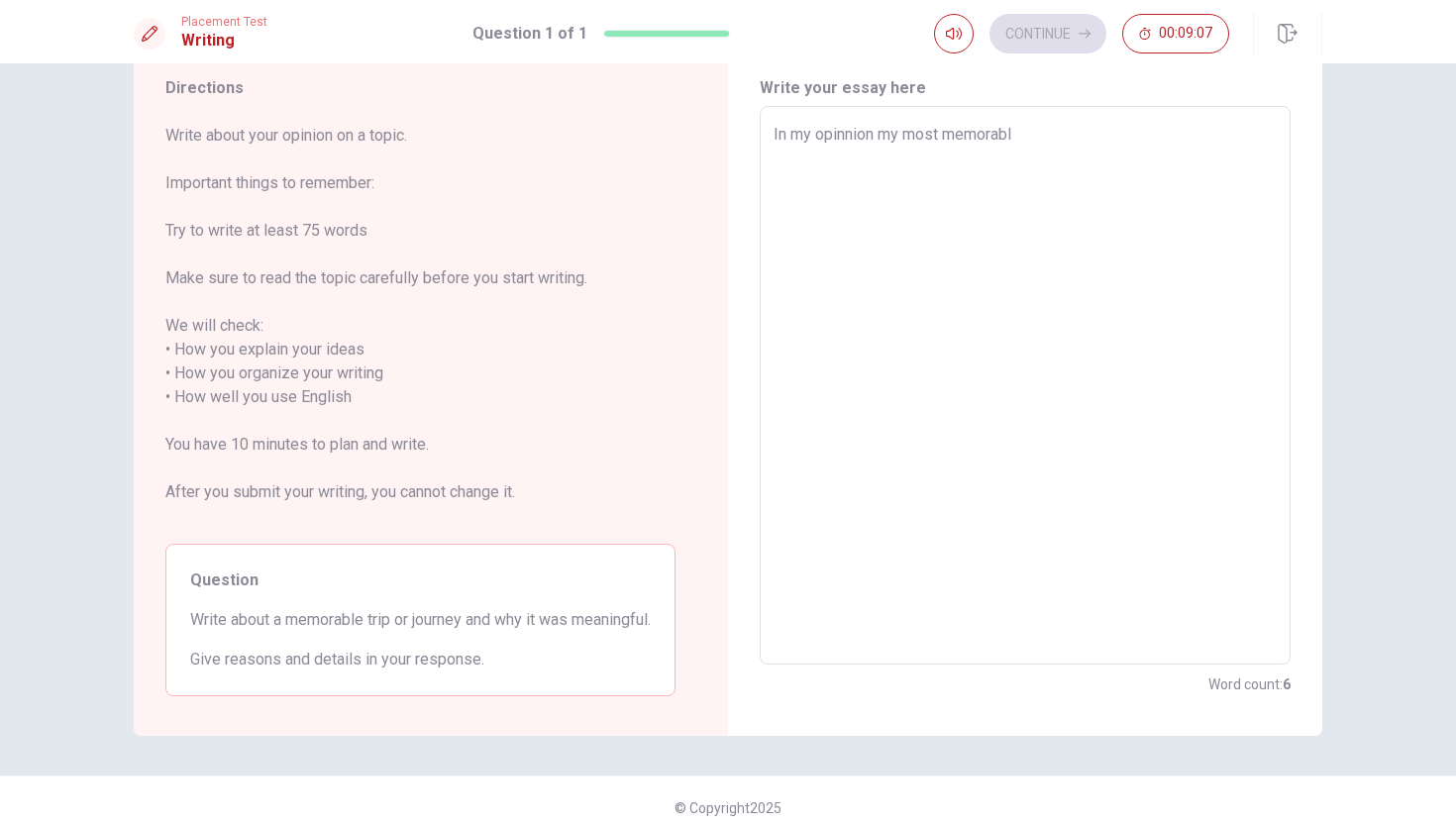 type on "x" 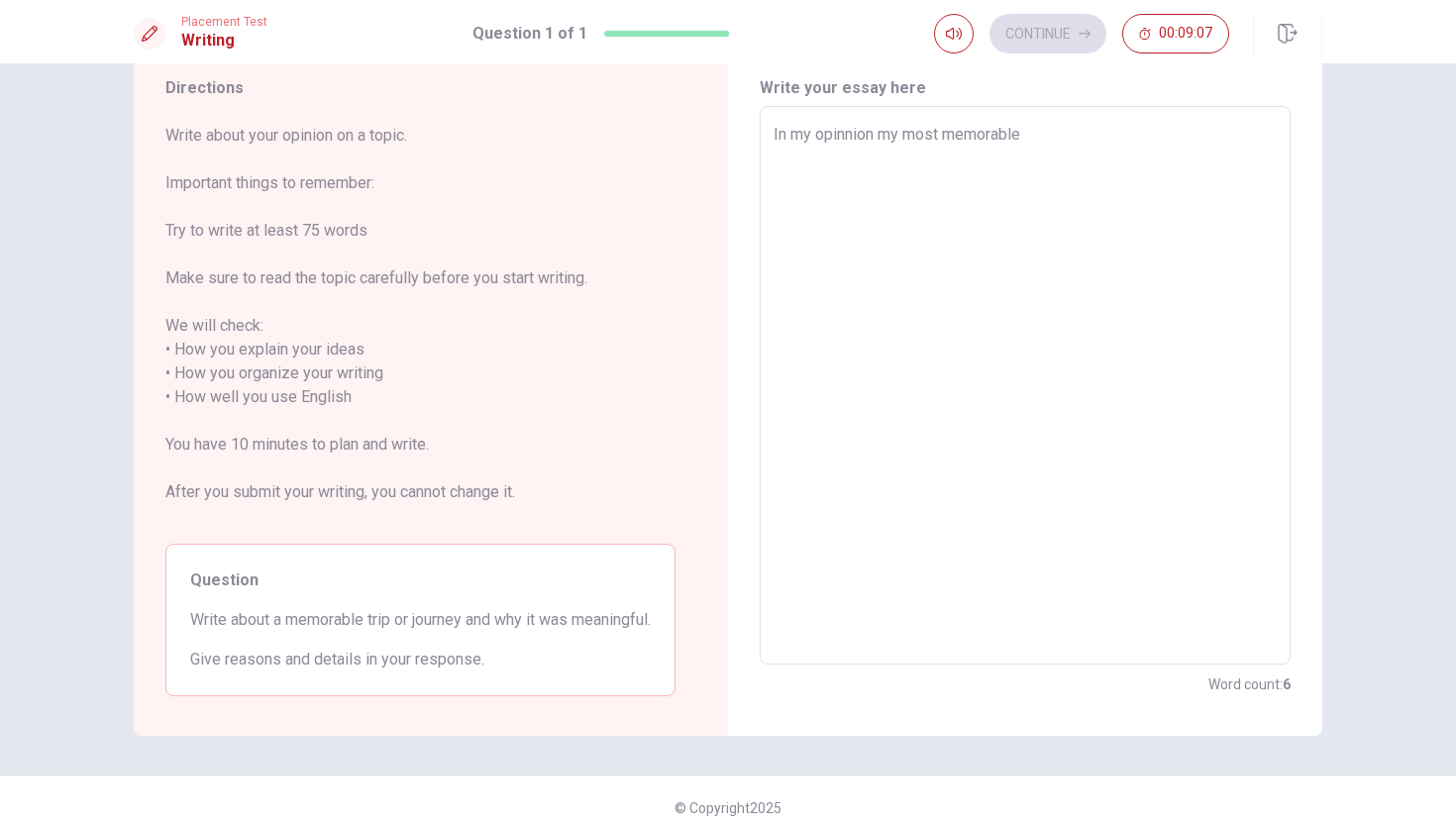 type on "x" 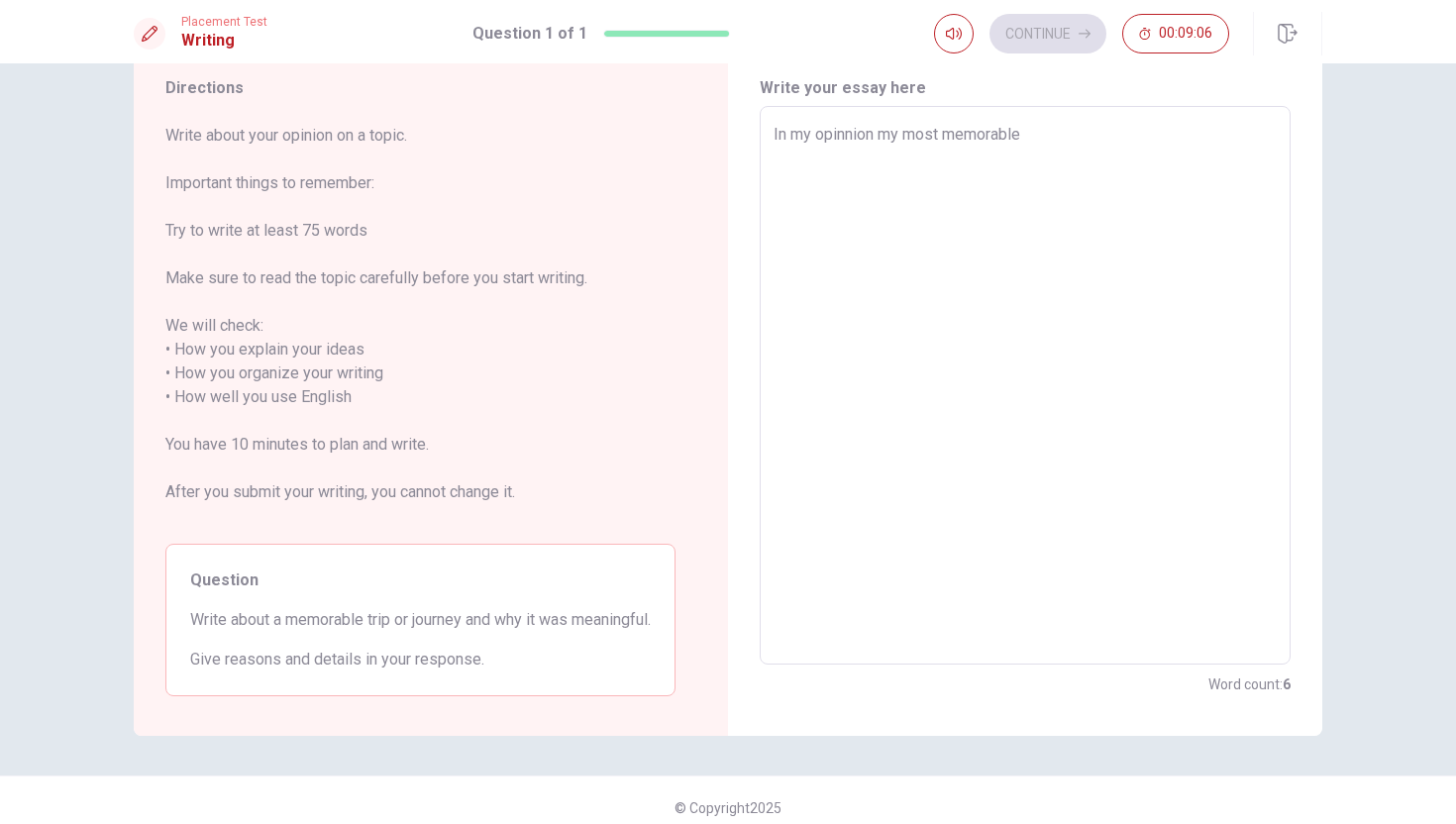 type on "x" 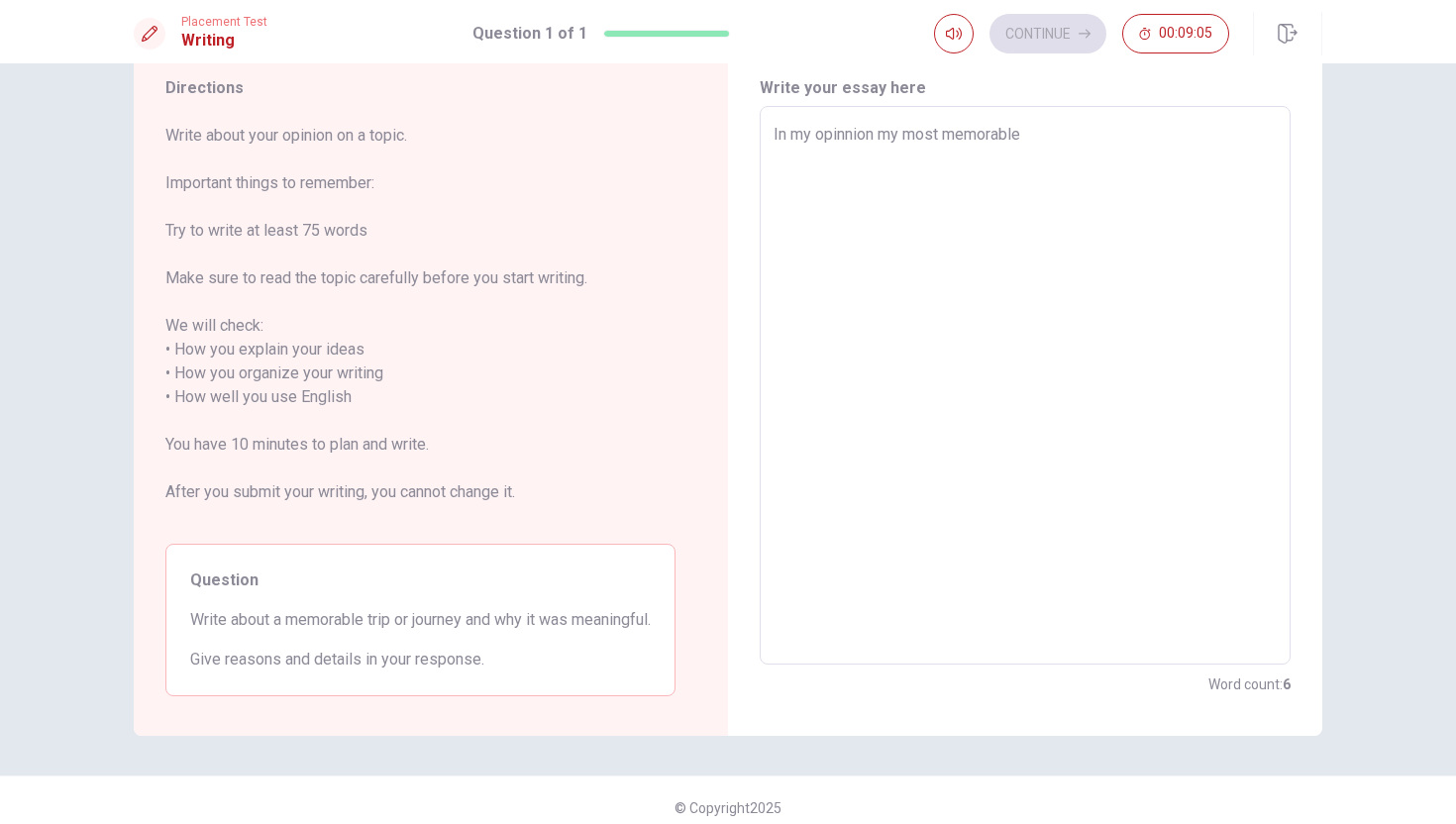 type on "In my opinnion my most memorable t" 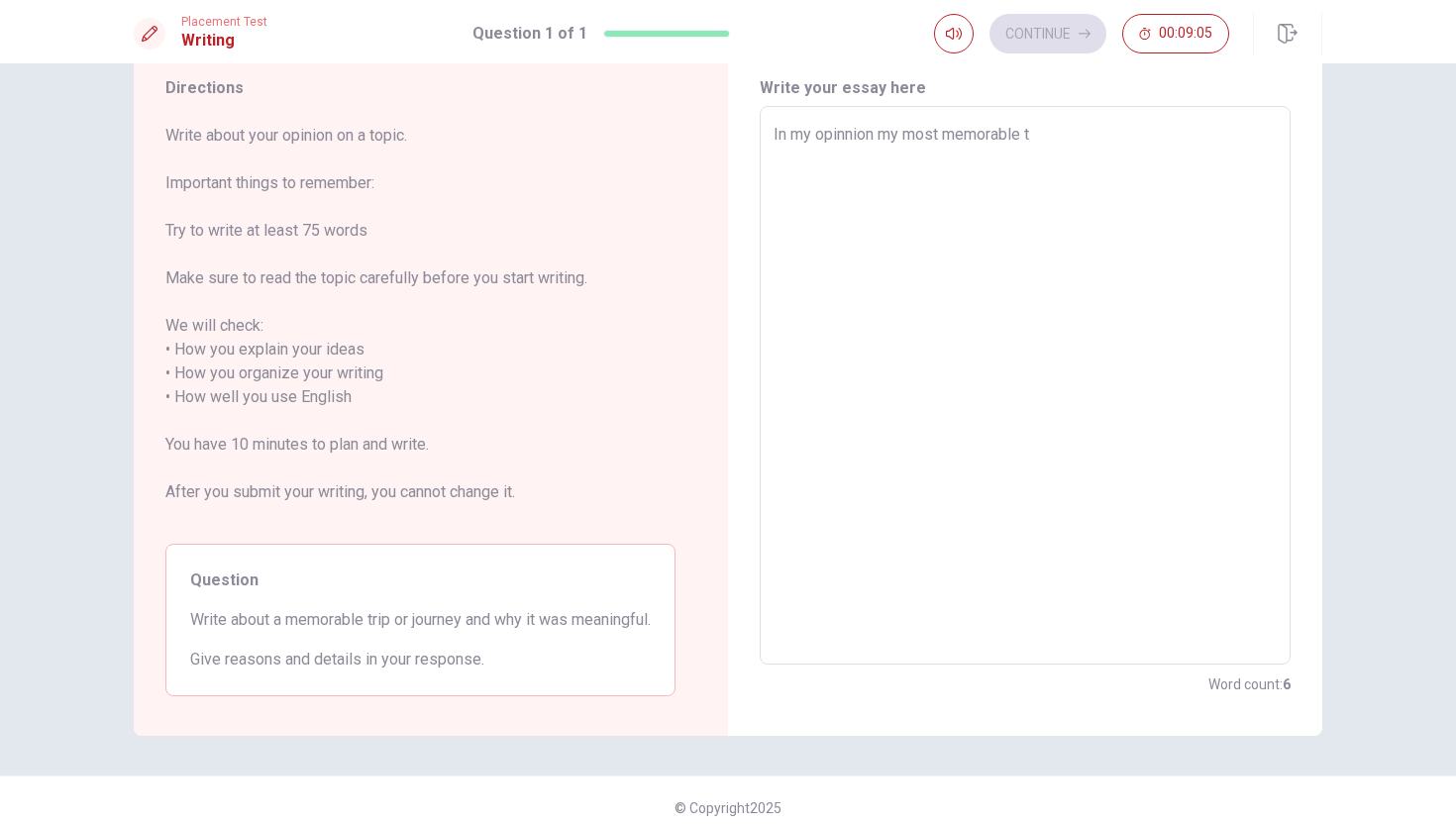 type on "x" 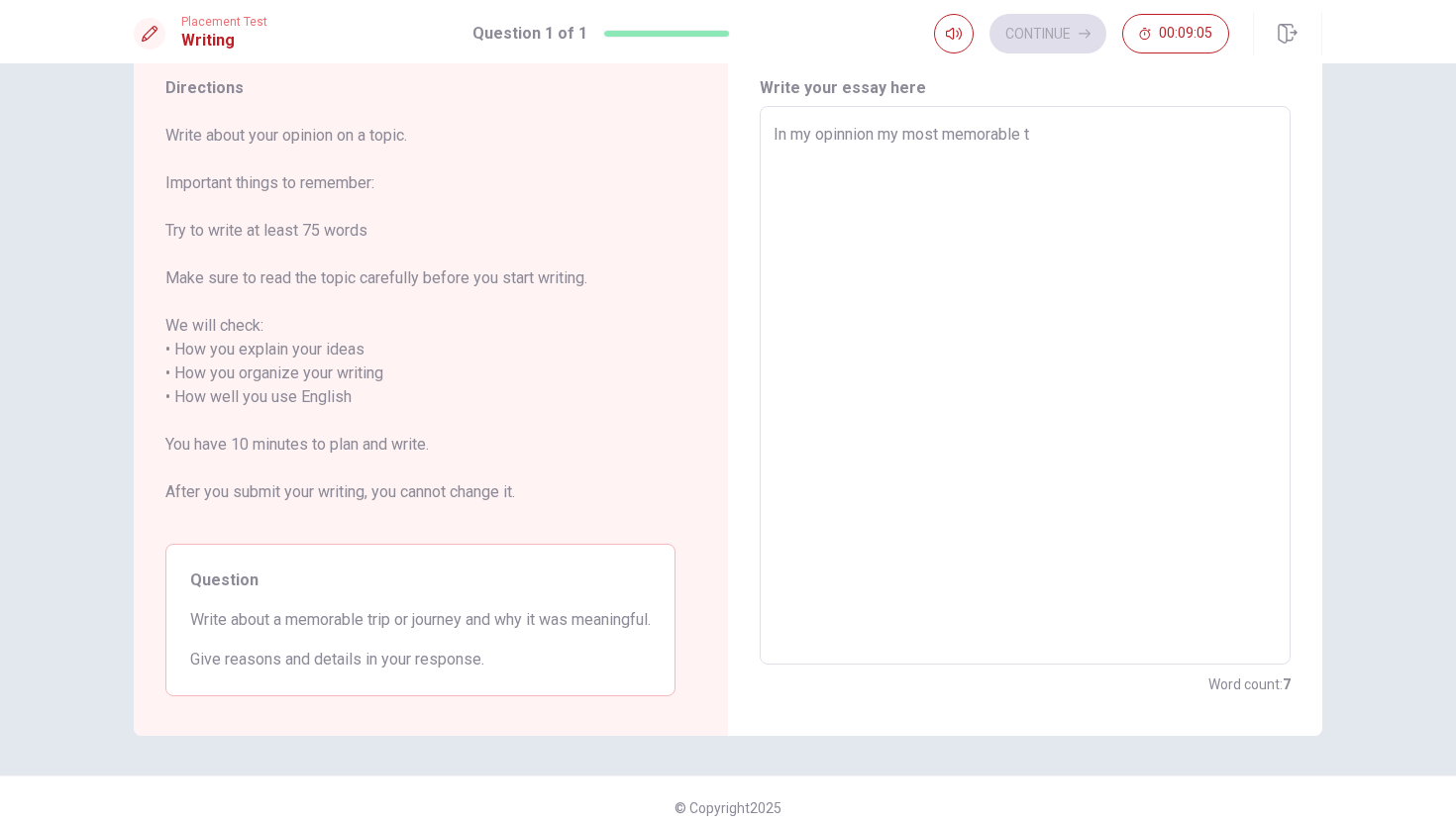 type on "In my opinnion my most memorable tr" 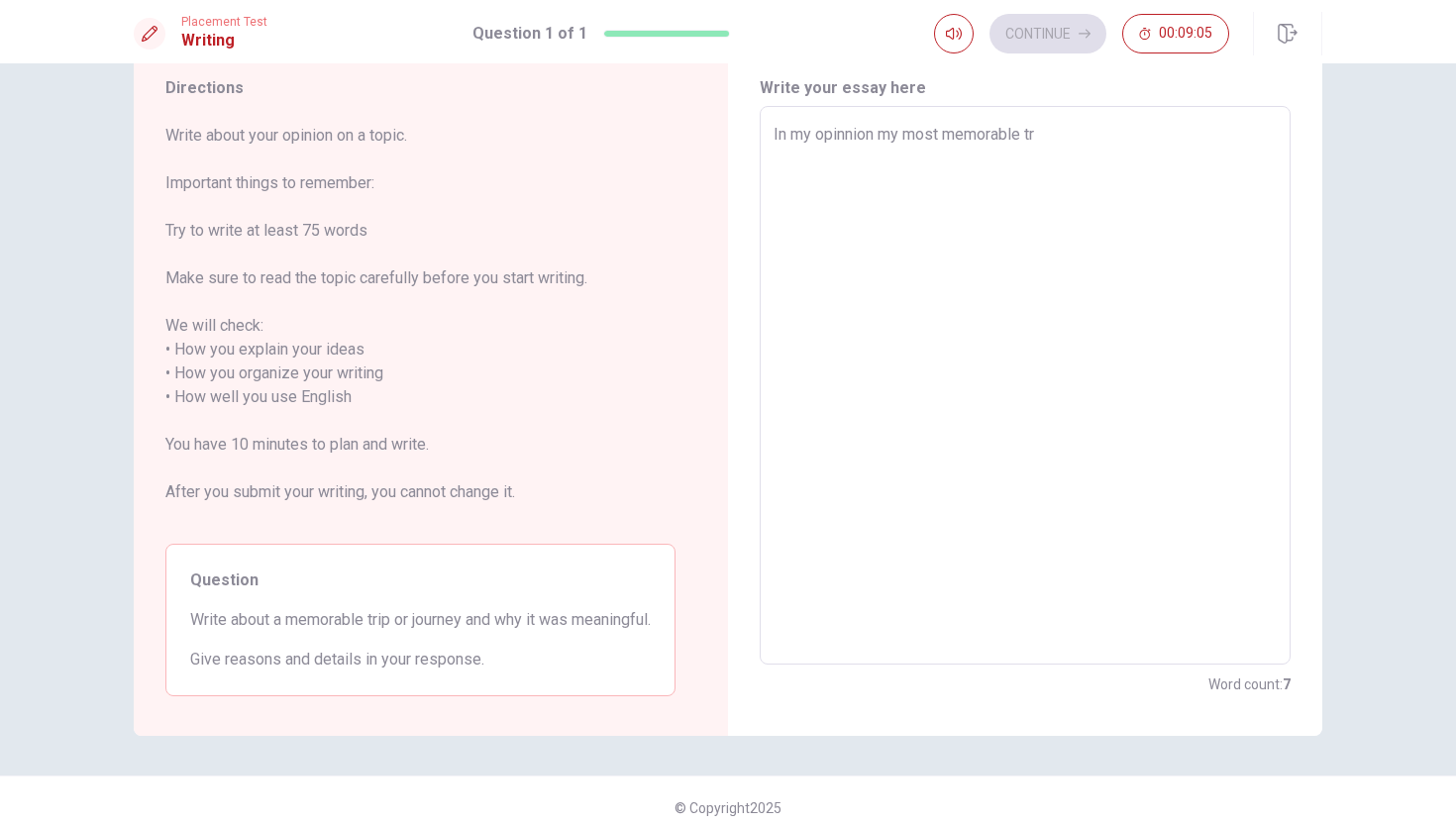 type on "x" 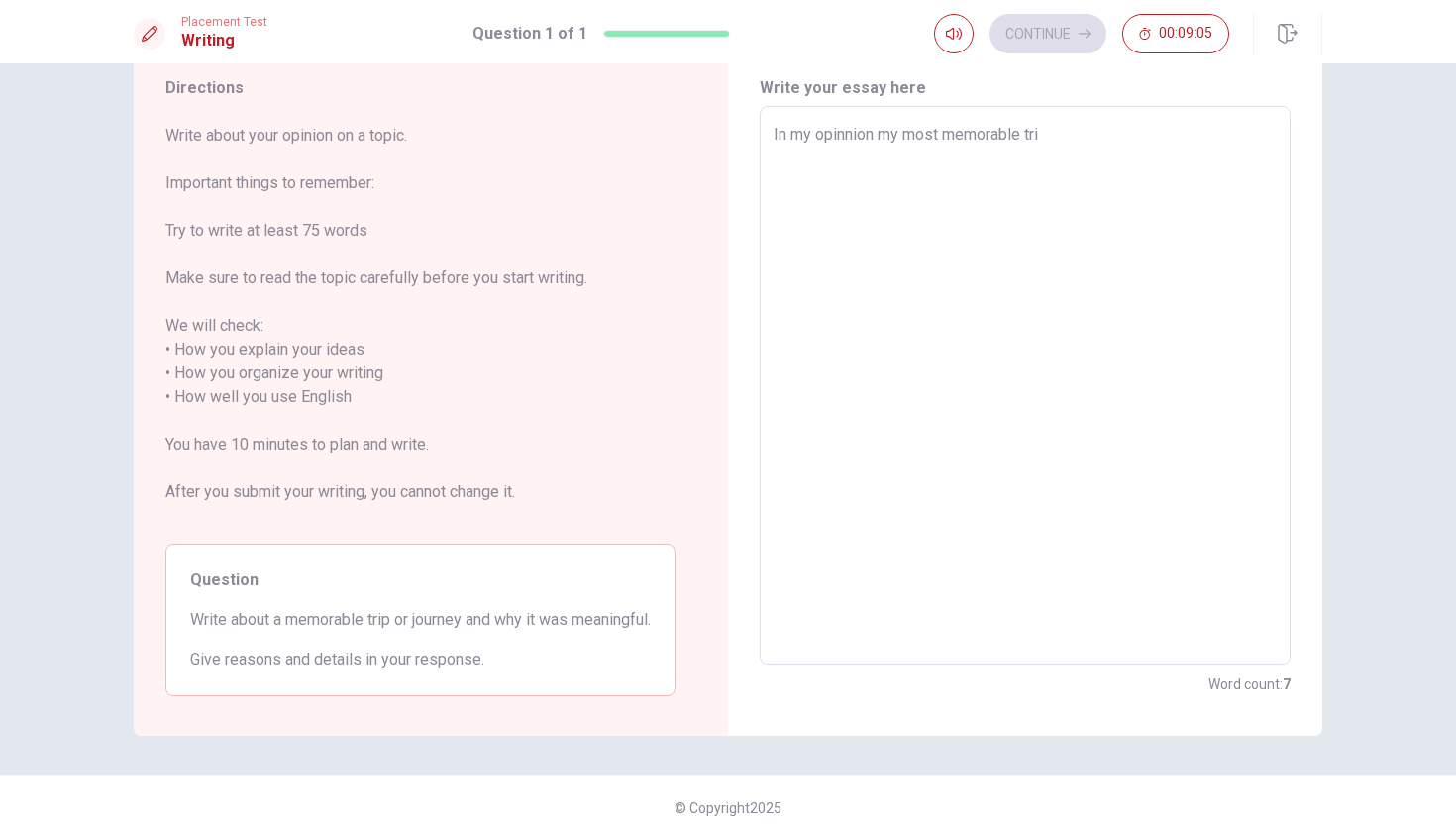 type on "x" 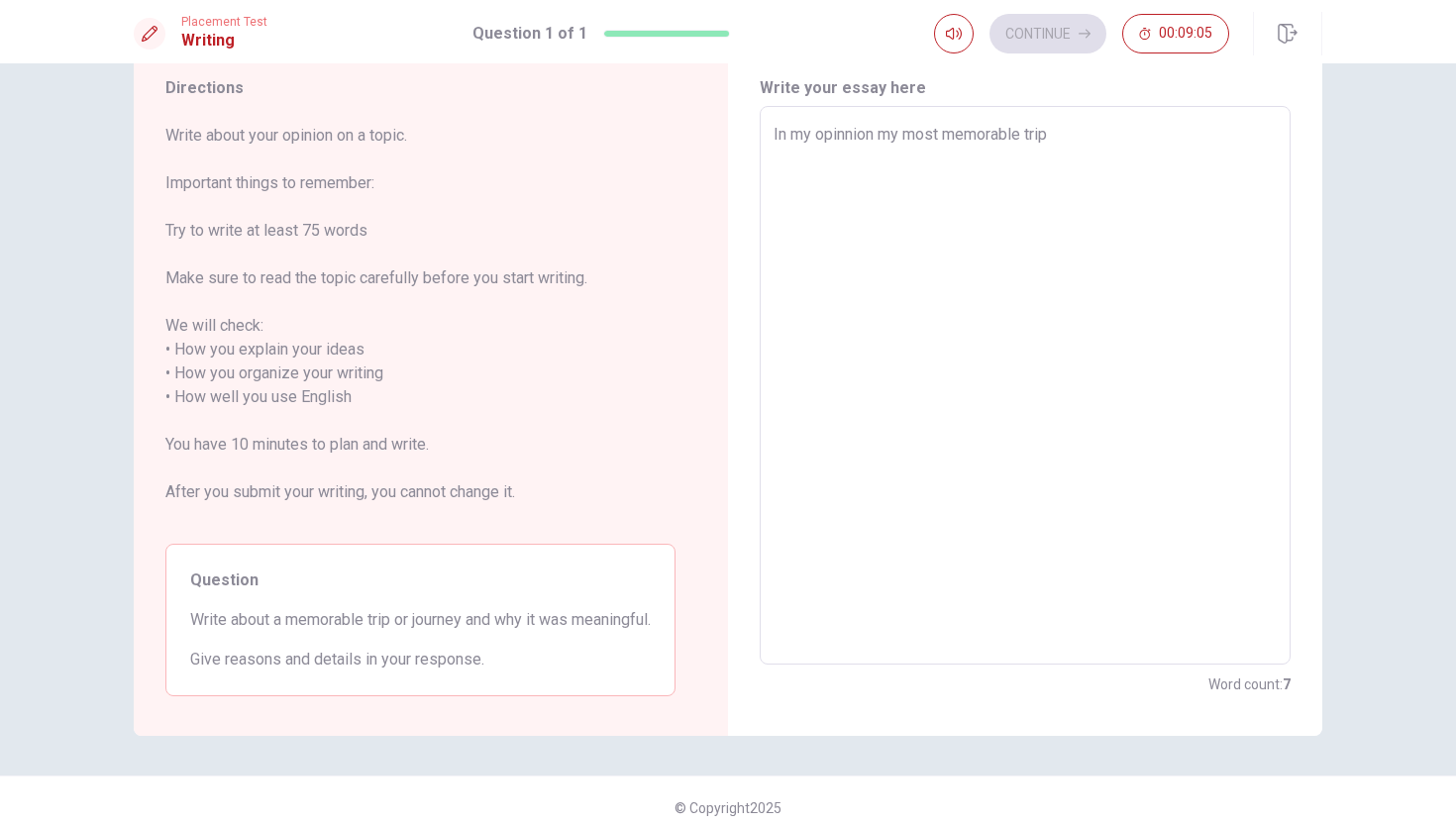 type on "x" 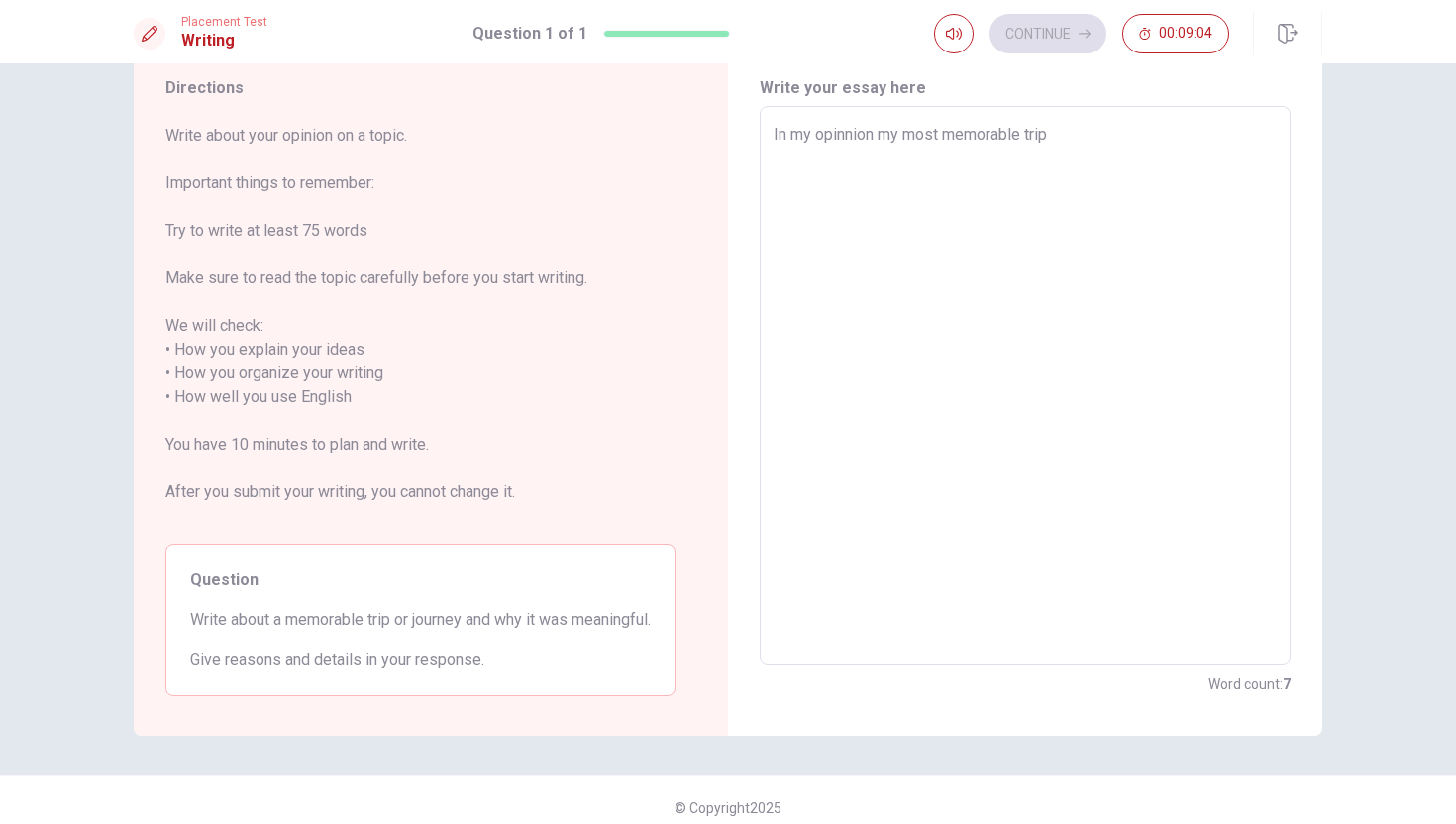 type on "In my opinnion my most memorable trip" 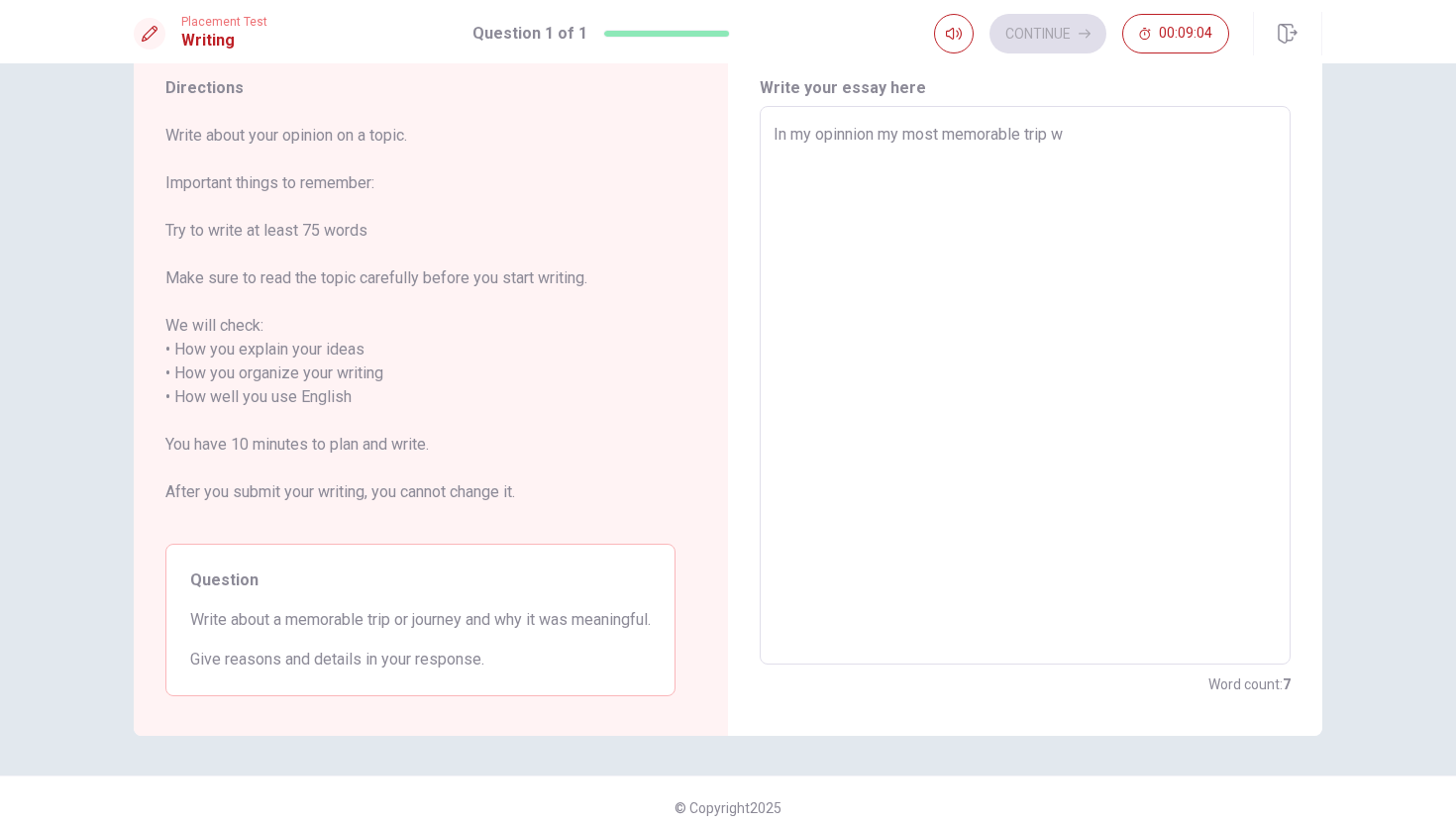 type on "x" 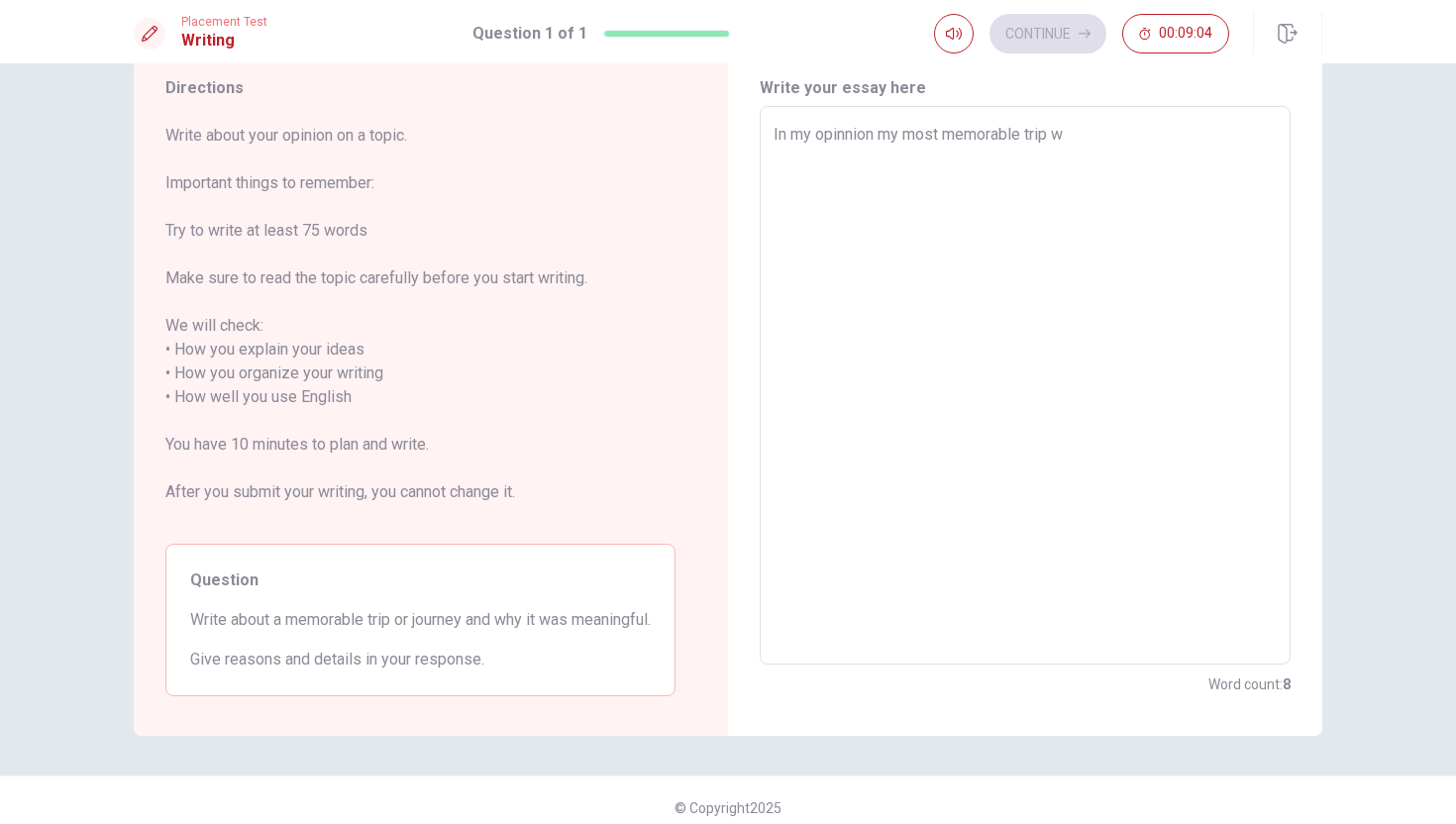 type on "In my opinnion my most memorable trip wa" 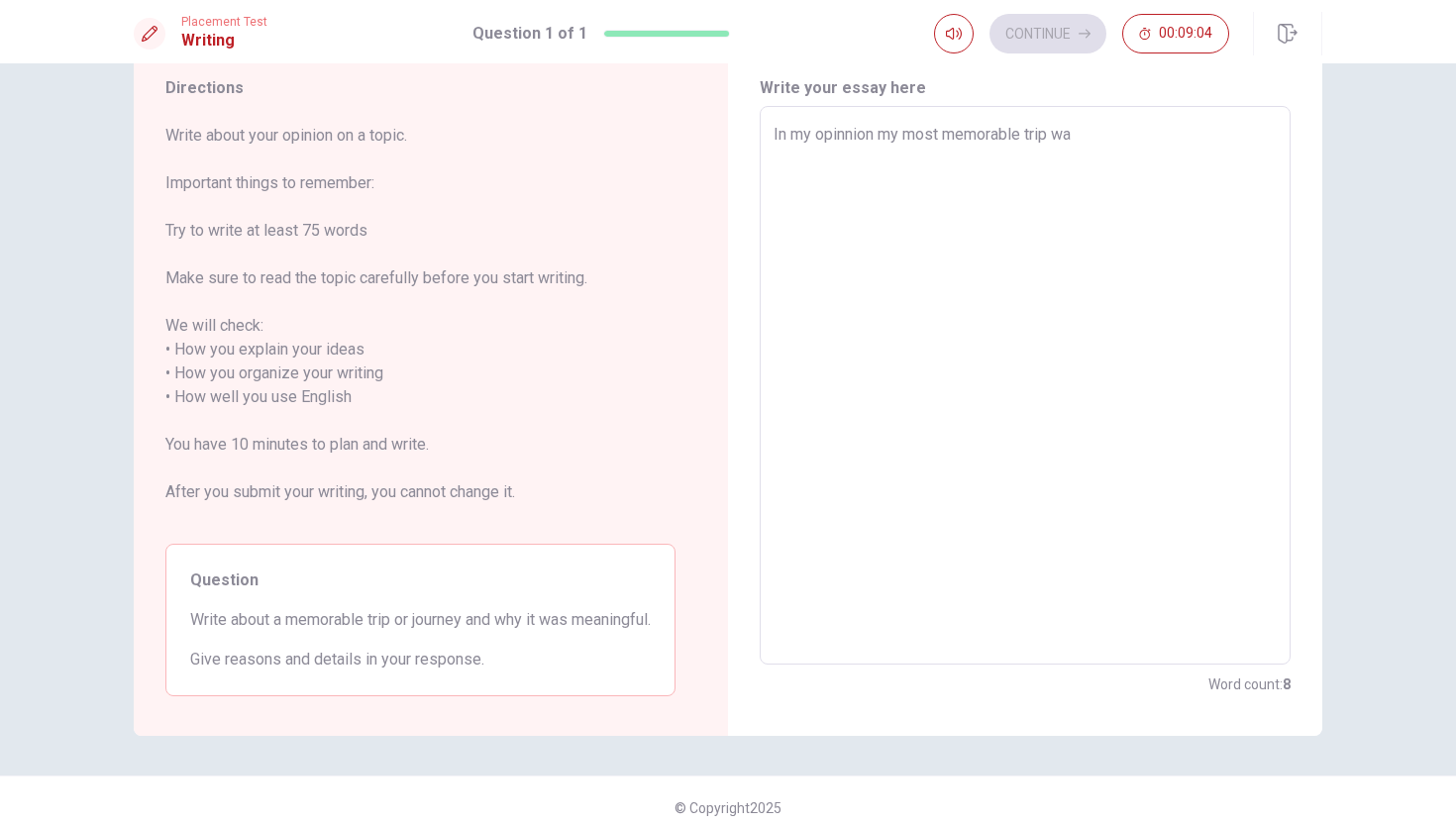type on "x" 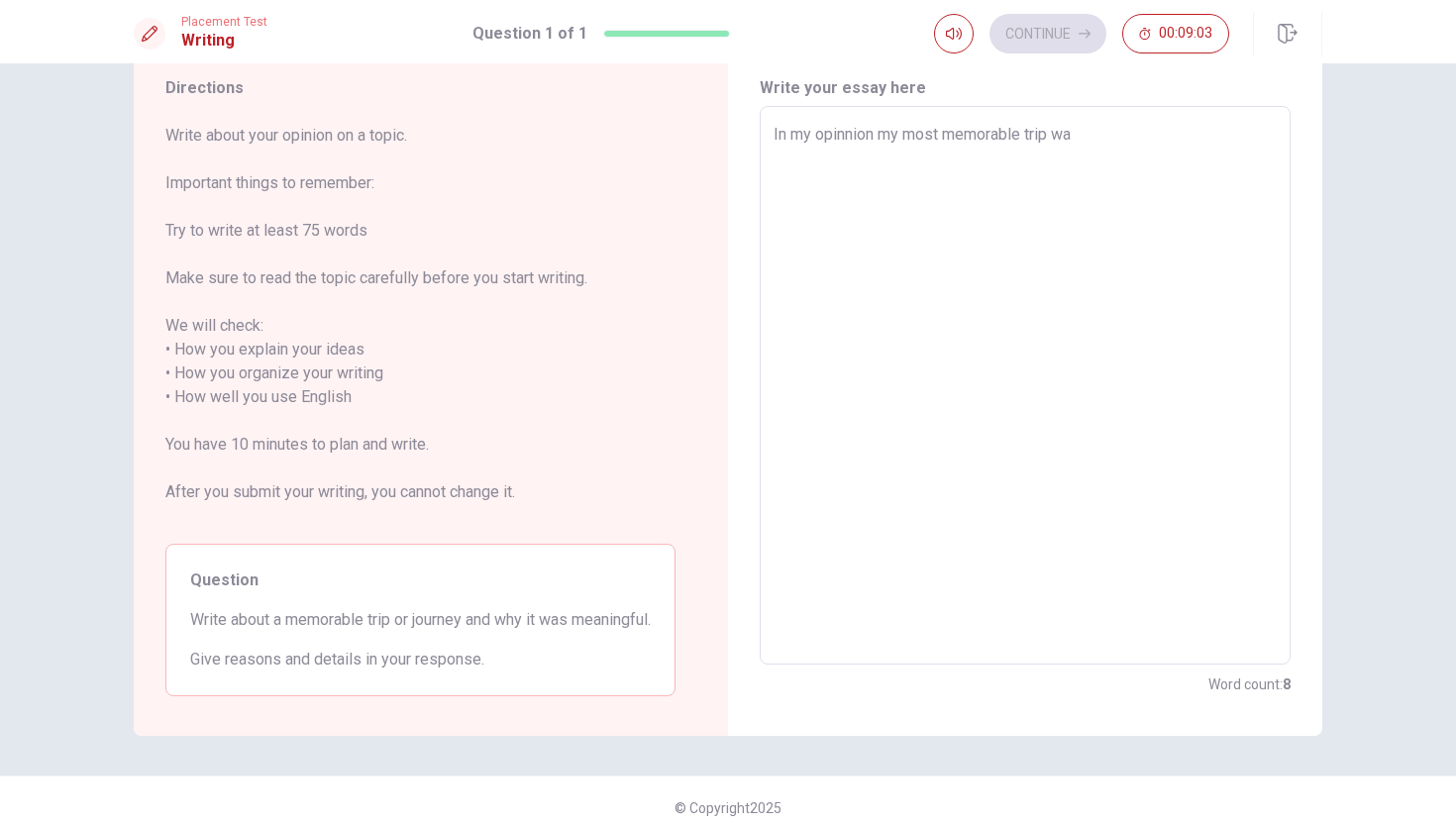 type on "In my opinnion my most memorable trip was" 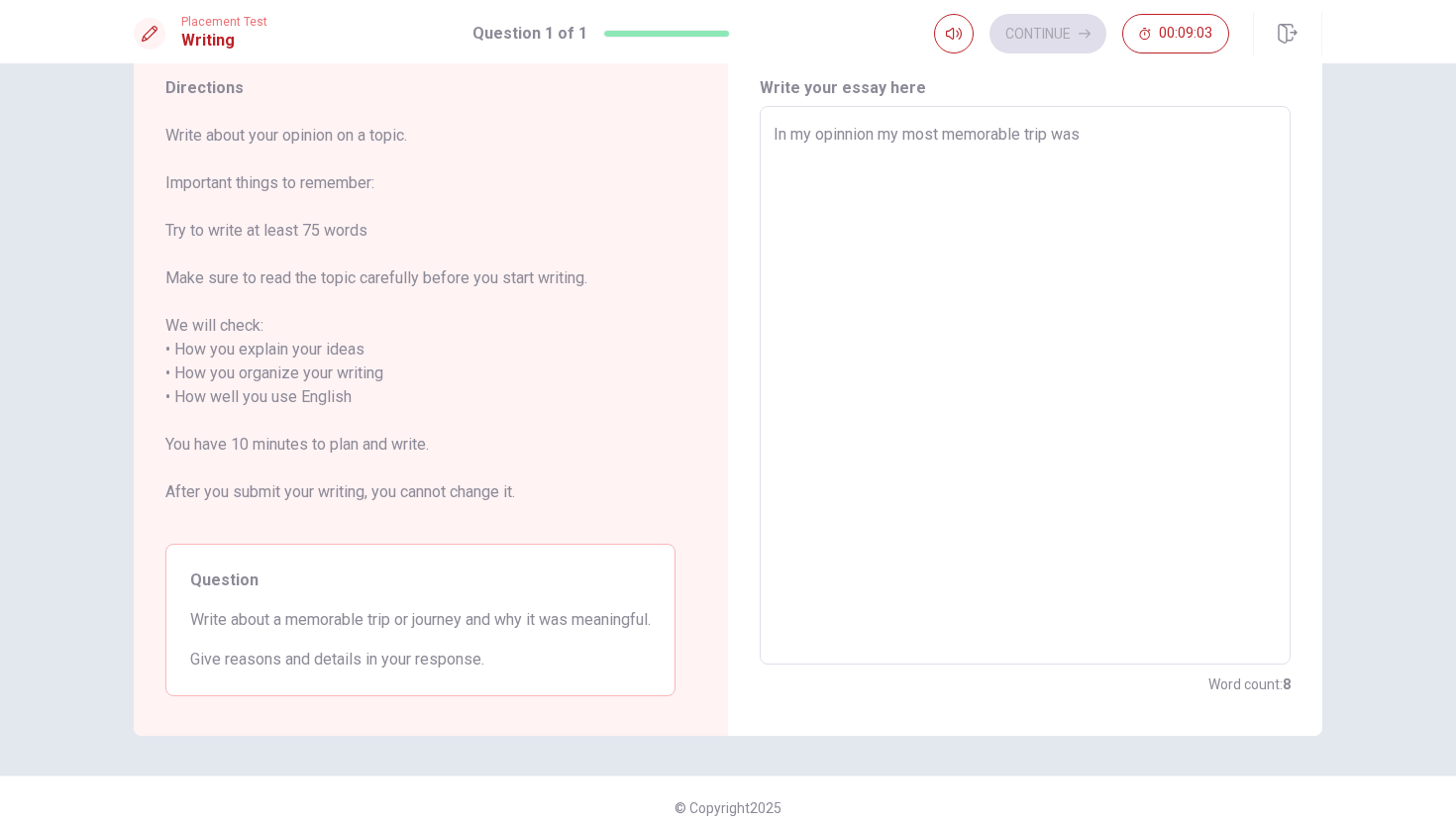 type on "x" 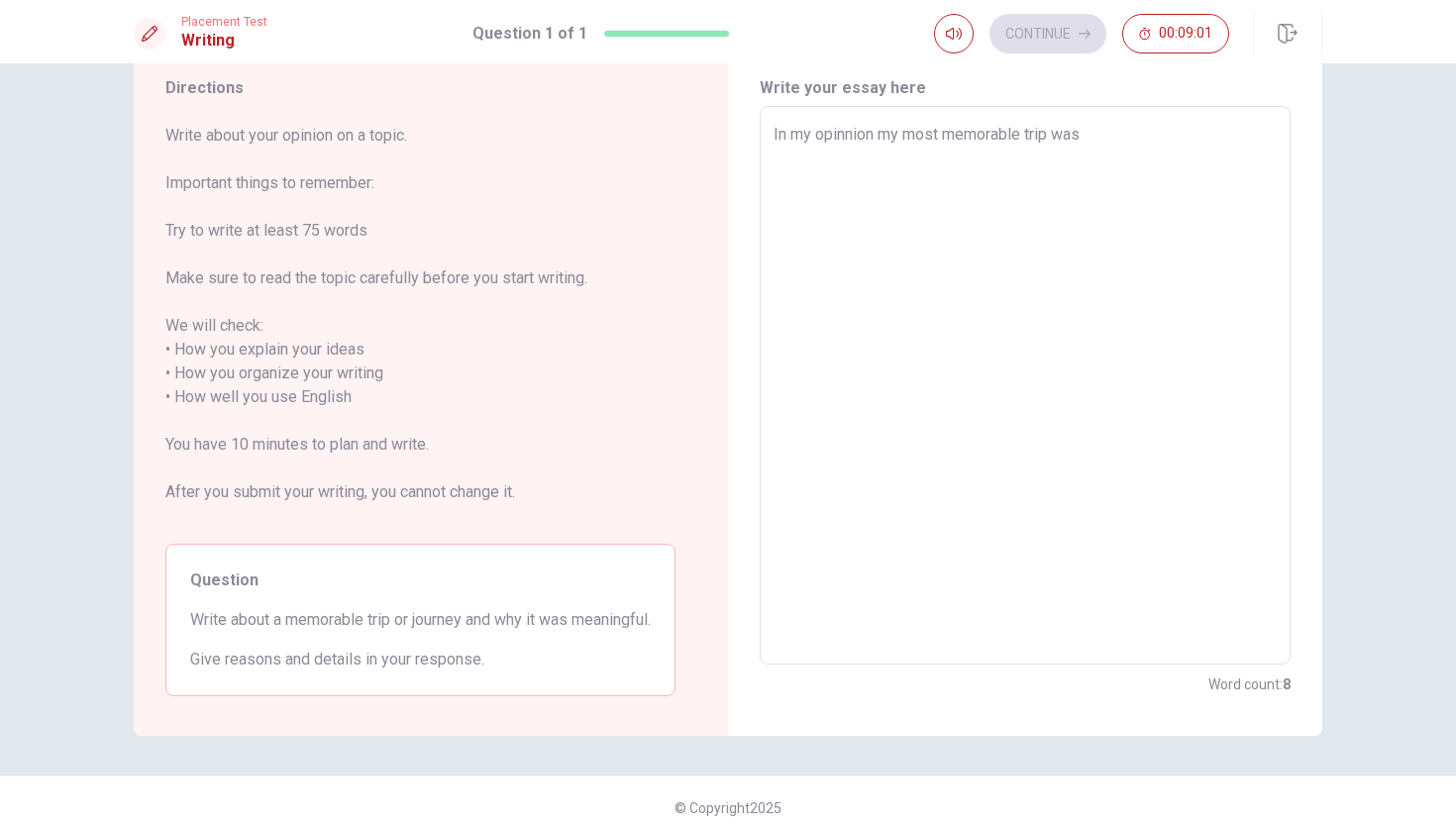 type on "x" 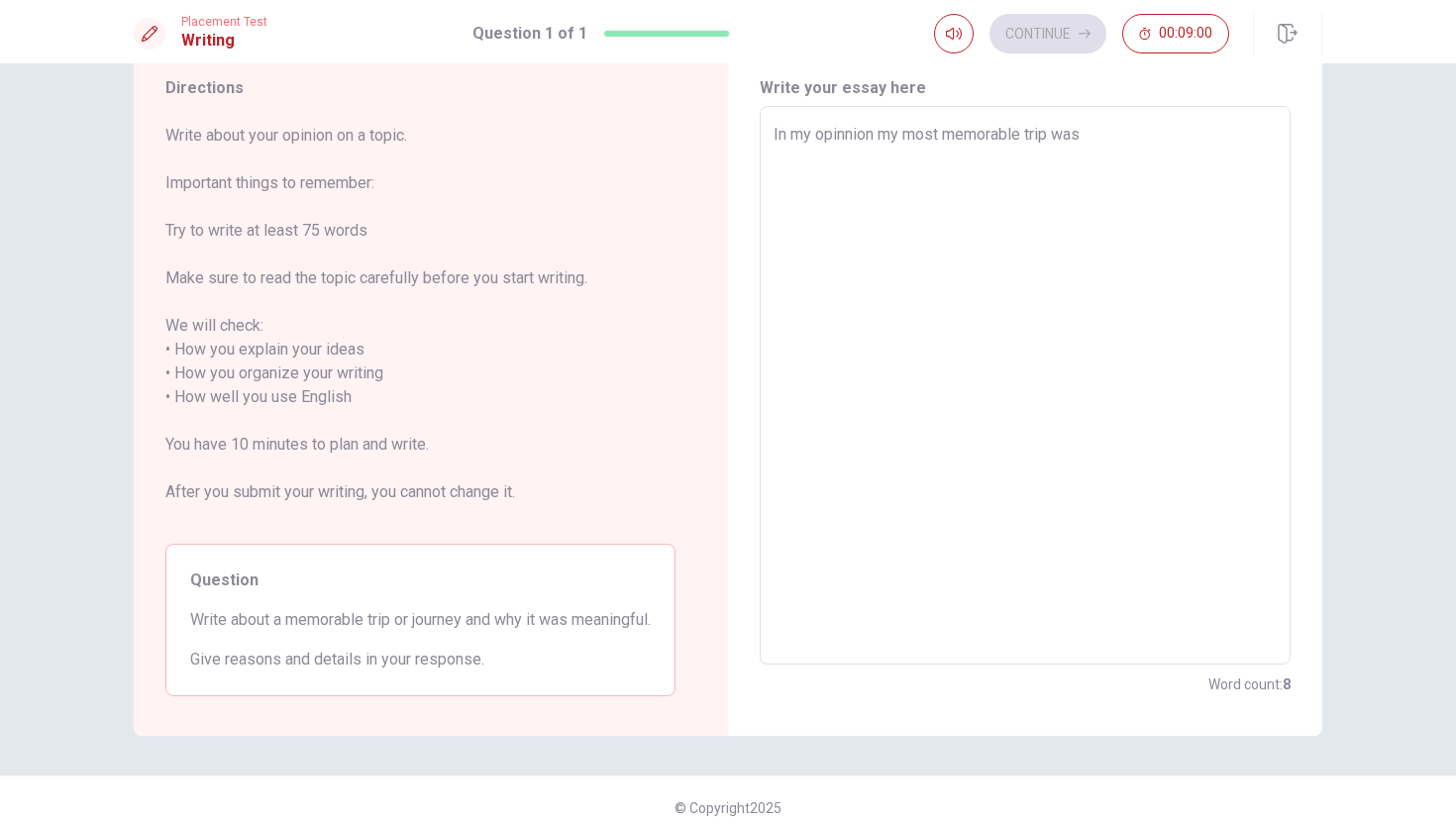 type on "In my opinnion my most memorable trip was t" 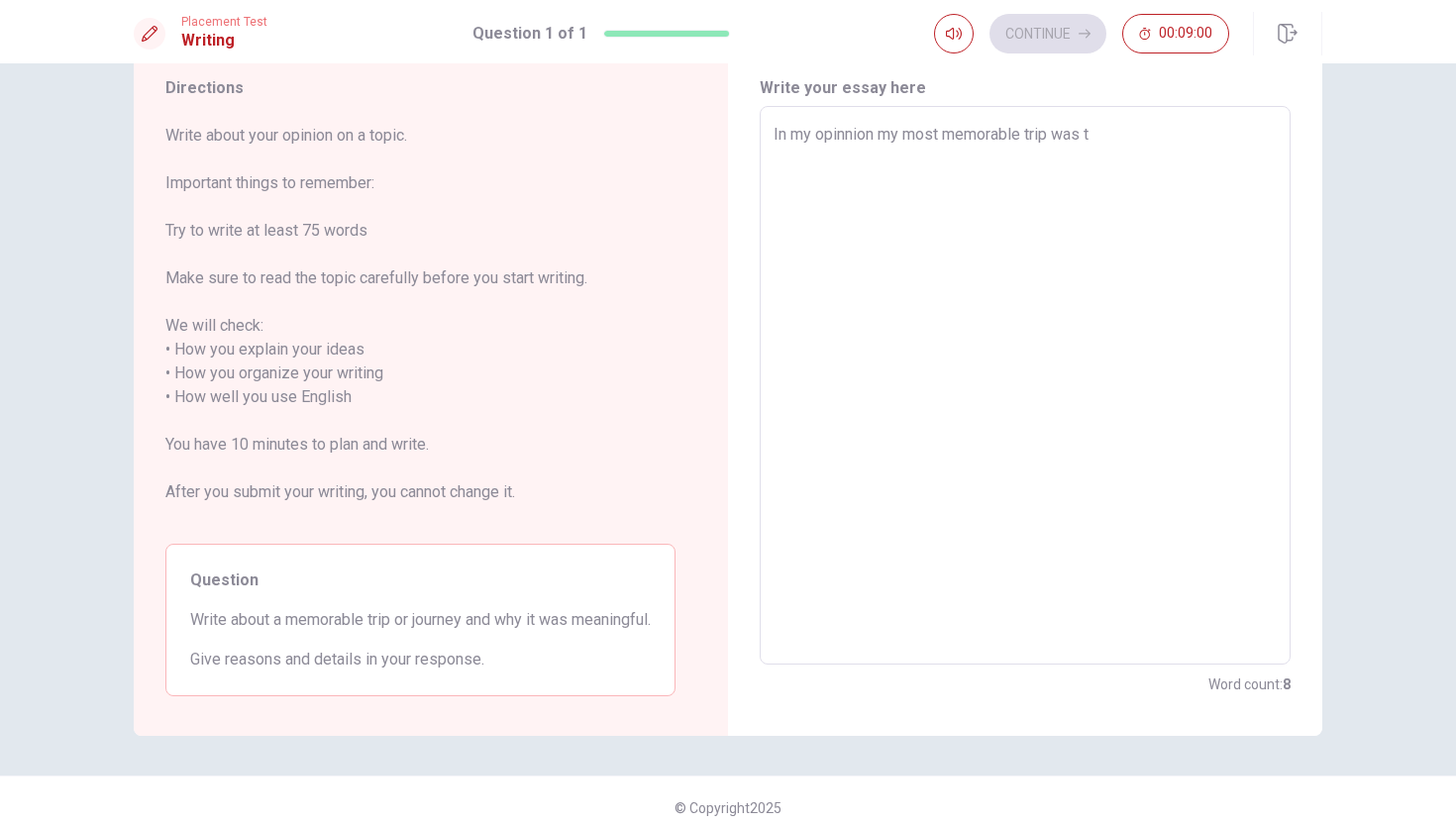 type on "x" 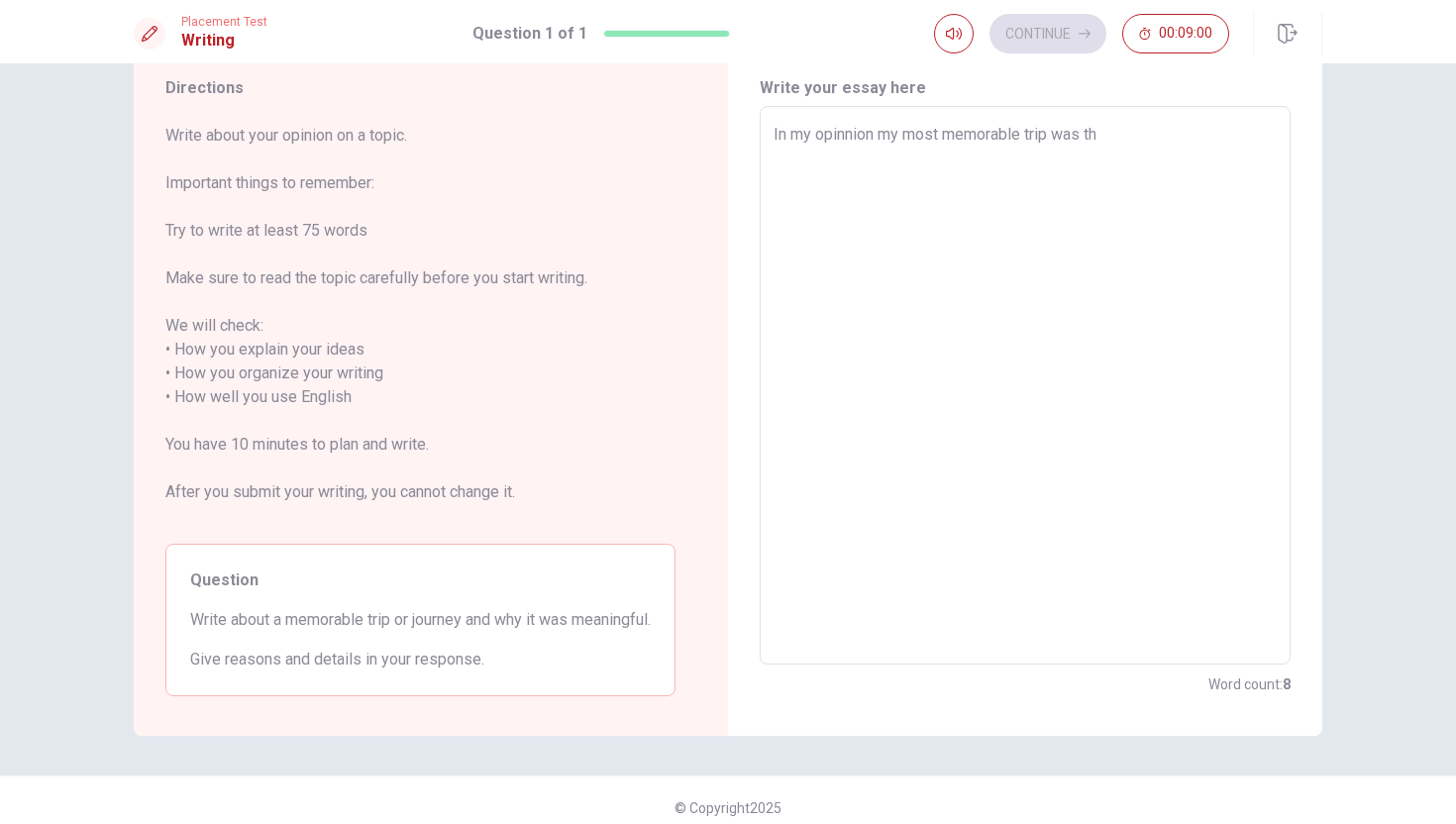 type on "x" 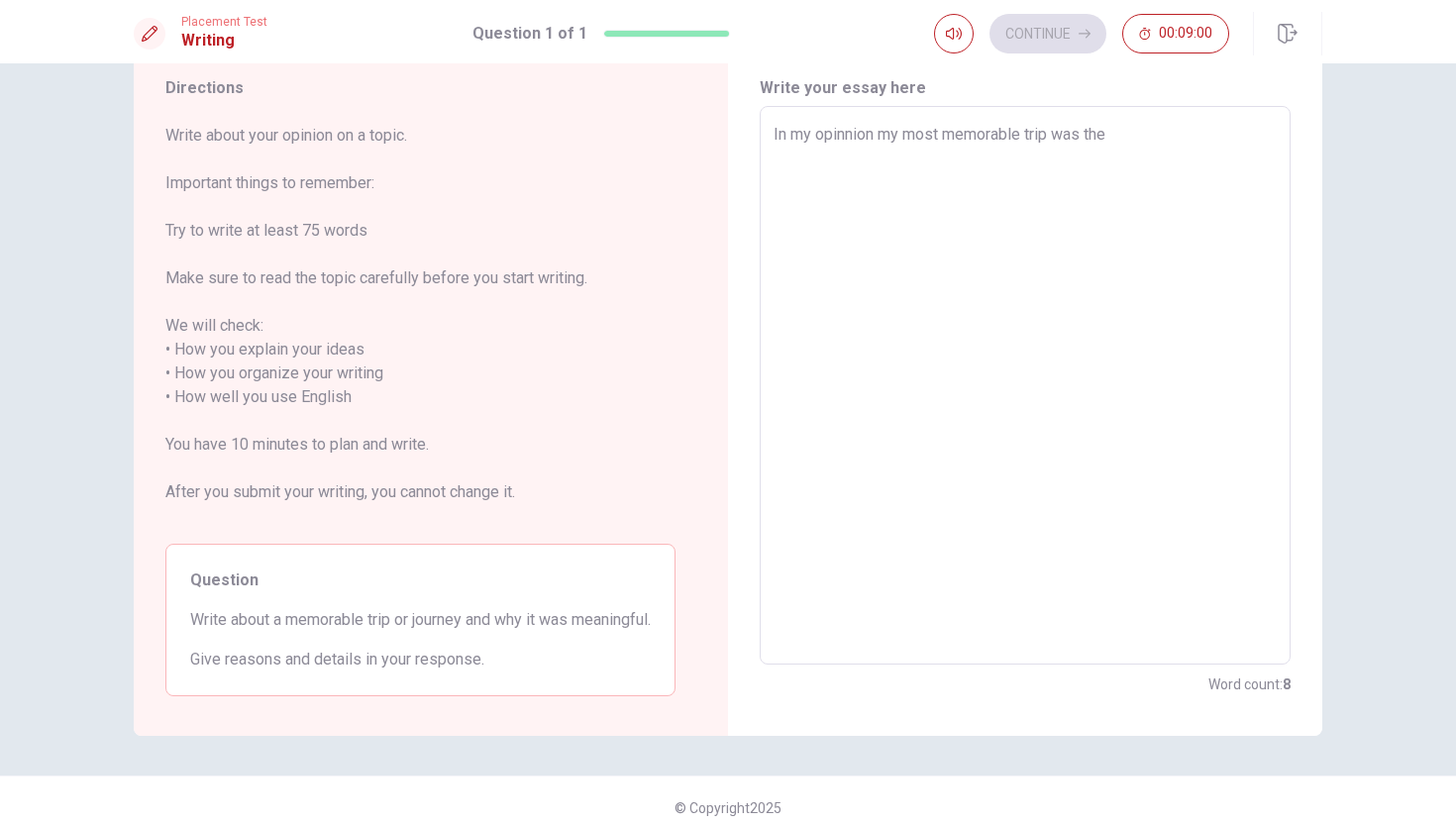 type on "x" 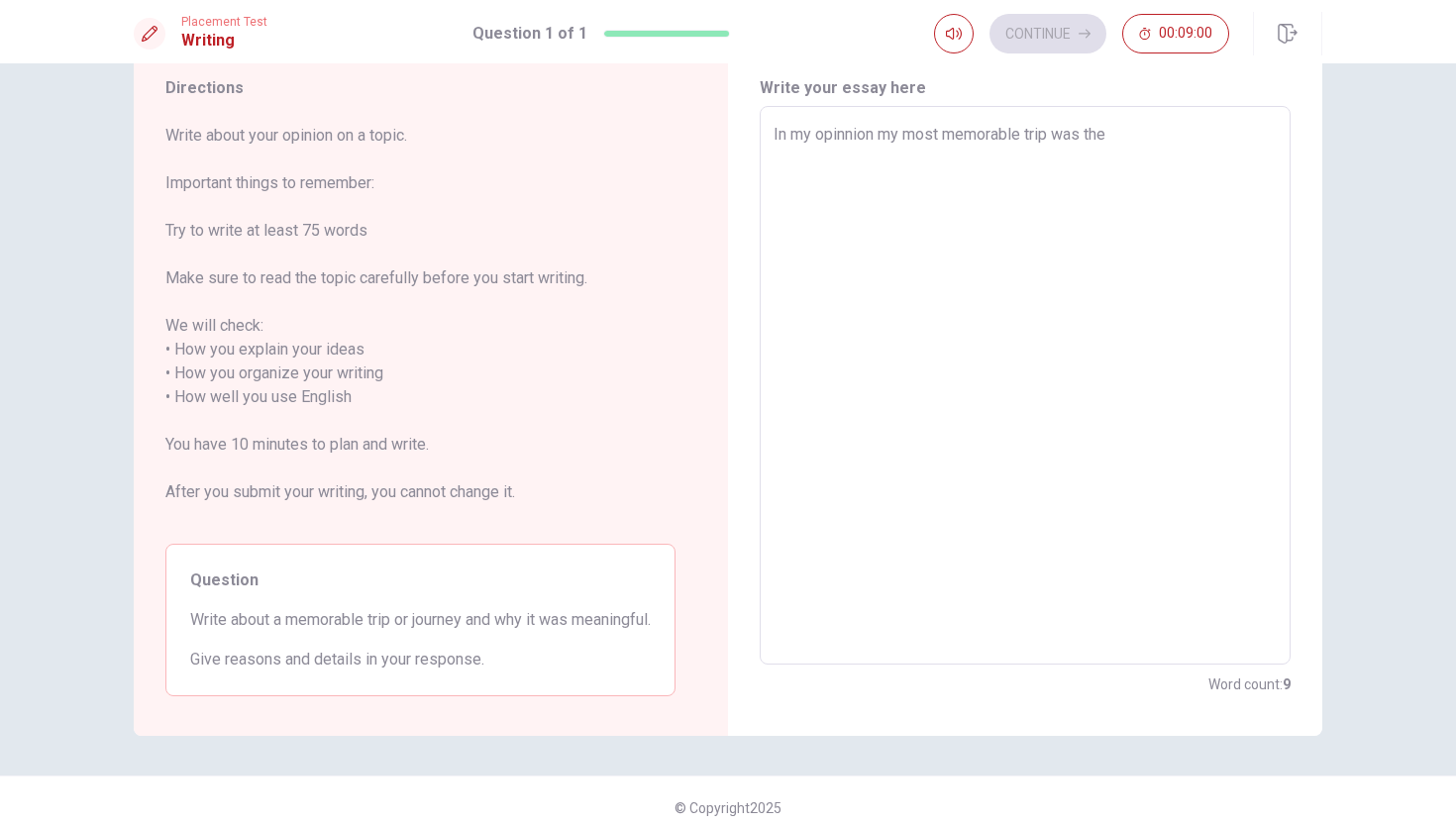 type on "In my opinnion my most memorable trip was the" 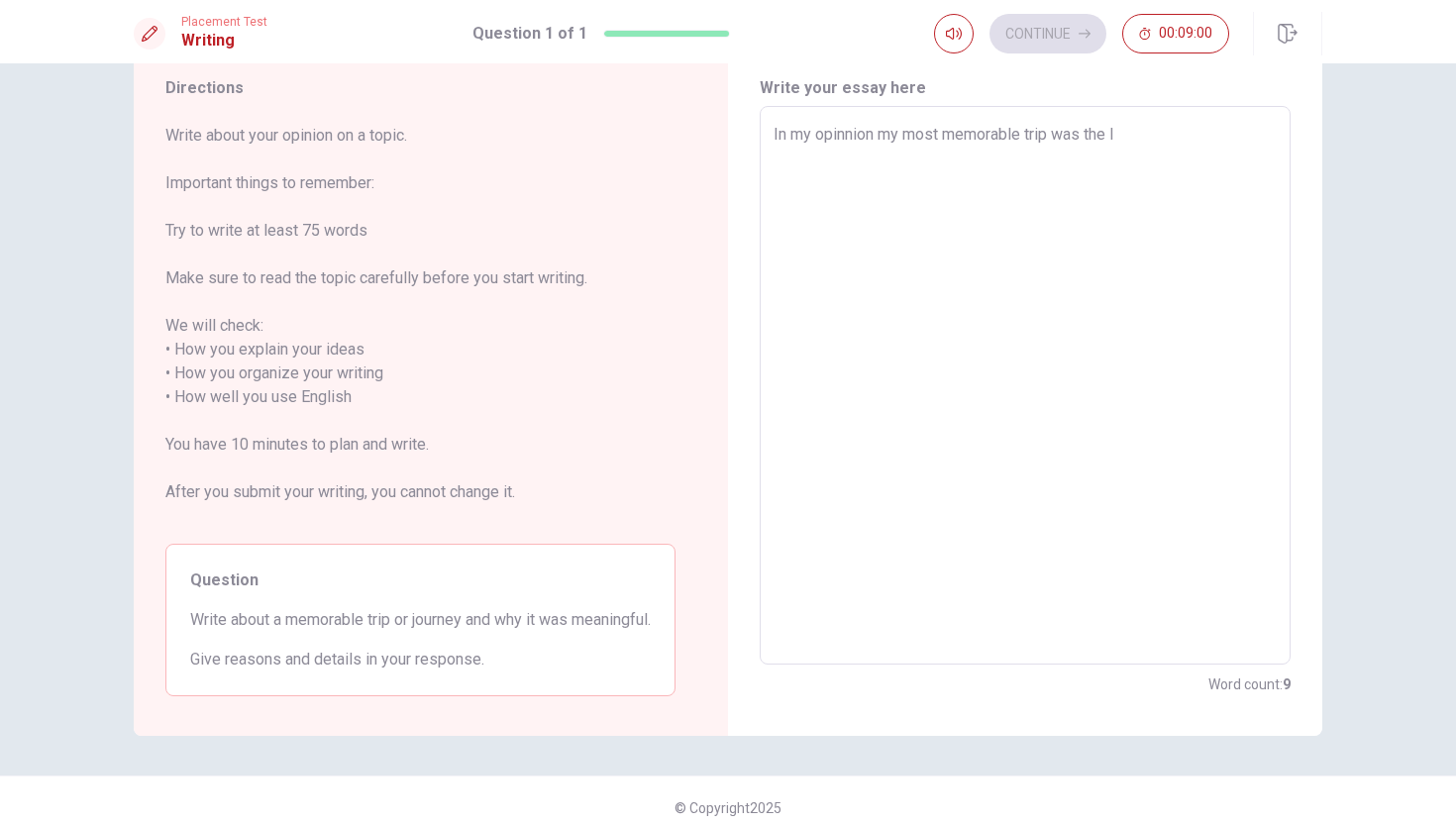 type on "x" 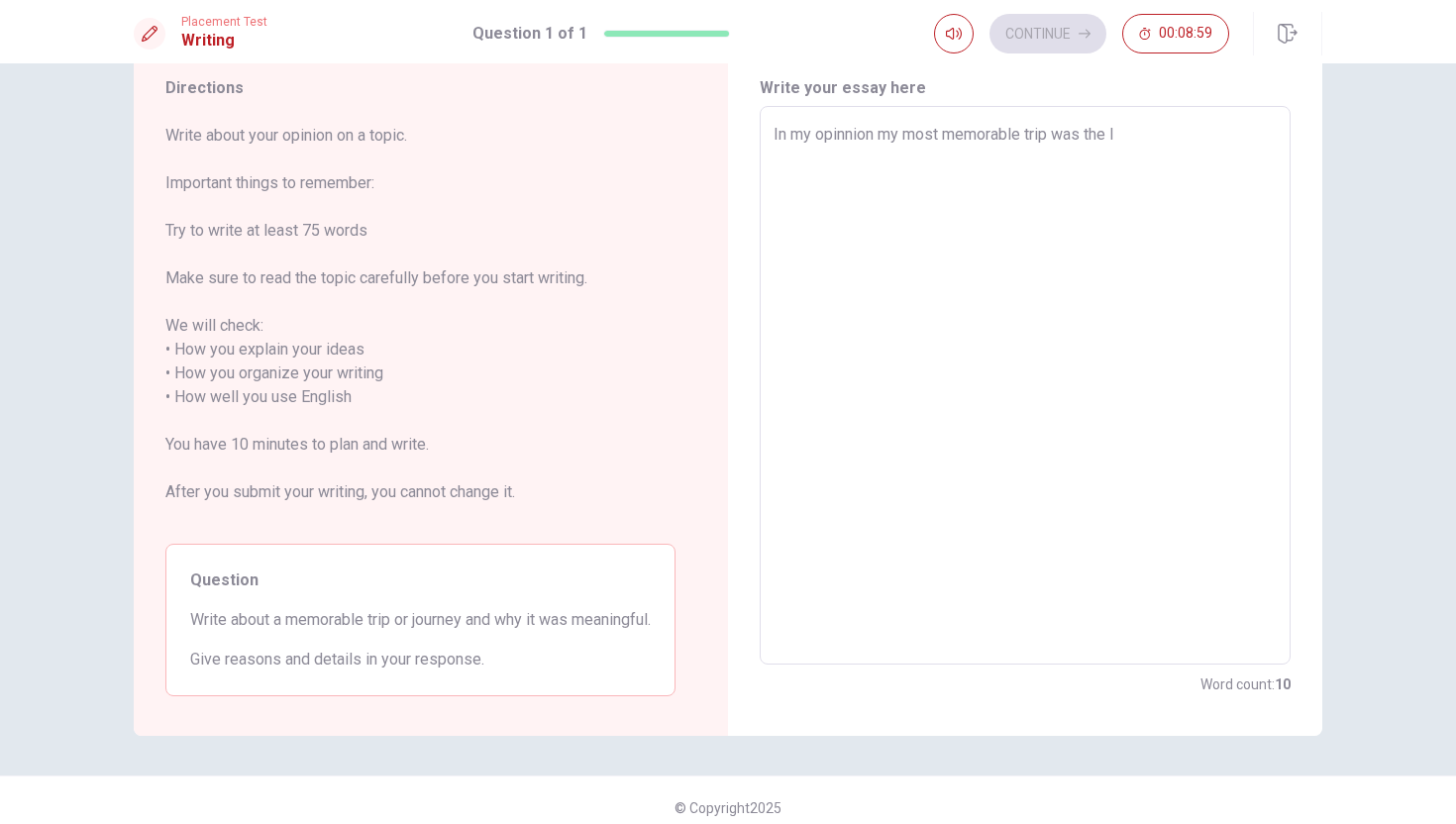 type on "In my opinnion my most memorable trip was the la" 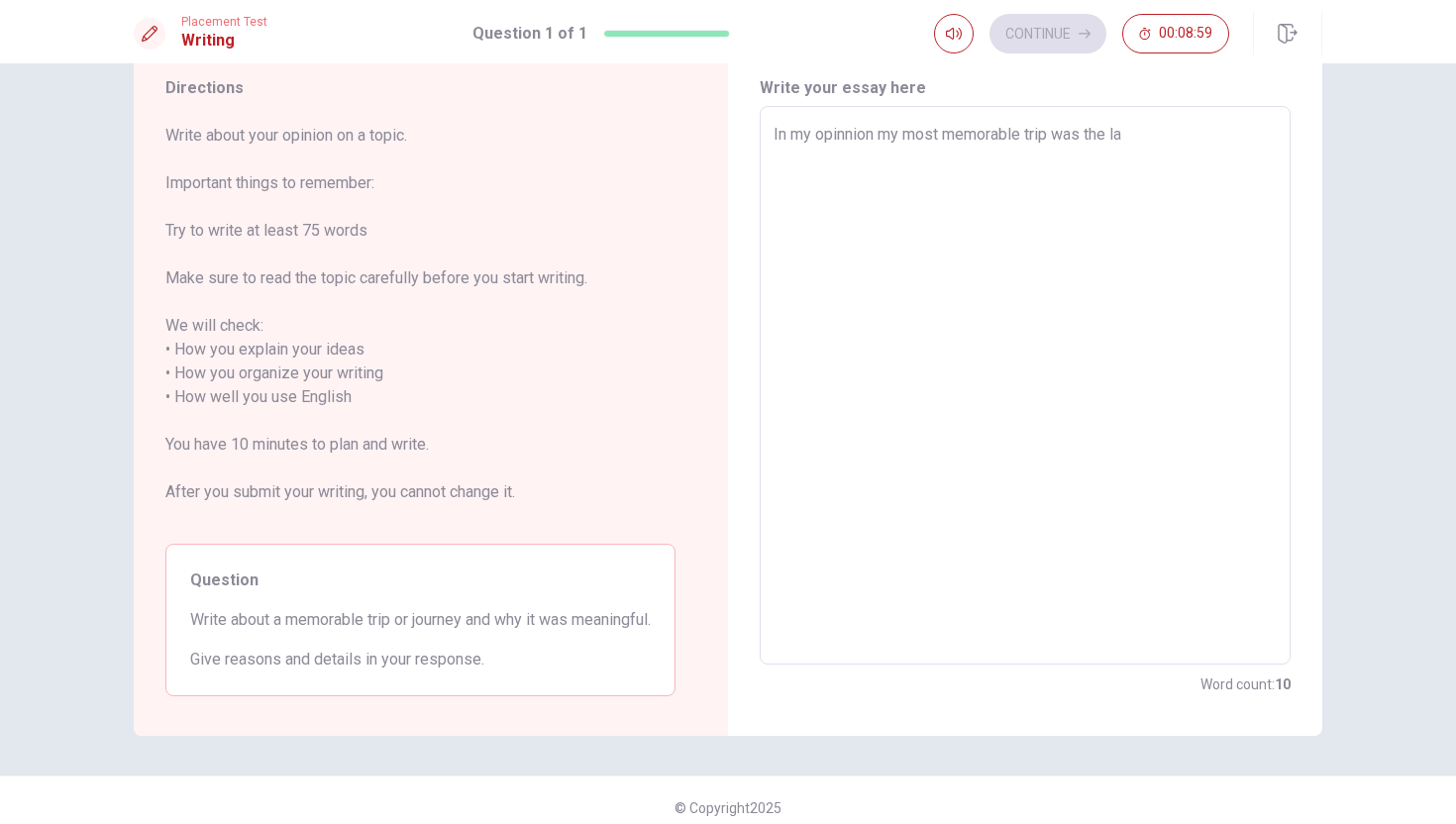 type on "x" 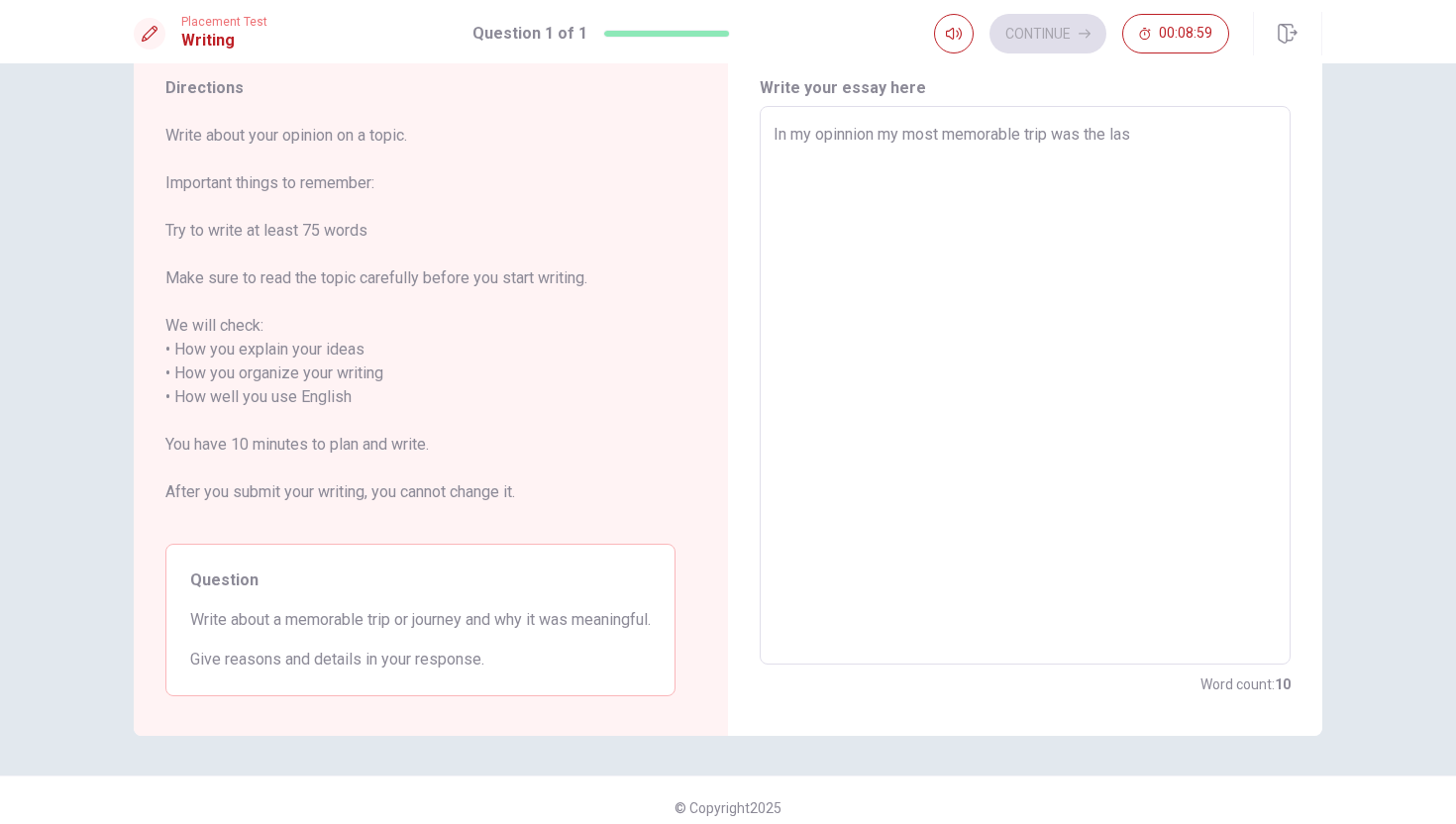 type on "x" 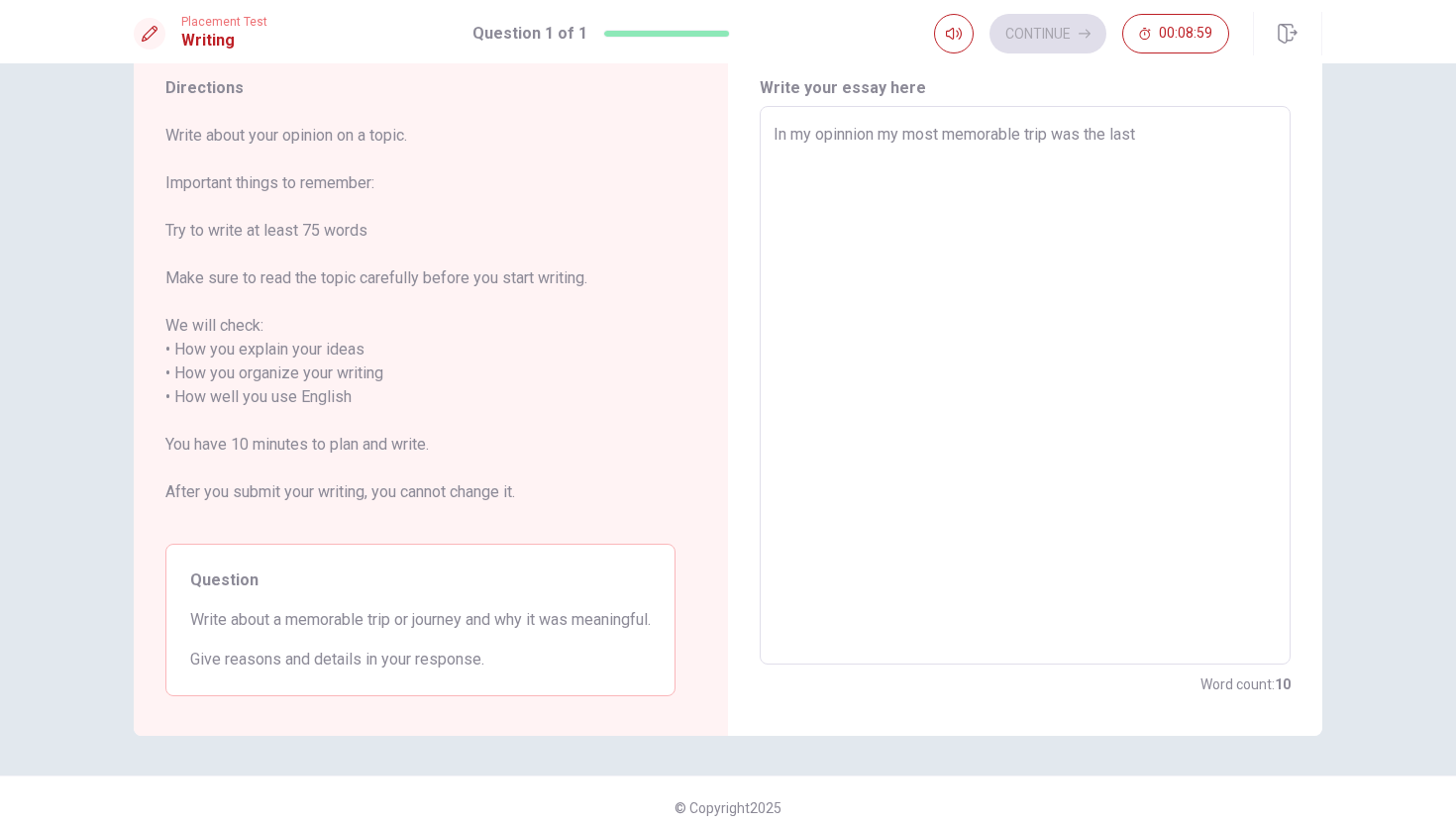 type on "x" 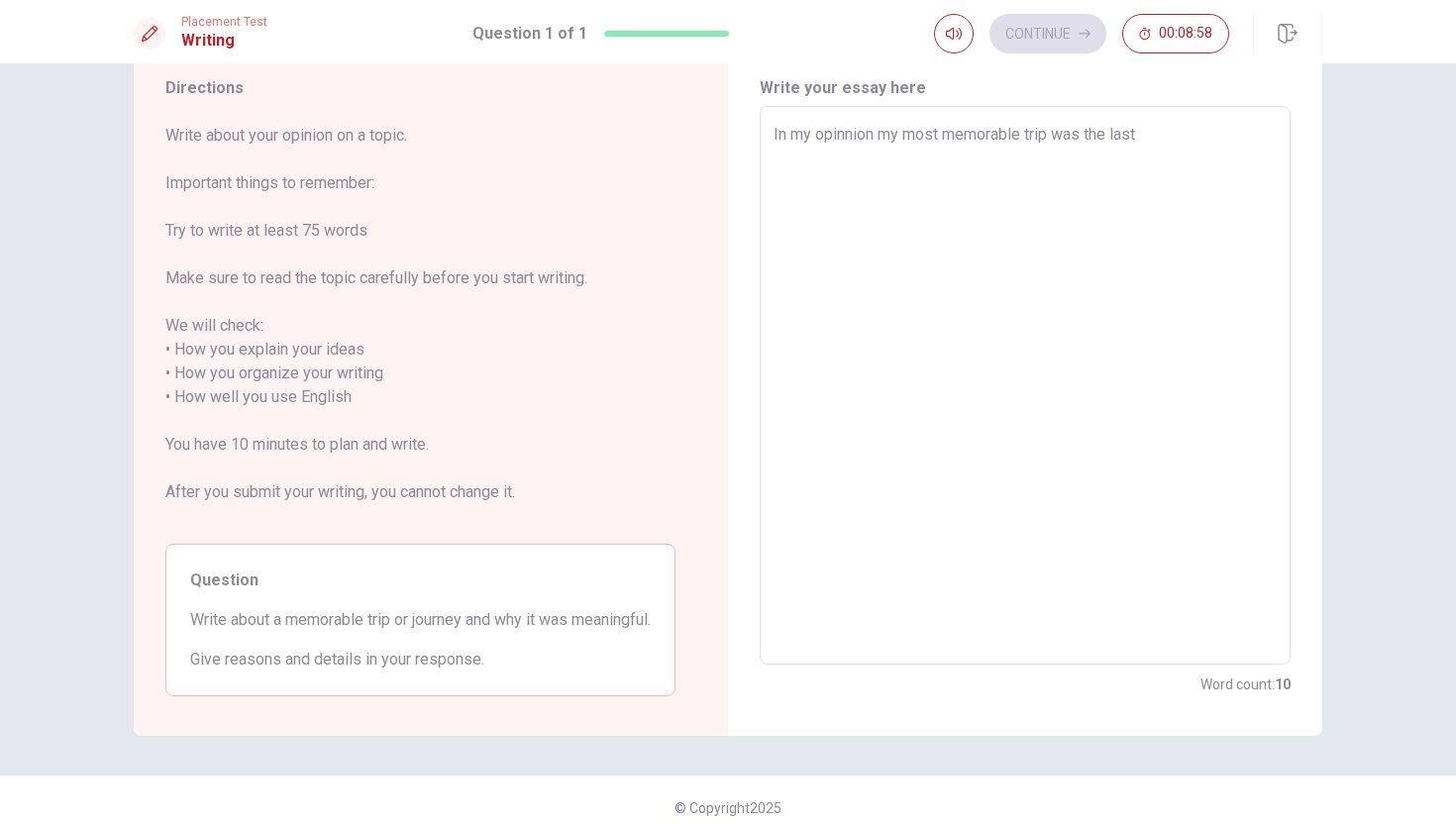 type on "In my opinnion my most memorable trip was the last y" 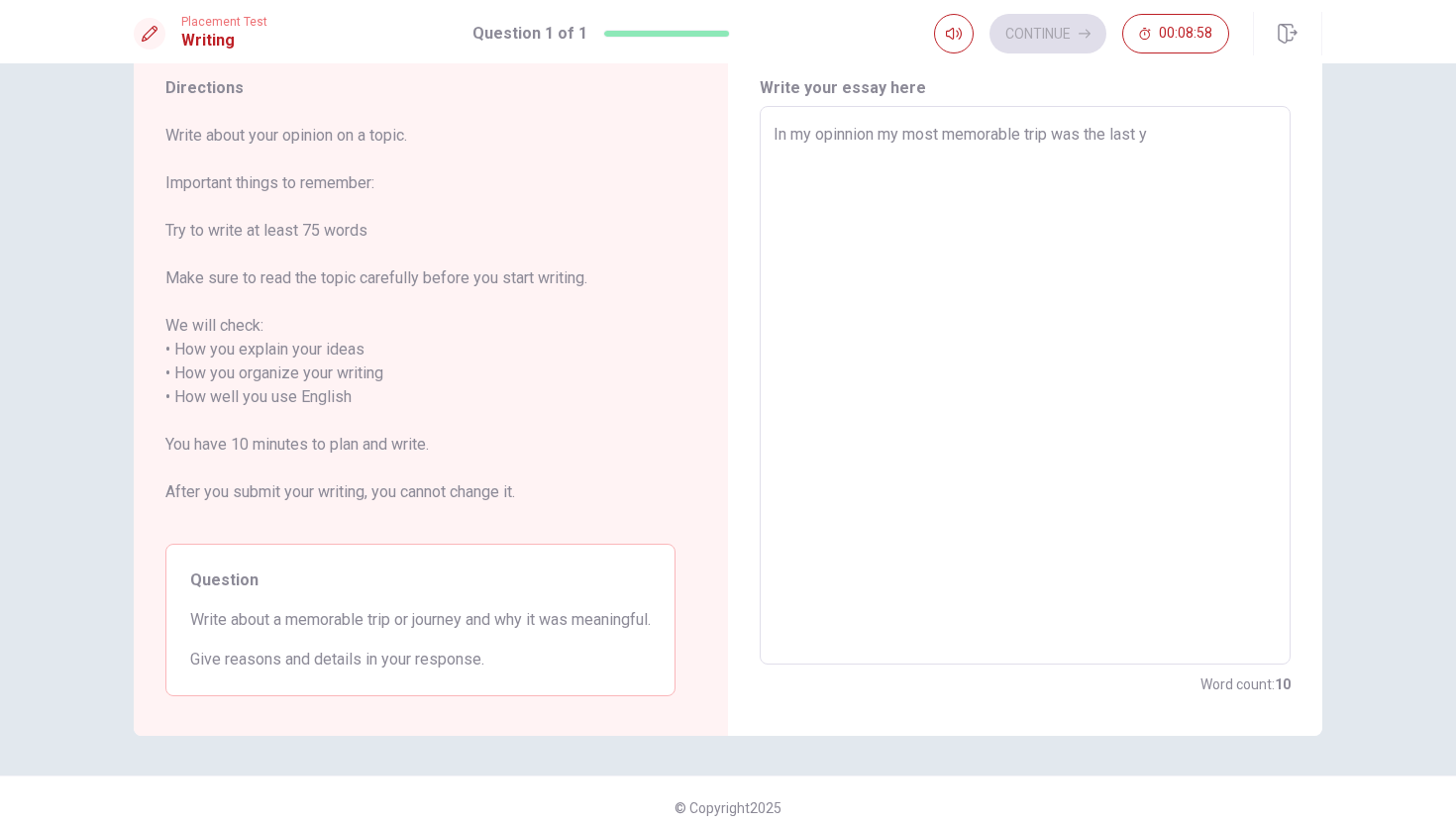 type on "x" 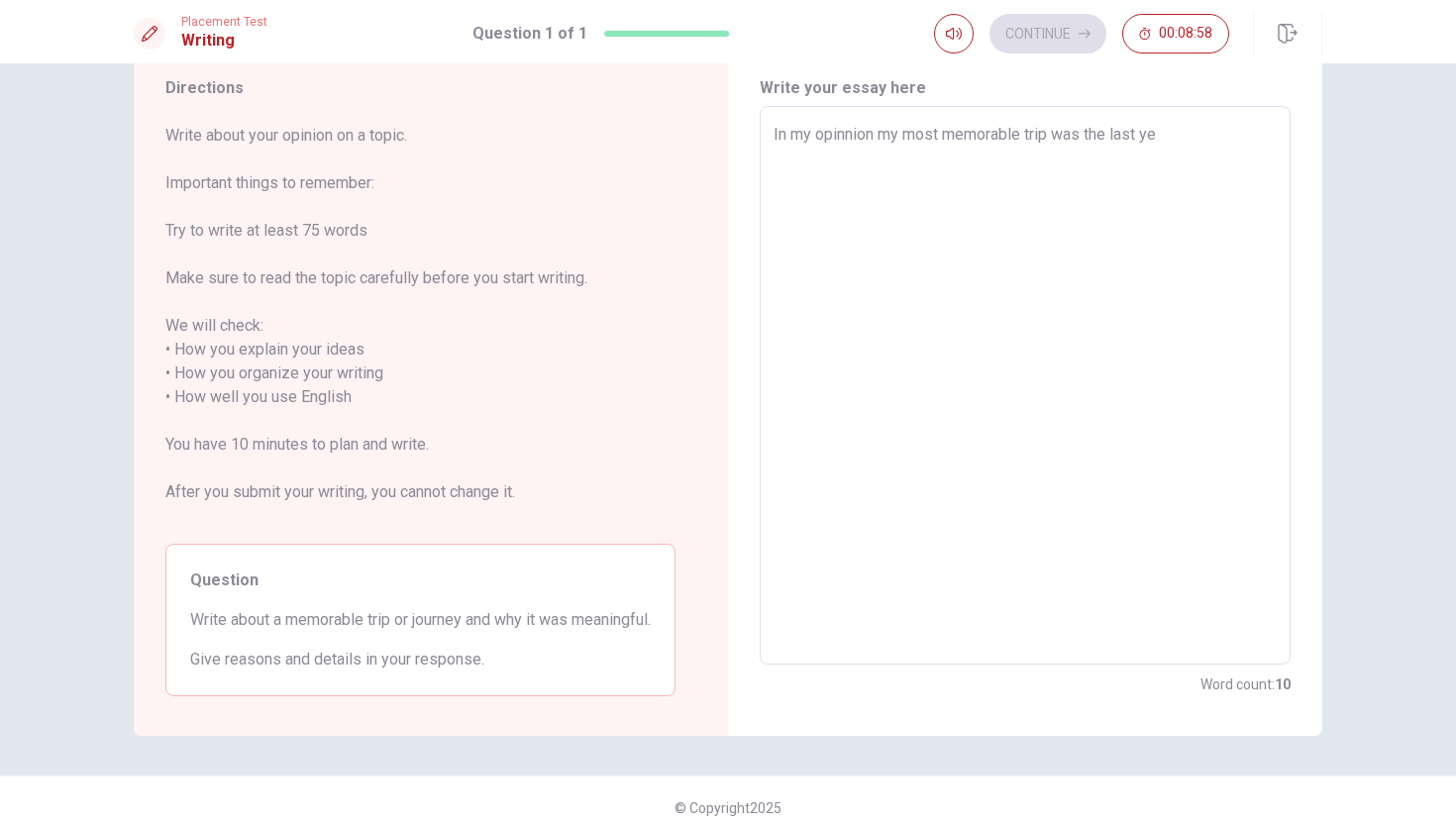 type on "x" 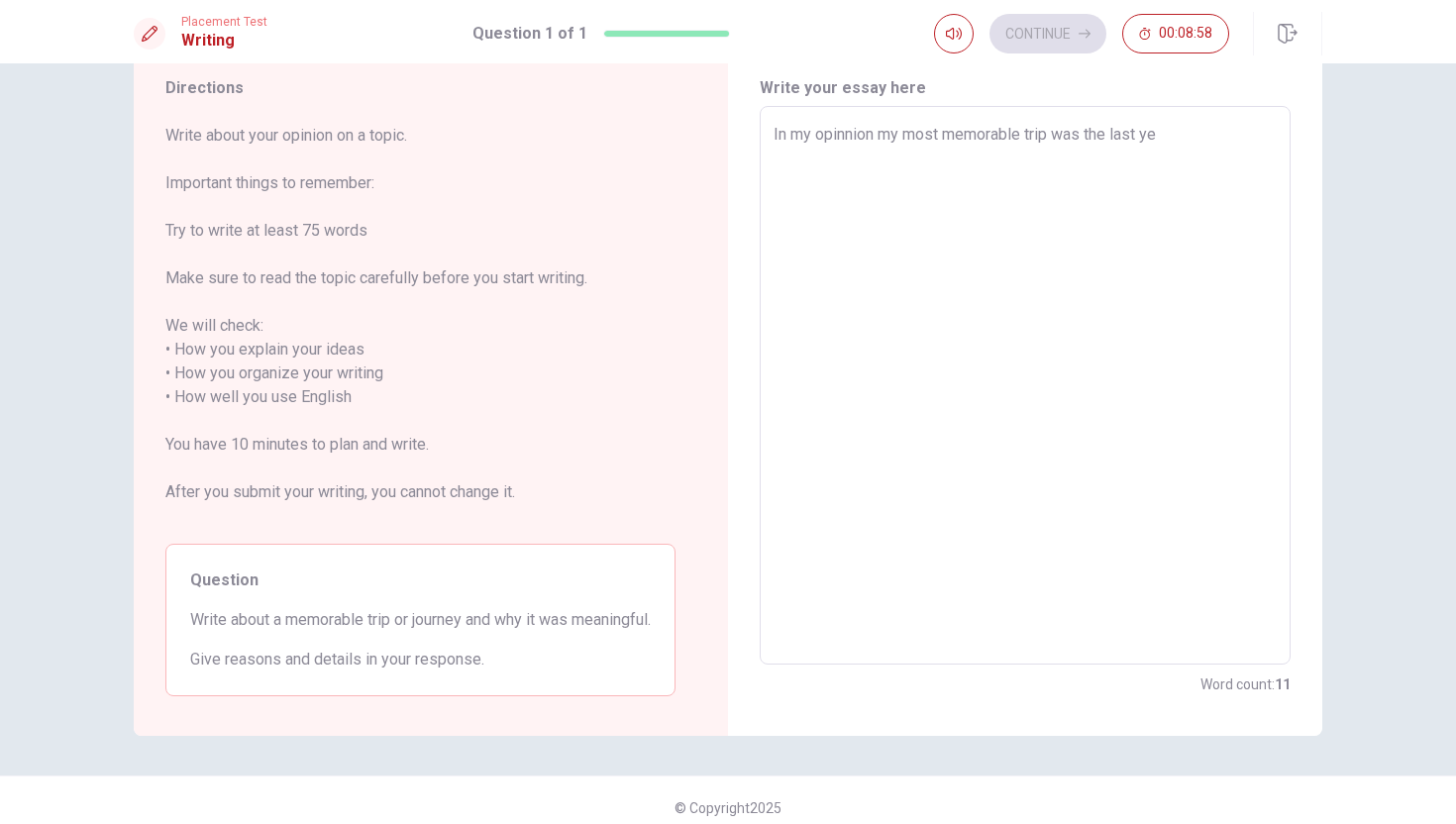 type on "In my opinnion my most memorable trip was the last yer" 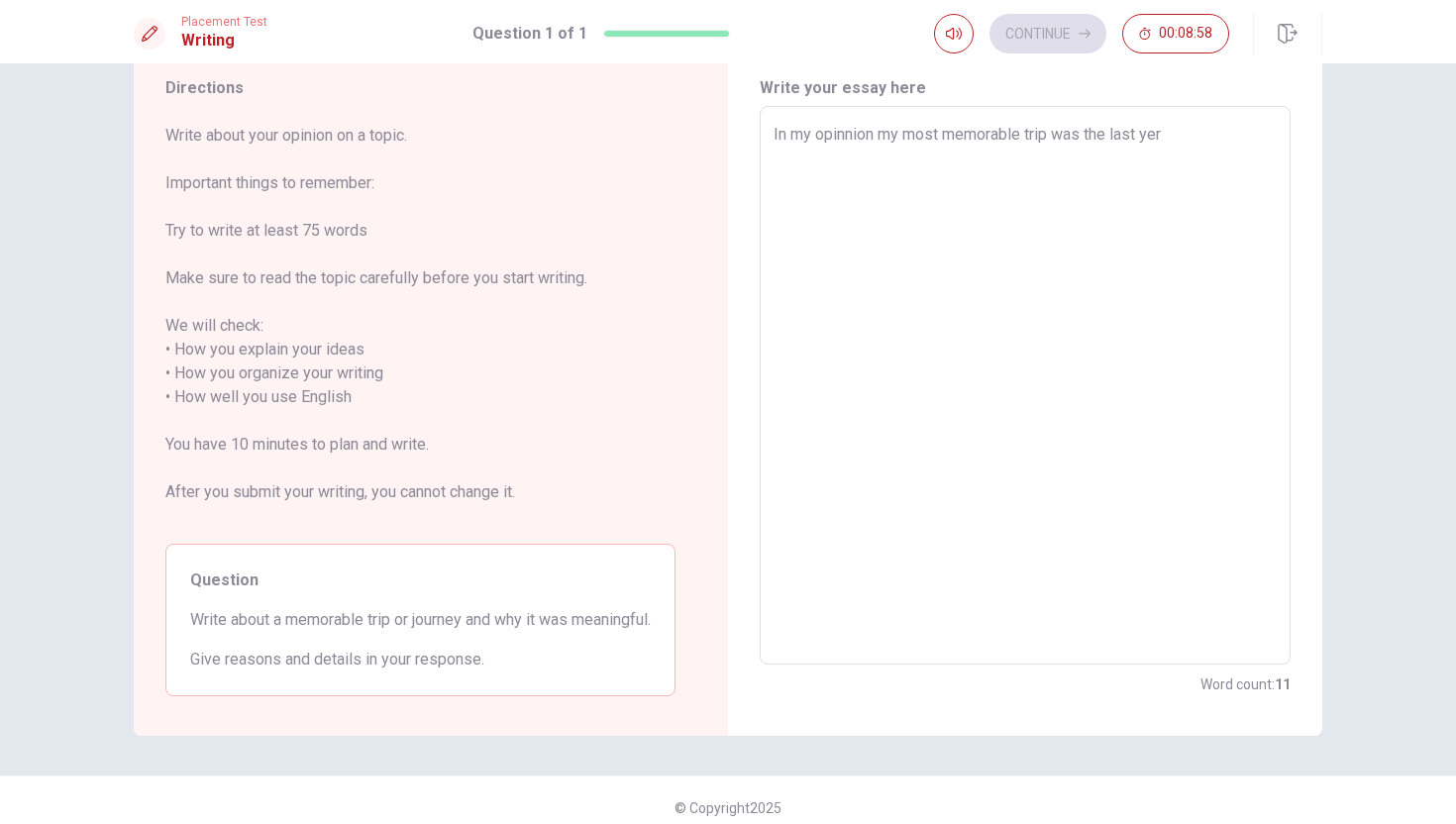 type on "x" 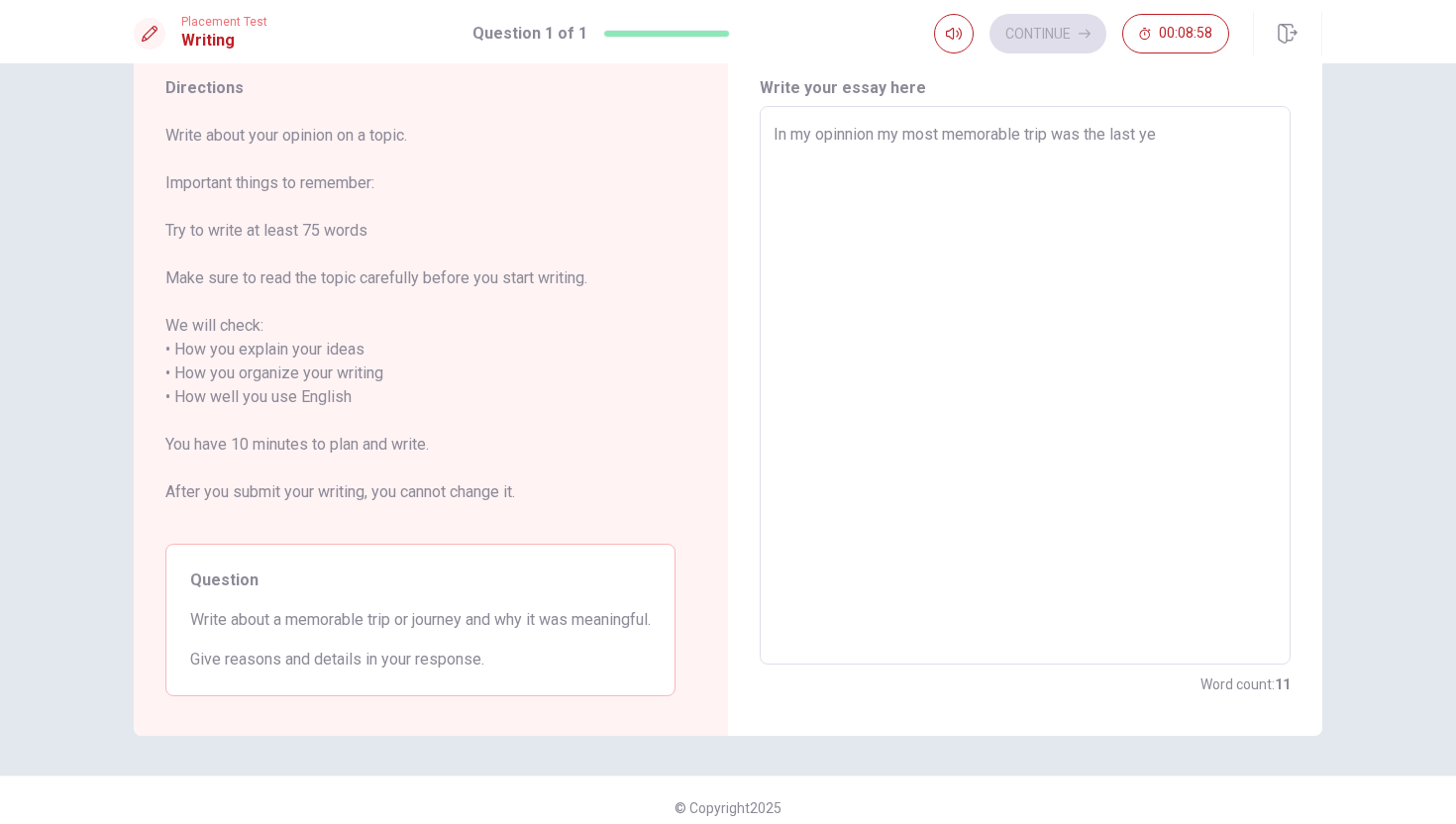 type on "x" 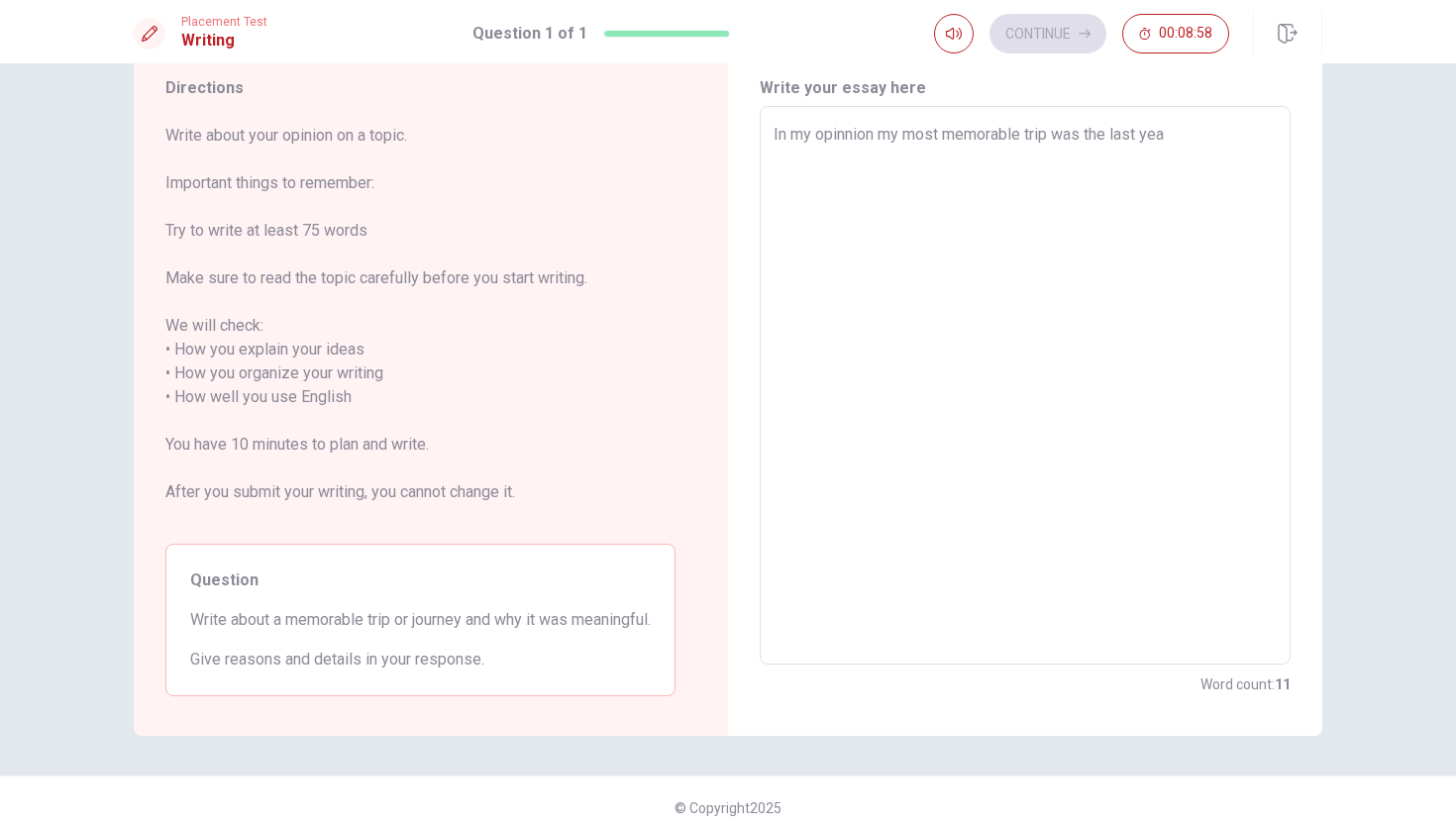 type on "x" 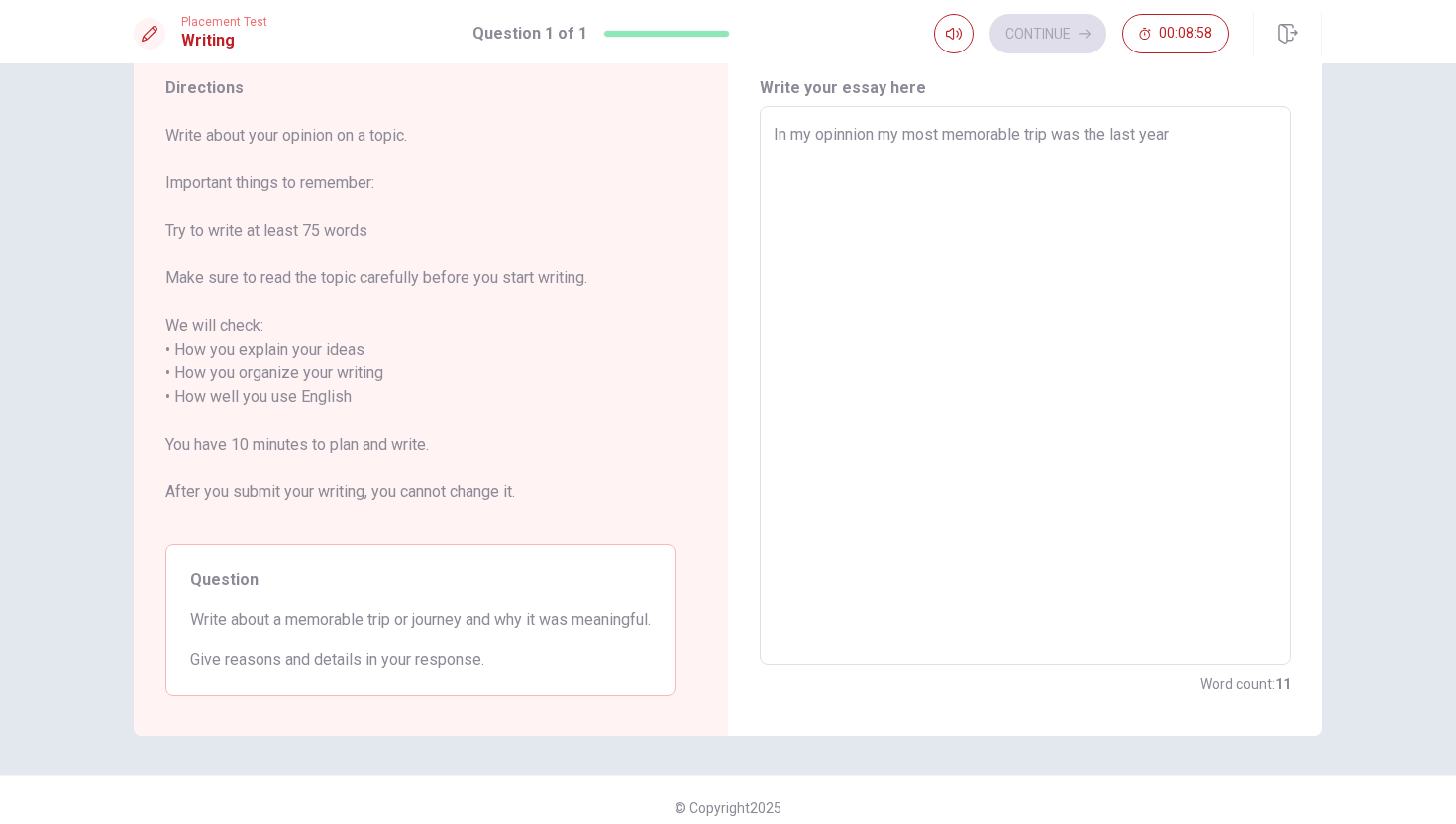 type on "x" 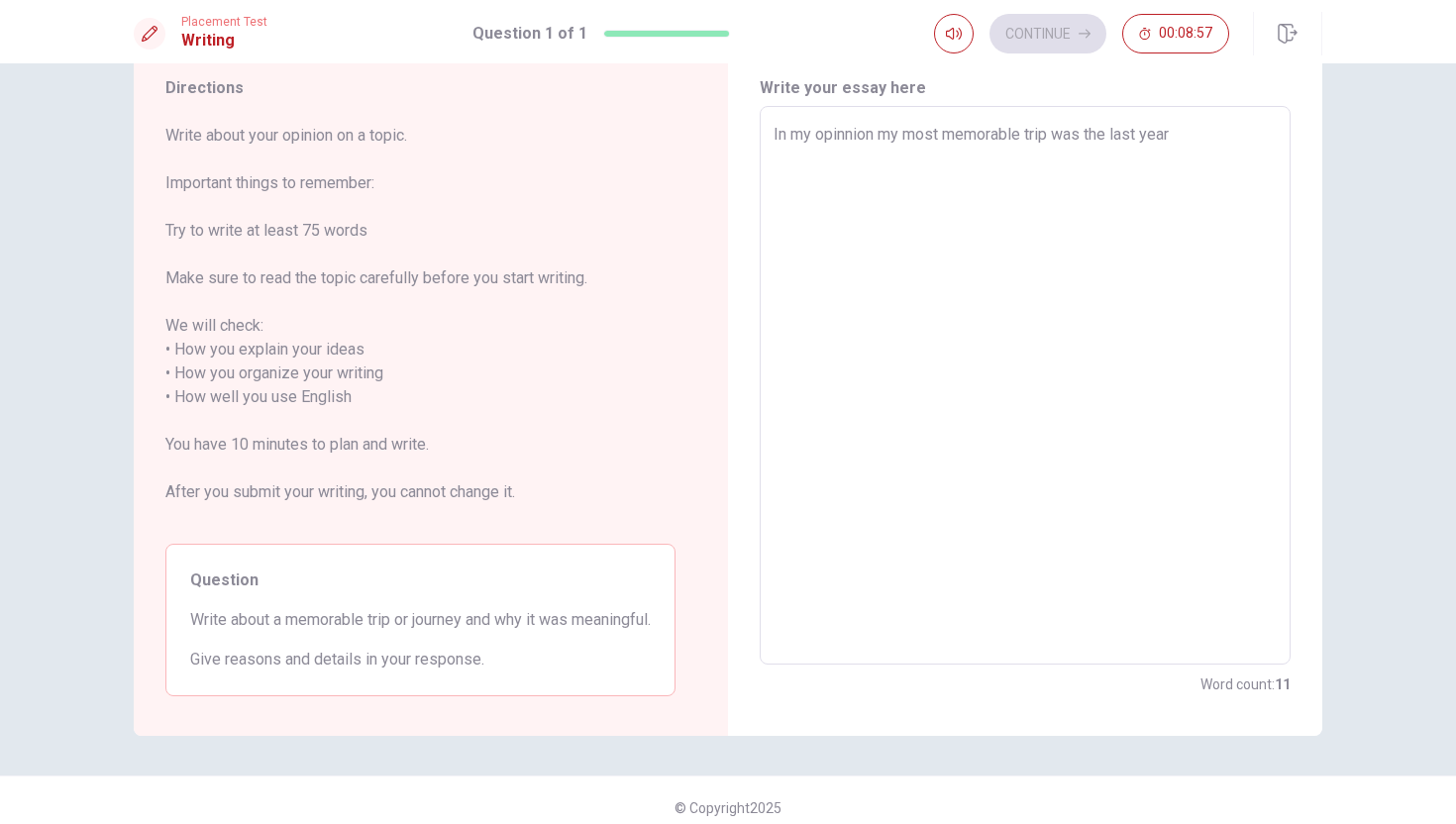 type on "In my opinnion my most memorable trip was the last year," 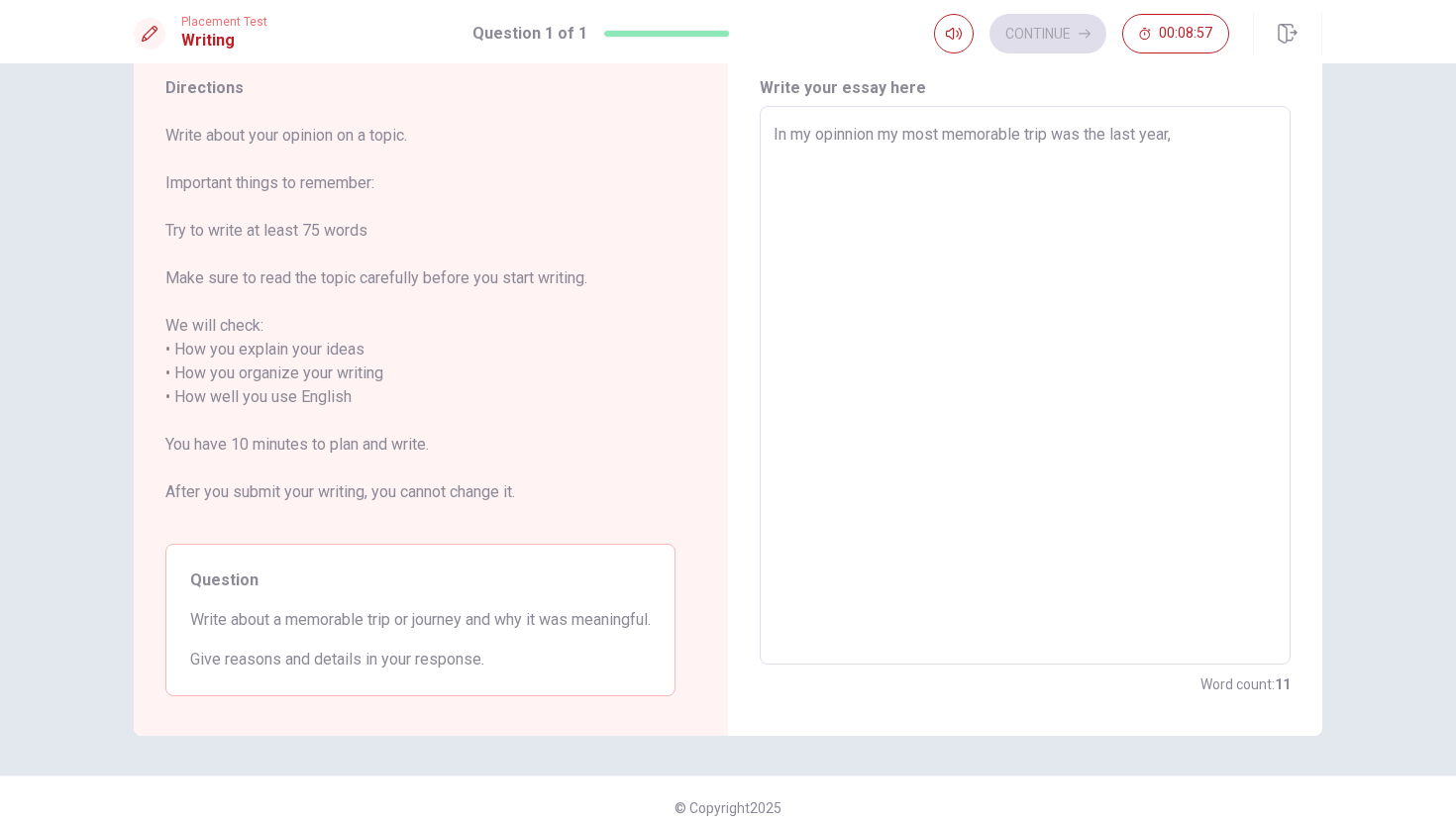 type on "x" 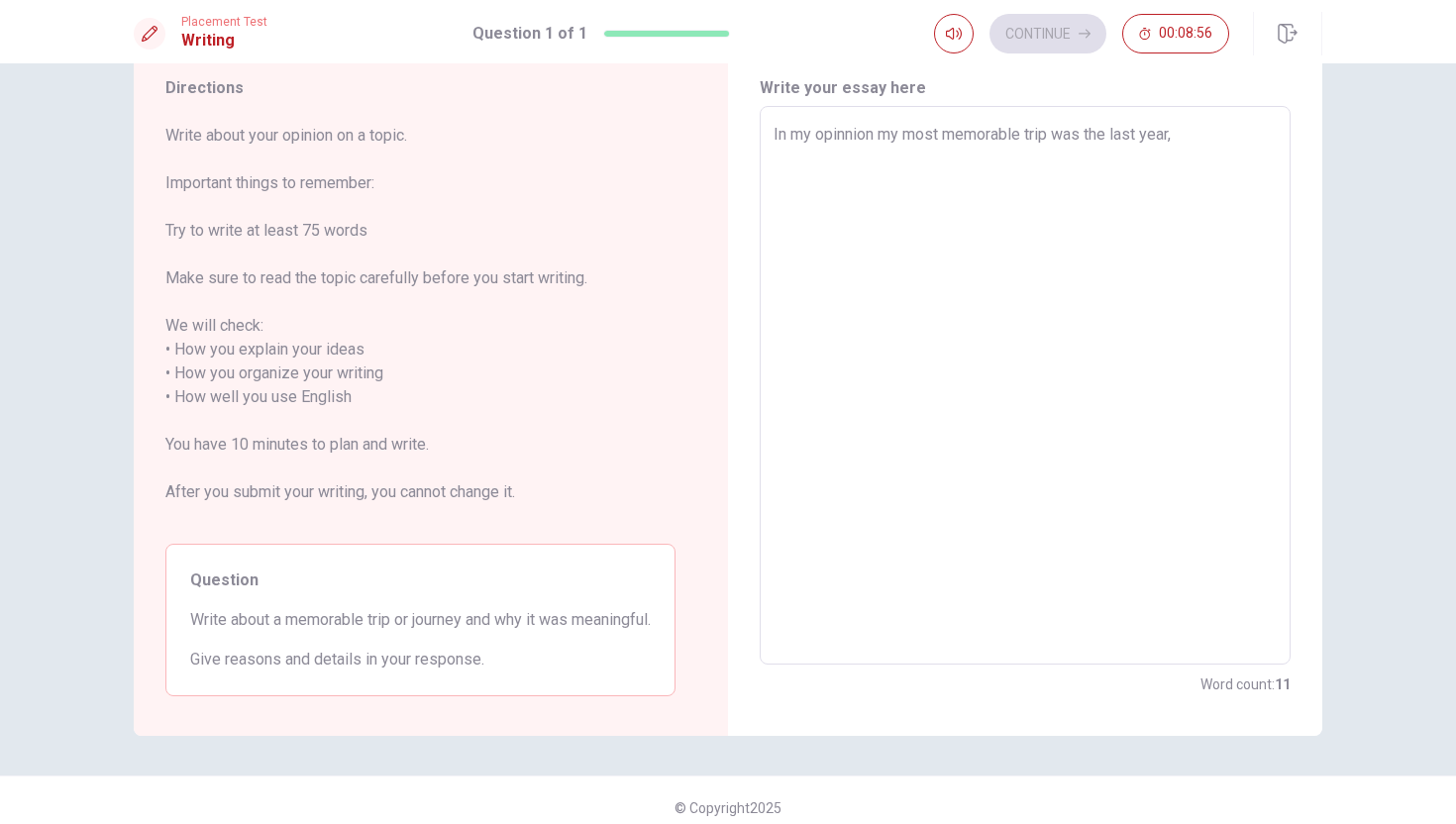 type on "In my opinnion my most memorable trip was the last year," 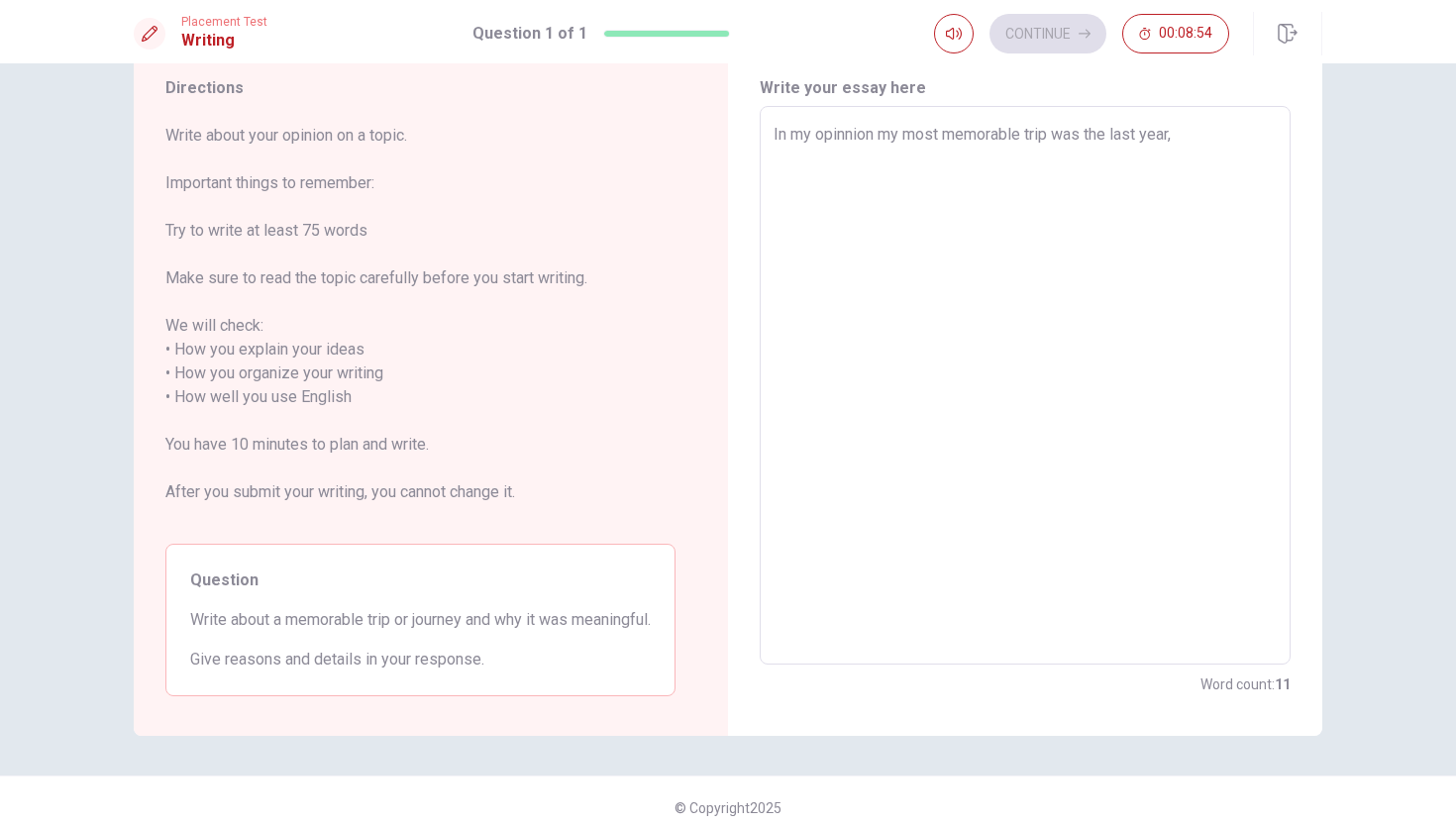 click on "In my opinnion my most memorable trip was the last year," at bounding box center [1025, 385] 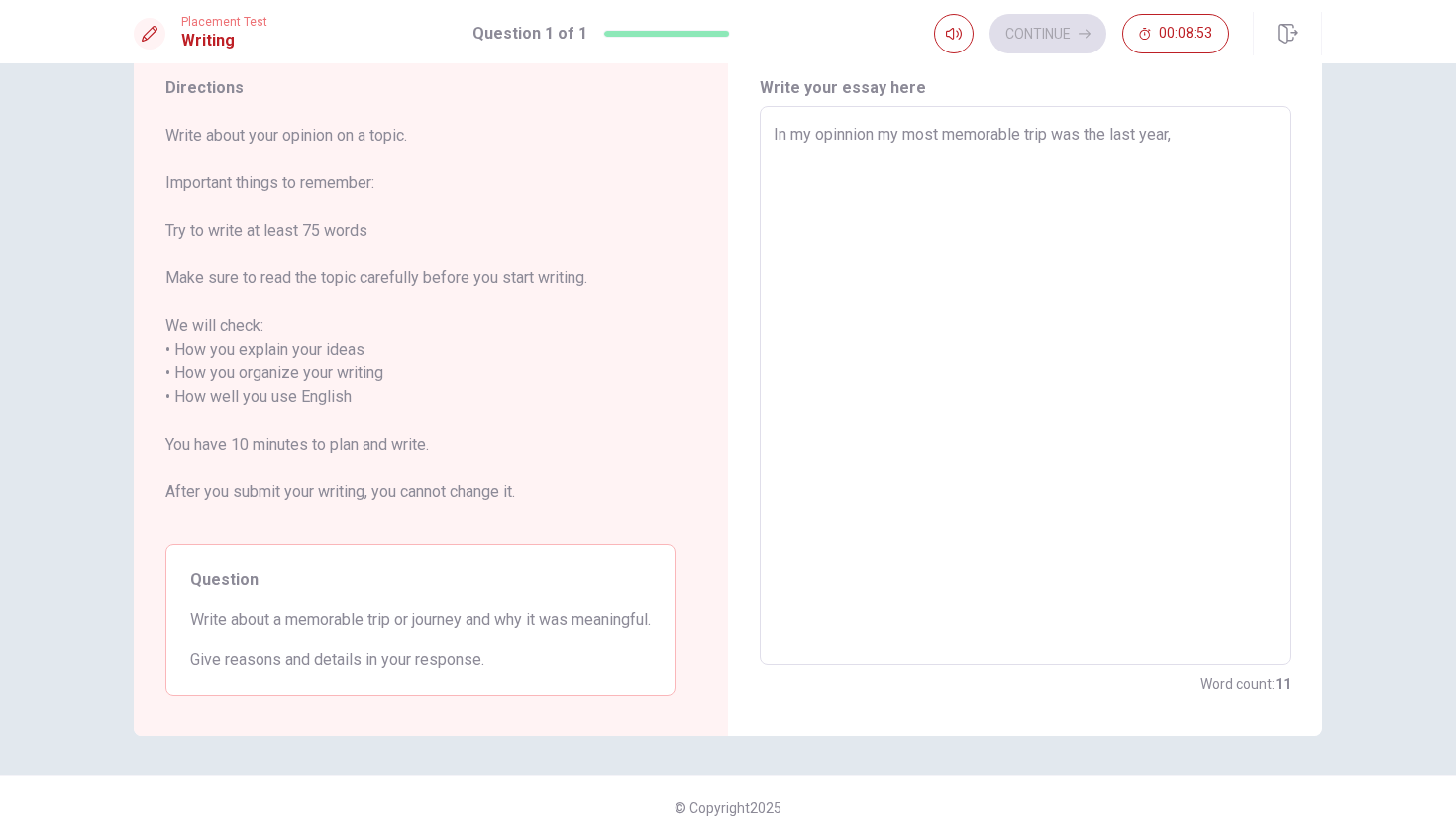 type on "In my opinion my most memorable trip was the last year," 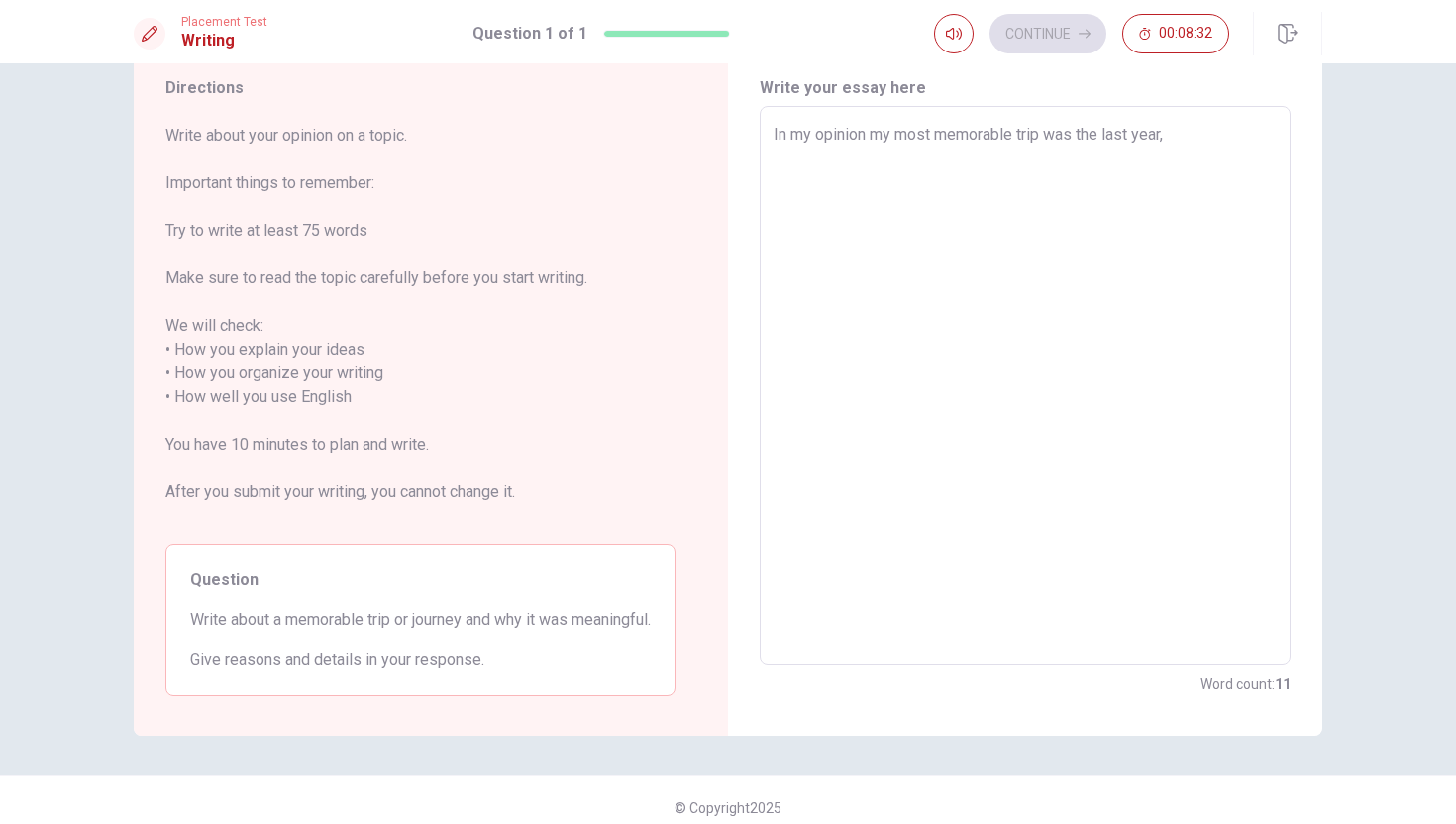 click on "In my opinion my most memorable trip was the last year," at bounding box center (1025, 385) 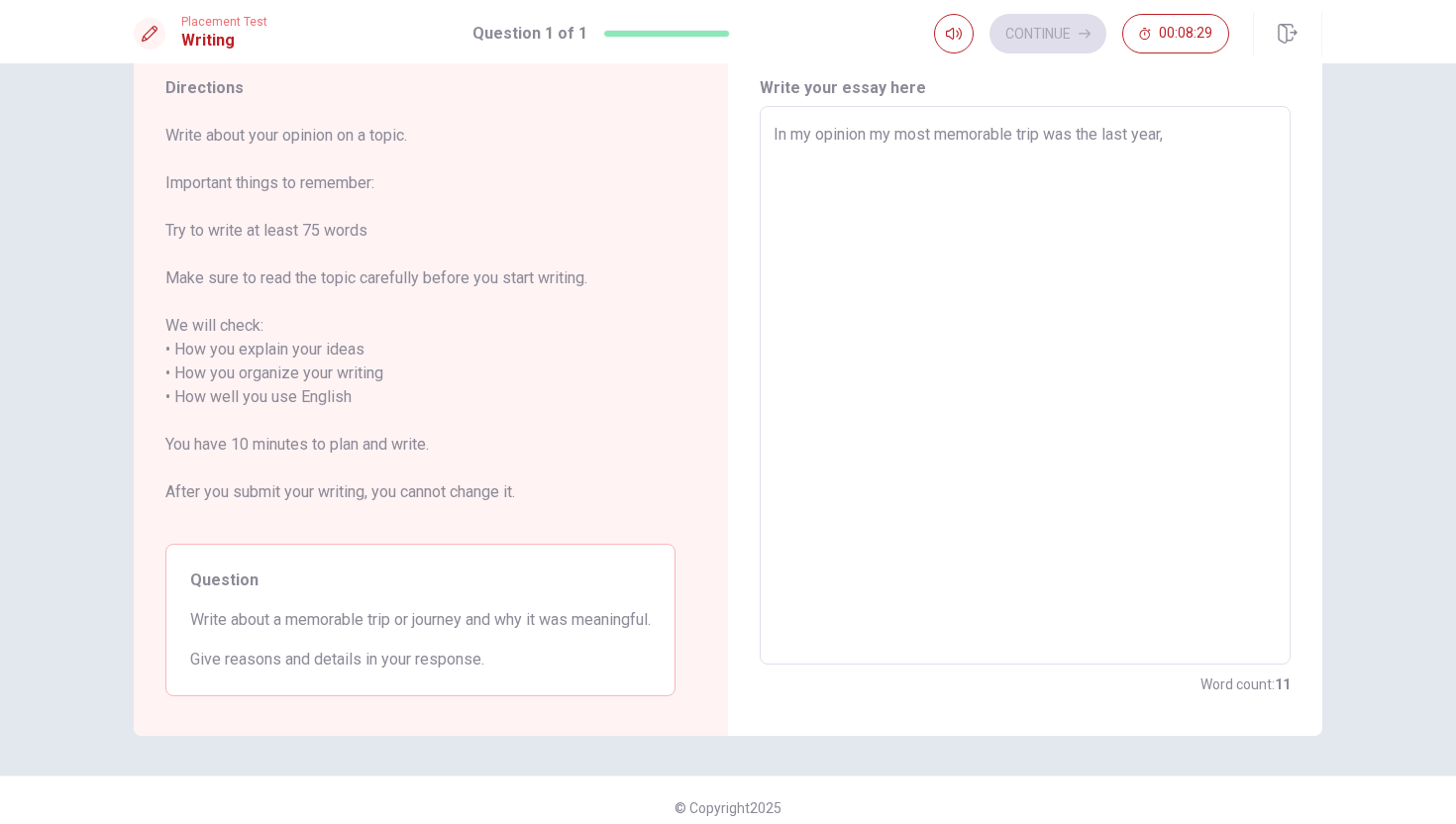 type on "x" 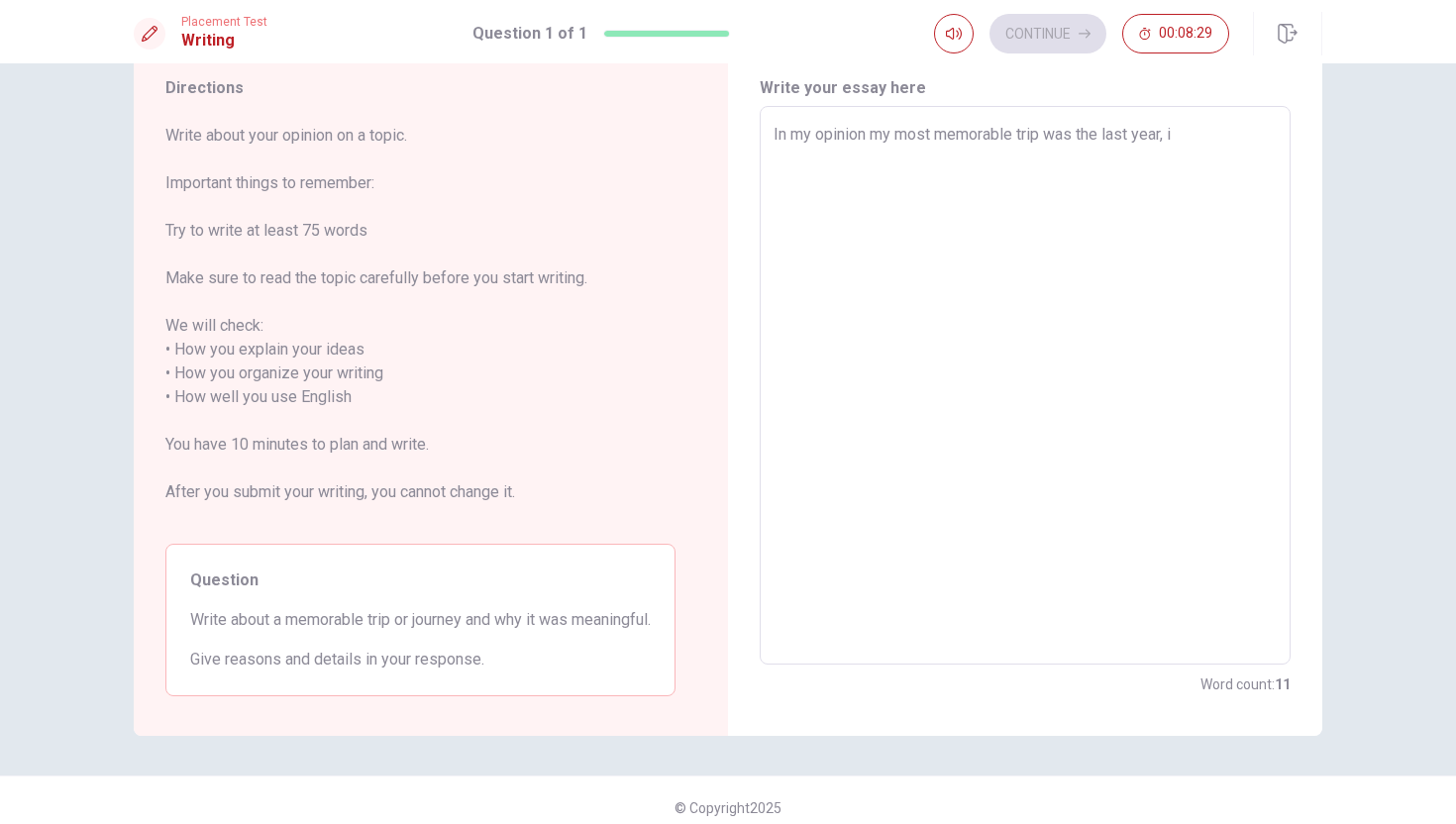 type on "x" 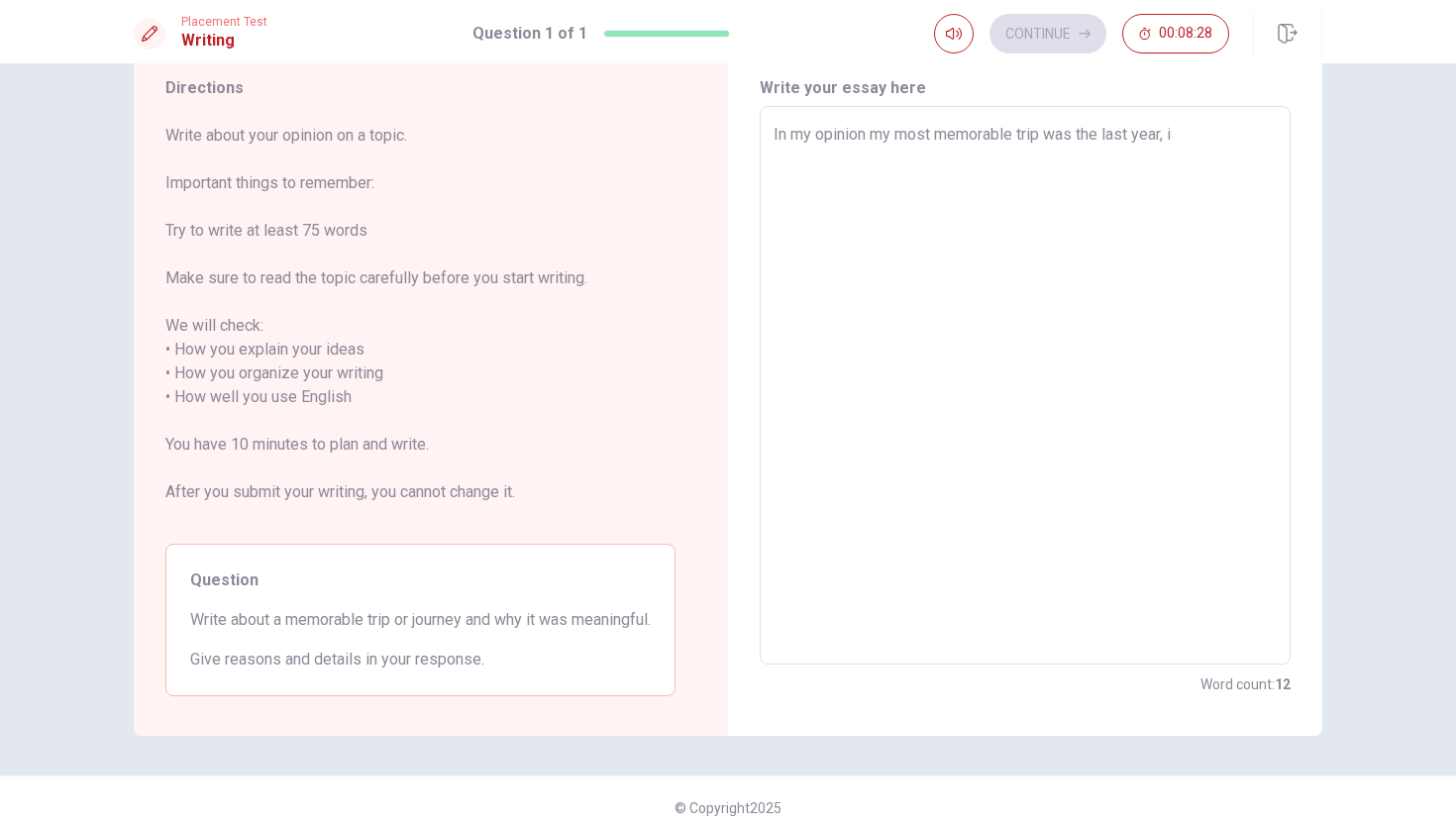 type on "In my opinion my most memorable trip was the last year, i" 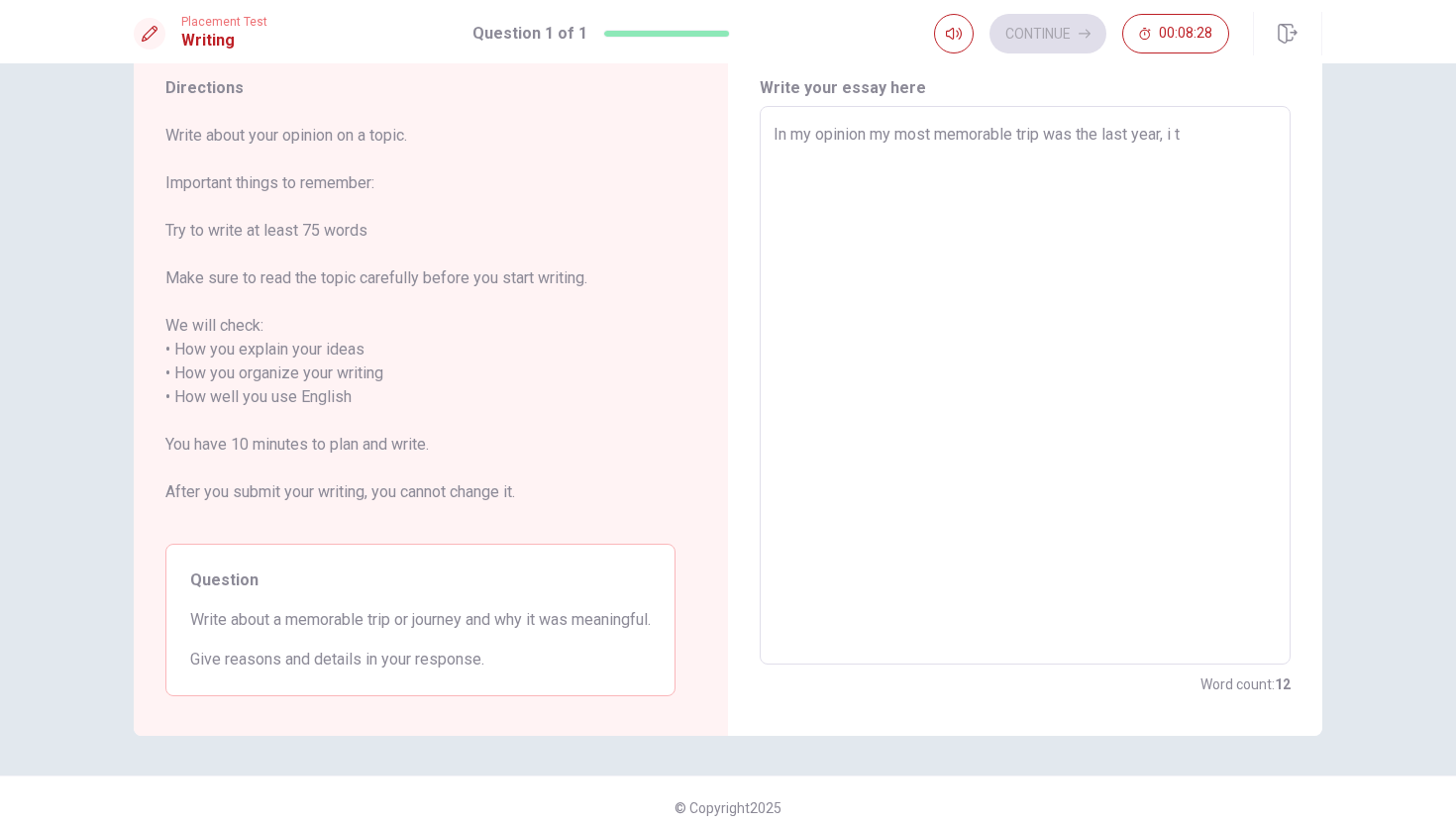 type on "x" 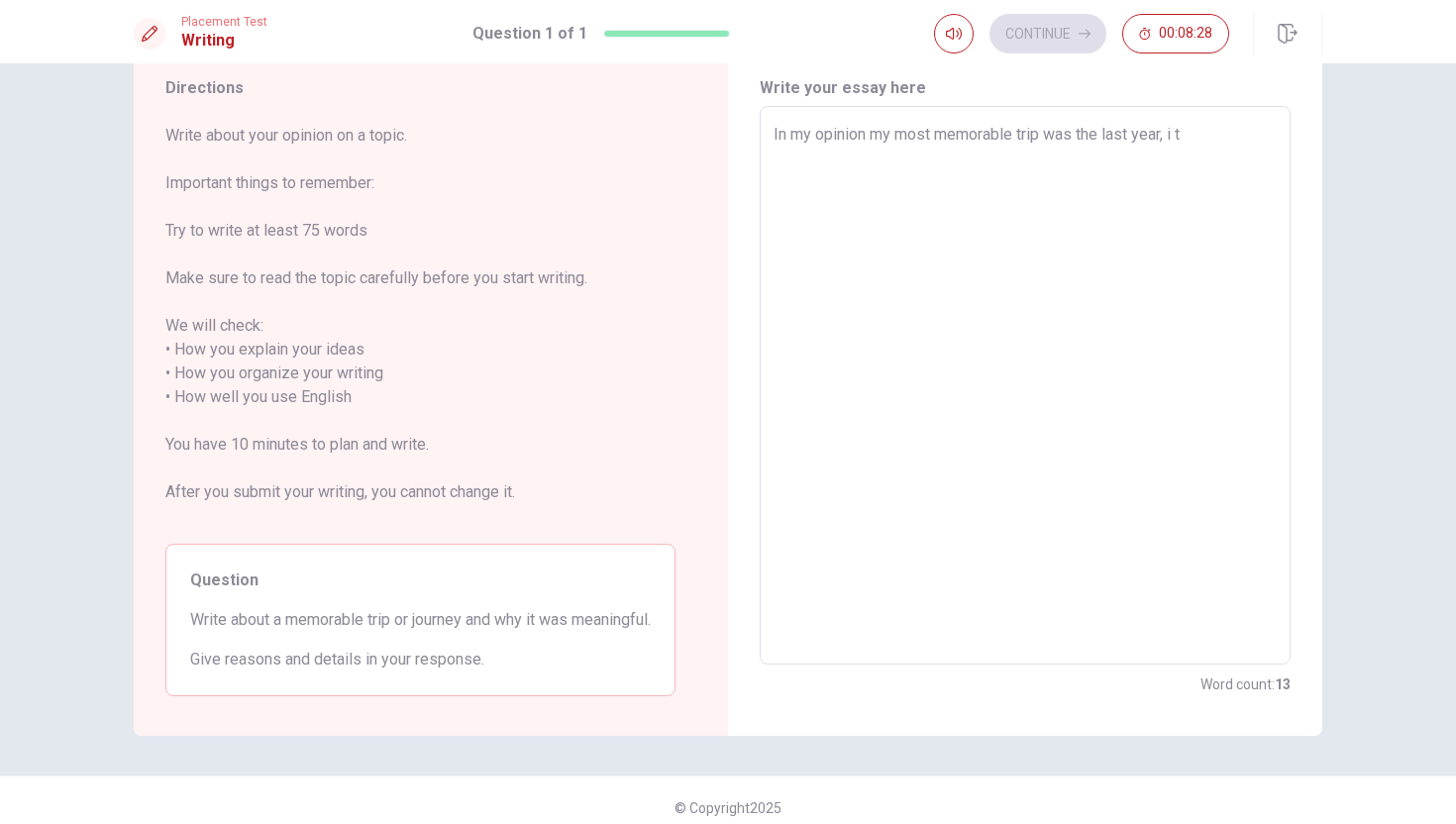 type on "In my opinion my most memorable trip was the last year, i tr" 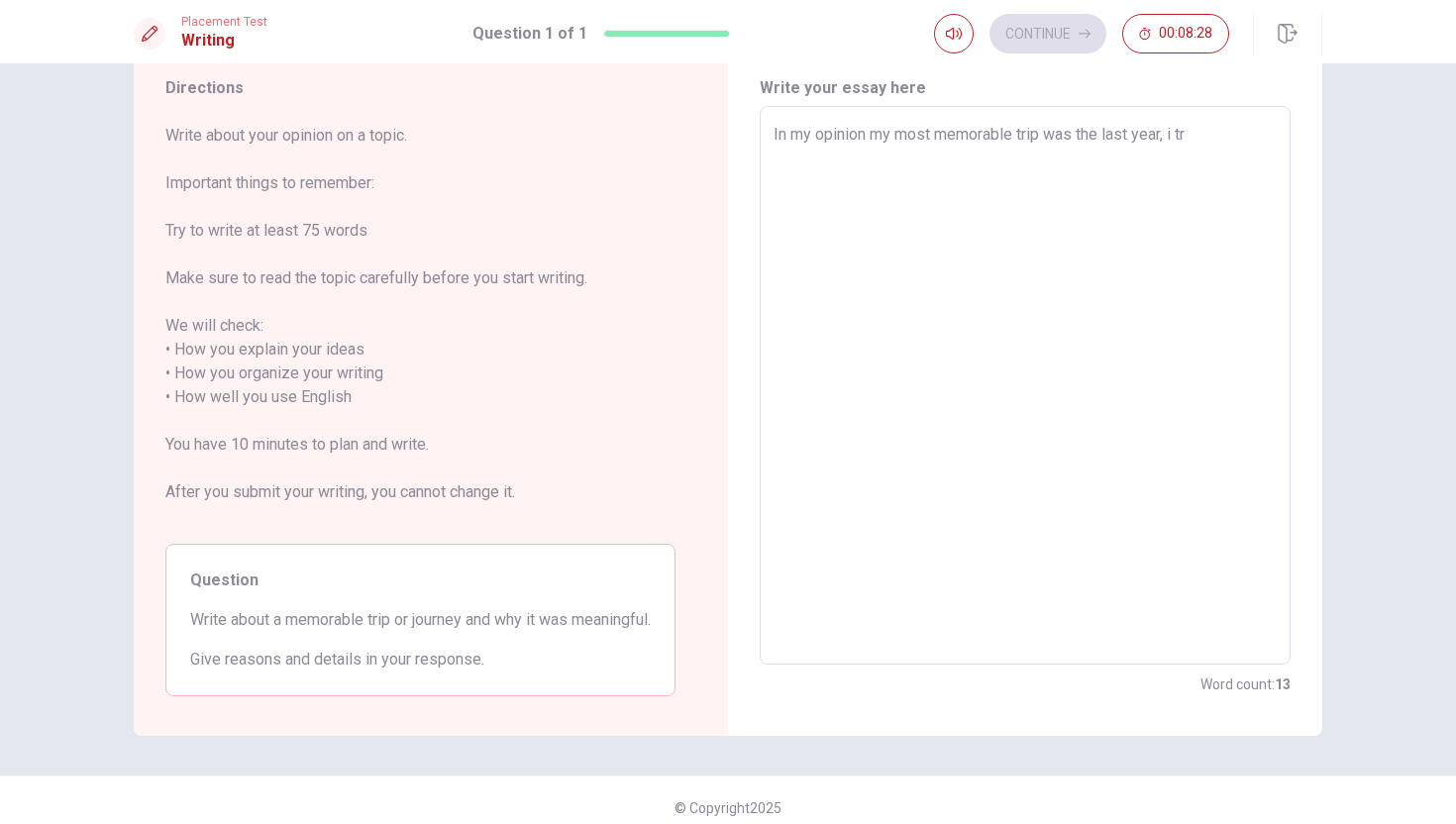 type on "x" 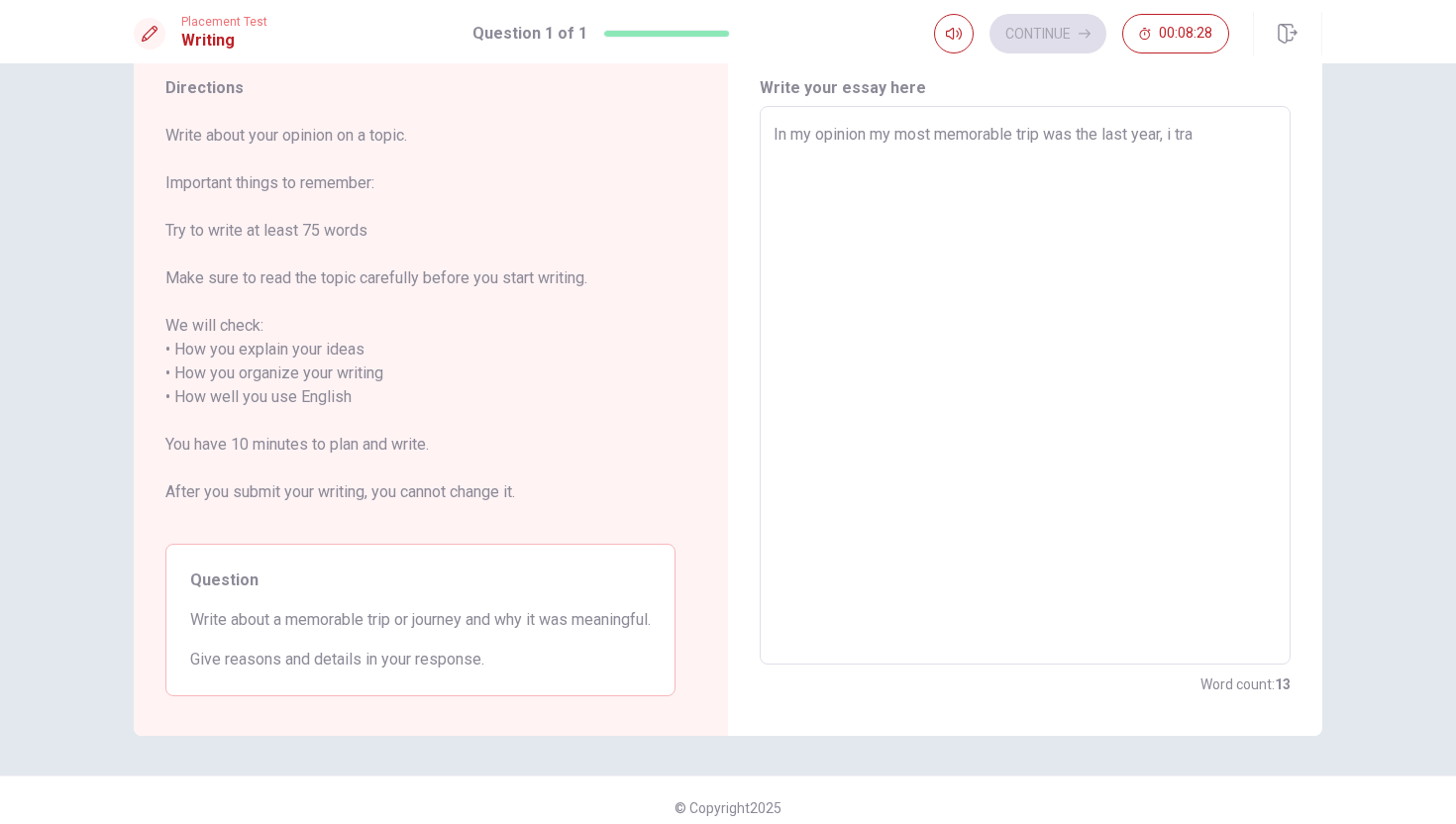 type on "x" 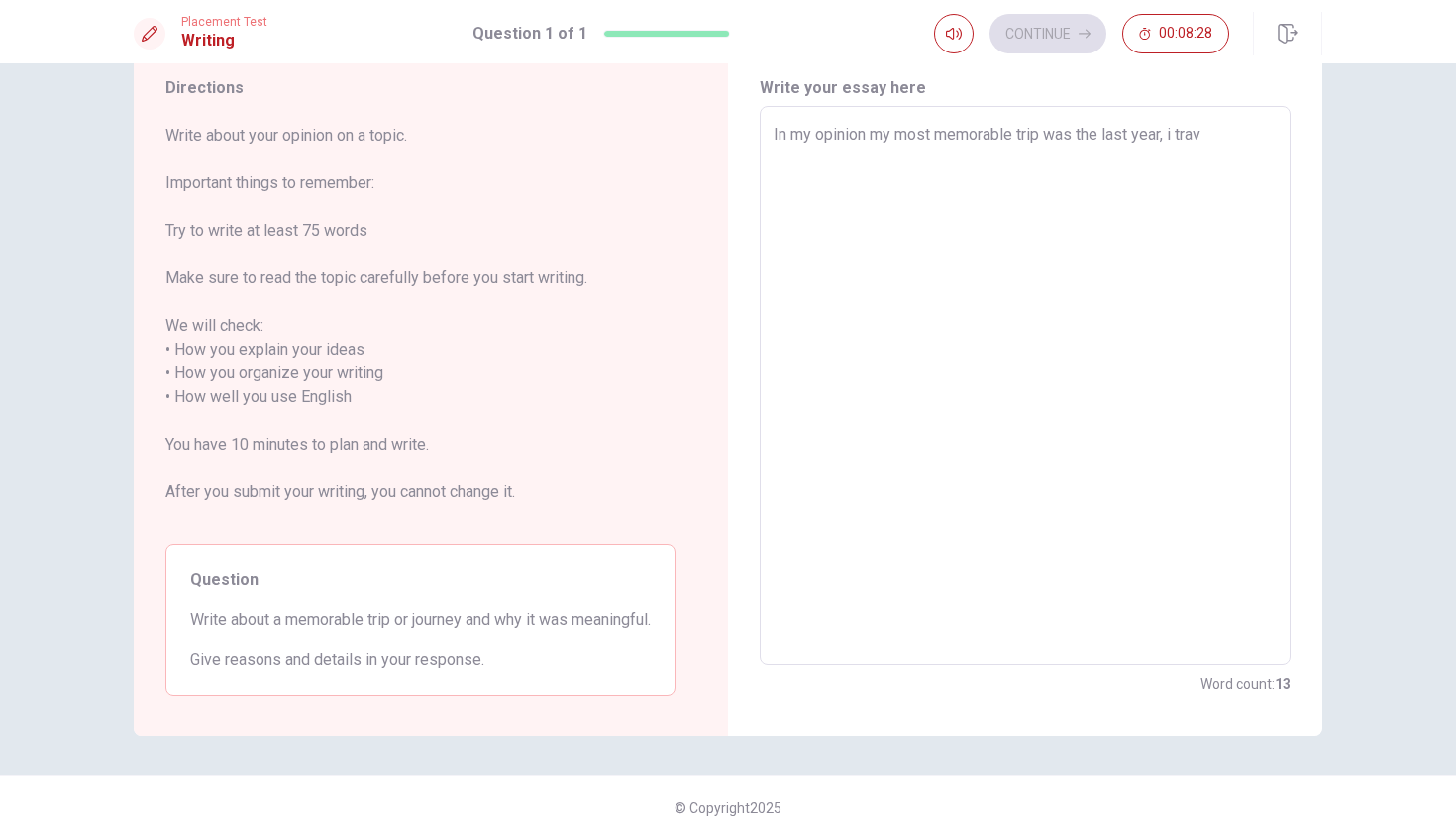type on "x" 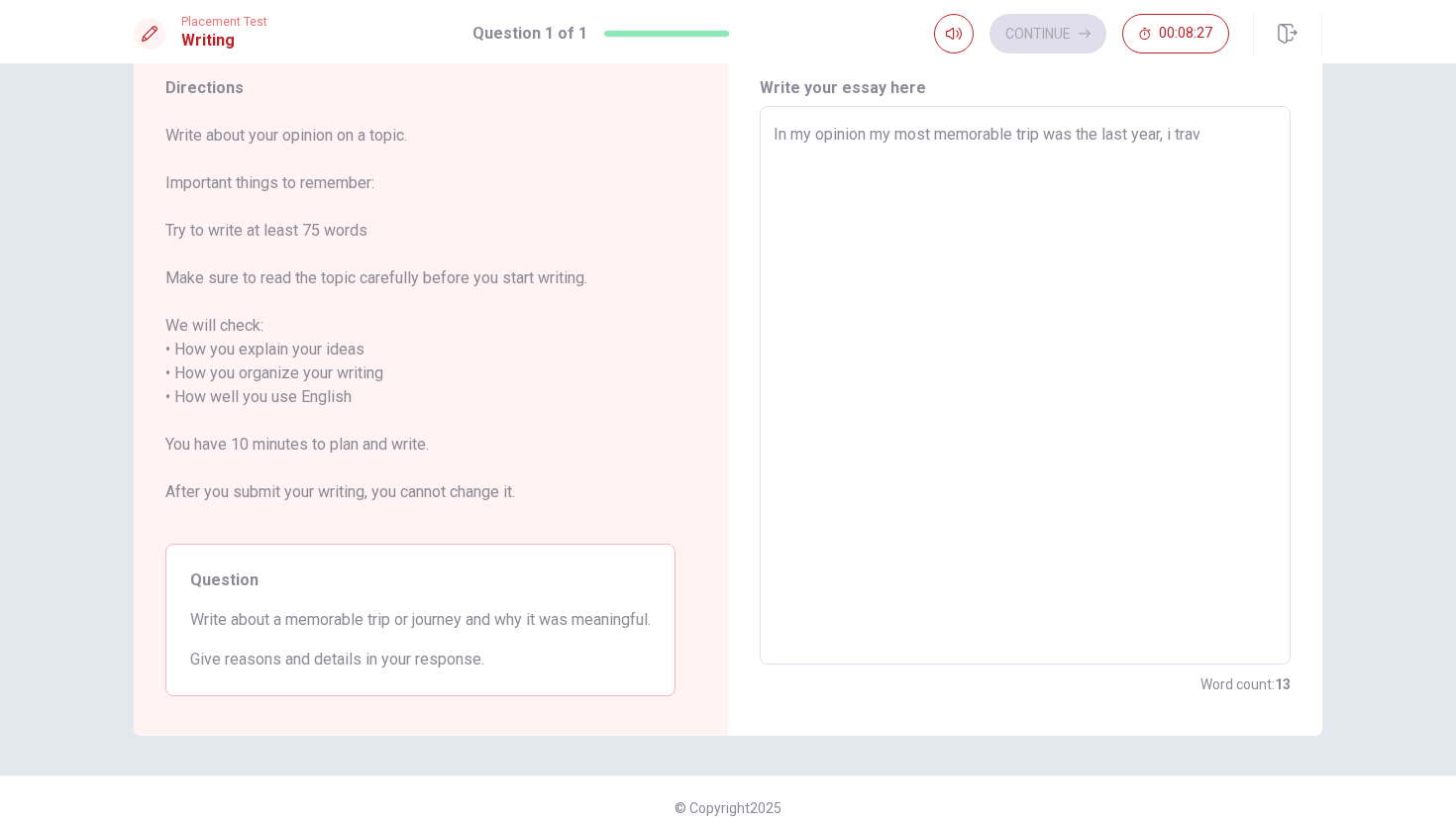 type on "In my opinion my most memorable trip was the last year, i trave" 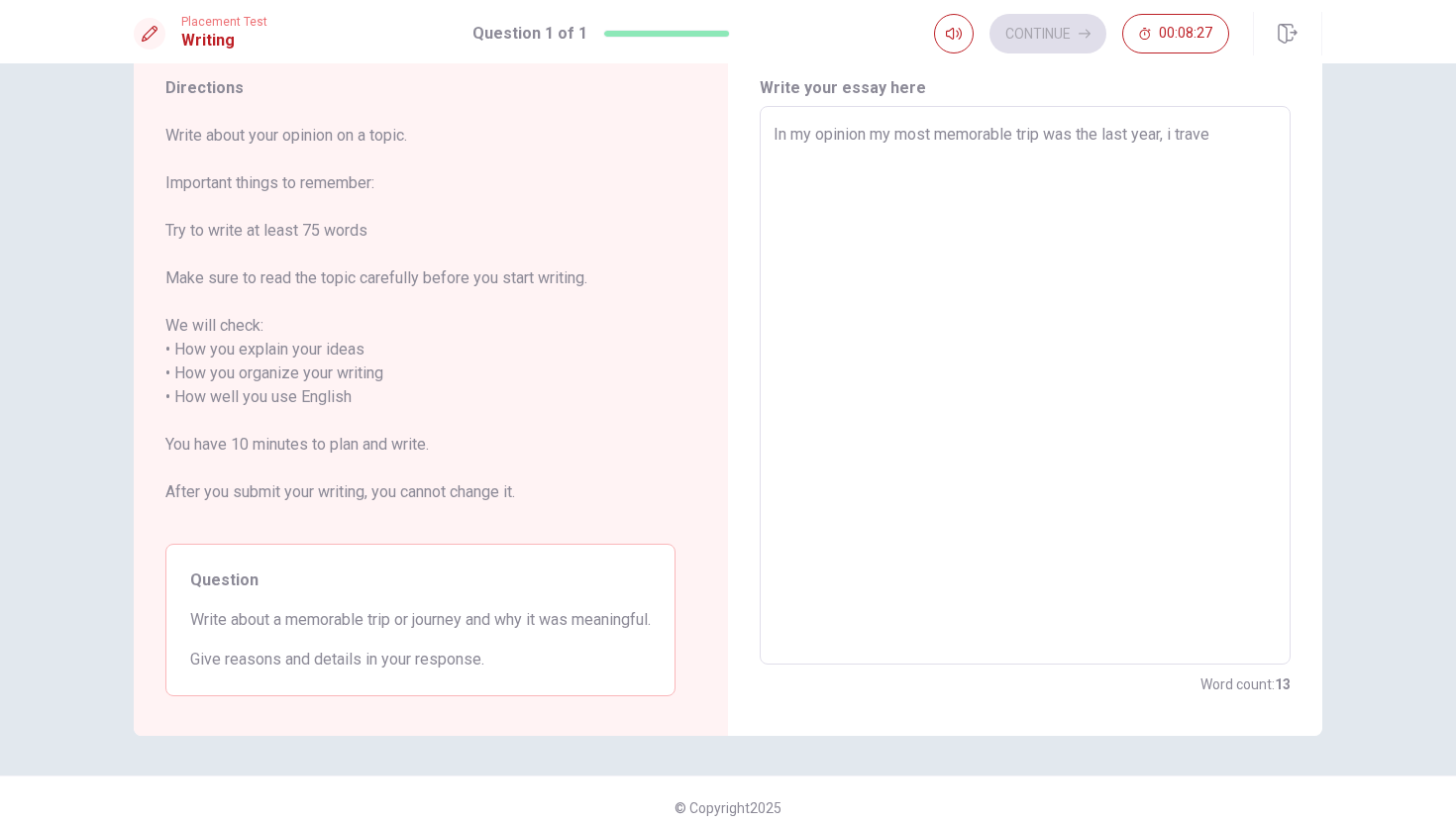 type on "x" 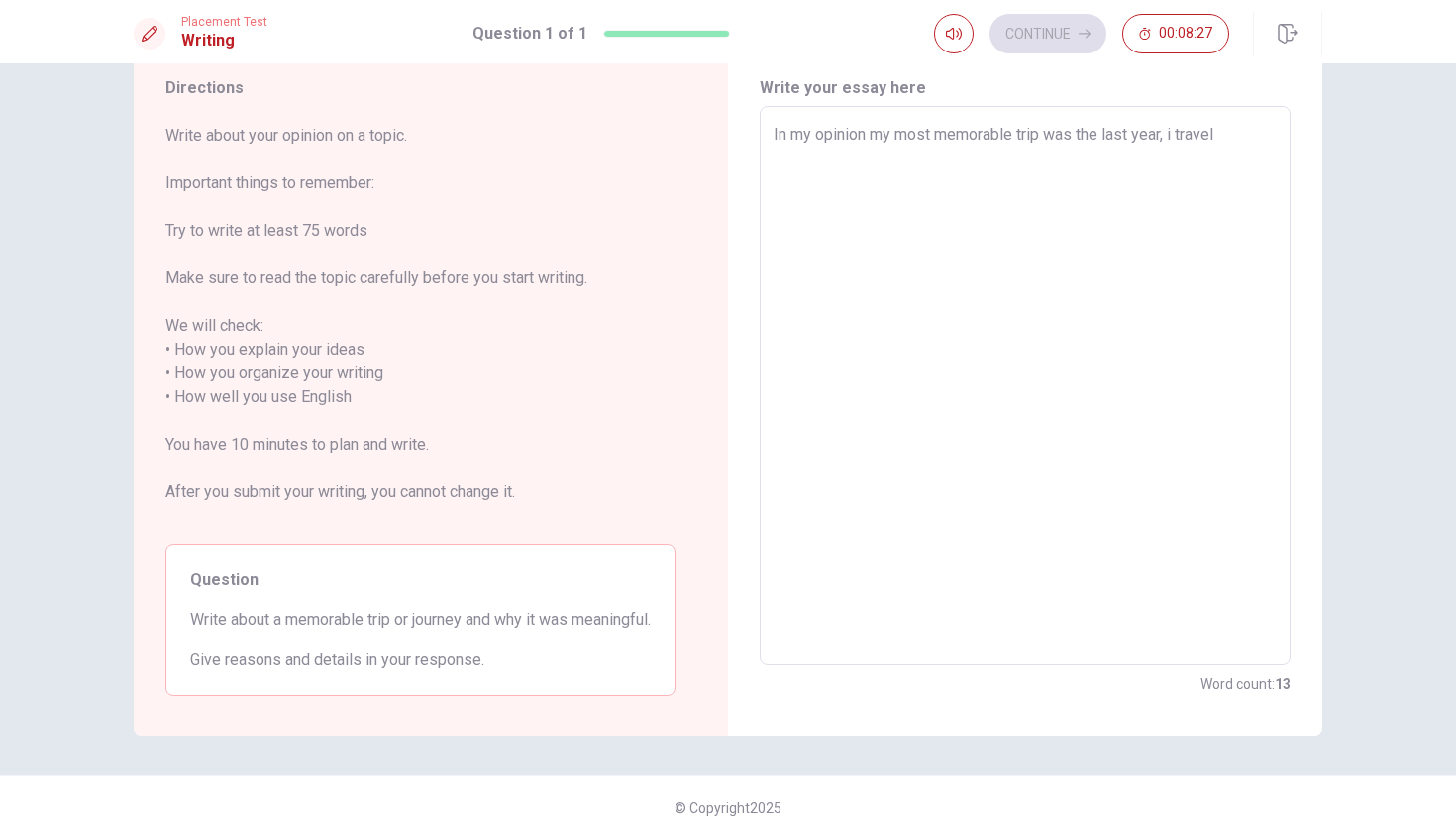 type on "x" 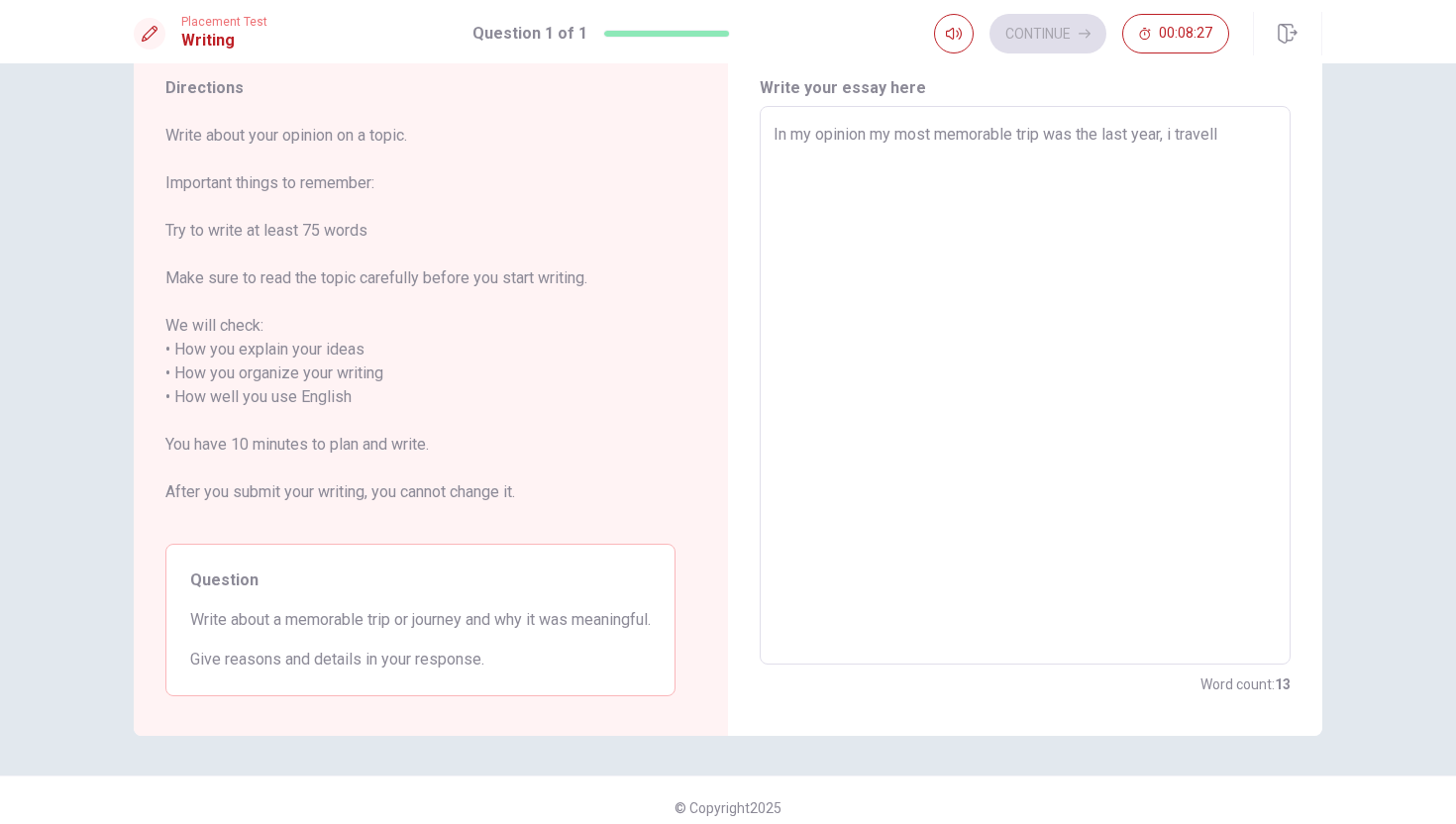 type on "x" 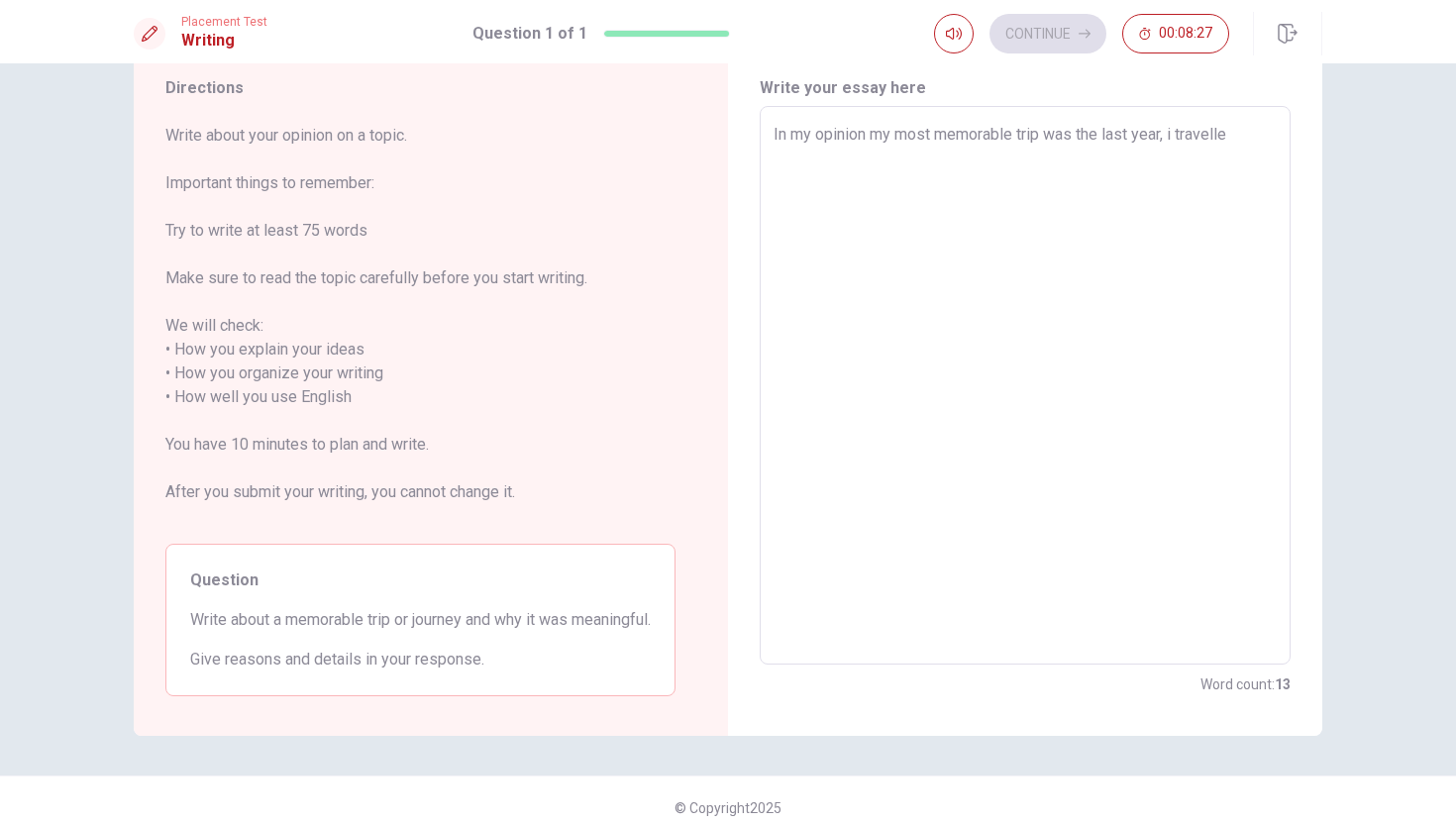 type on "x" 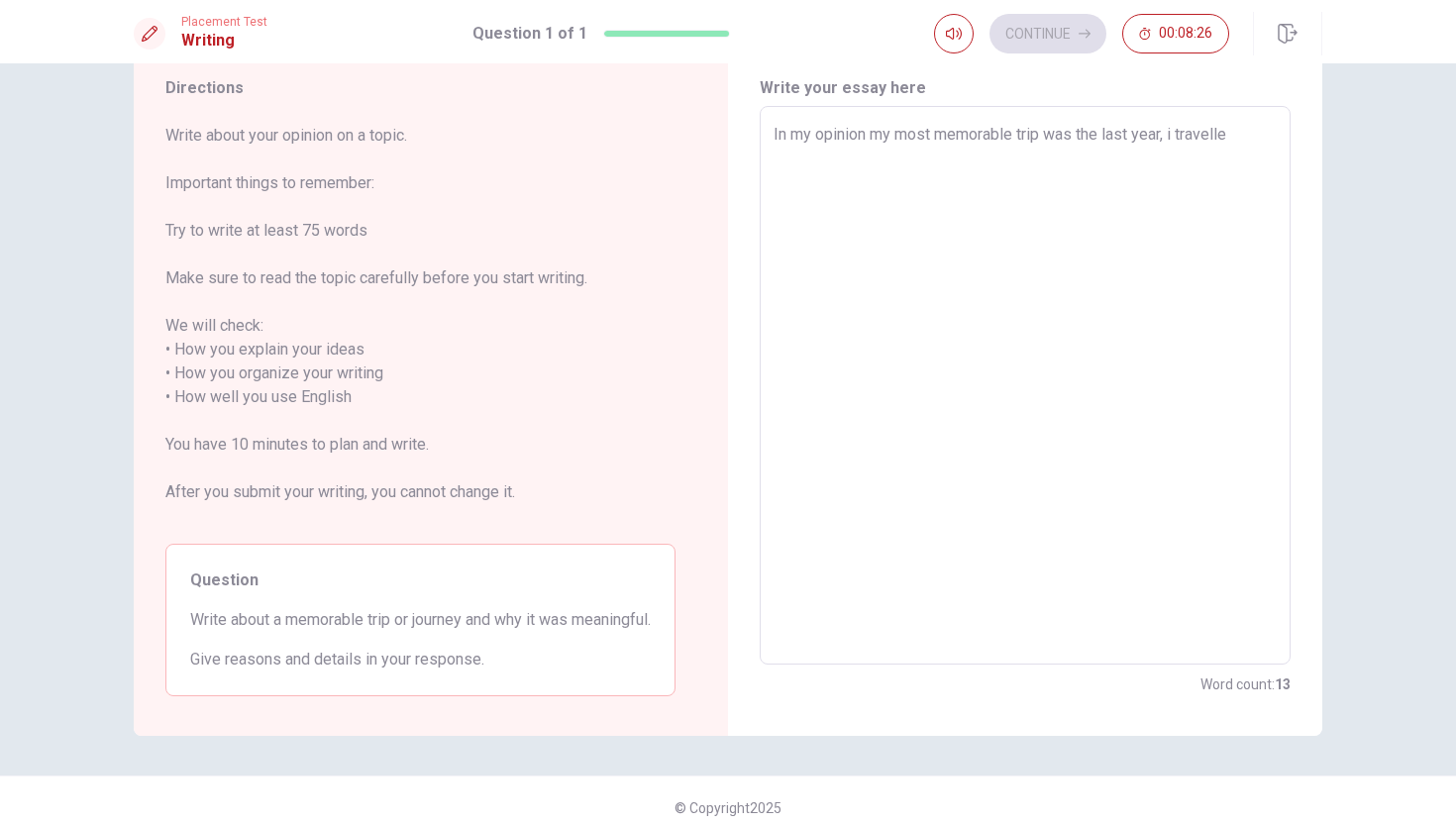 type on "In my opinion my most memorable trip was the last year, i travelled" 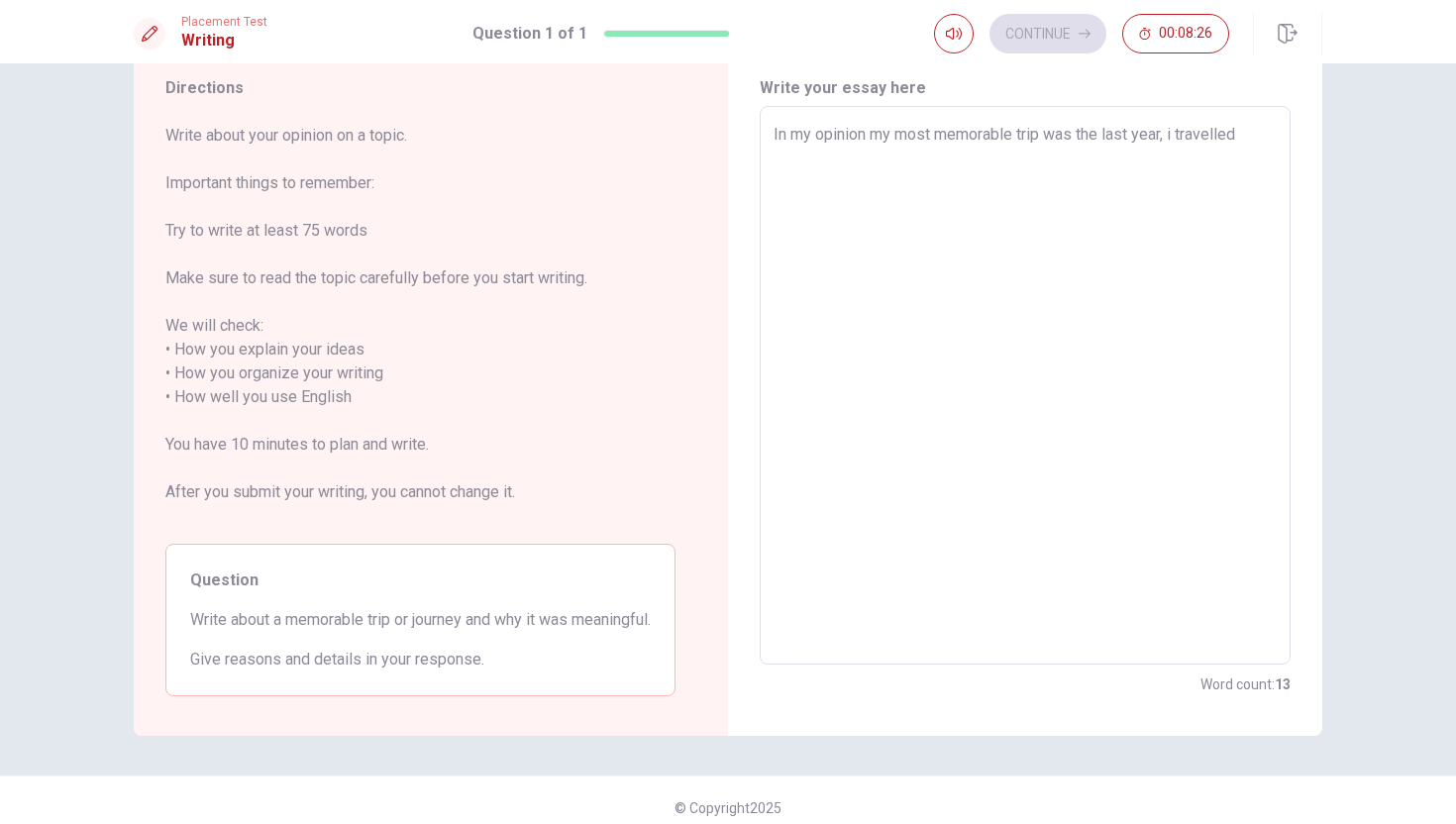 type on "x" 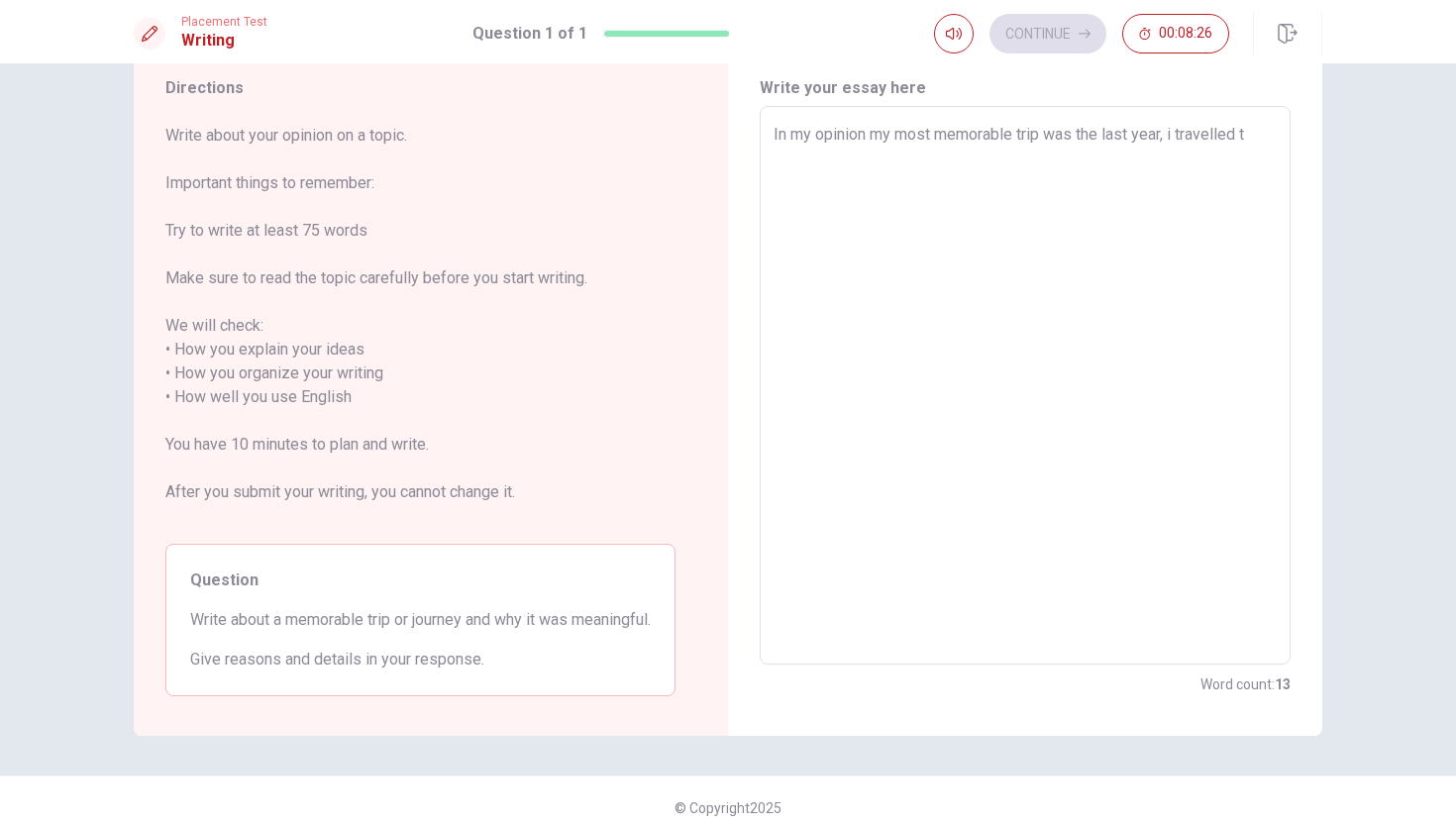 type on "x" 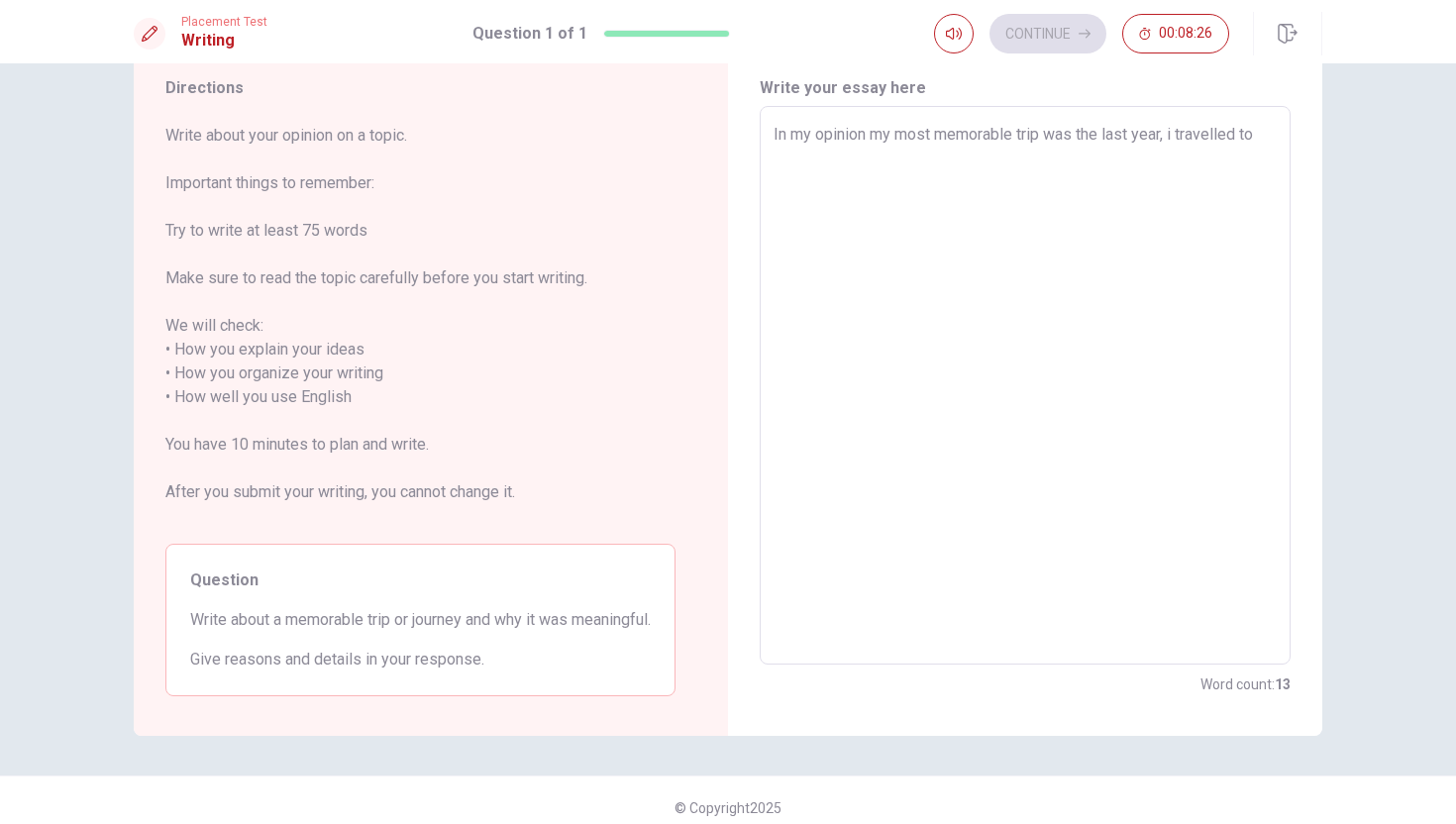 type on "x" 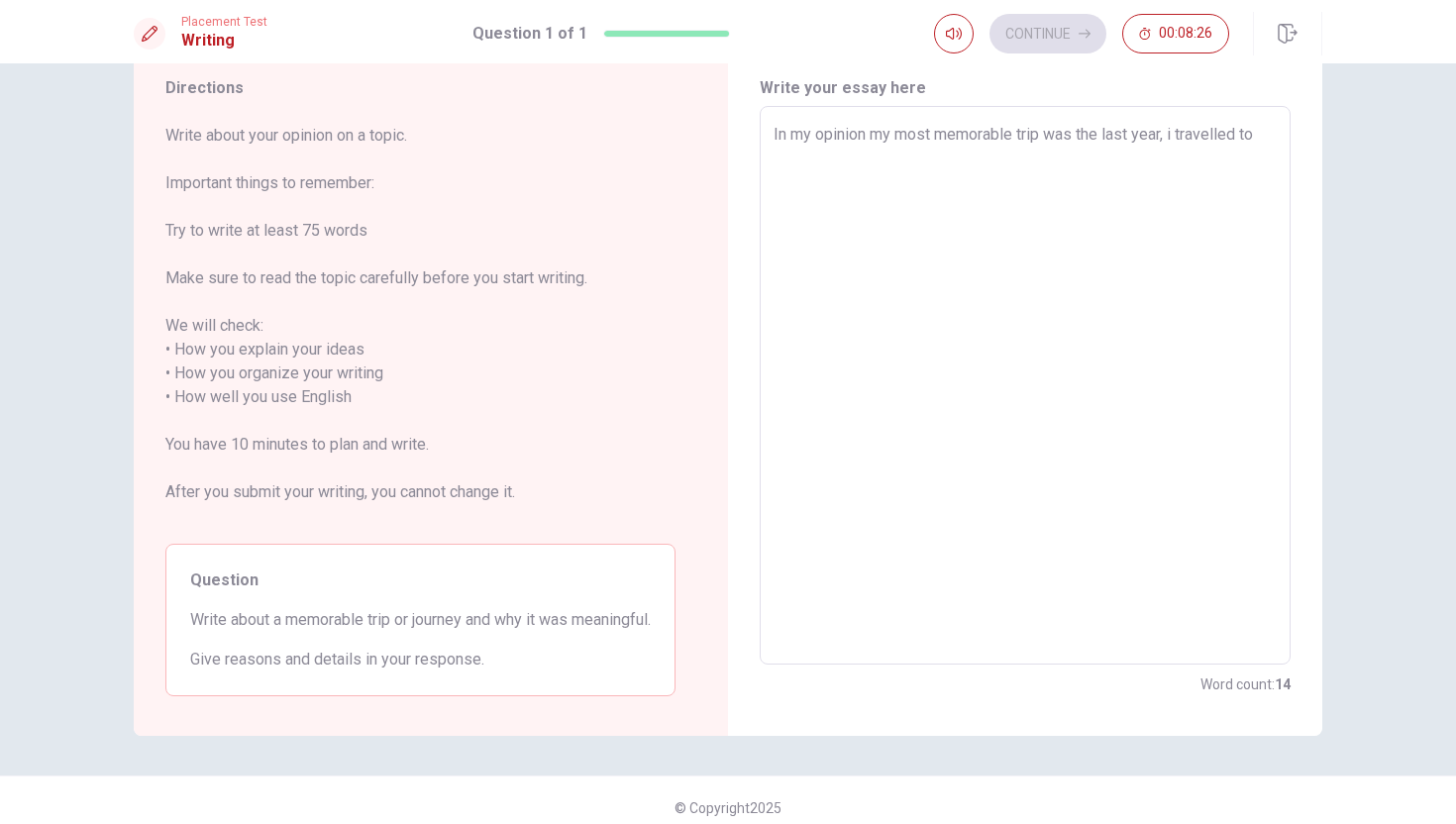 type on "In my opinion my most memorable trip was the last year, i travelled to" 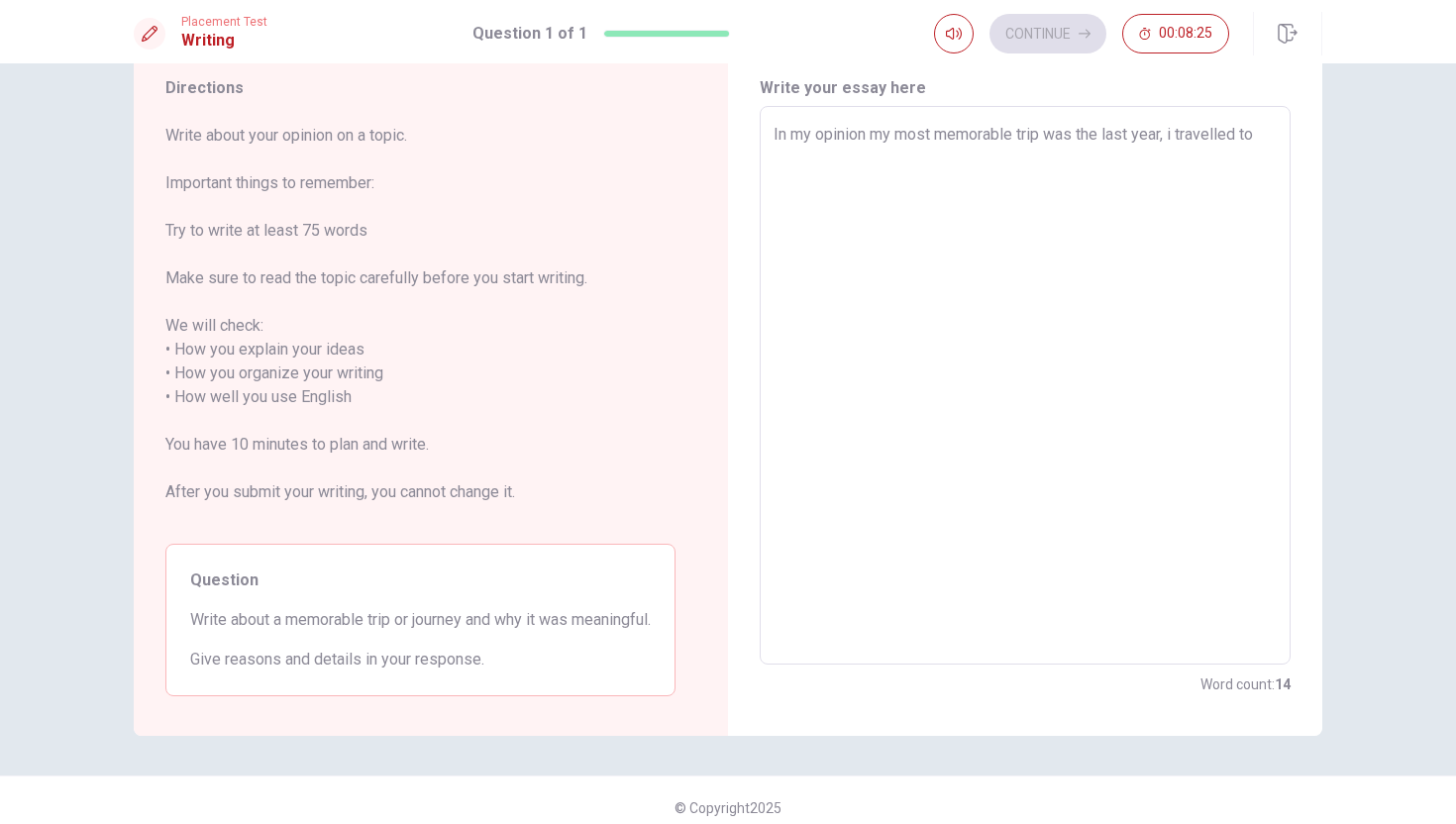 type on "In my opinion my most memorable trip was the last year, i travelled to a" 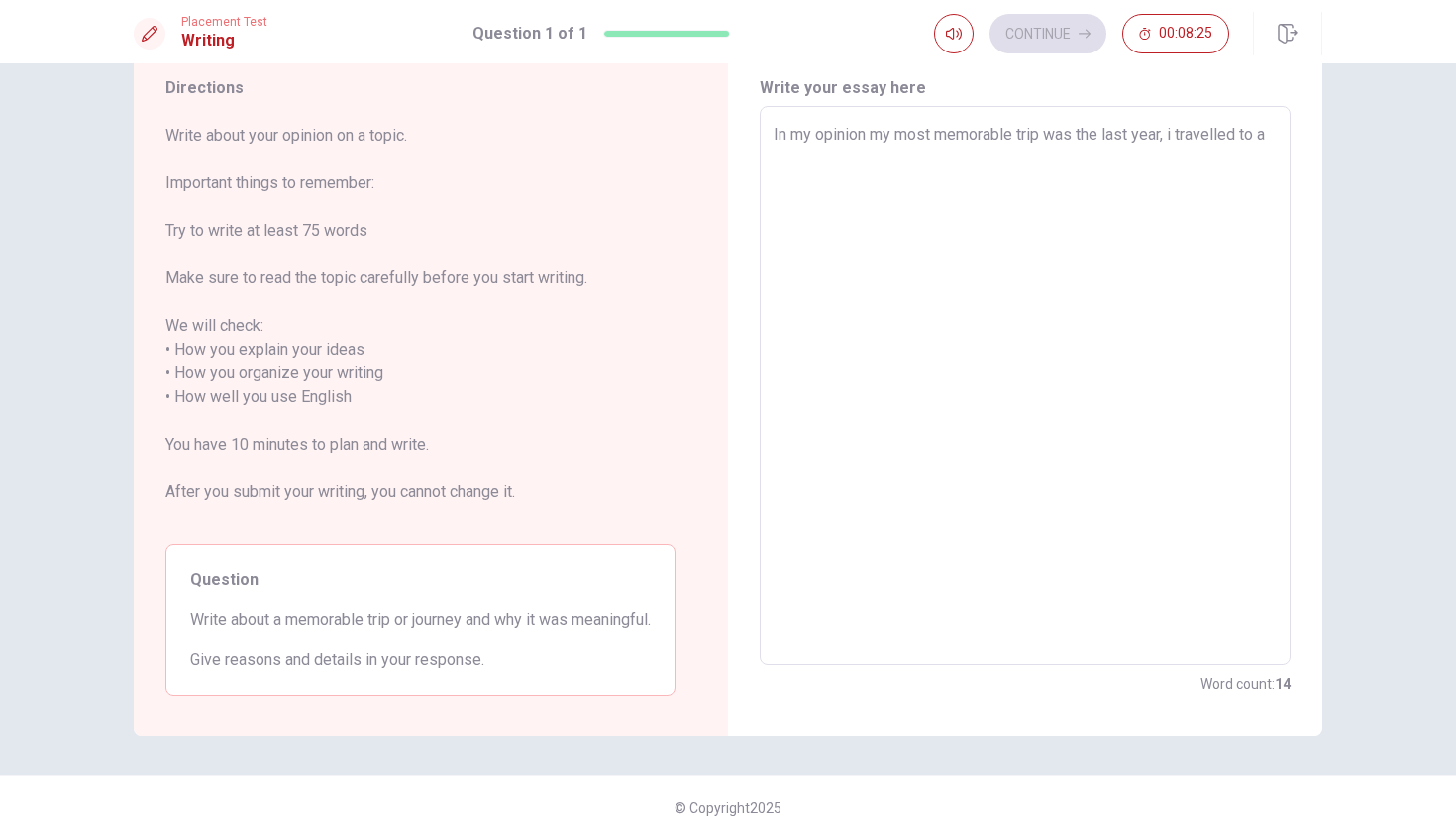 type on "x" 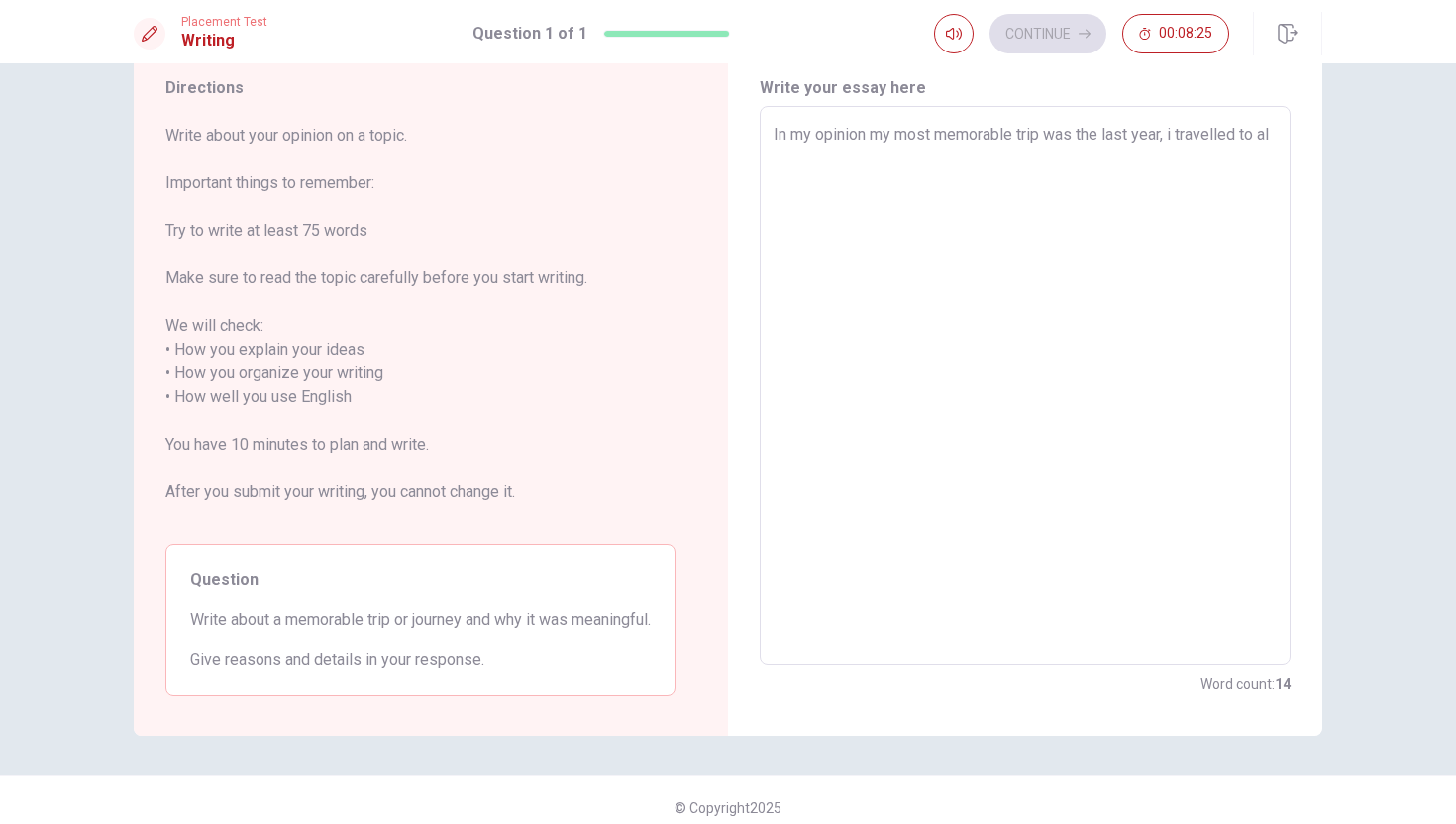 type on "x" 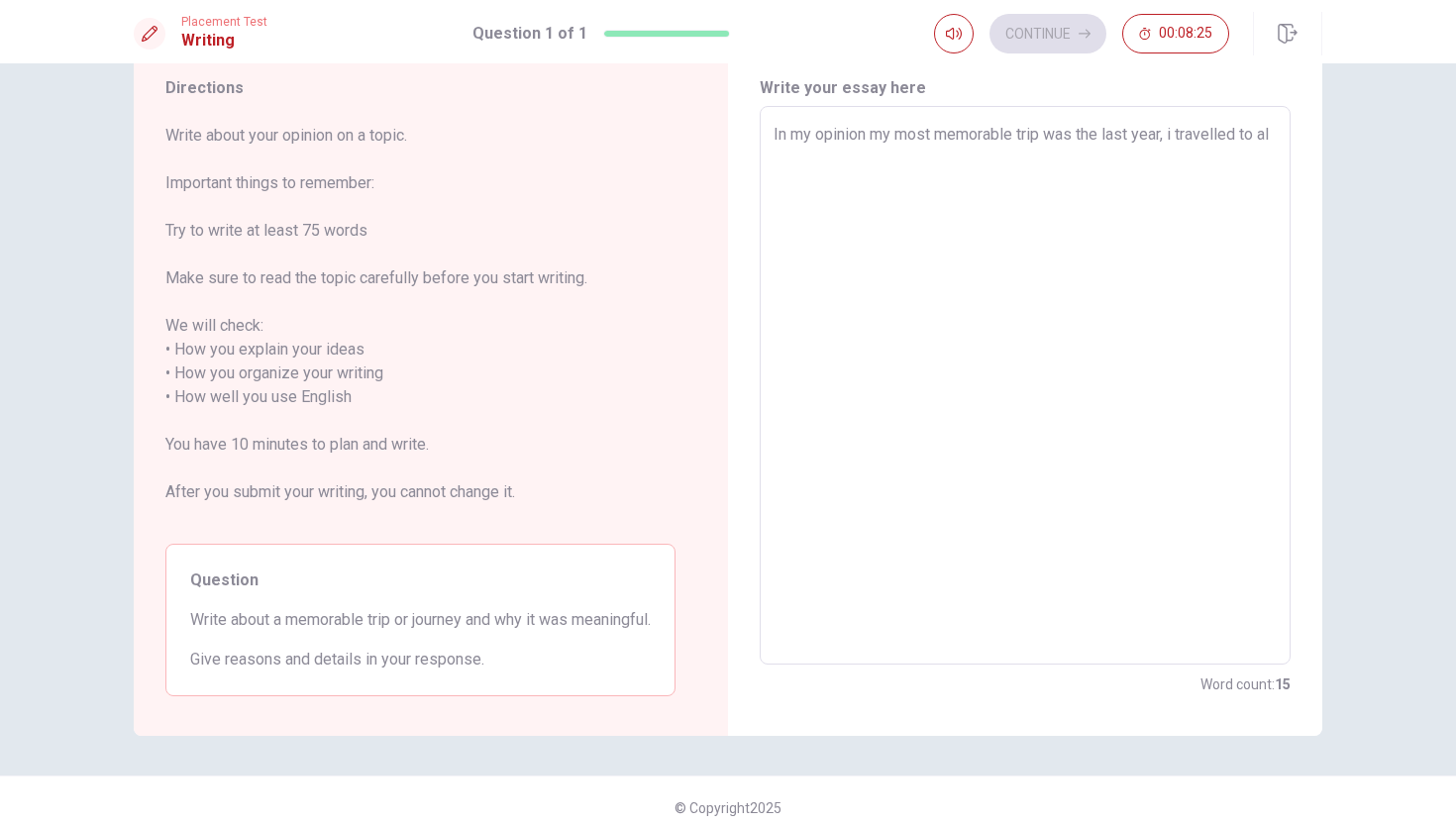 type on "In my opinion my most memorable trip was the last year, i travelled to [GEOGRAPHIC_DATA]" 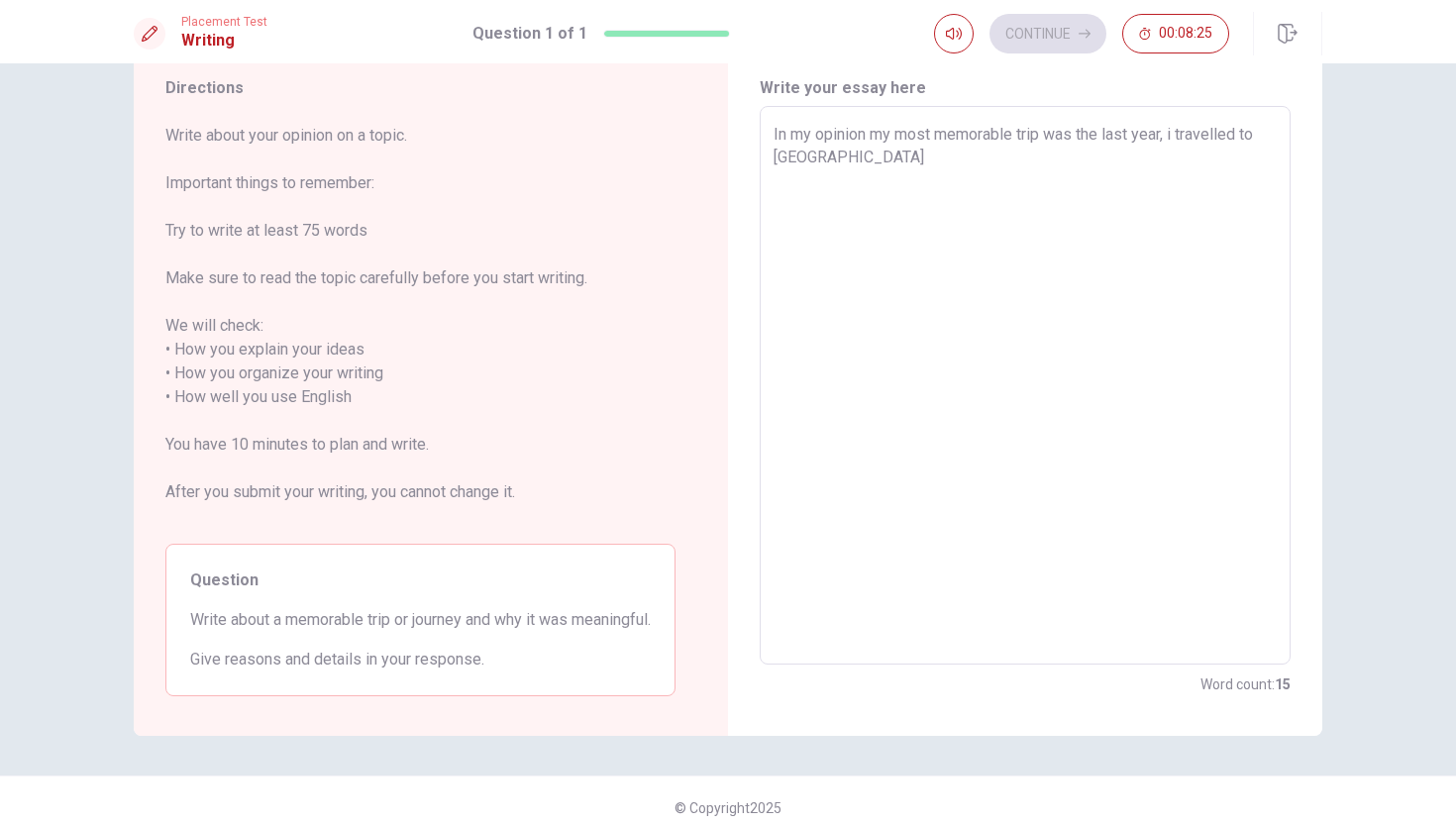type on "x" 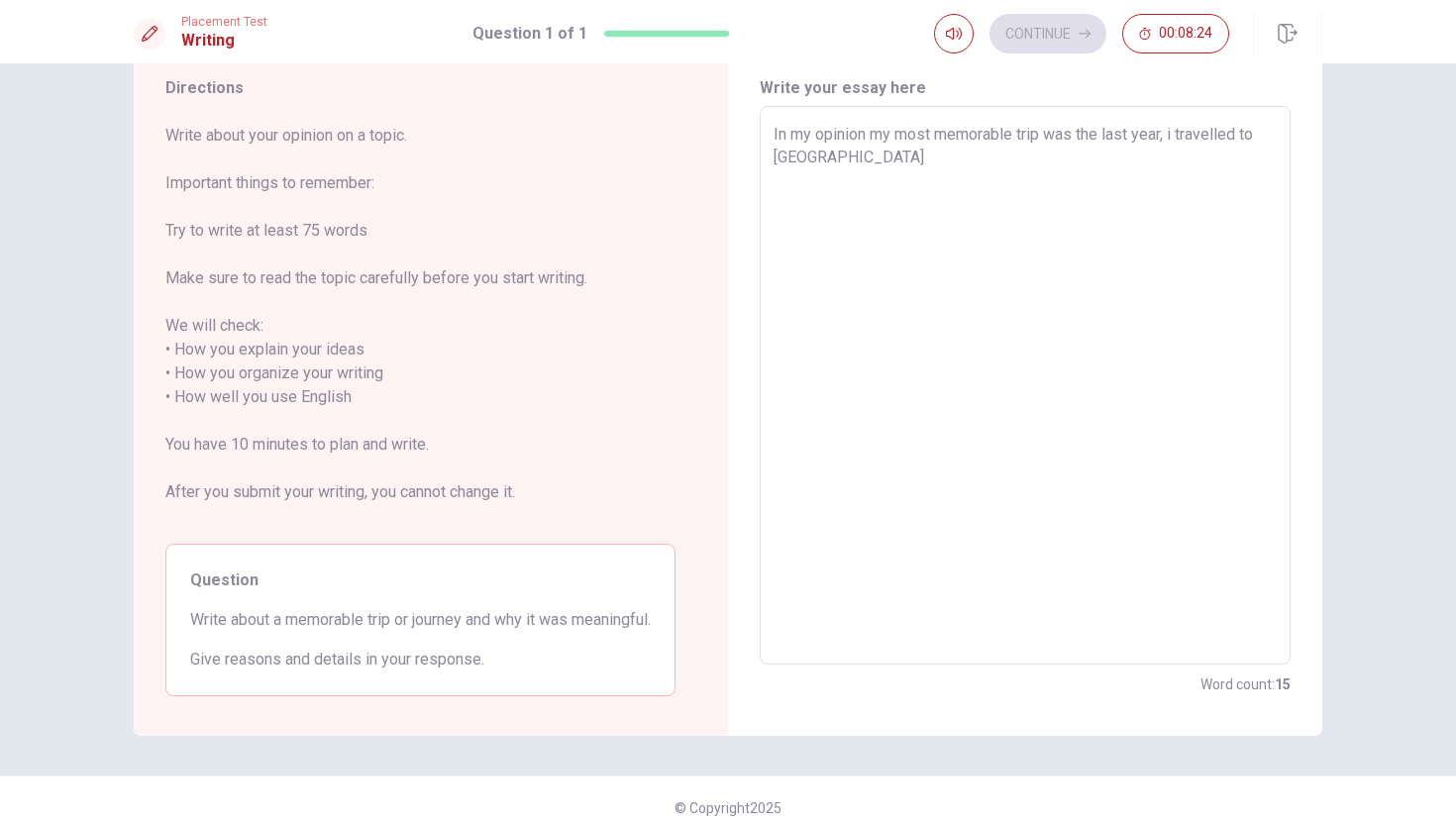 type on "In my opinion my most memorable trip was the last year, i travelled to [GEOGRAPHIC_DATA]" 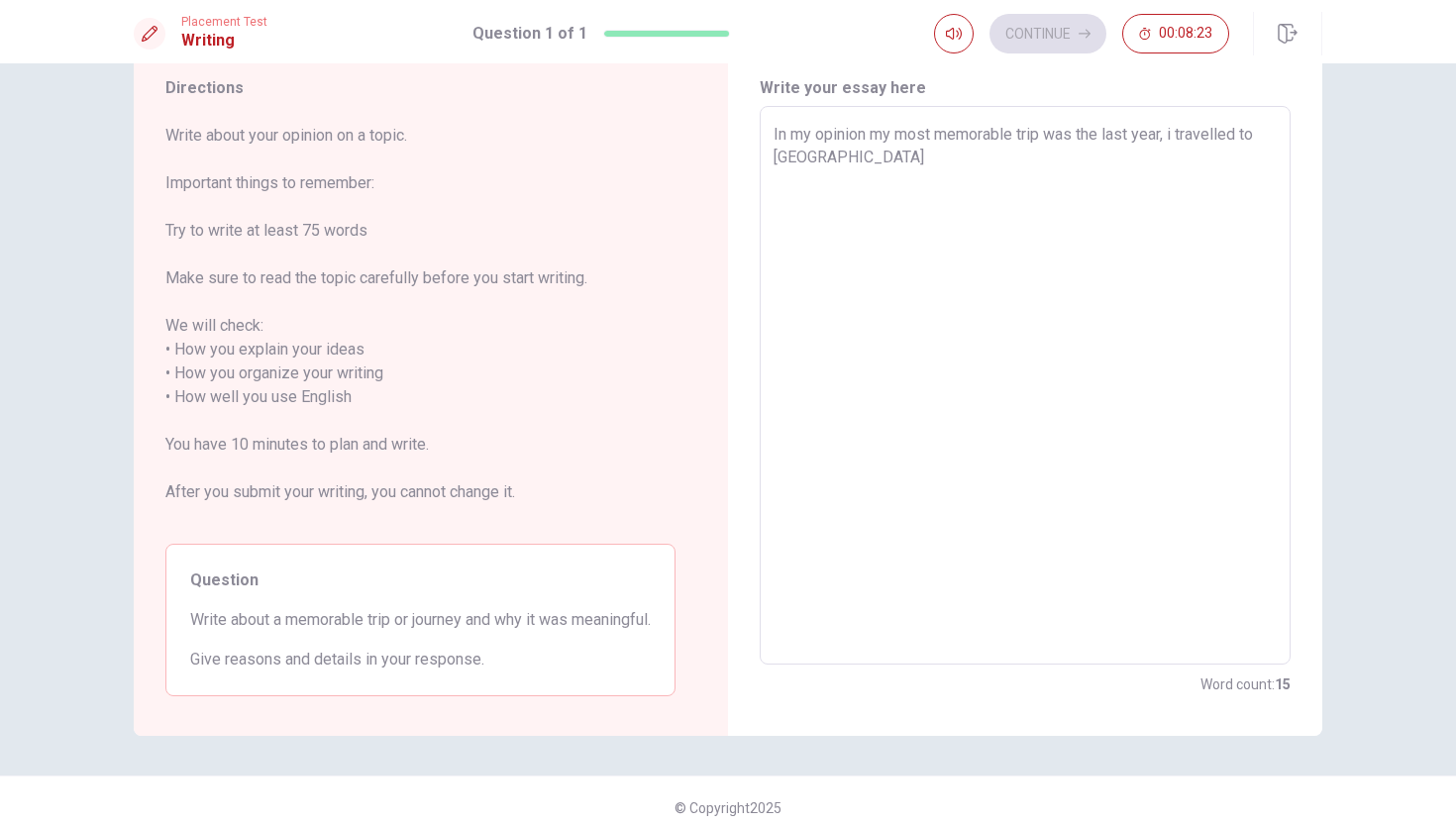 type on "x" 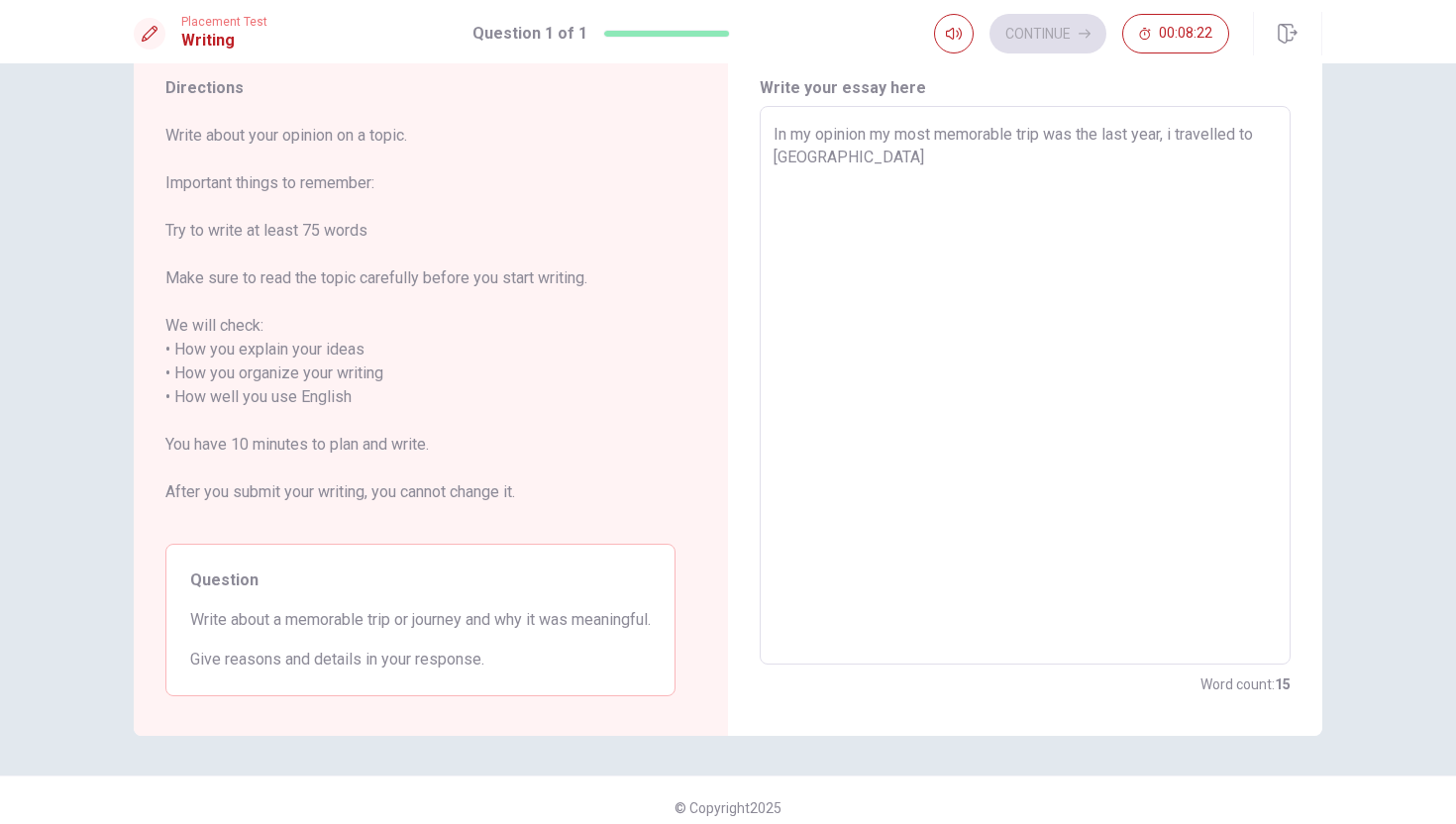 type on "In my opinion my most memorable trip was the last year, i travelled to [GEOGRAPHIC_DATA]" 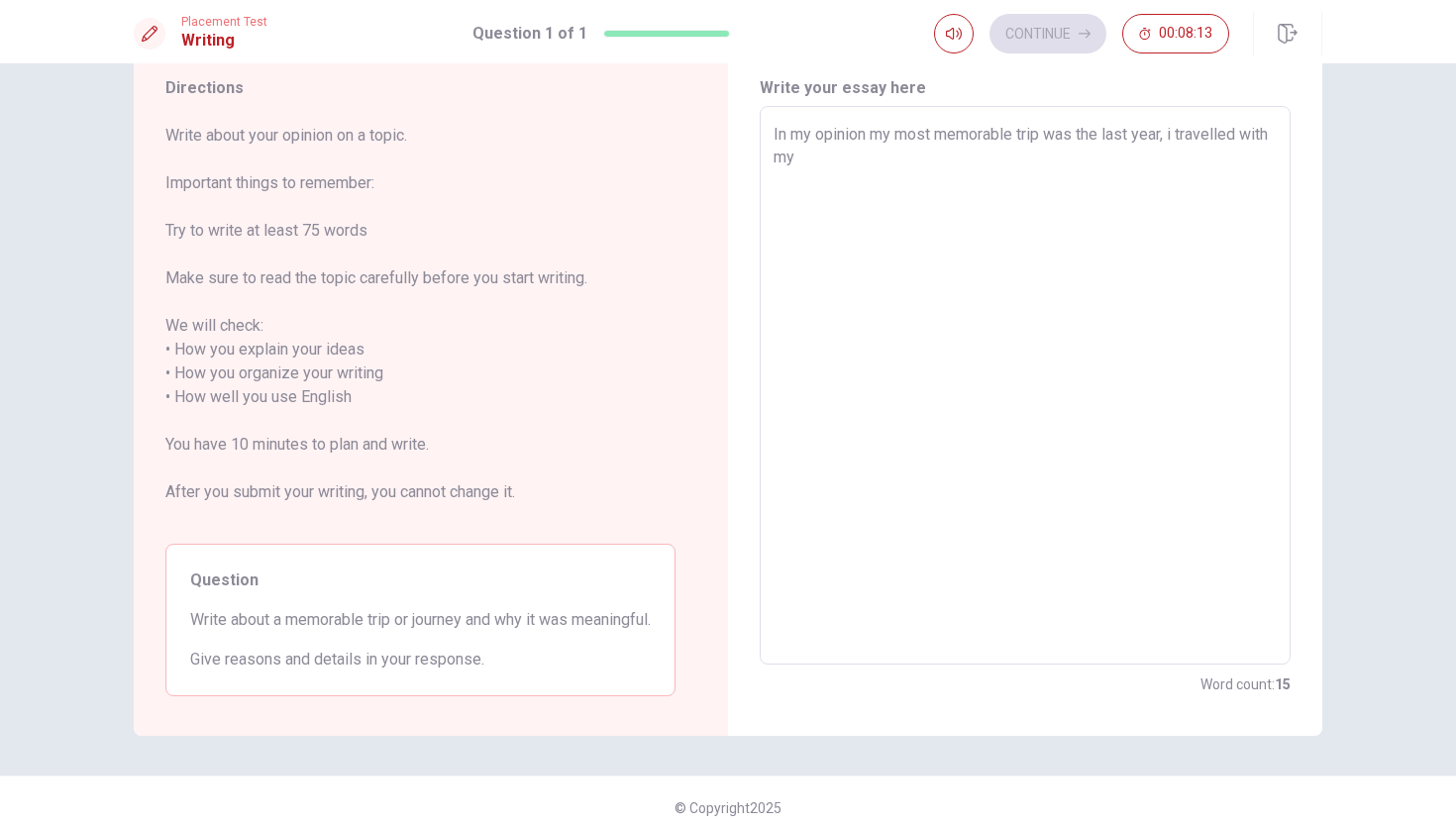 click on "In my opinion my most memorable trip was the last year, i travelled with my" at bounding box center [1025, 385] 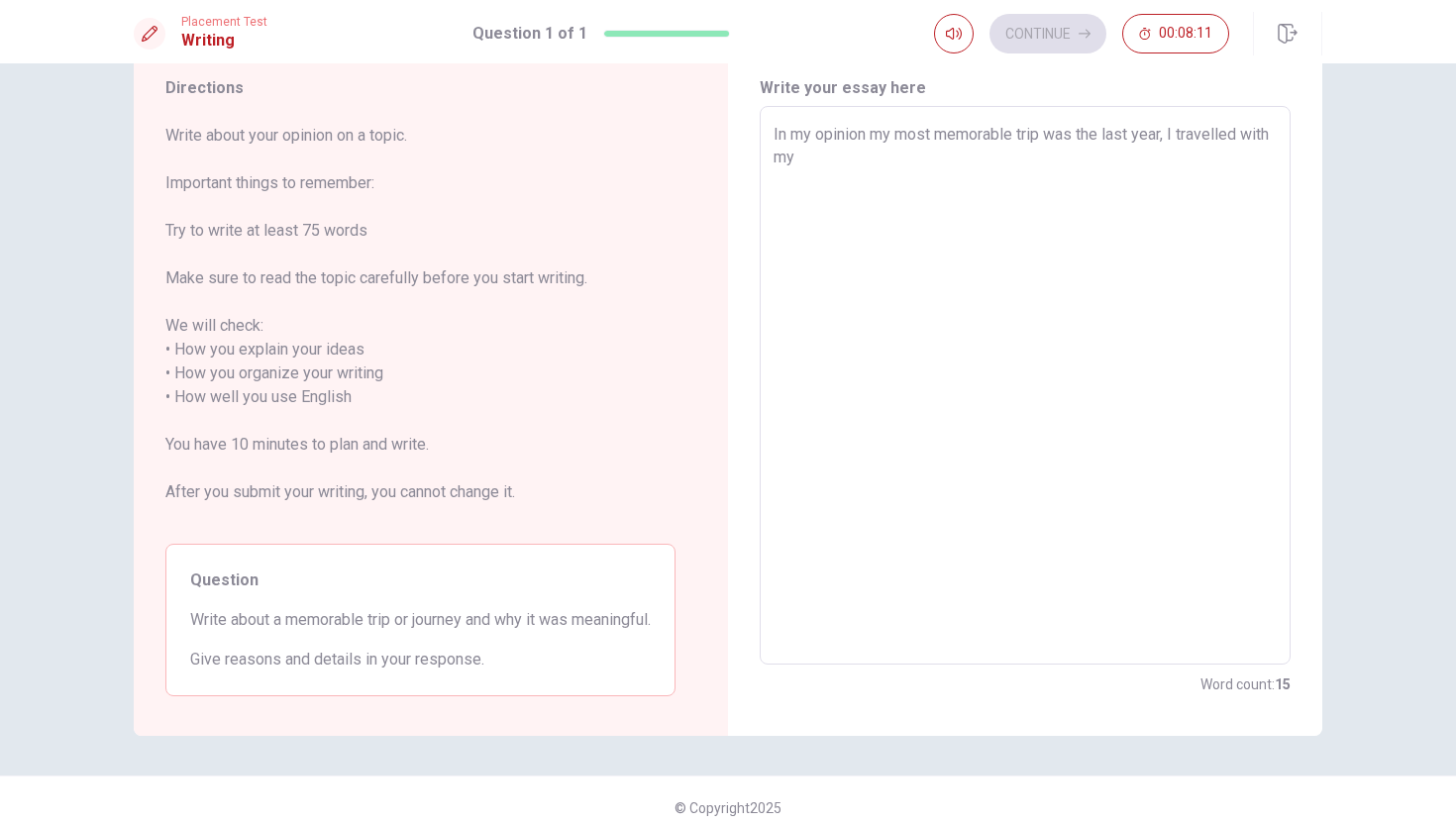 click on "In my opinion my most memorable trip was the last year, I travelled with my" at bounding box center [1025, 385] 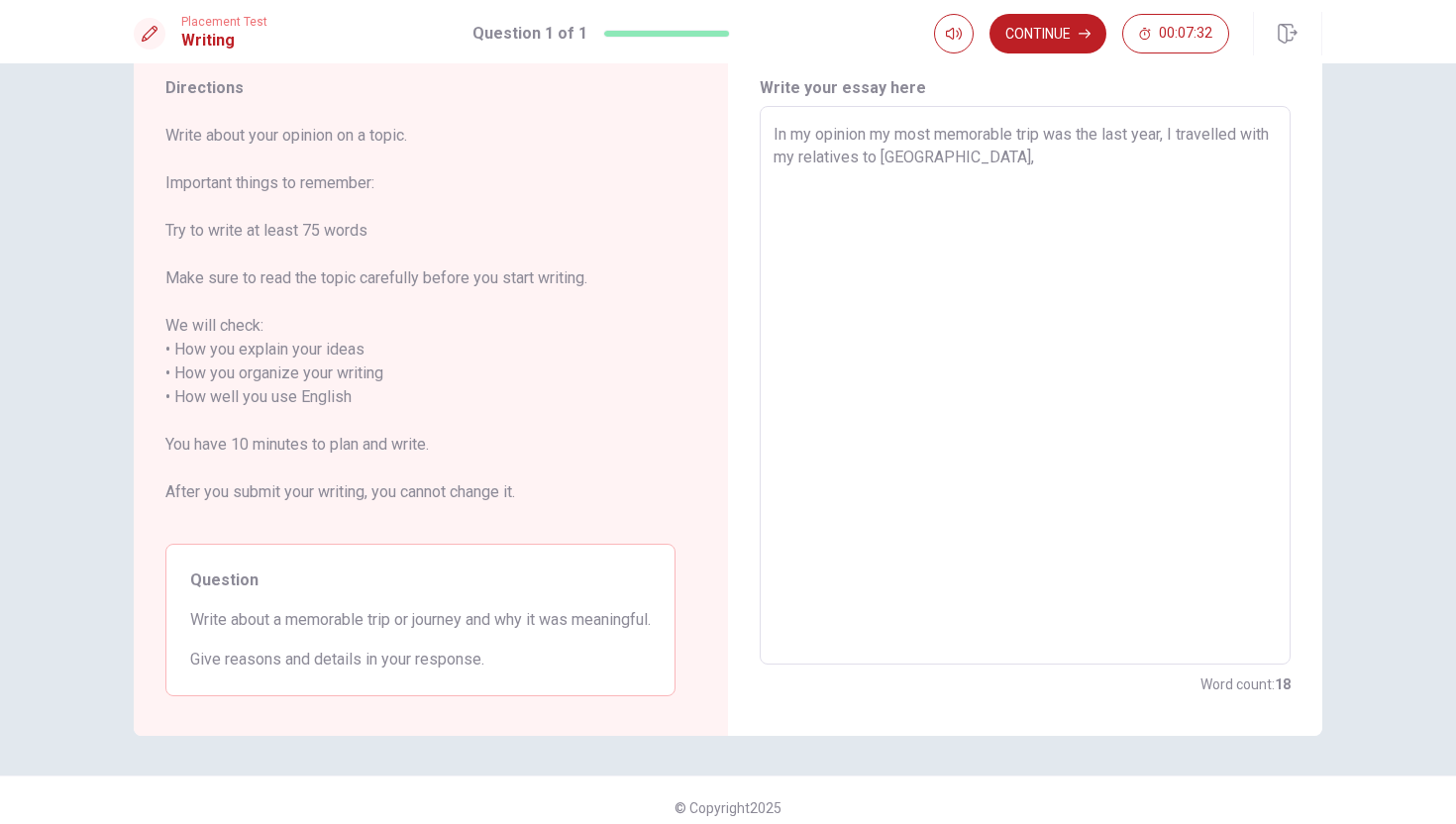 click on "In my opinion my most memorable trip was the last year, I travelled with my relatives to [GEOGRAPHIC_DATA]," at bounding box center [1025, 385] 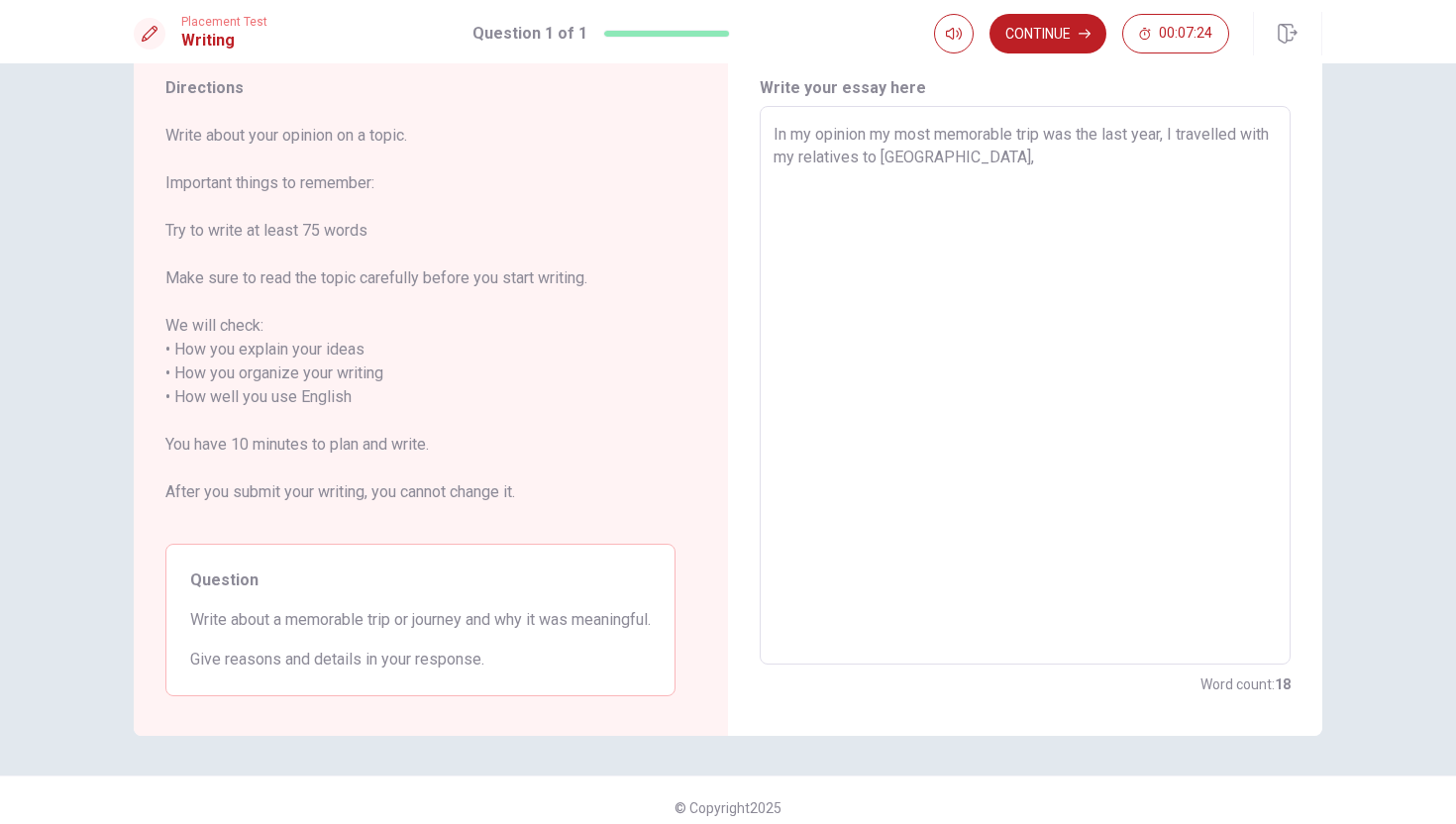 click on "In my opinion my most memorable trip was the last year, I travelled with my relatives to [GEOGRAPHIC_DATA]," at bounding box center [1025, 385] 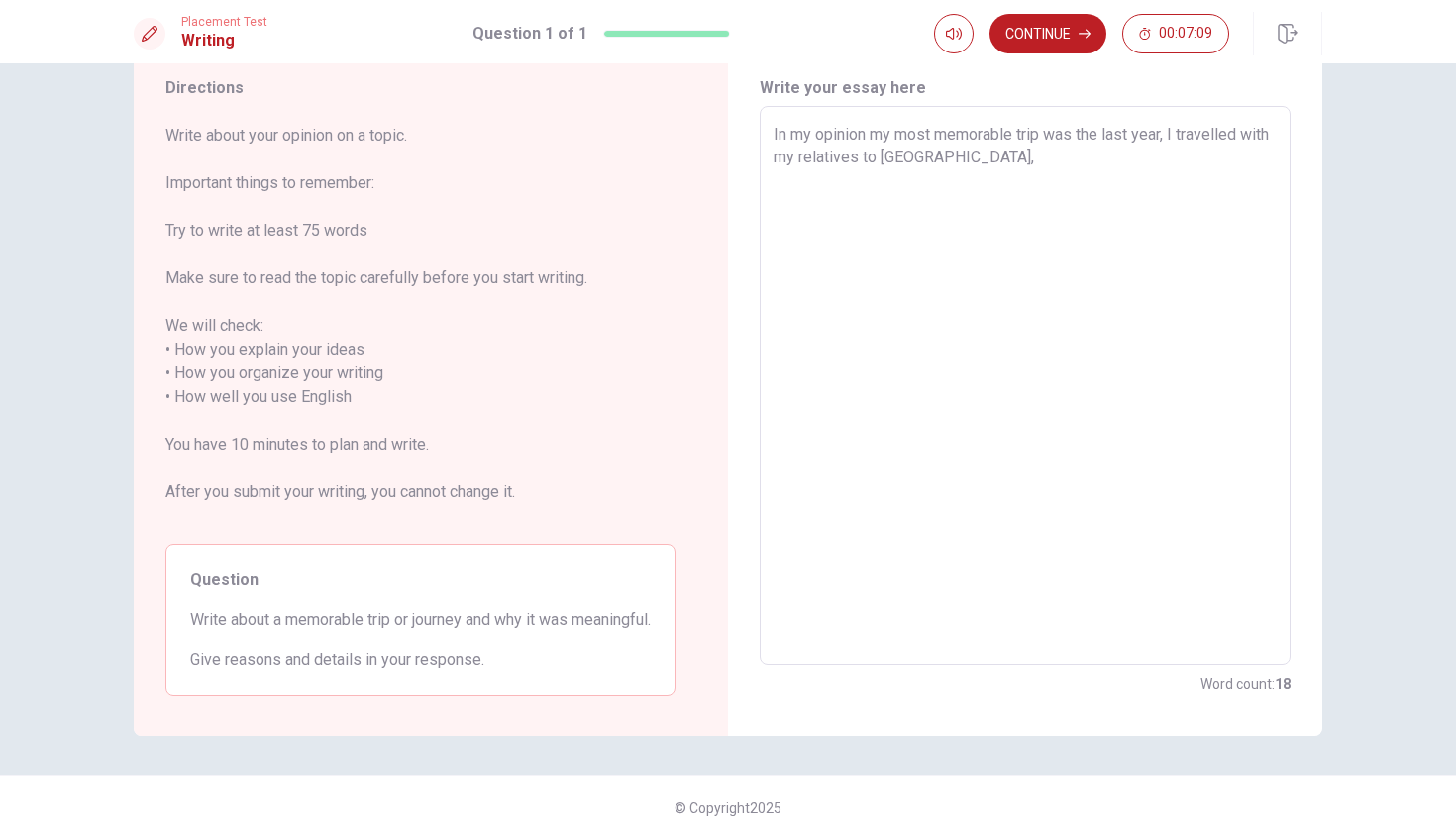 click on "In my opinion my most memorable trip was the last year, I travelled with my relatives to [GEOGRAPHIC_DATA]," at bounding box center (1025, 385) 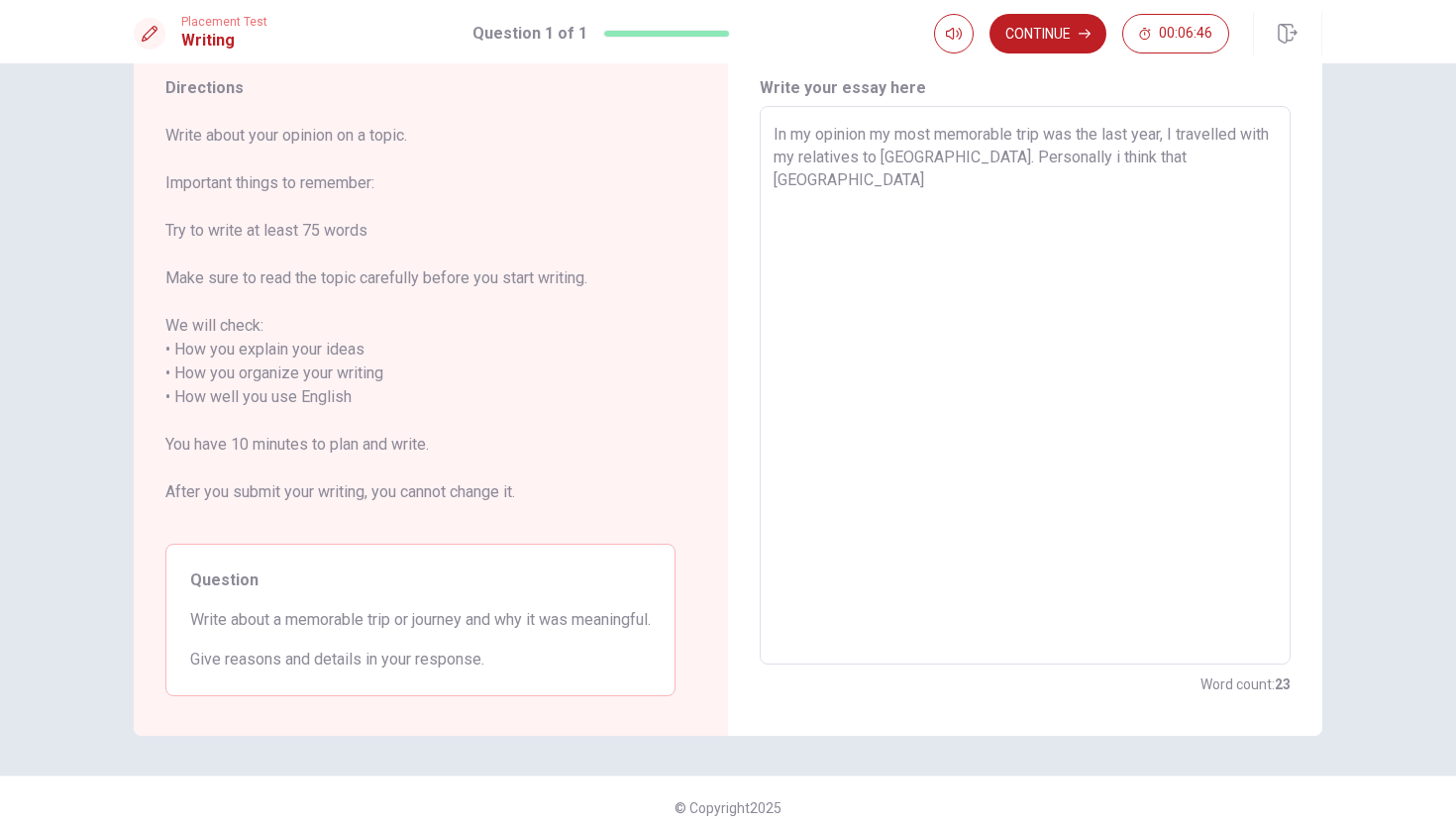 click on "In my opinion my most memorable trip was the last year, I travelled with my relatives to [GEOGRAPHIC_DATA]. Personally i think that [GEOGRAPHIC_DATA]" at bounding box center [1025, 385] 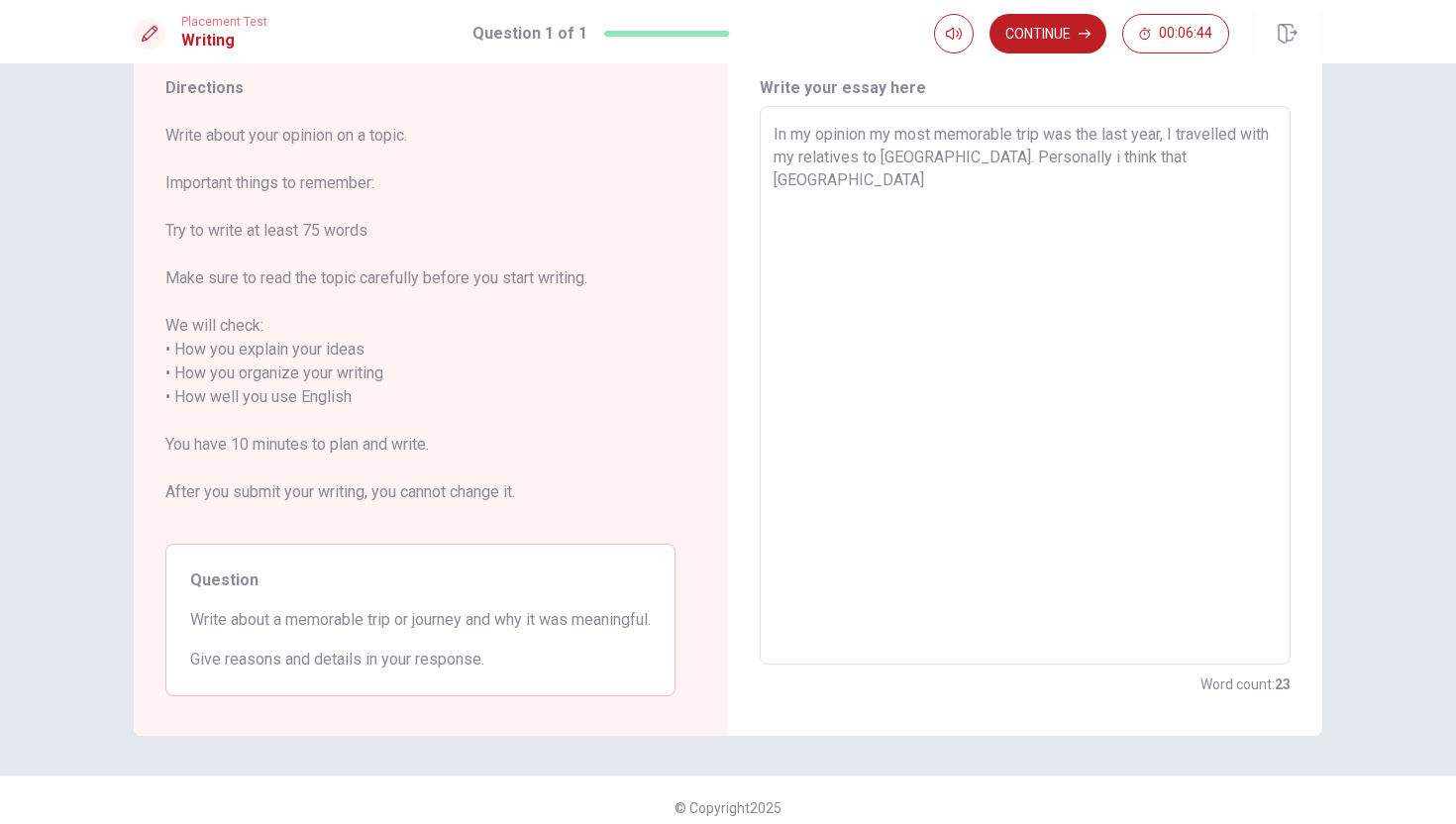 click on "In my opinion my most memorable trip was the last year, I travelled with my relatives to [GEOGRAPHIC_DATA]. Personally i think that [GEOGRAPHIC_DATA]" at bounding box center (1025, 385) 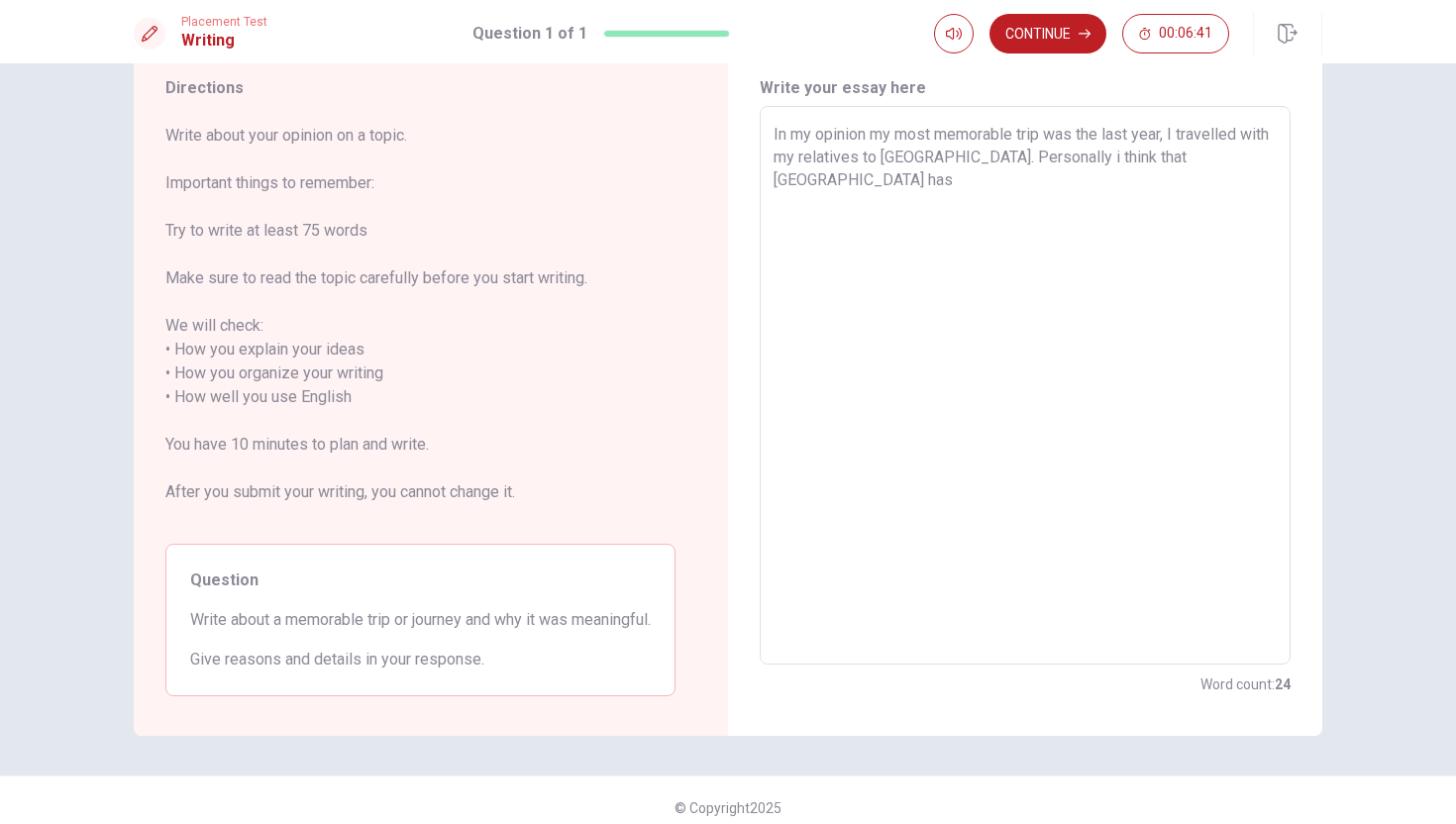 click on "In my opinion my most memorable trip was the last year, I travelled with my relatives to [GEOGRAPHIC_DATA]. Personally i think that [GEOGRAPHIC_DATA] has" at bounding box center [1025, 385] 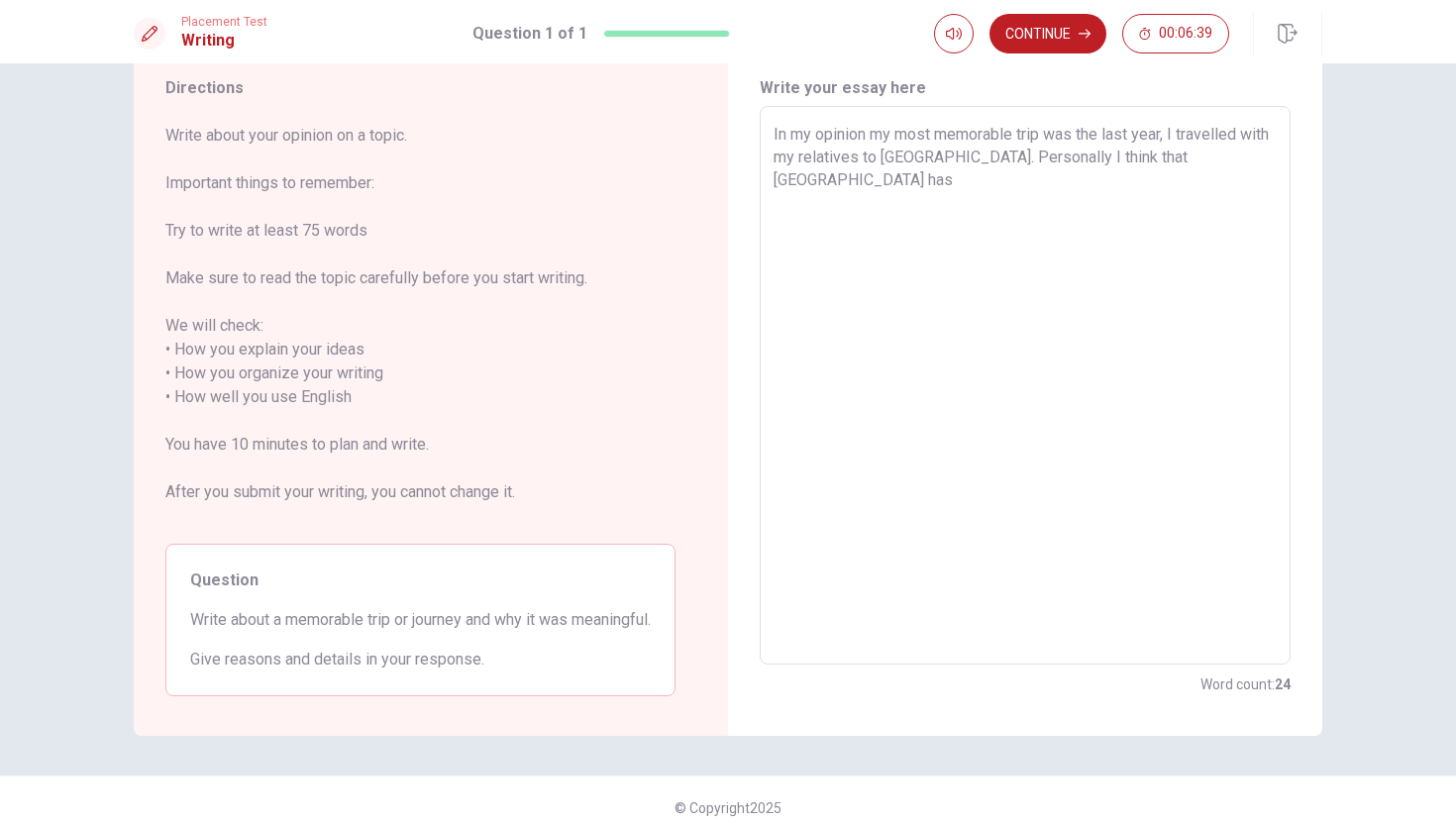 click on "In my opinion my most memorable trip was the last year, I travelled with my relatives to [GEOGRAPHIC_DATA]. Personally I think that [GEOGRAPHIC_DATA] has" at bounding box center (1025, 385) 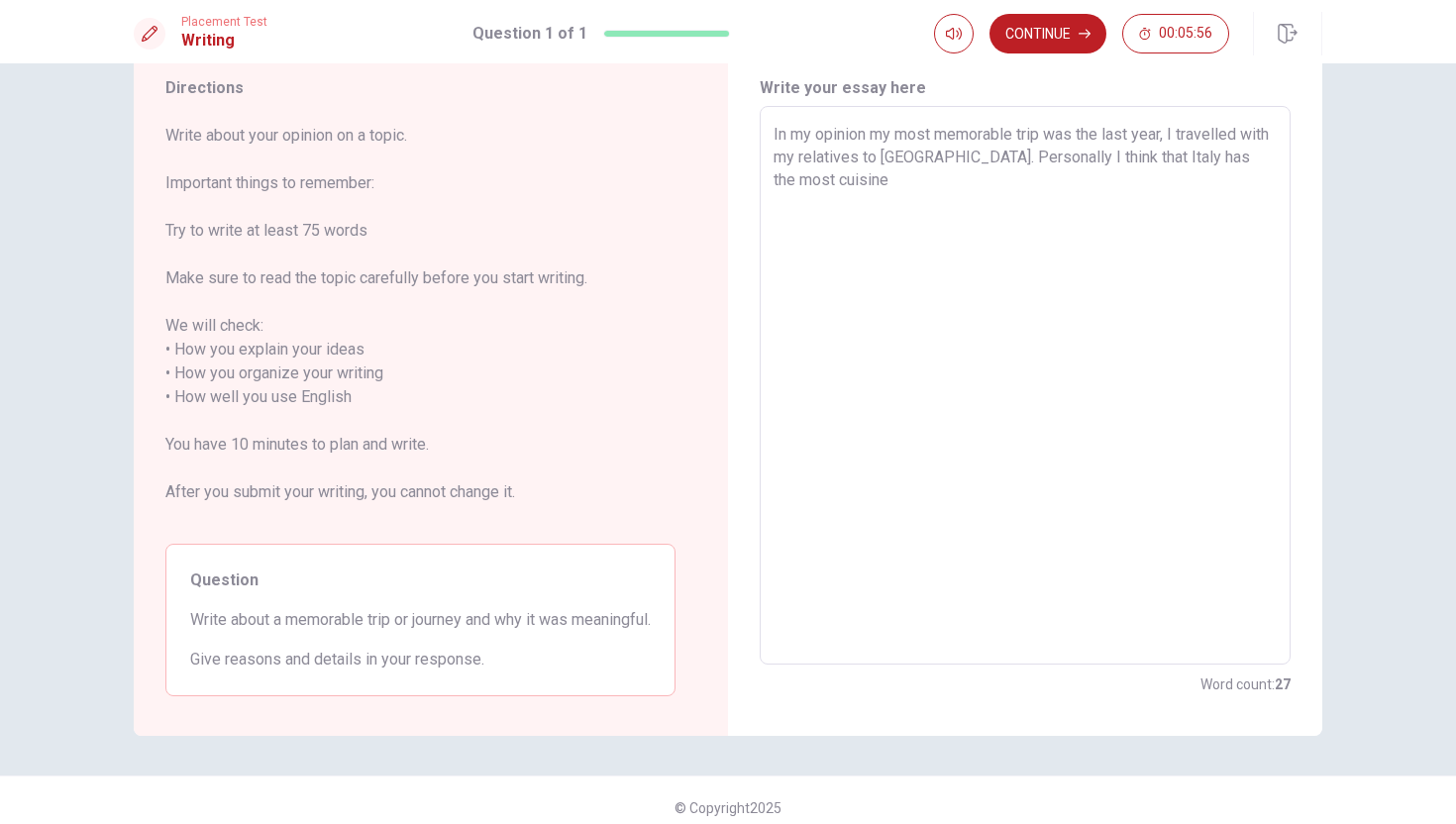 click on "In my opinion my most memorable trip was the last year, I travelled with my relatives to [GEOGRAPHIC_DATA]. Personally I think that Italy has the most cuisine" at bounding box center (1025, 385) 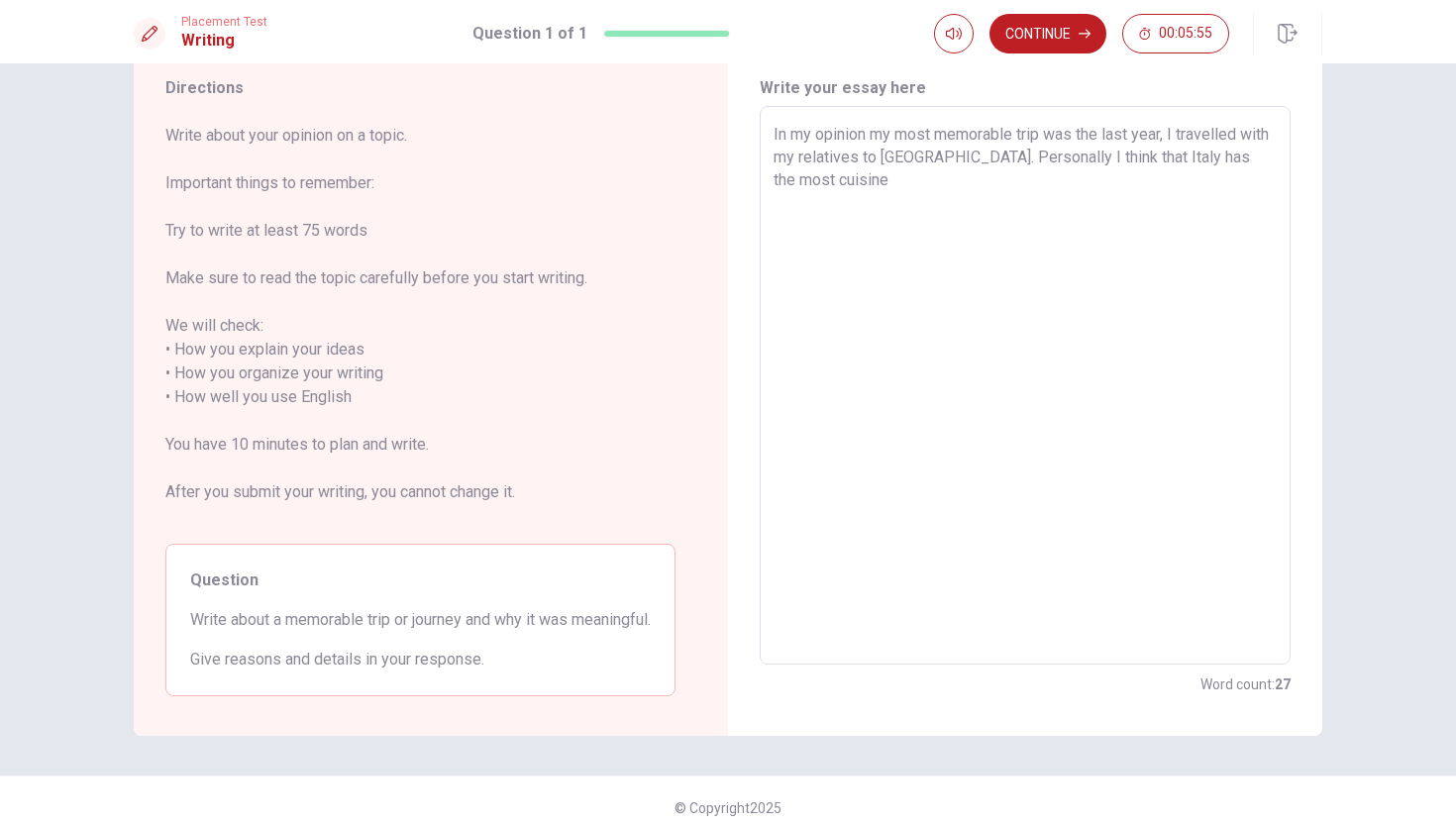 click on "In my opinion my most memorable trip was the last year, I travelled with my relatives to [GEOGRAPHIC_DATA]. Personally I think that Italy has the most cuisine" at bounding box center [1025, 385] 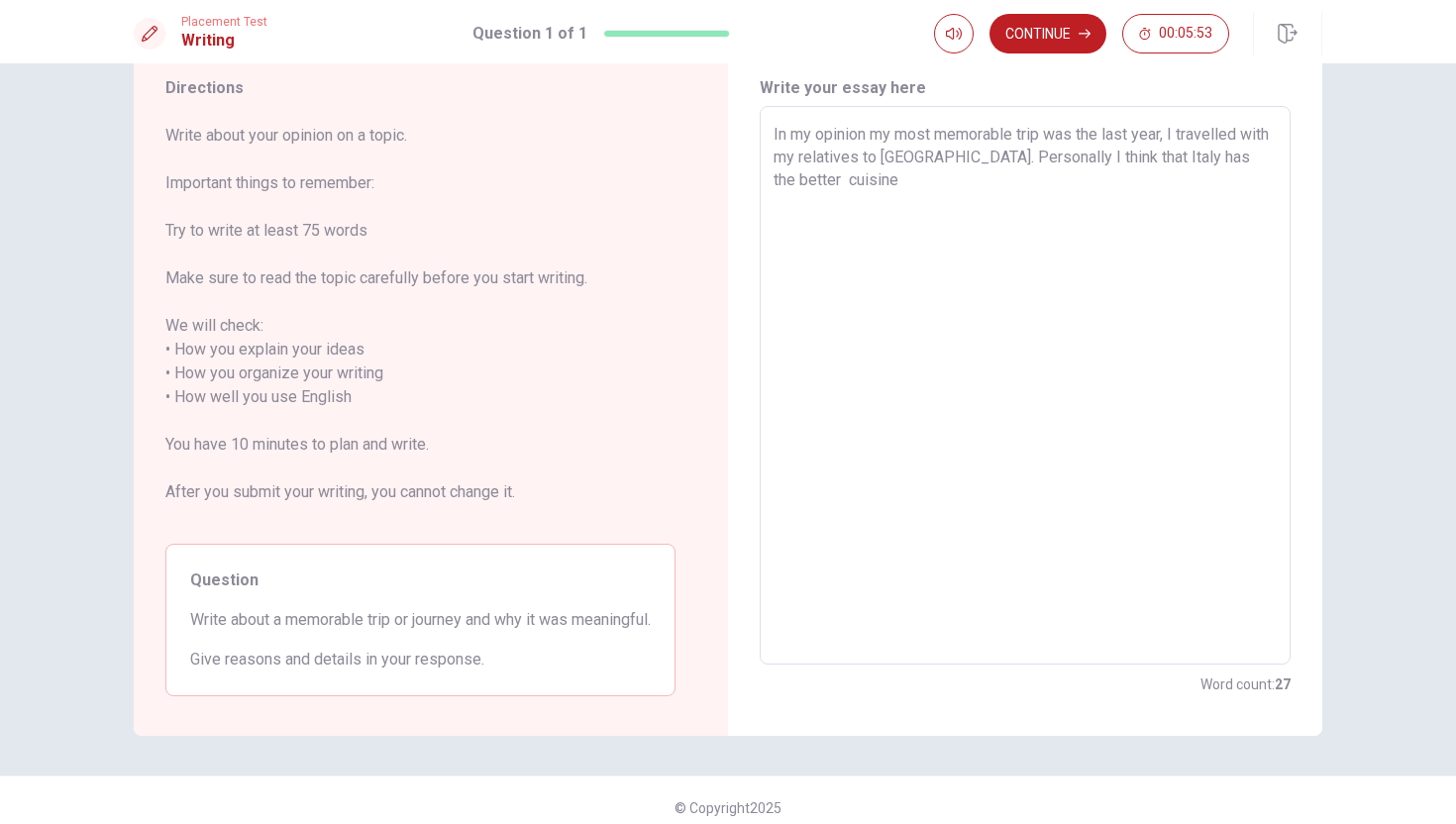 click on "In my opinion my most memorable trip was the last year, I travelled with my relatives to [GEOGRAPHIC_DATA]. Personally I think that Italy has the better  cuisine" at bounding box center (1025, 385) 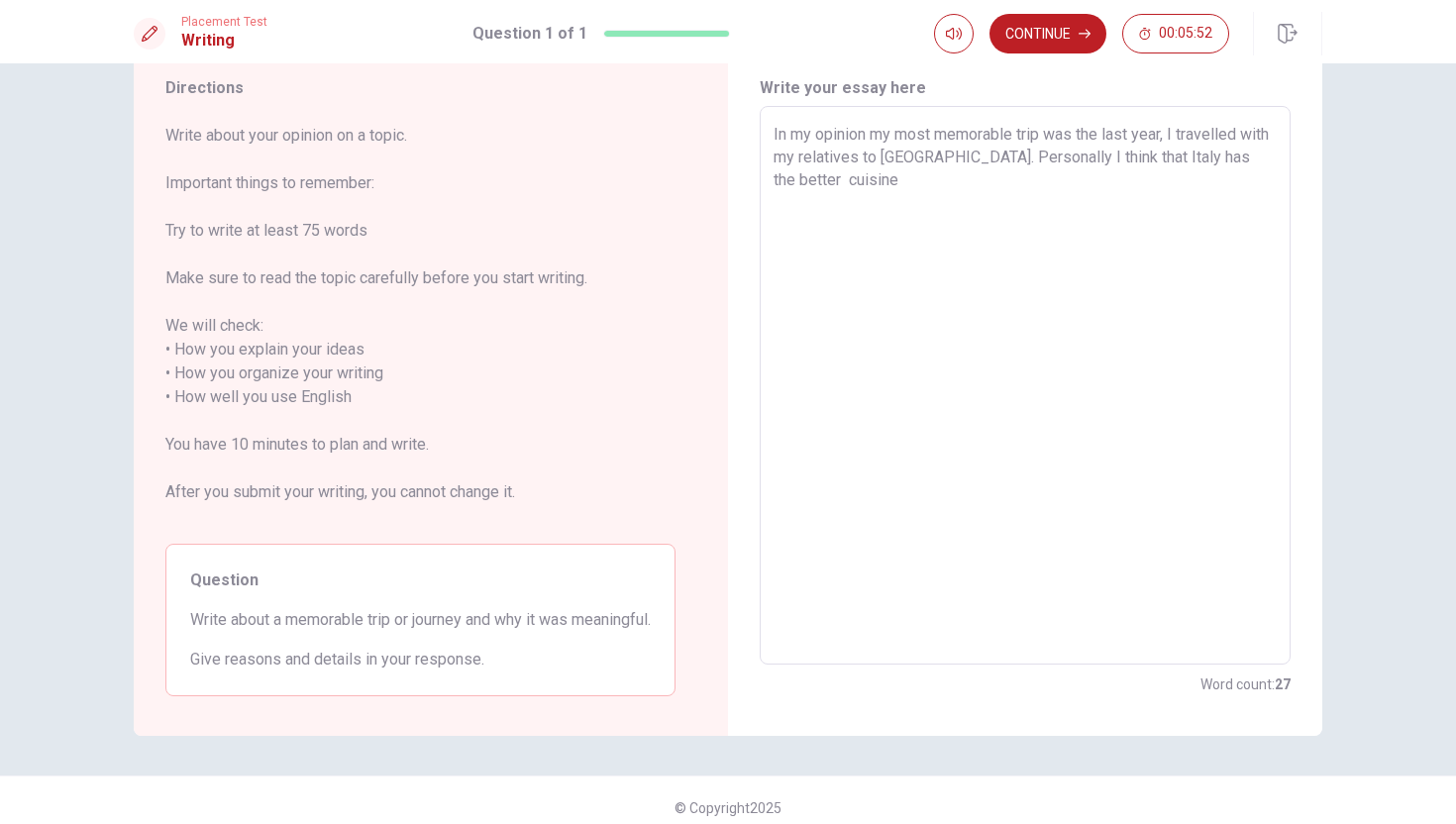 click on "In my opinion my most memorable trip was the last year, I travelled with my relatives to [GEOGRAPHIC_DATA]. Personally I think that Italy has the better  cuisine" at bounding box center [1025, 385] 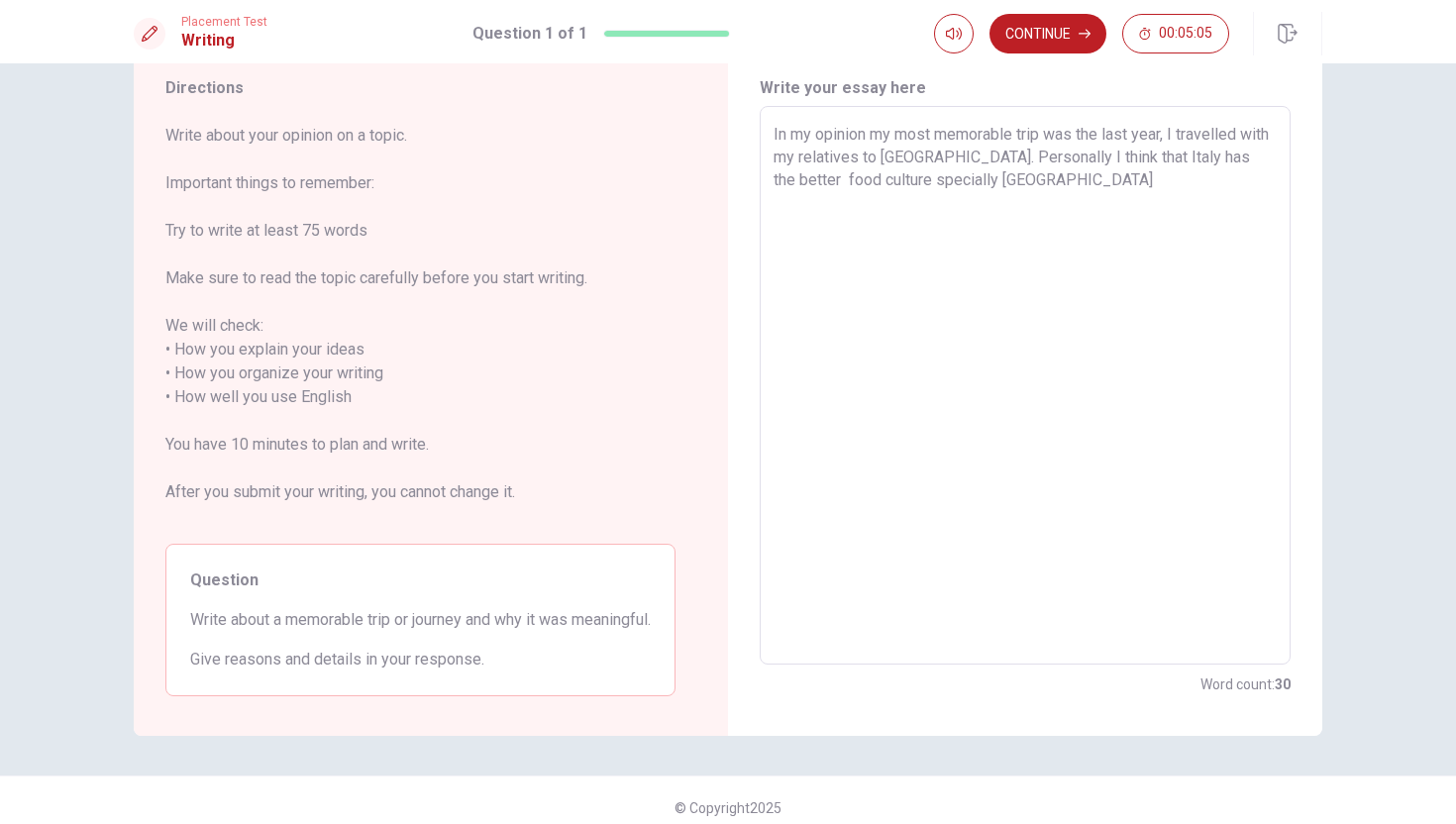 click on "In my opinion my most memorable trip was the last year, I travelled with my relatives to [GEOGRAPHIC_DATA]. Personally I think that Italy has the better  food culture specially [GEOGRAPHIC_DATA]" at bounding box center [1025, 385] 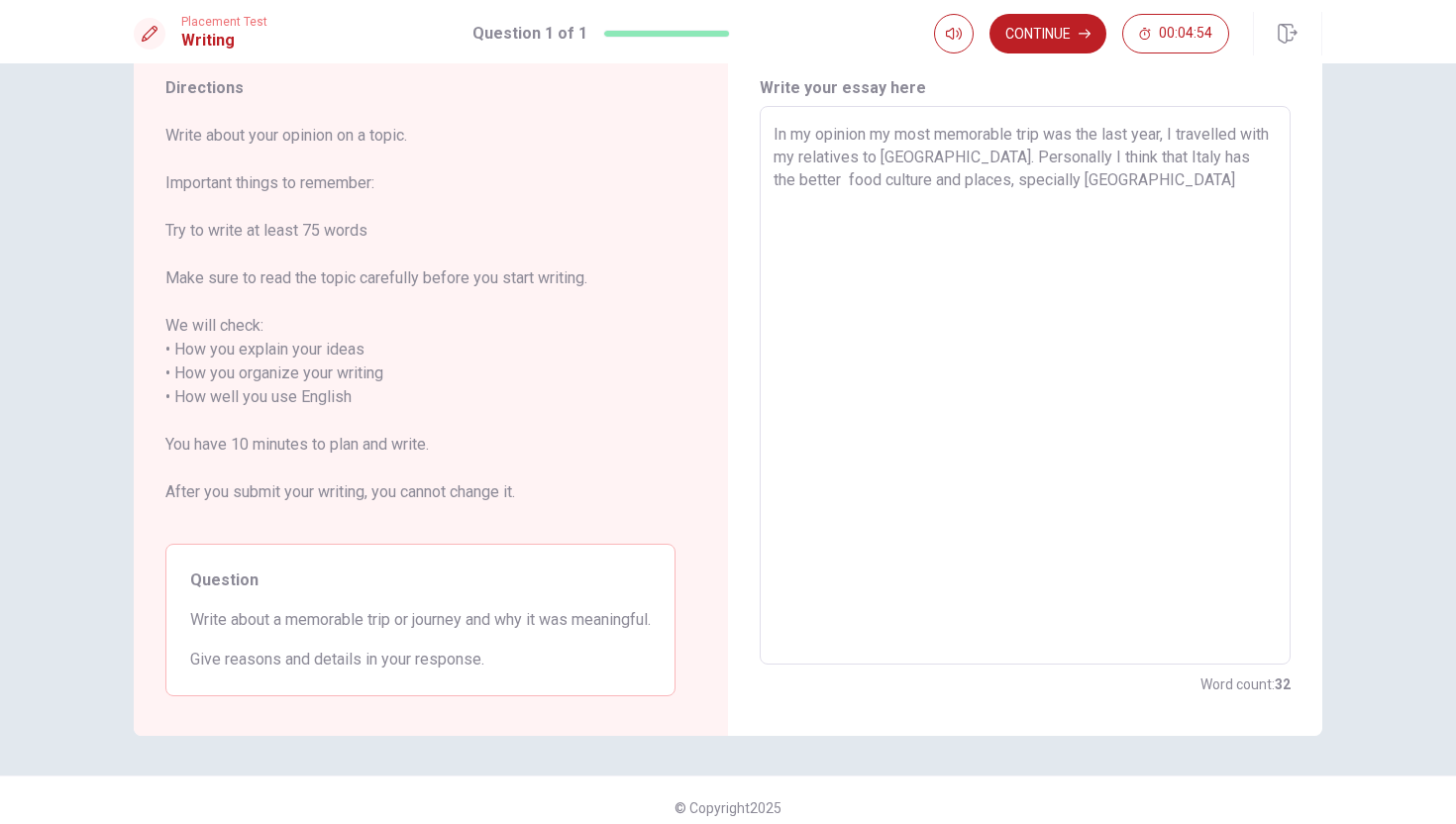click on "In my opinion my most memorable trip was the last year, I travelled with my relatives to [GEOGRAPHIC_DATA]. Personally I think that Italy has the better  food culture and places, specially [GEOGRAPHIC_DATA]" at bounding box center (1025, 385) 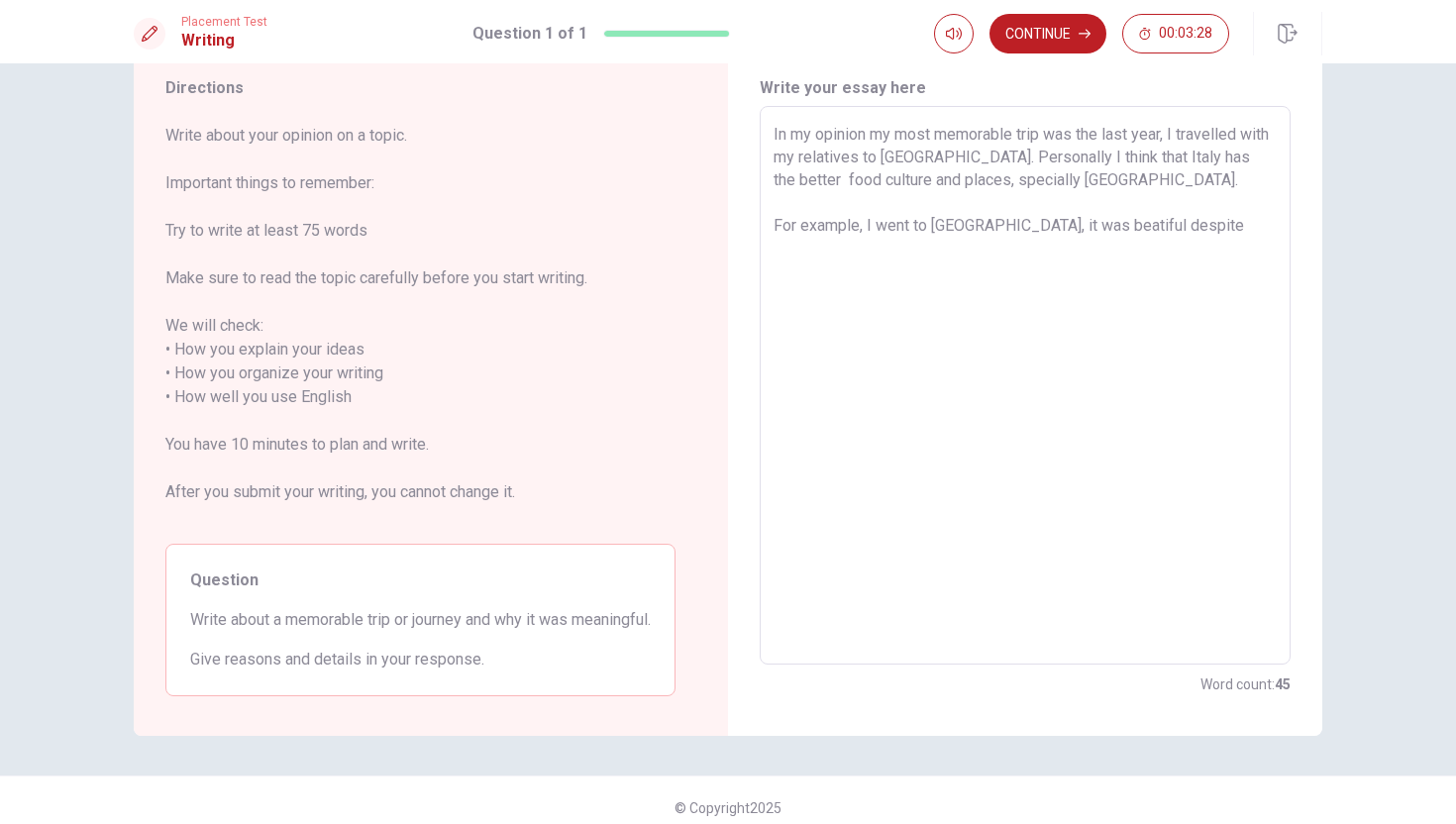 click on "In my opinion my most memorable trip was the last year, I travelled with my relatives to [GEOGRAPHIC_DATA]. Personally I think that Italy has the better  food culture and places, specially [GEOGRAPHIC_DATA].
For example, I went to [GEOGRAPHIC_DATA], it was beatiful despite" at bounding box center [1025, 385] 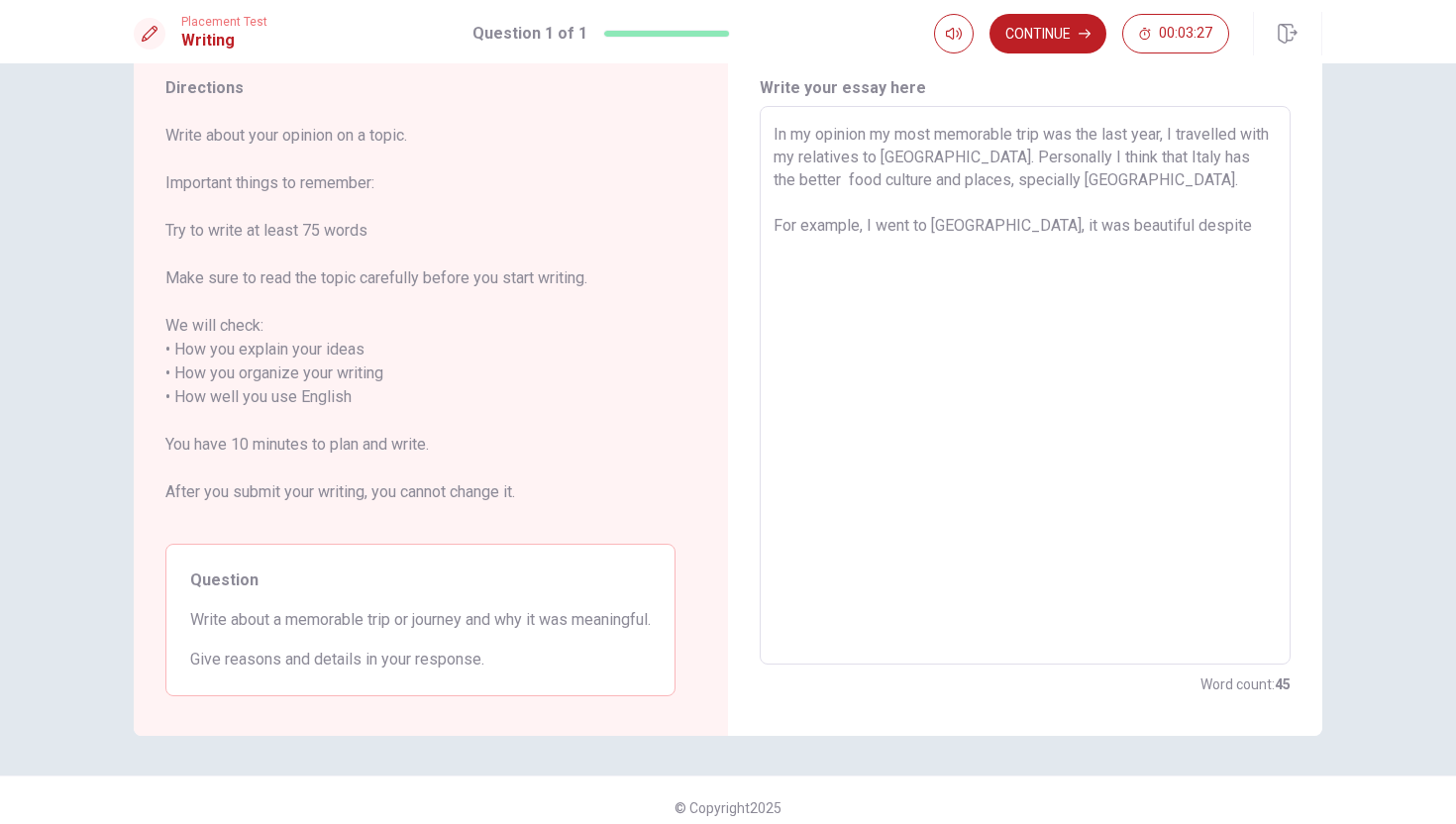 click on "In my opinion my most memorable trip was the last year, I travelled with my relatives to [GEOGRAPHIC_DATA]. Personally I think that Italy has the better  food culture and places, specially [GEOGRAPHIC_DATA].
For example, I went to [GEOGRAPHIC_DATA], it was beautiful despite" at bounding box center [1025, 385] 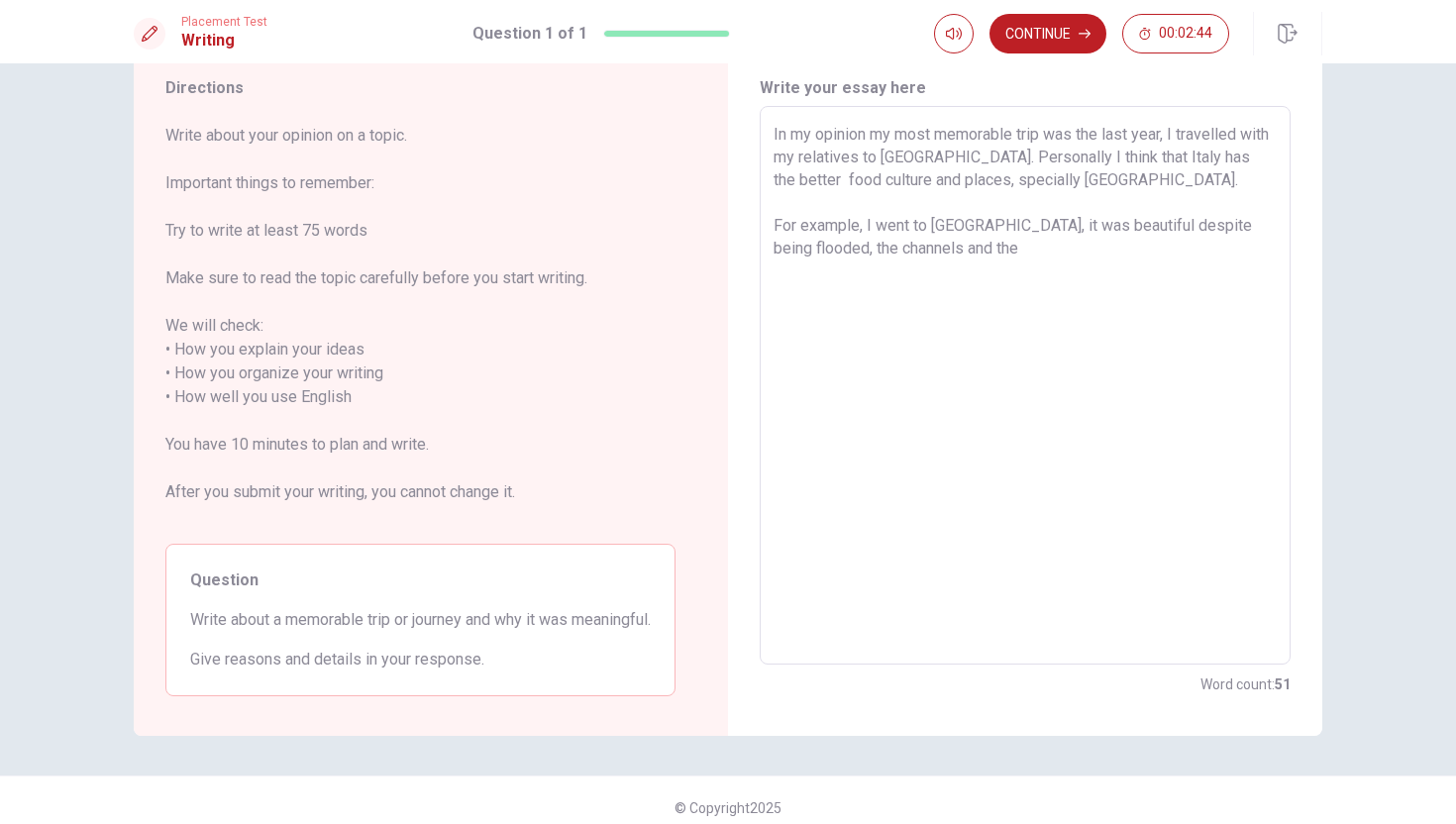 click on "In my opinion my most memorable trip was the last year, I travelled with my relatives to [GEOGRAPHIC_DATA]. Personally I think that Italy has the better  food culture and places, specially [GEOGRAPHIC_DATA].
For example, I went to [GEOGRAPHIC_DATA], it was beautiful despite being flooded, the channels and the" at bounding box center (1025, 385) 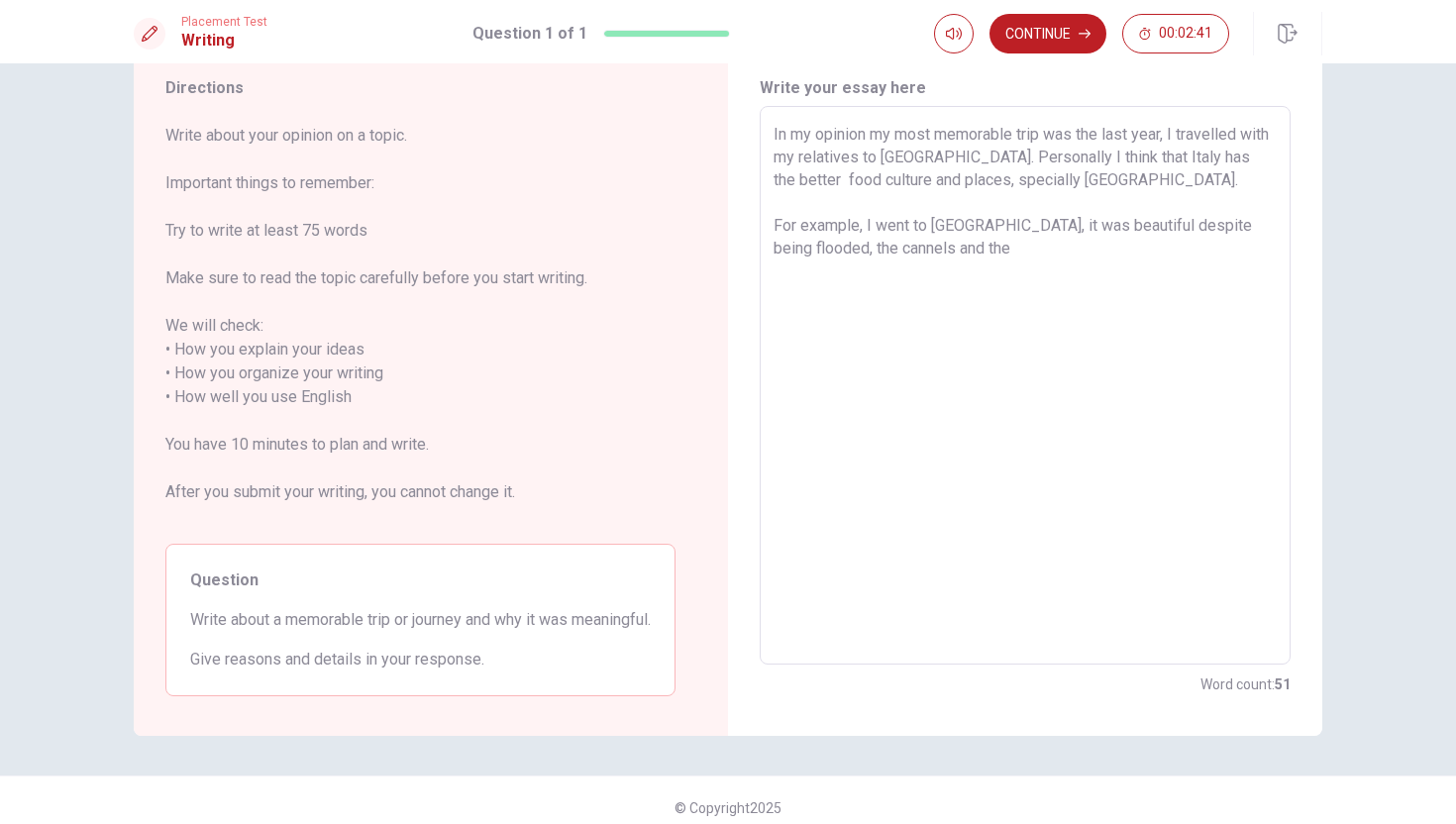 click on "In my opinion my most memorable trip was the last year, I travelled with my relatives to [GEOGRAPHIC_DATA]. Personally I think that Italy has the better  food culture and places, specially [GEOGRAPHIC_DATA].
For example, I went to [GEOGRAPHIC_DATA], it was beautiful despite being flooded, the cannels and the" at bounding box center [1025, 385] 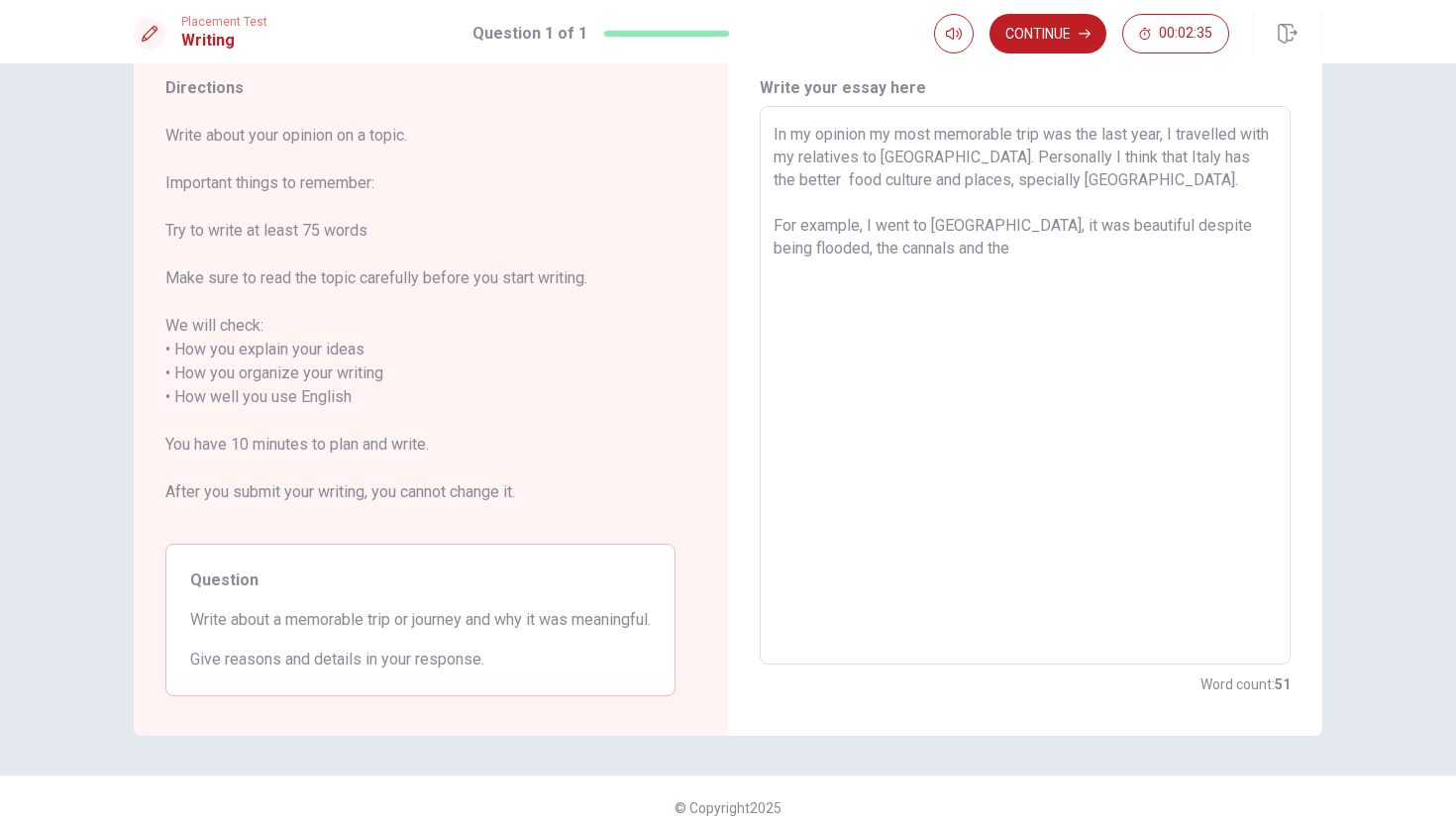 click on "In my opinion my most memorable trip was the last year, I travelled with my relatives to [GEOGRAPHIC_DATA]. Personally I think that Italy has the better  food culture and places, specially [GEOGRAPHIC_DATA].
For example, I went to [GEOGRAPHIC_DATA], it was beautiful despite being flooded, the cannals and the" at bounding box center [1025, 385] 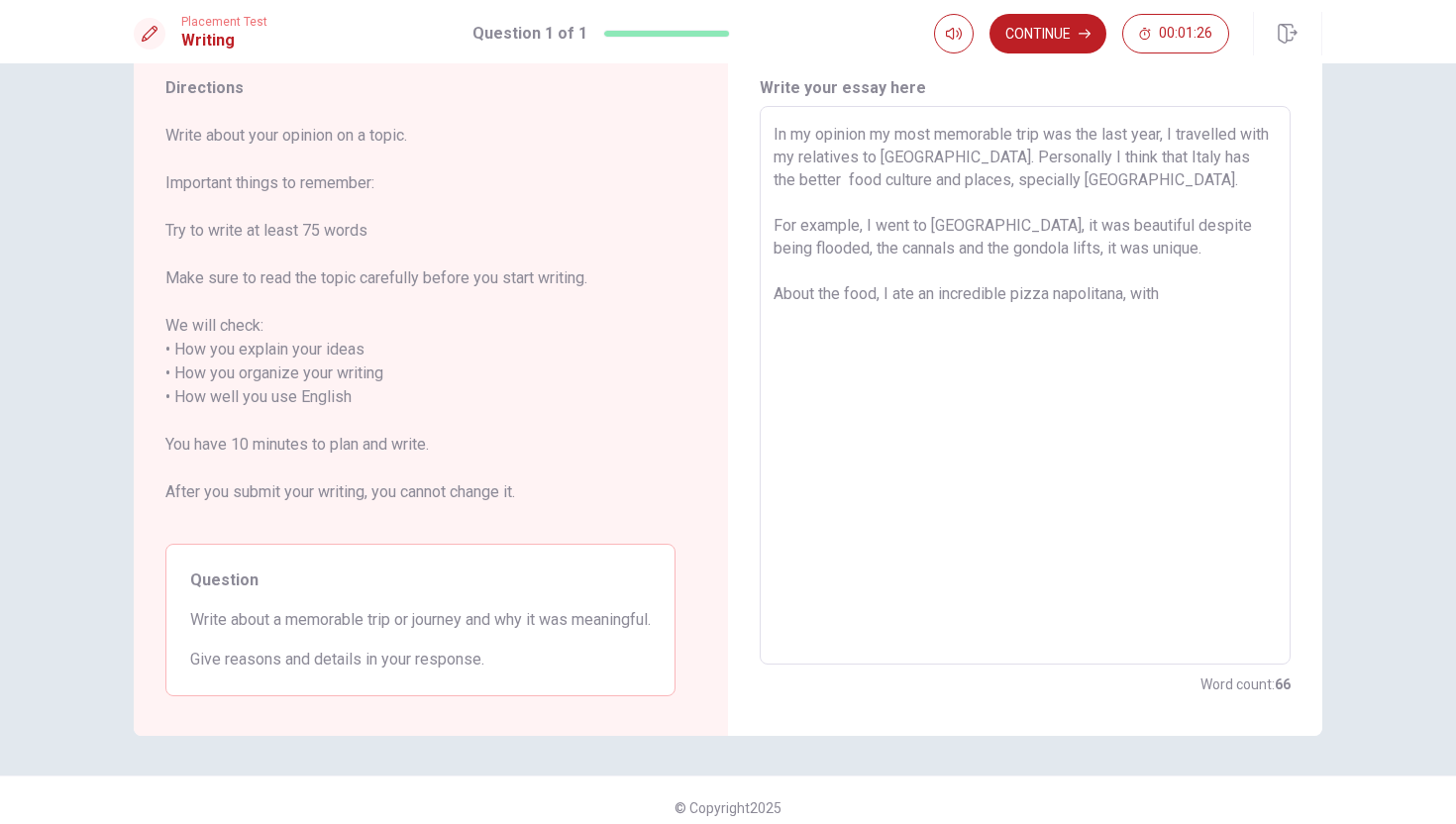 click on "In my opinion my most memorable trip was the last year, I travelled with my relatives to [GEOGRAPHIC_DATA]. Personally I think that Italy has the better  food culture and places, specially [GEOGRAPHIC_DATA].
For example, I went to [GEOGRAPHIC_DATA], it was beautiful despite being flooded, the cannals and the gondola lifts, it was unique.
About the food, I ate an incredible pizza napolitana, with" at bounding box center [1025, 385] 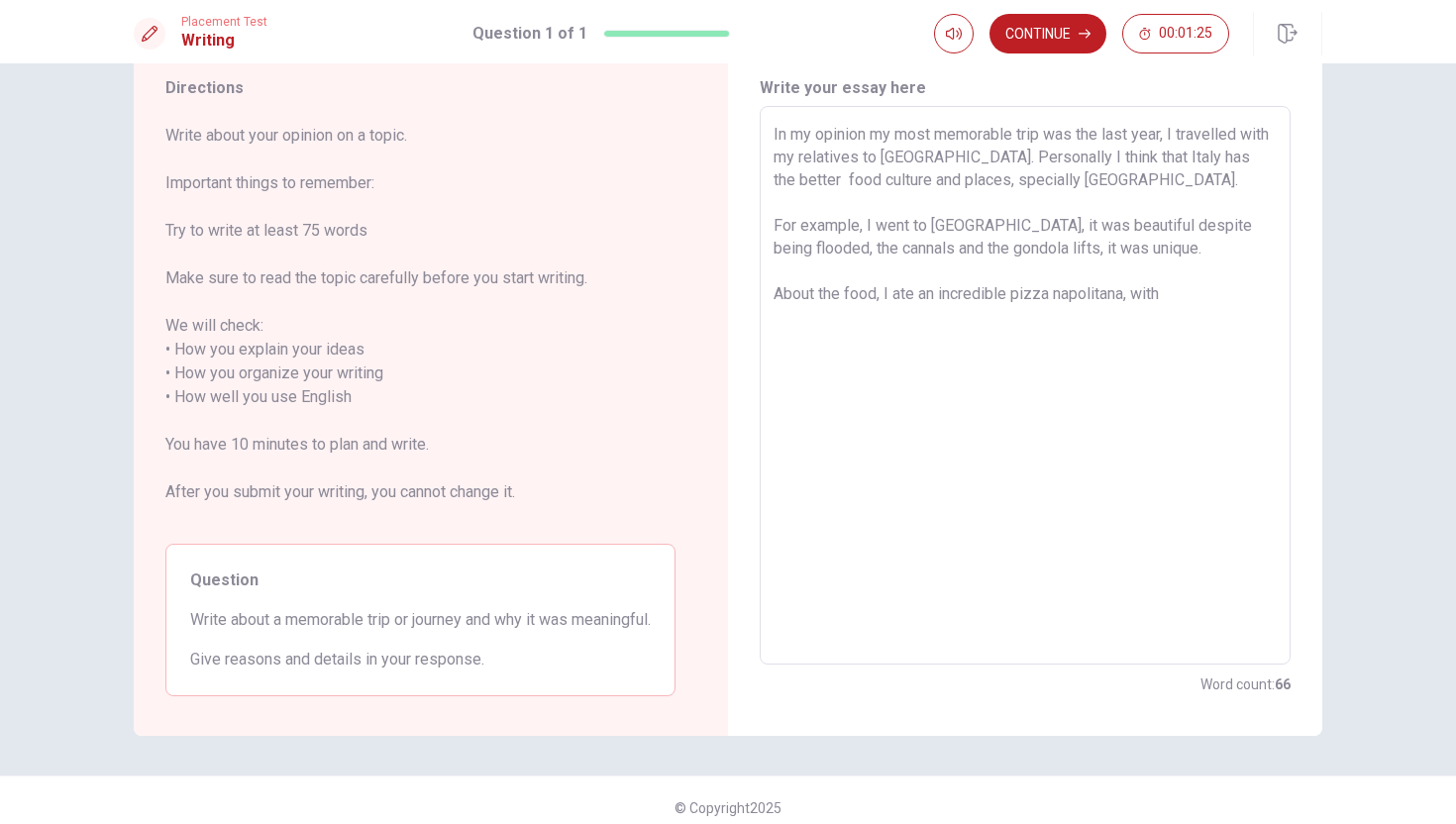 click on "In my opinion my most memorable trip was the last year, I travelled with my relatives to [GEOGRAPHIC_DATA]. Personally I think that Italy has the better  food culture and places, specially [GEOGRAPHIC_DATA].
For example, I went to [GEOGRAPHIC_DATA], it was beautiful despite being flooded, the cannals and the gondola lifts, it was unique.
About the food, I ate an incredible pizza napolitana, with" at bounding box center [1025, 385] 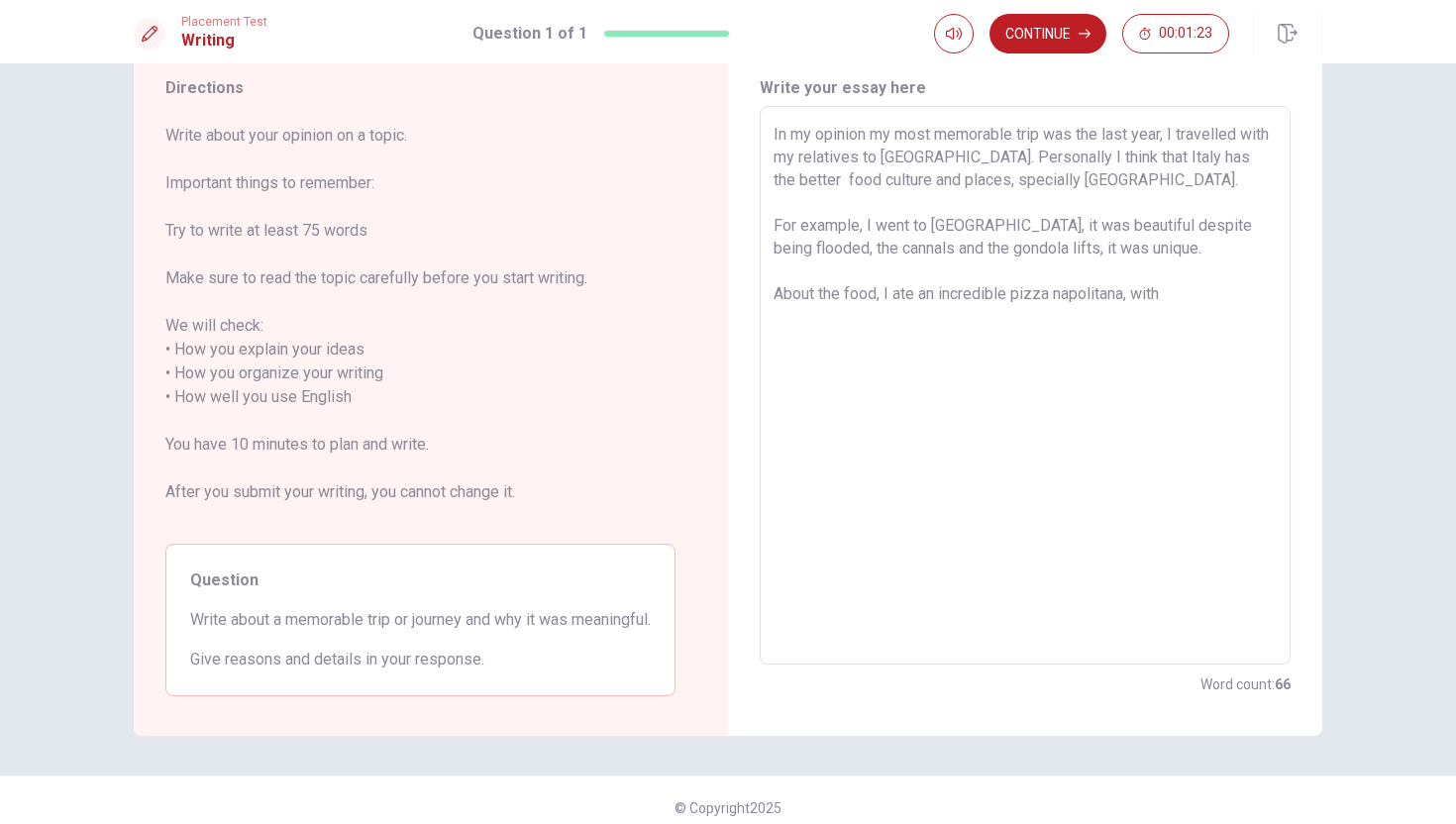 click on "In my opinion my most memorable trip was the last year, I travelled with my relatives to [GEOGRAPHIC_DATA]. Personally I think that Italy has the better  food culture and places, specially [GEOGRAPHIC_DATA].
For example, I went to [GEOGRAPHIC_DATA], it was beautiful despite being flooded, the cannals and the gondola lifts, it was unique.
About the food, I ate an incredible pizza napolitana, with" at bounding box center [1025, 385] 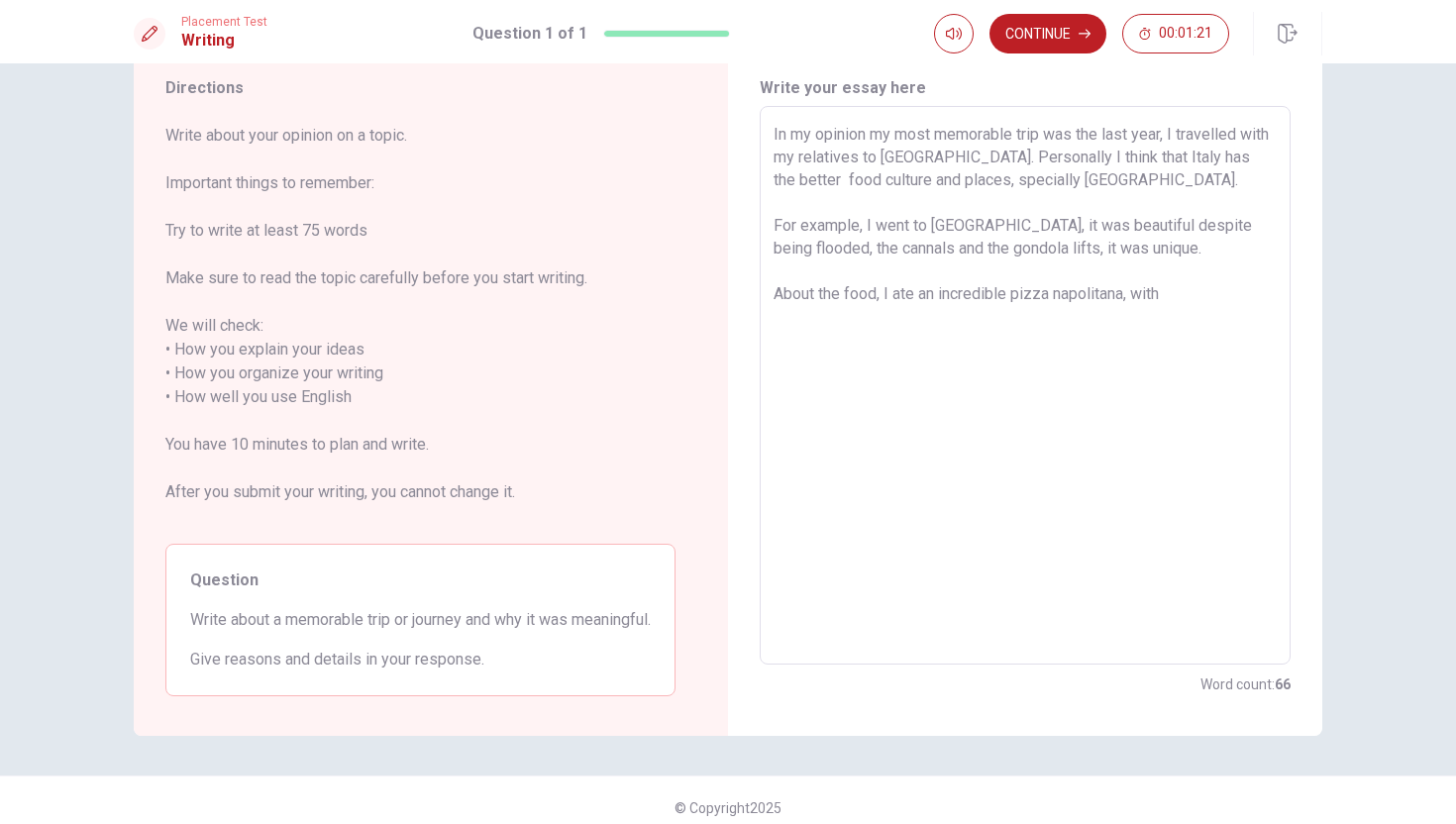 click on "In my opinion my most memorable trip was the last year, I travelled with my relatives to [GEOGRAPHIC_DATA]. Personally I think that Italy has the better  food culture and places, specially [GEOGRAPHIC_DATA].
For example, I went to [GEOGRAPHIC_DATA], it was beautiful despite being flooded, the cannals and the gondola lifts, it was unique.
About the food, I ate an incredible pizza napolitana, with" at bounding box center (1025, 385) 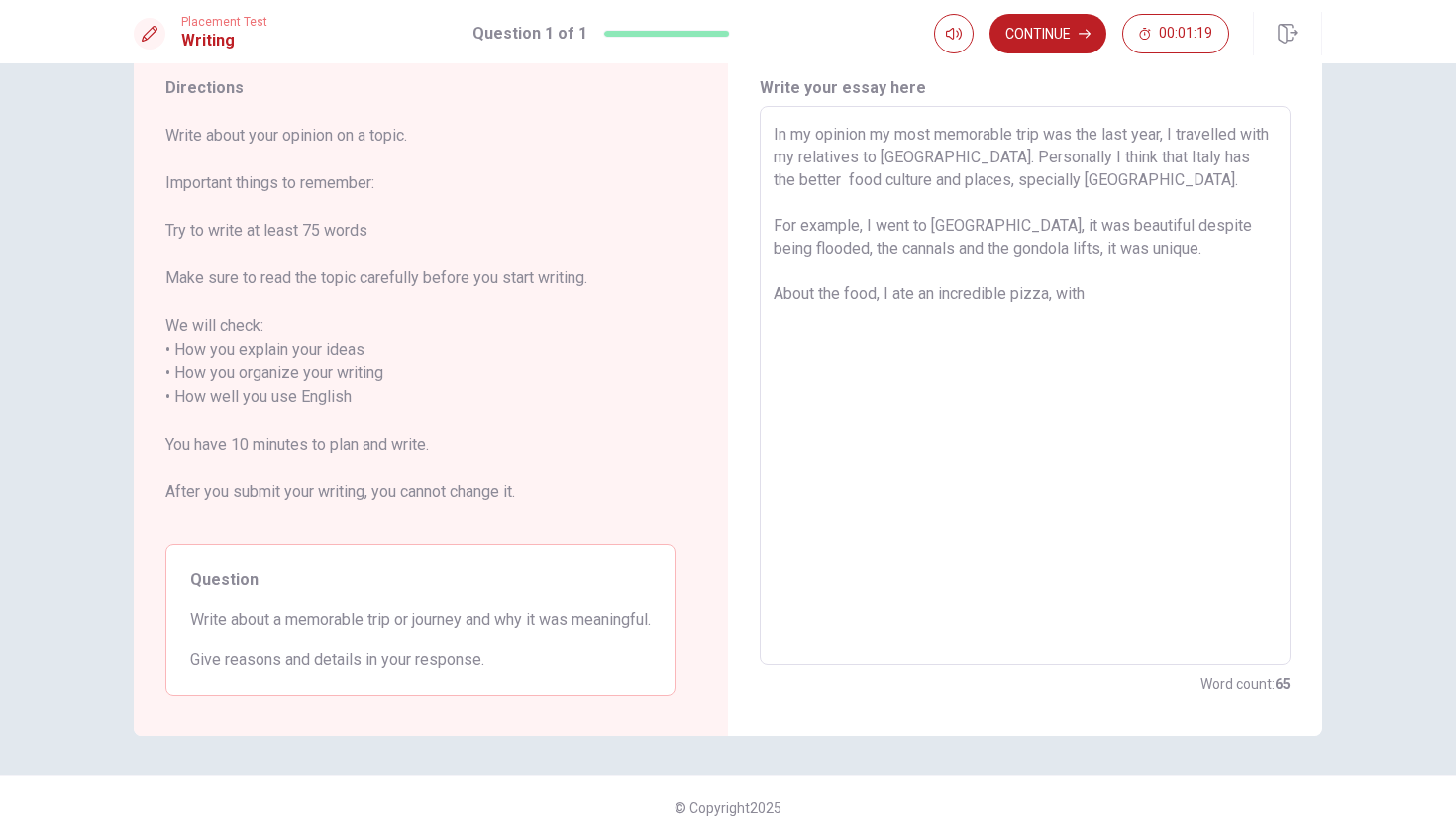 click on "In my opinion my most memorable trip was the last year, I travelled with my relatives to [GEOGRAPHIC_DATA]. Personally I think that Italy has the better  food culture and places, specially [GEOGRAPHIC_DATA].
For example, I went to [GEOGRAPHIC_DATA], it was beautiful despite being flooded, the cannals and the gondola lifts, it was unique.
About the food, I ate an incredible pizza, with" at bounding box center (1025, 385) 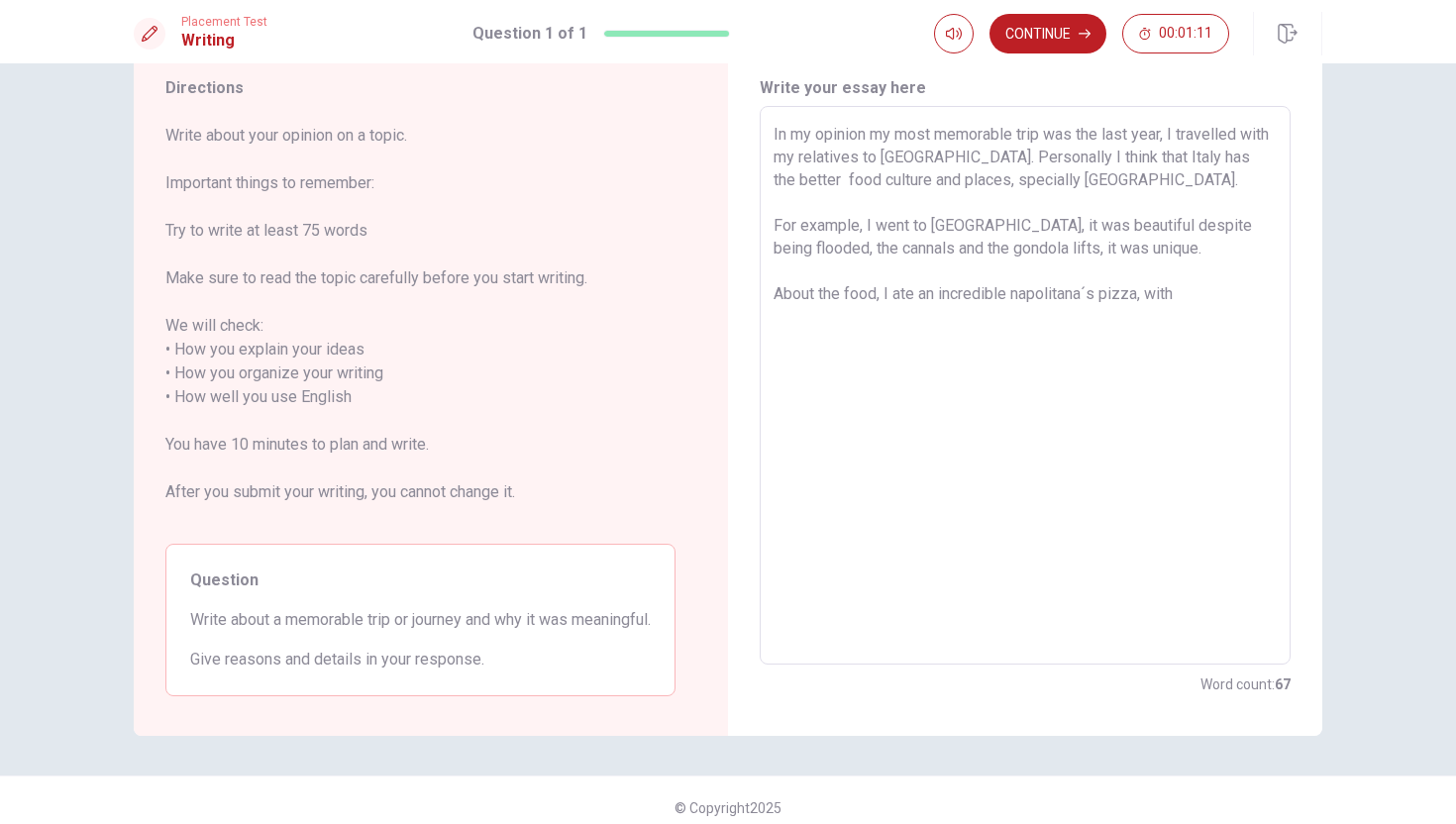 click on "In my opinion my most memorable trip was the last year, I travelled with my relatives to [GEOGRAPHIC_DATA]. Personally I think that Italy has the better  food culture and places, specially [GEOGRAPHIC_DATA].
For example, I went to [GEOGRAPHIC_DATA], it was beautiful despite being flooded, the cannals and the gondola lifts, it was unique.
About the food, I ate an incredible napolitana´s pizza, with" at bounding box center [1025, 385] 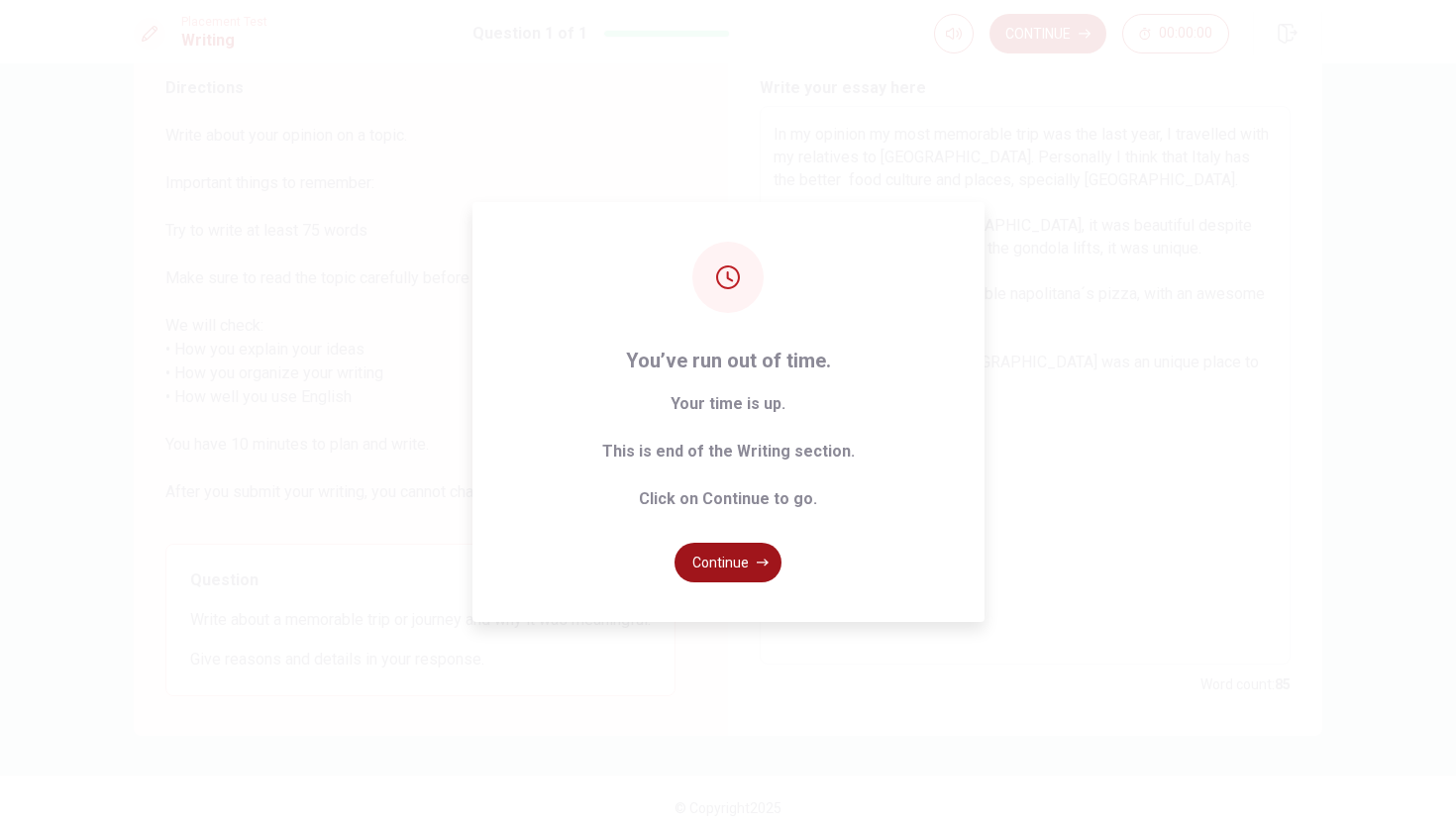 click 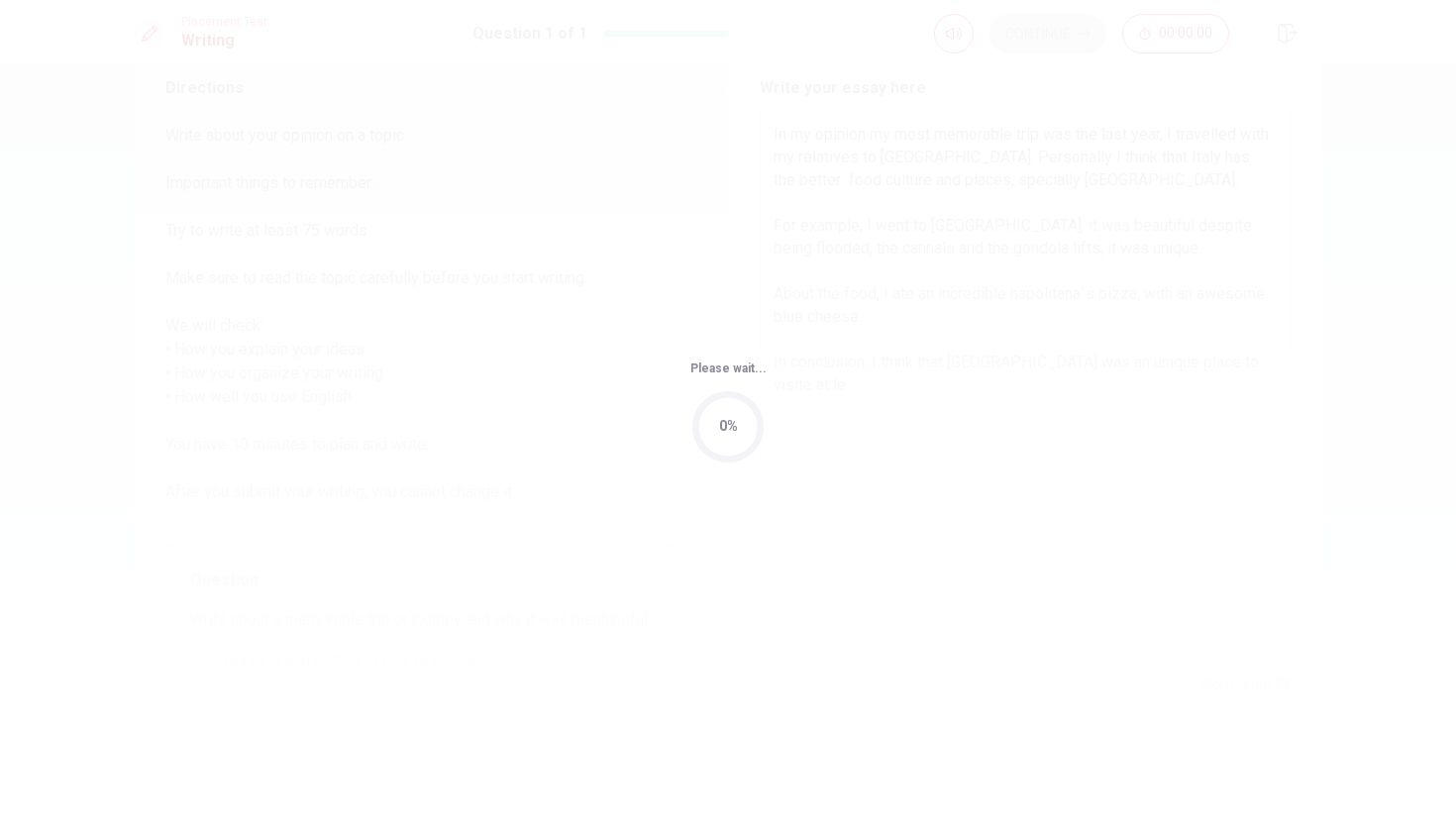 scroll, scrollTop: 0, scrollLeft: 0, axis: both 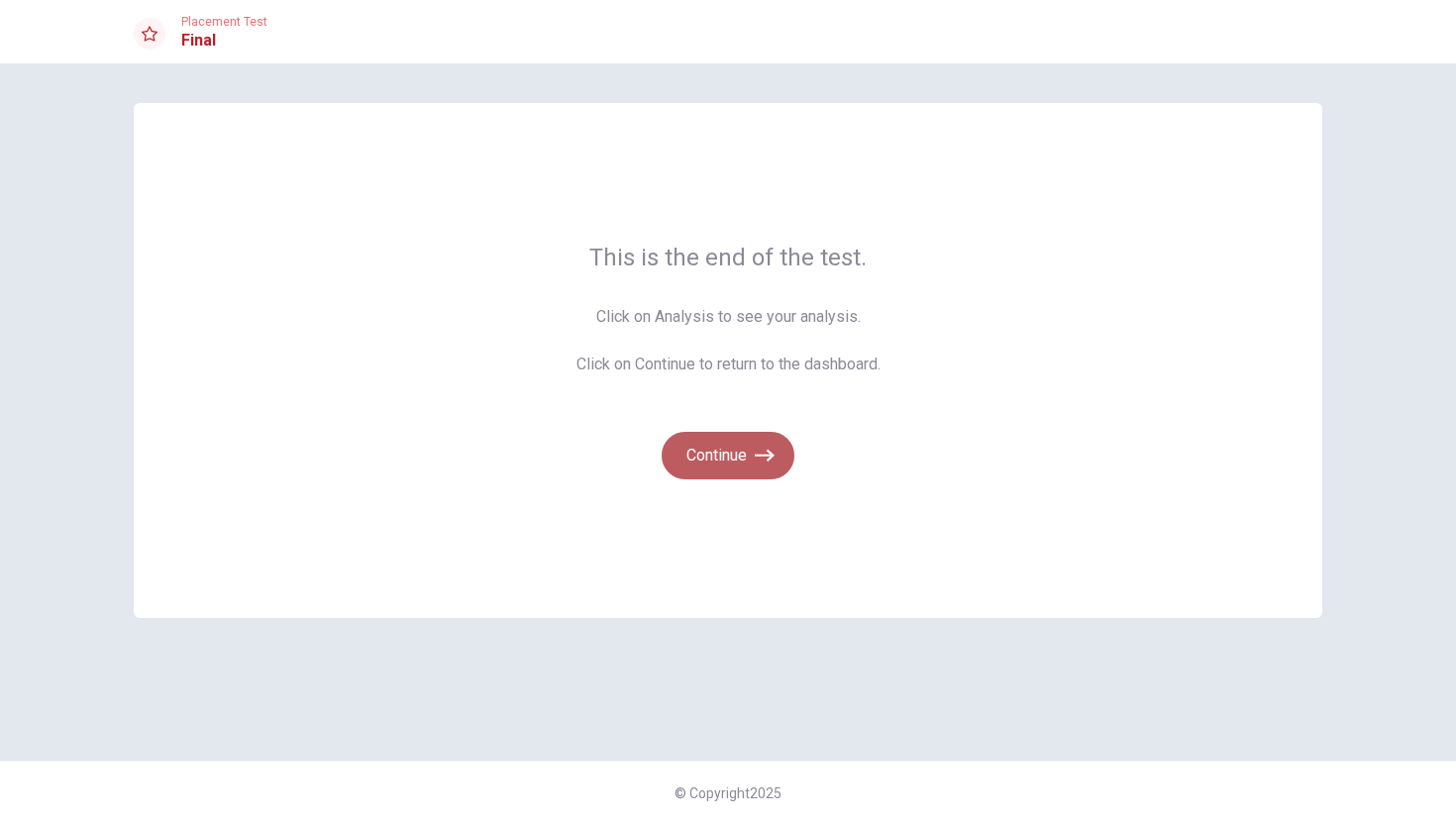 click on "Continue" at bounding box center (728, 456) 